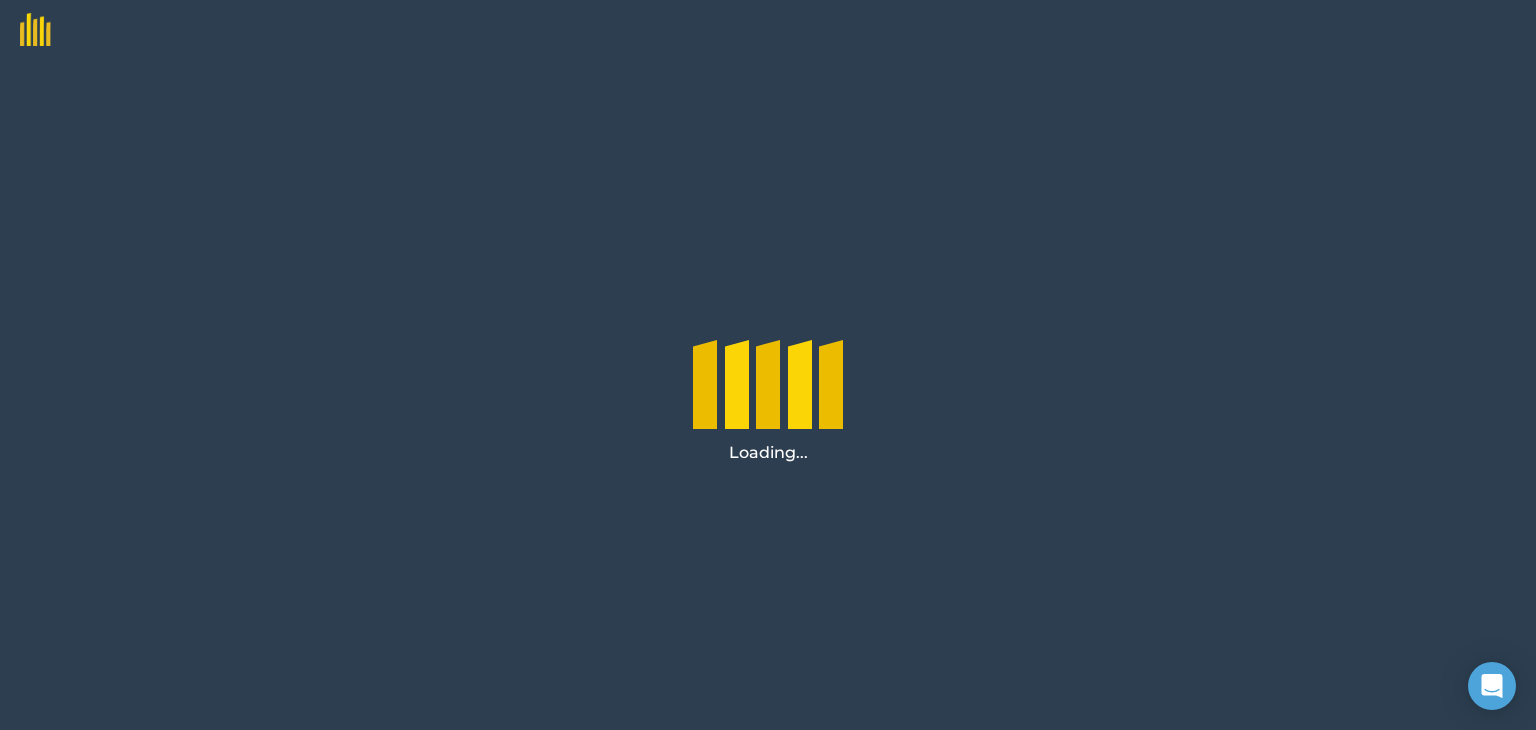 scroll, scrollTop: 0, scrollLeft: 0, axis: both 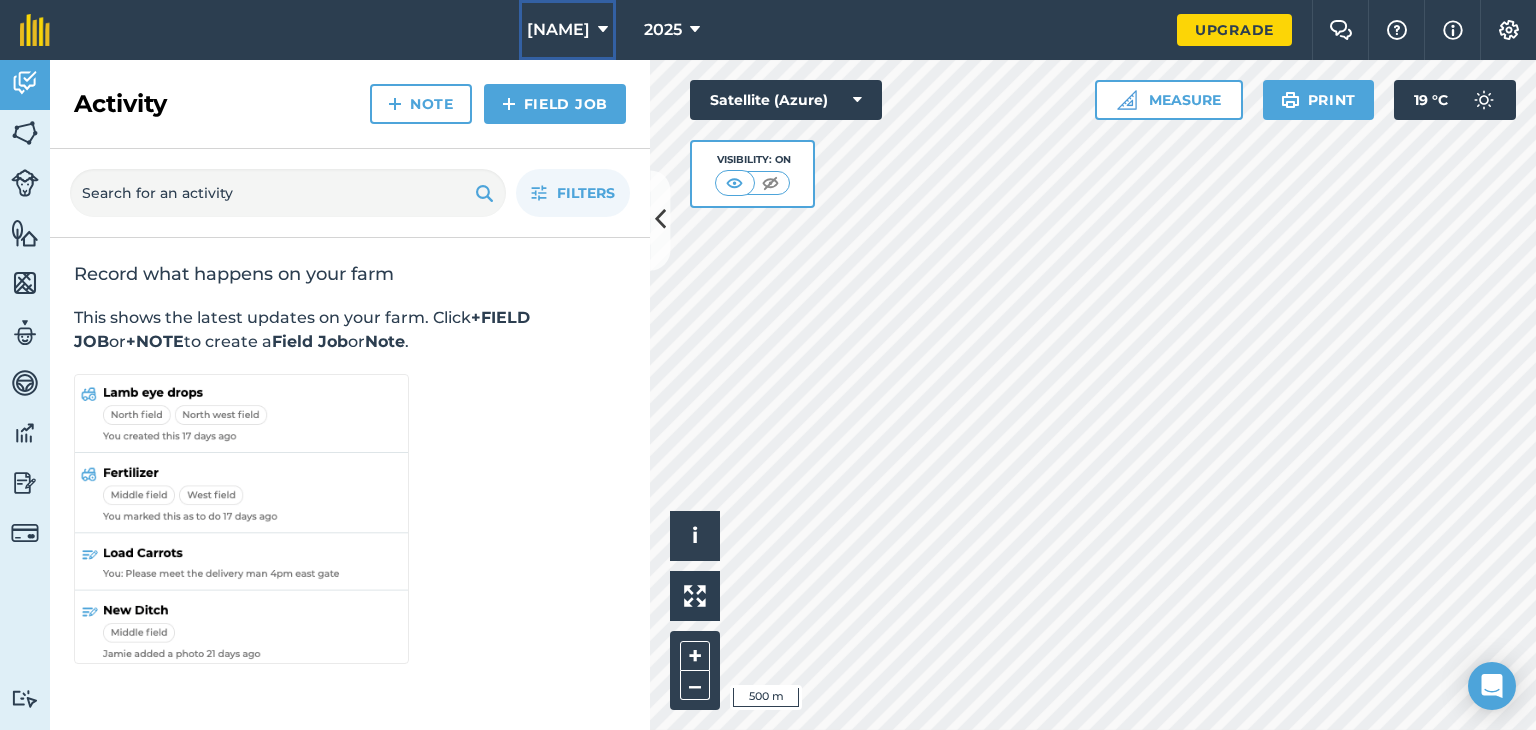 click on "[NAME]" at bounding box center (558, 30) 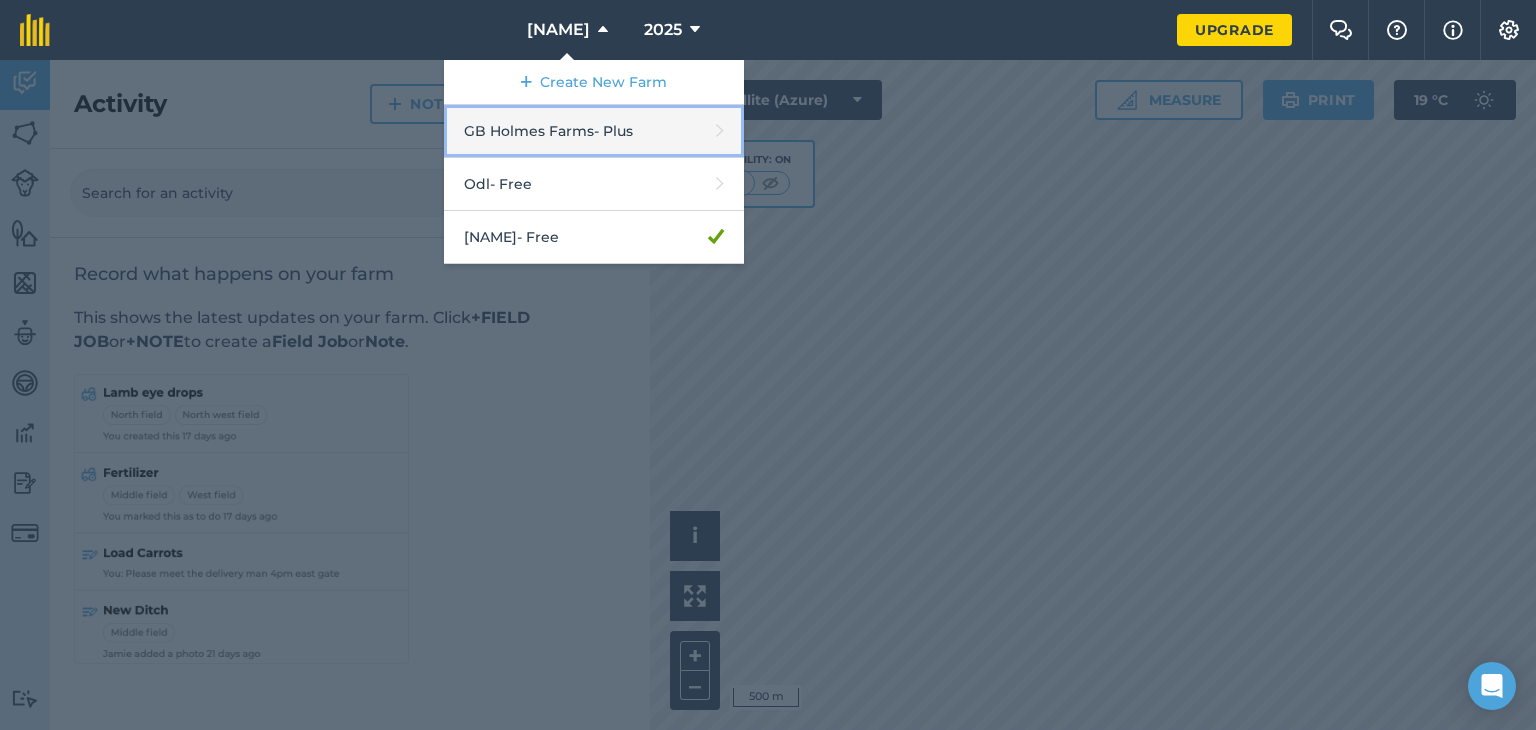 click on "[COMPANY] - Plus" at bounding box center [594, 131] 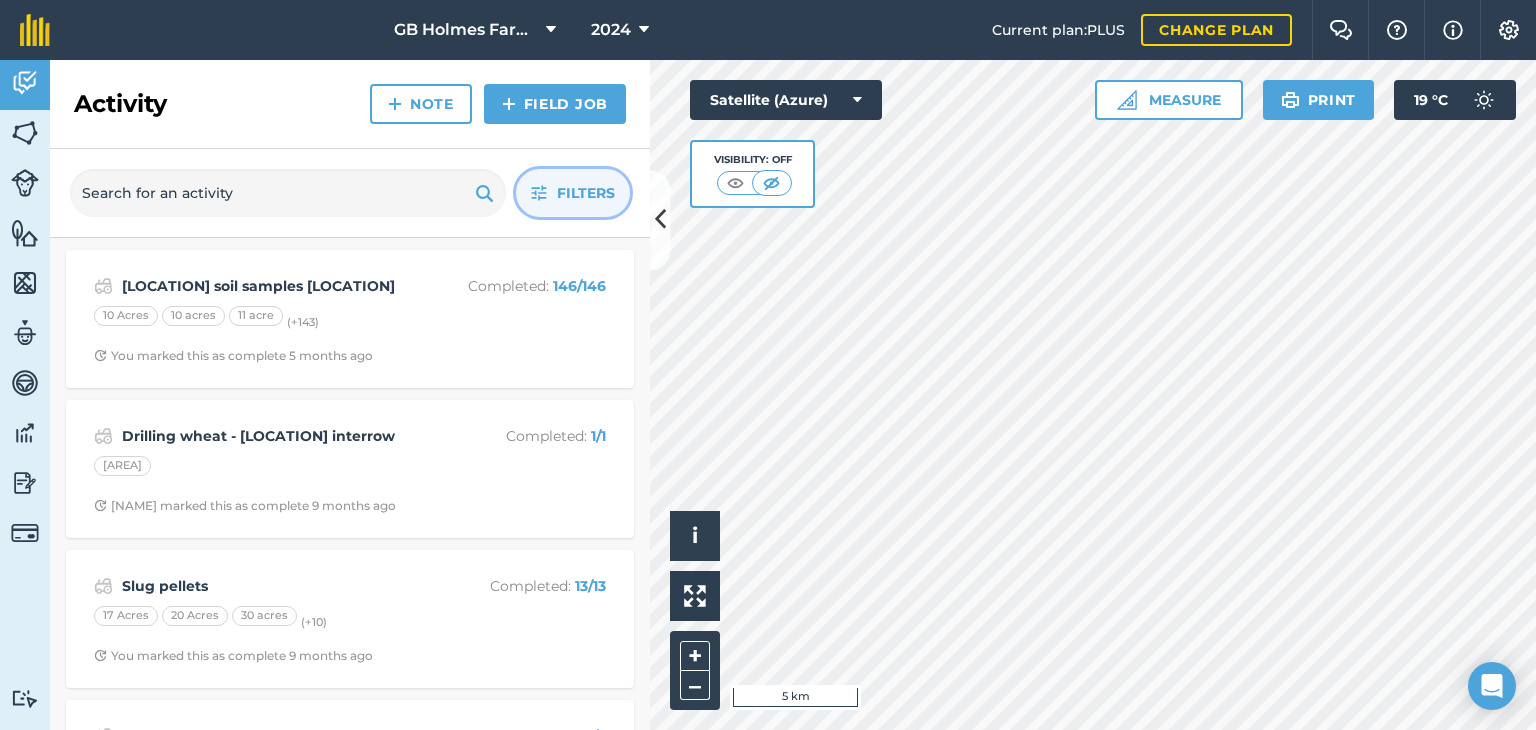 click on "Filters" at bounding box center (573, 193) 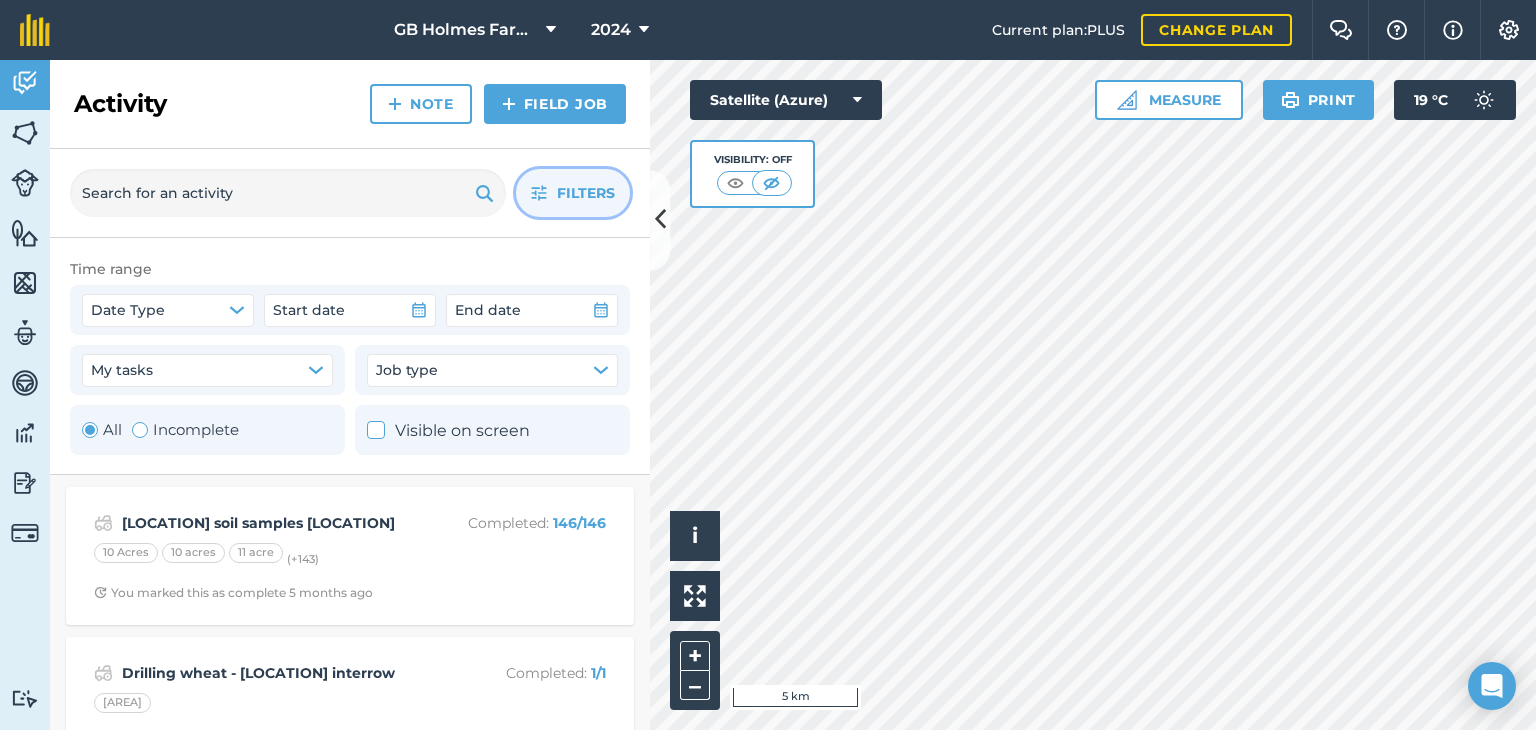 click on "Incomplete" at bounding box center [185, 430] 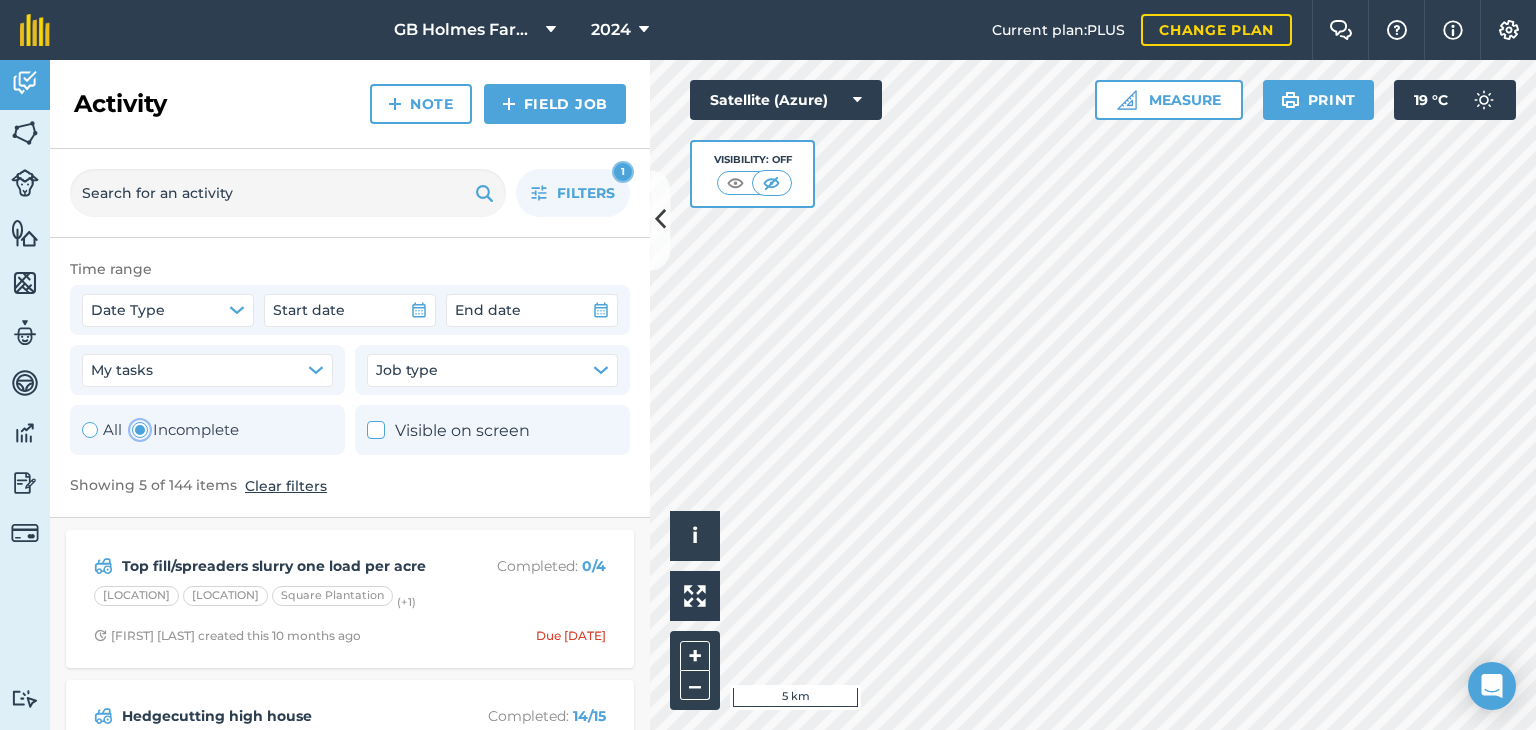 radio on "true" 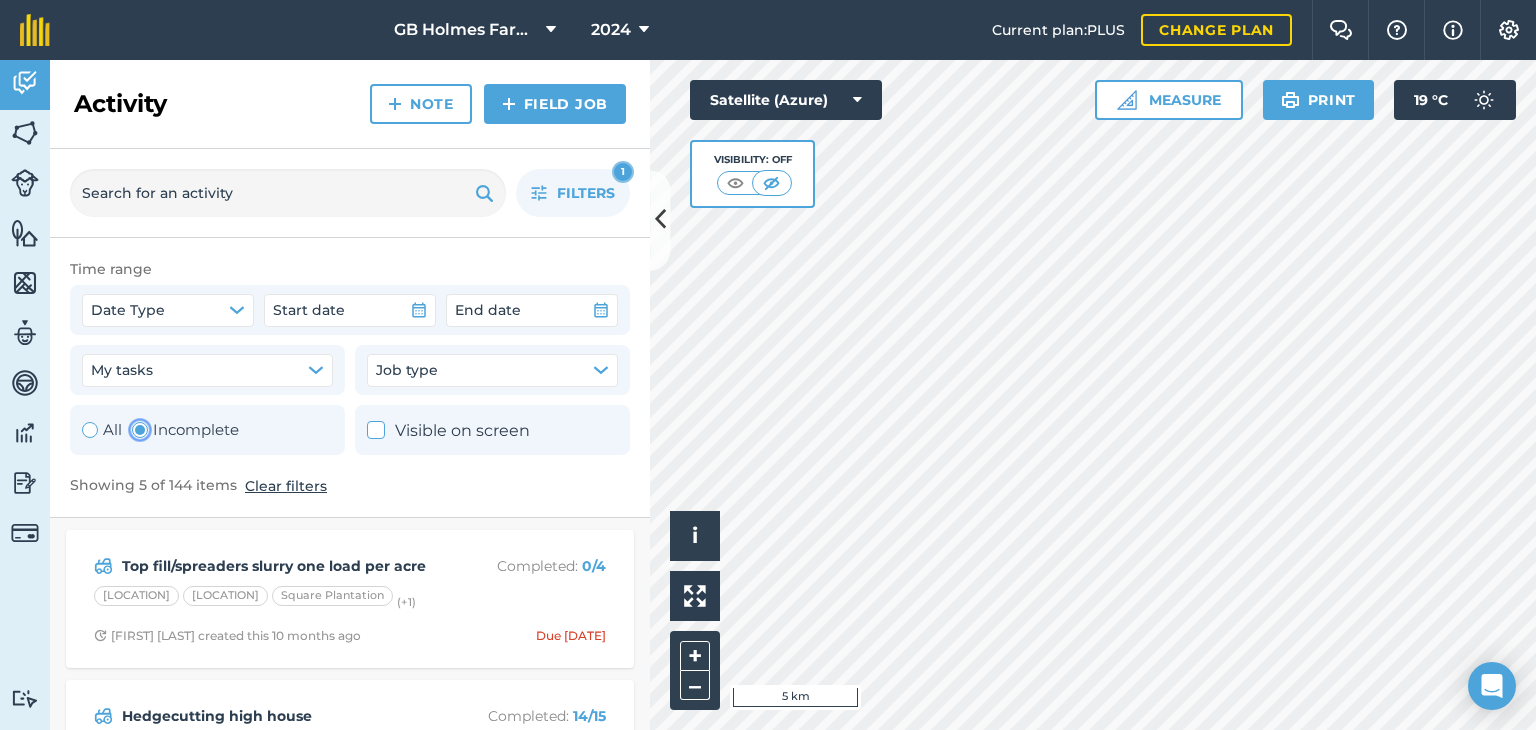 scroll, scrollTop: 9, scrollLeft: 0, axis: vertical 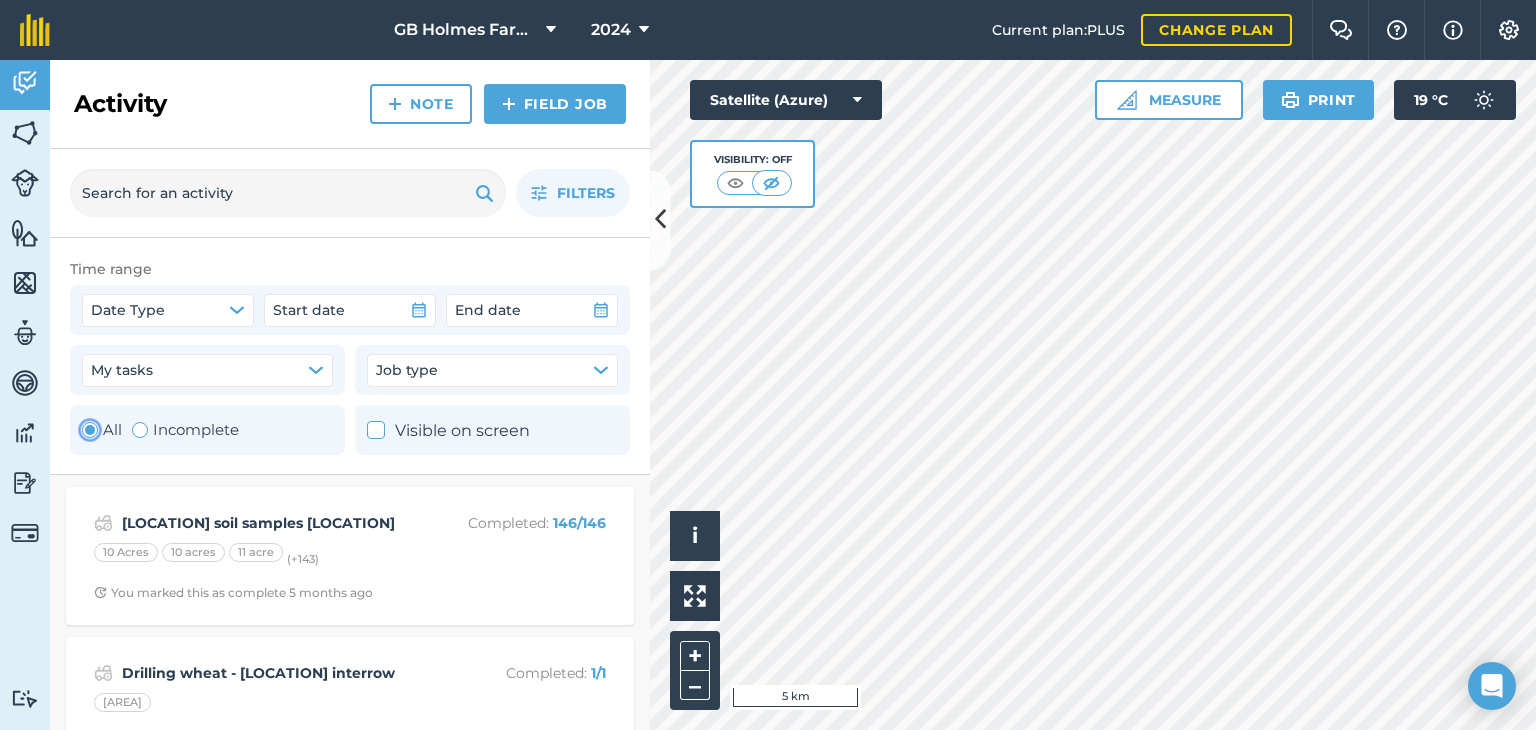 radio on "false" 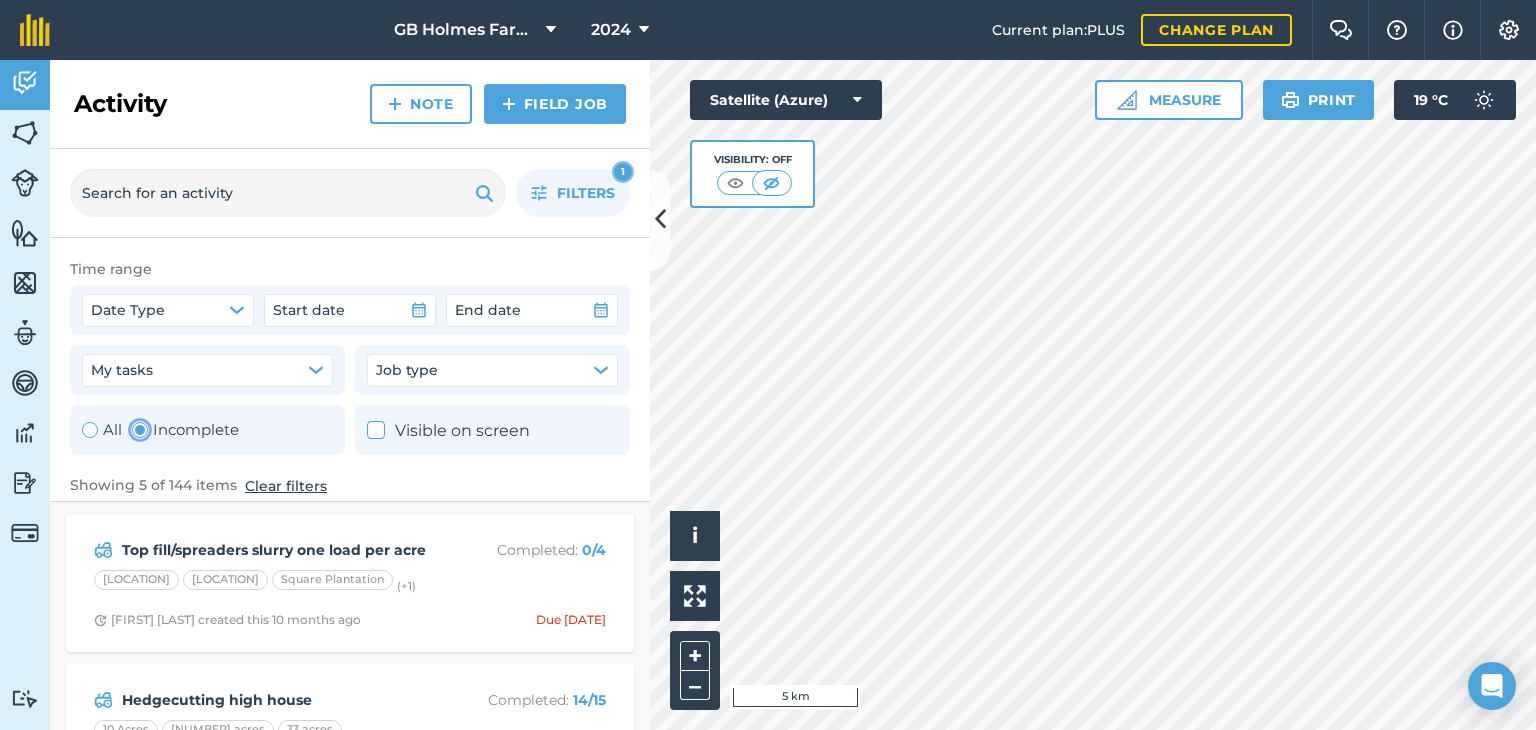 radio on "true" 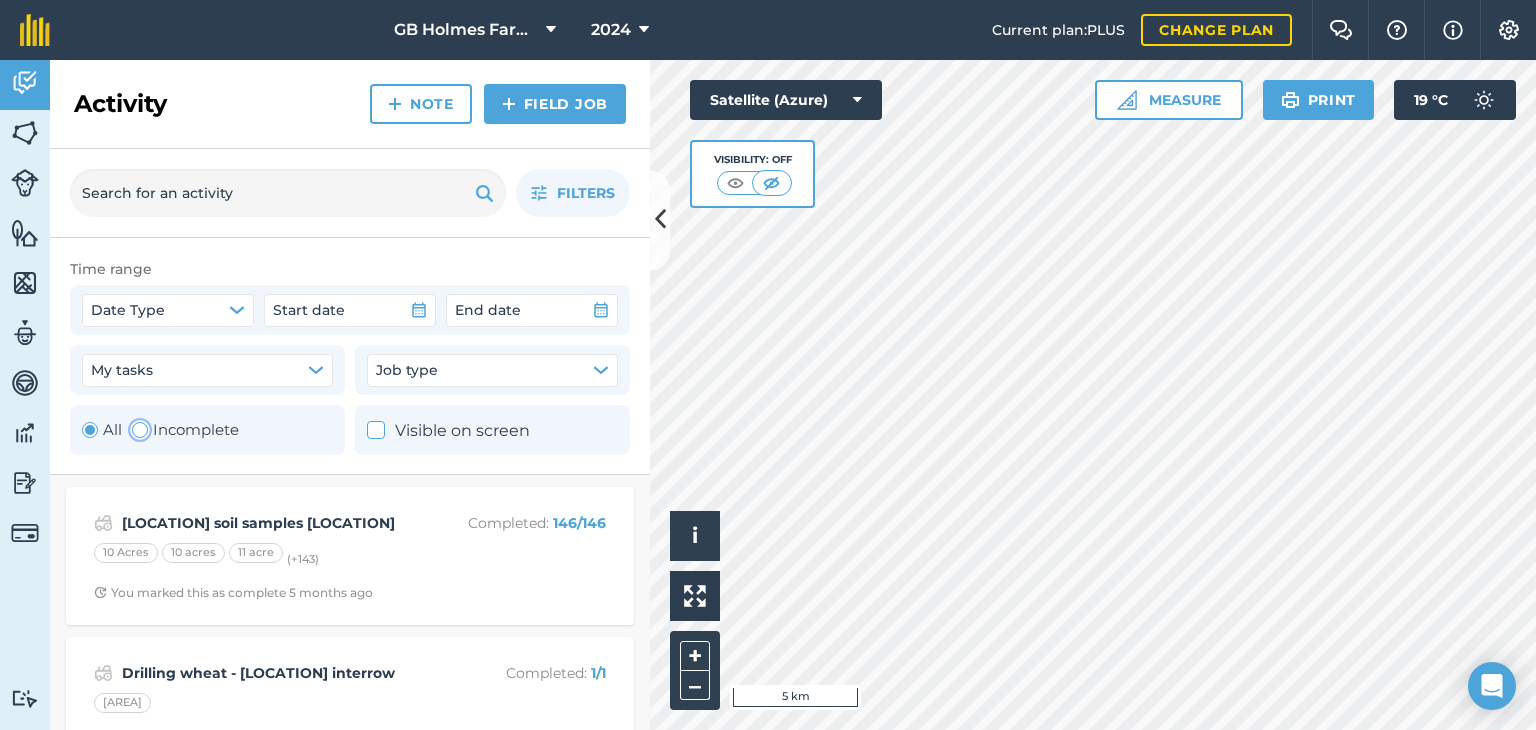 click on "Incomplete" at bounding box center (185, 430) 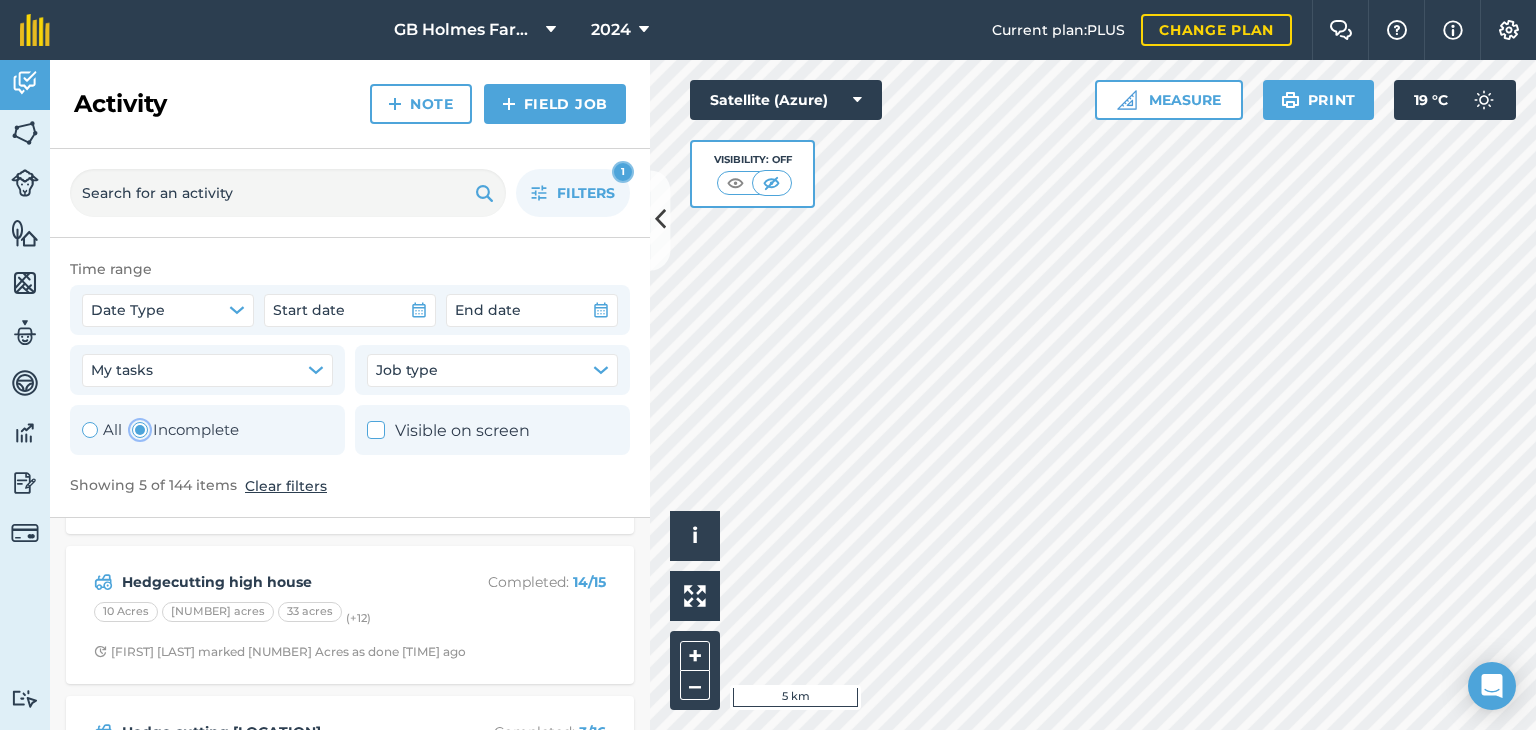 scroll, scrollTop: 141, scrollLeft: 0, axis: vertical 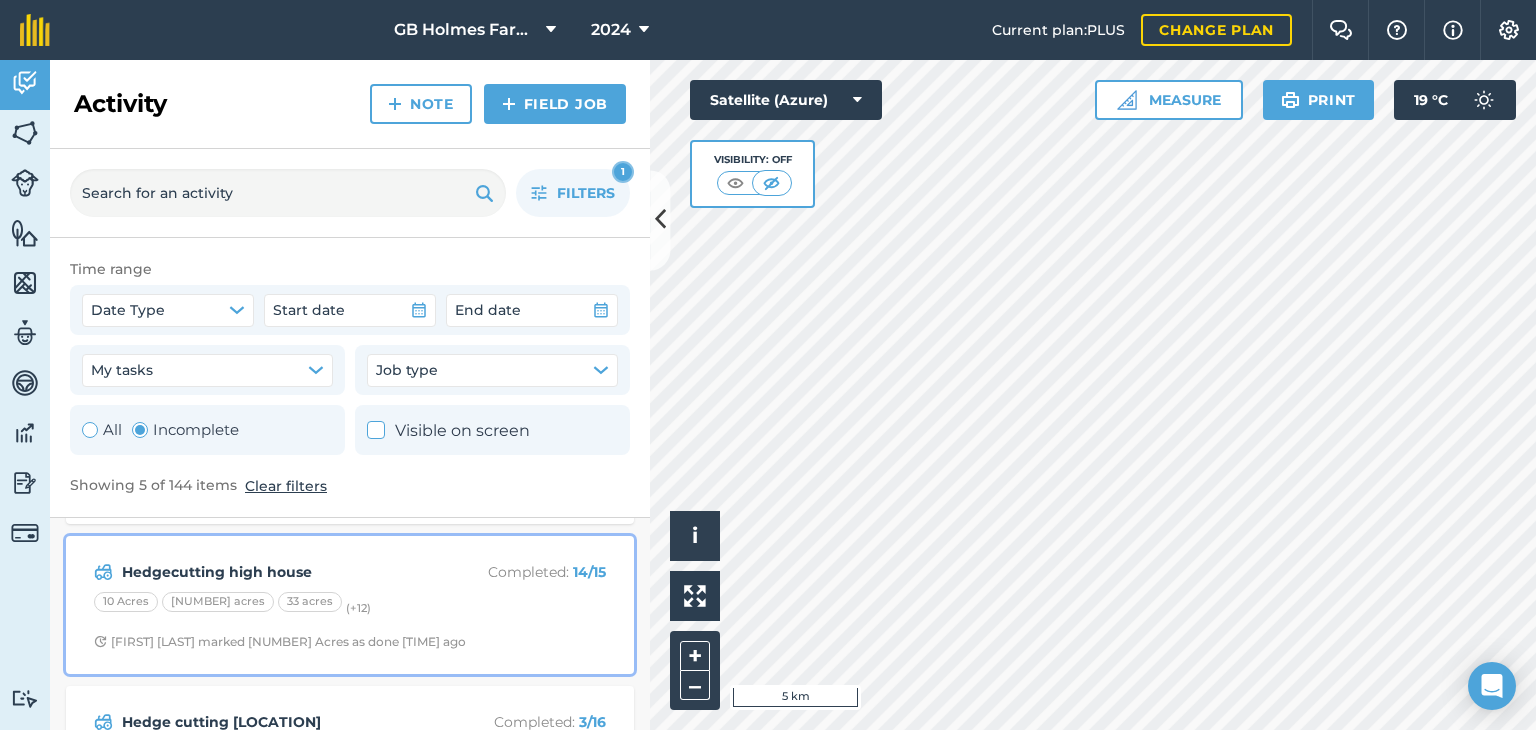 click on "Hedgecutting high house" at bounding box center (280, 572) 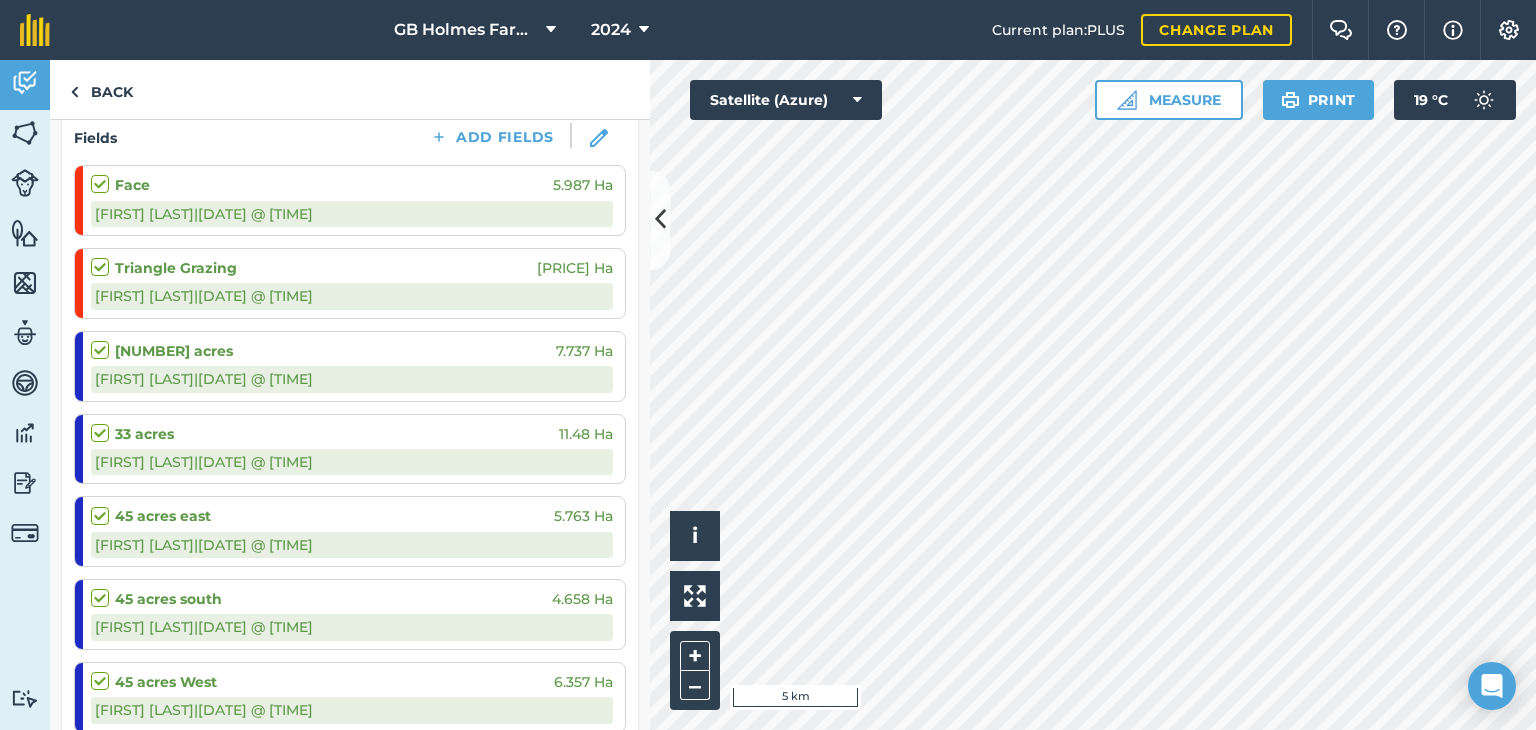 scroll, scrollTop: 0, scrollLeft: 0, axis: both 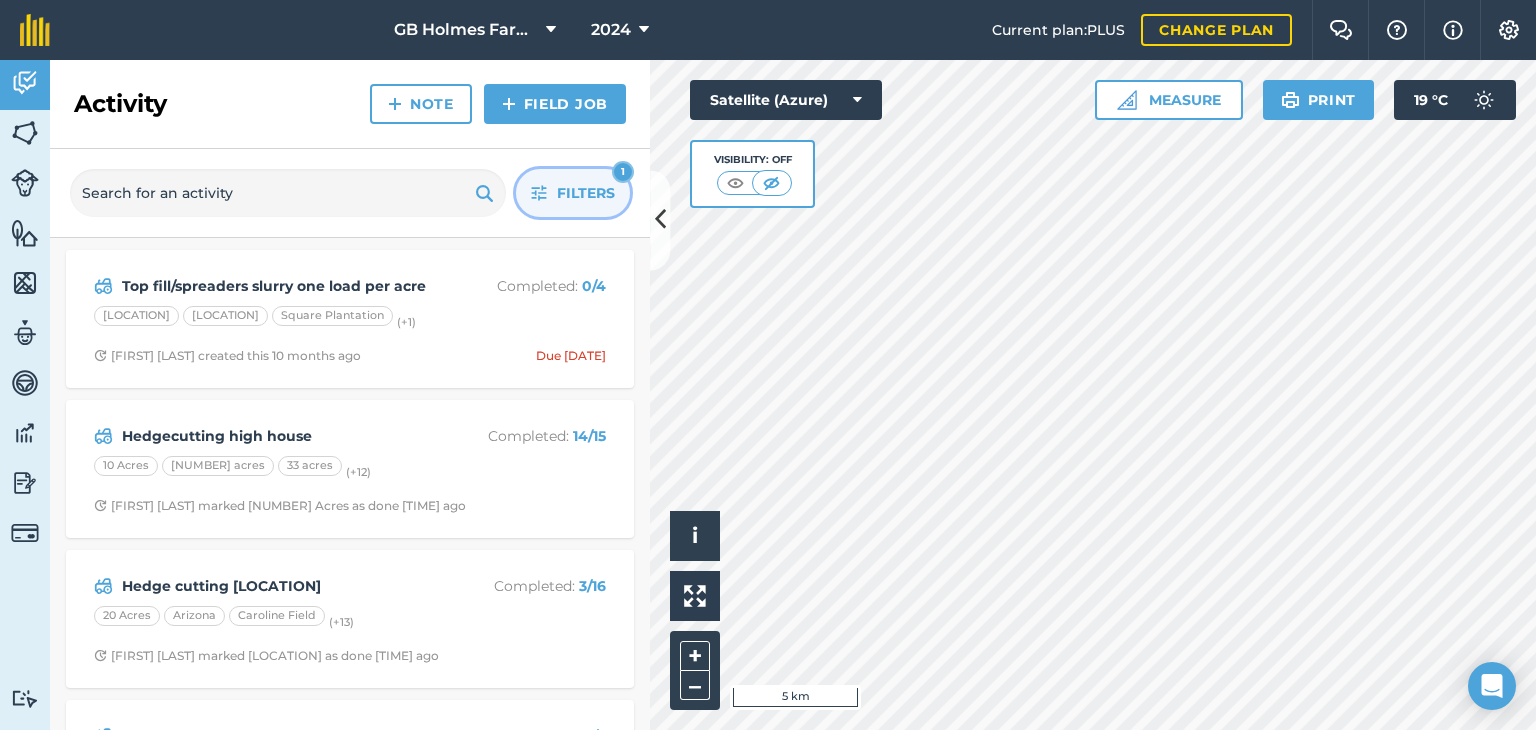 click on "Filters" at bounding box center (586, 193) 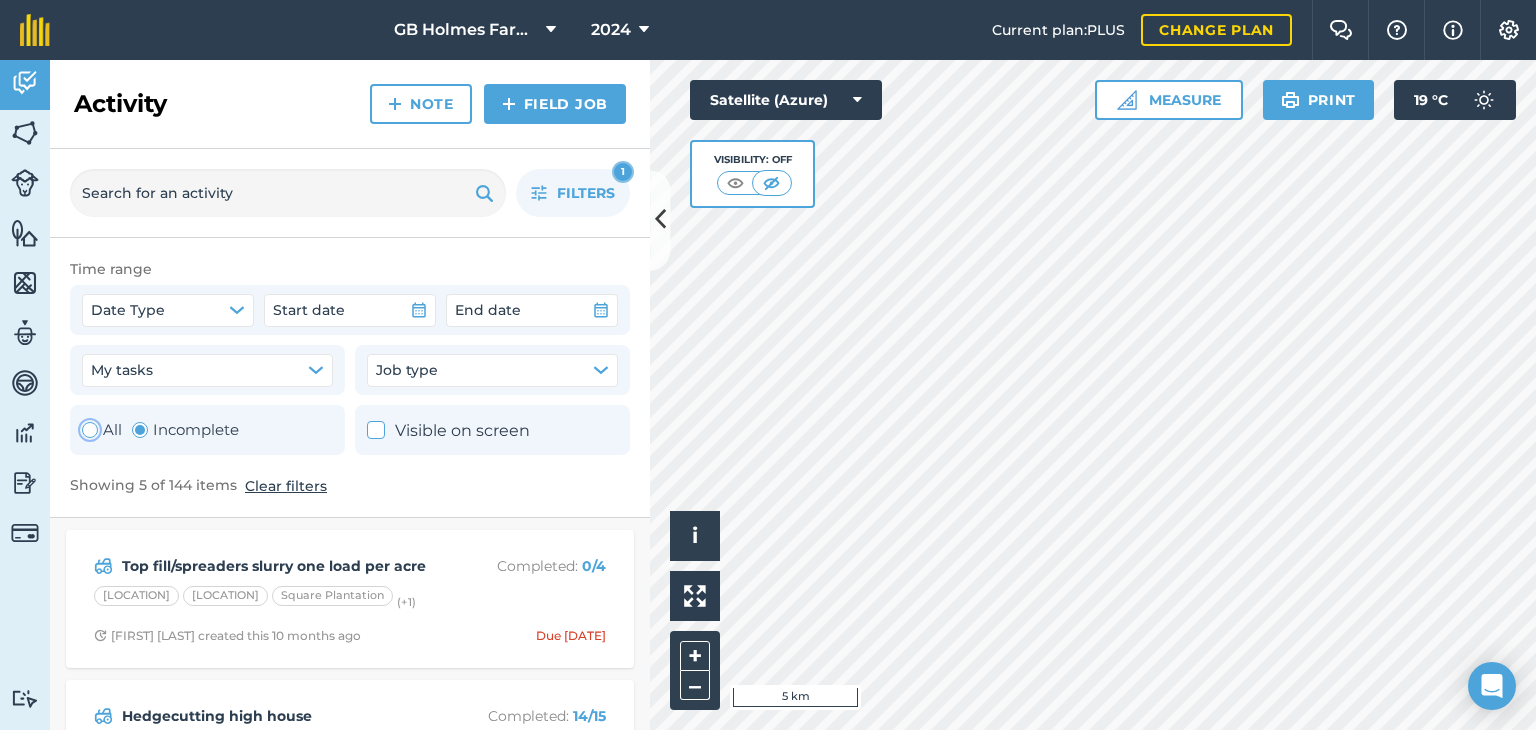 click at bounding box center (90, 430) 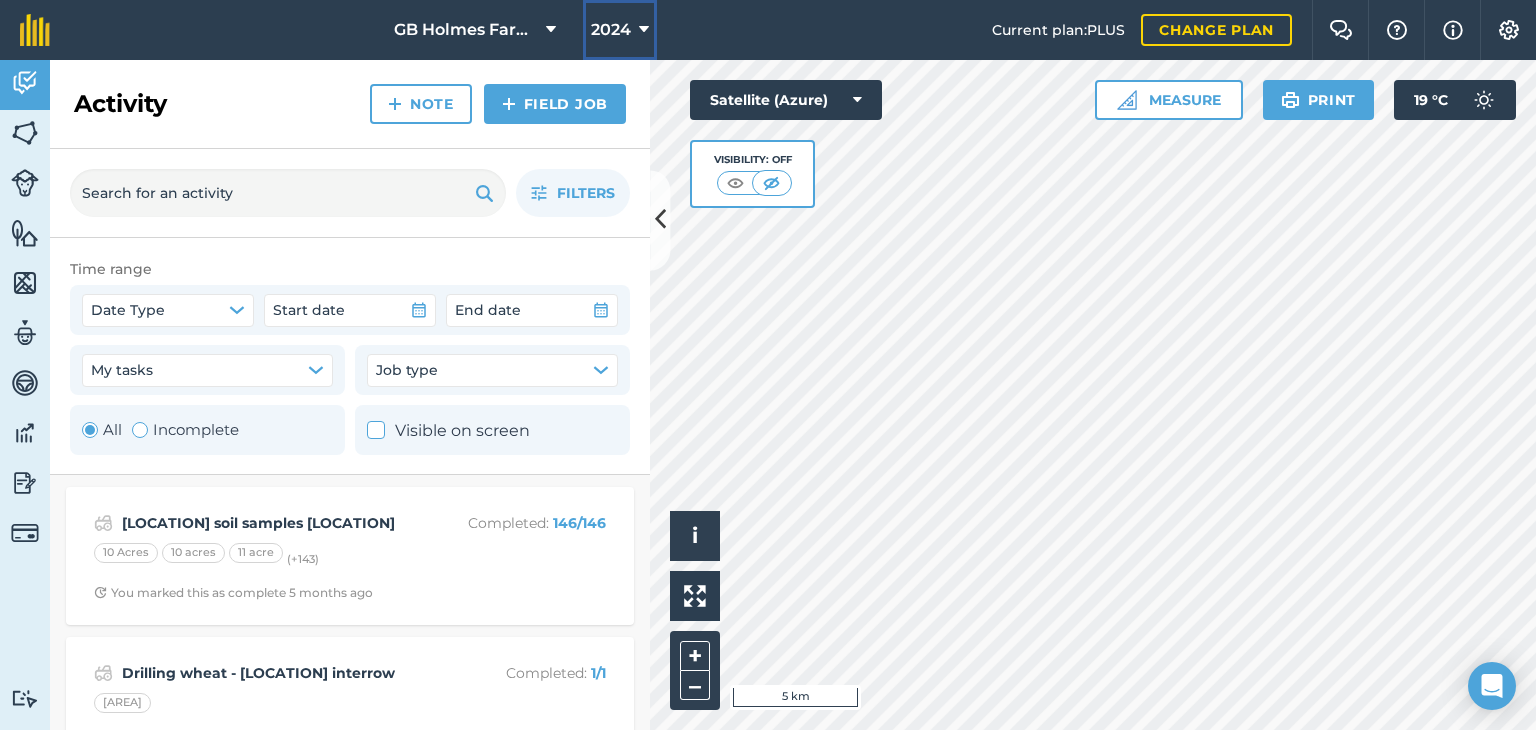 click on "2024" at bounding box center (611, 30) 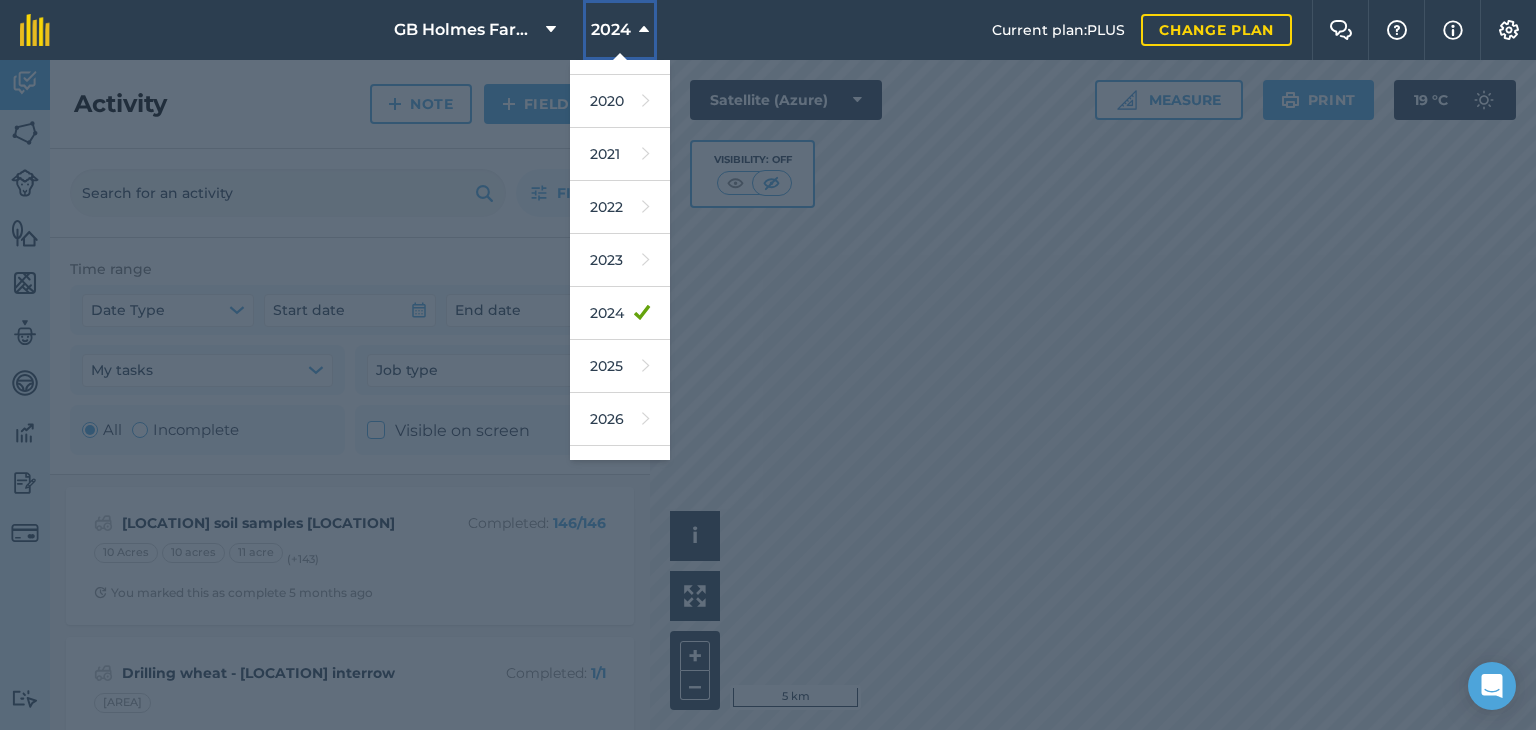 scroll, scrollTop: 180, scrollLeft: 0, axis: vertical 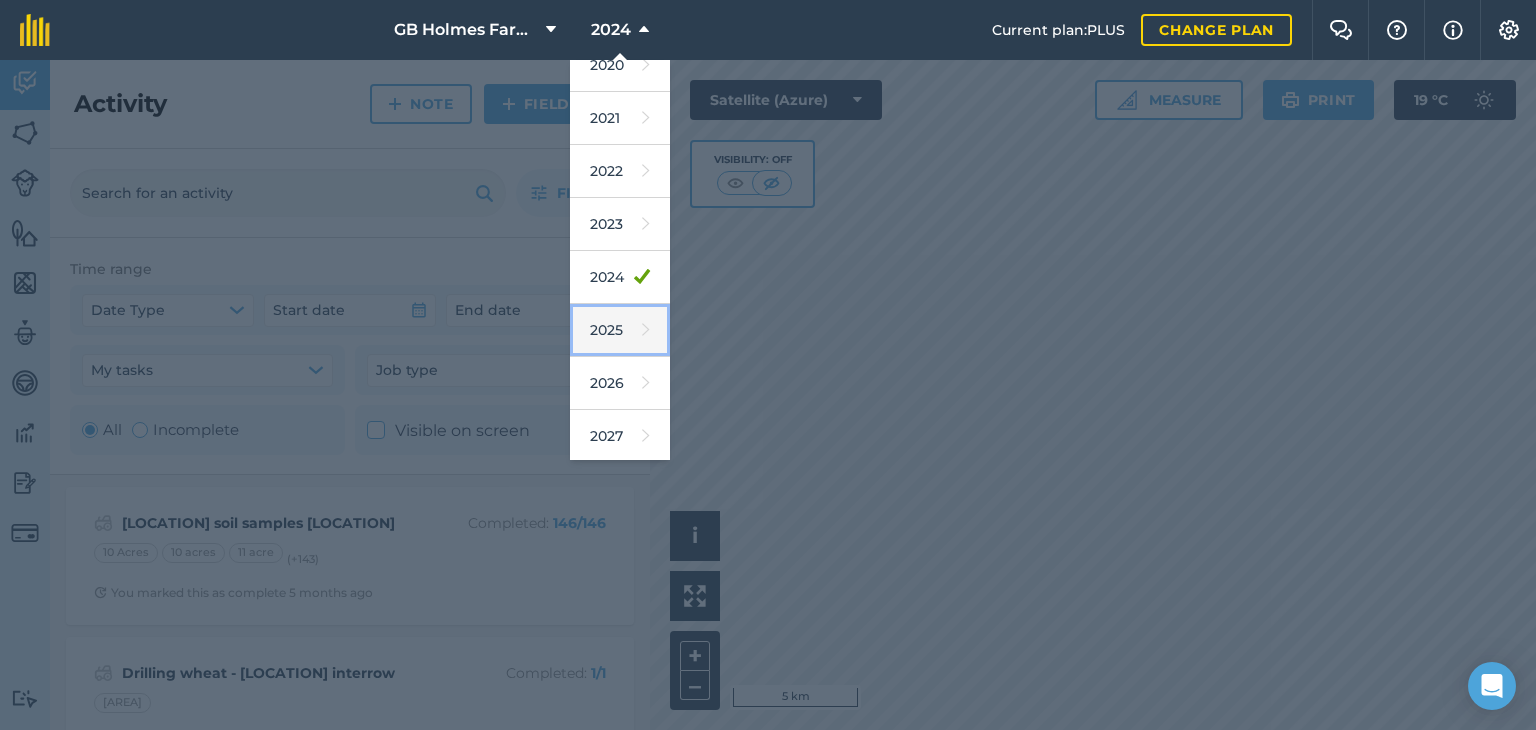 click on "2025" at bounding box center (620, 330) 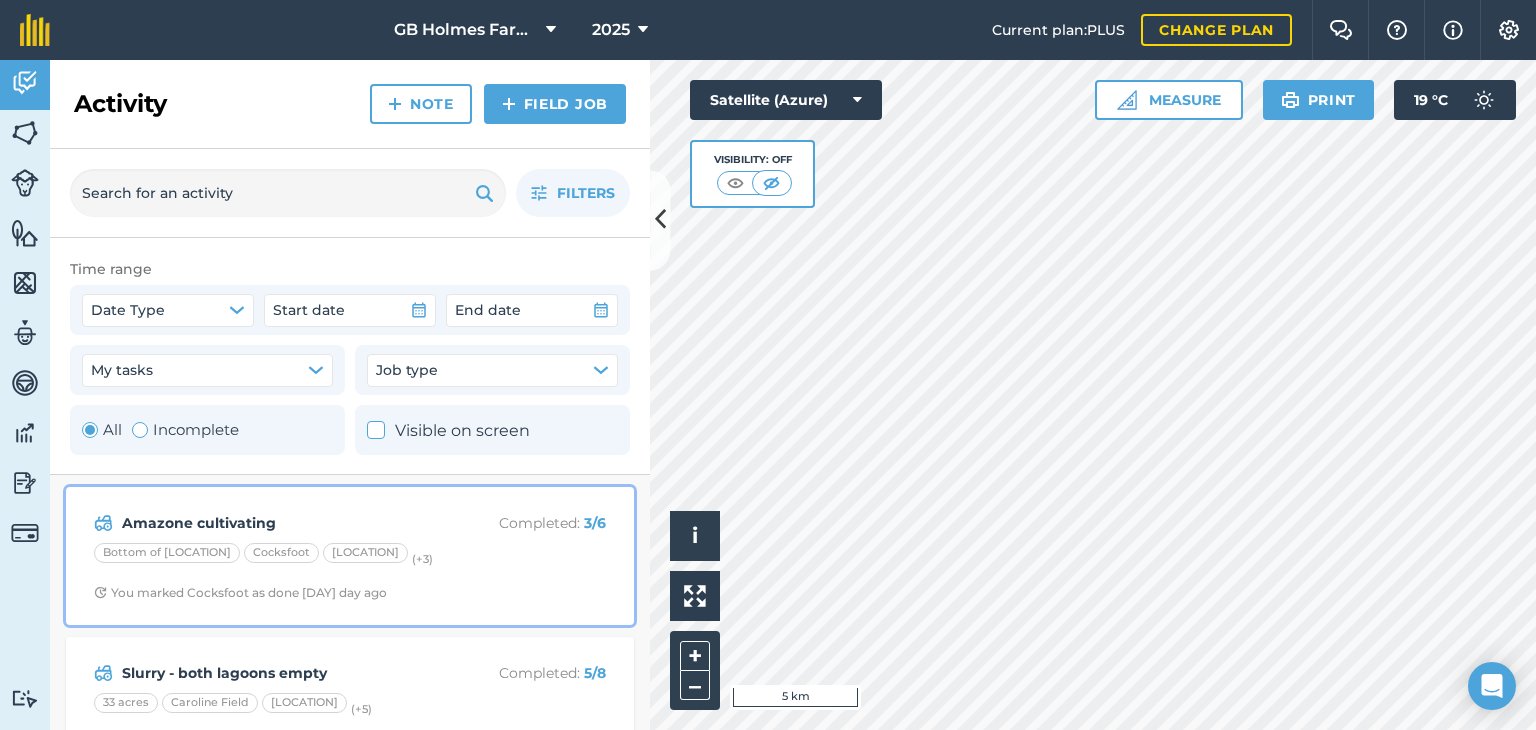 click on "Bottom of Maypole Cocksfoot Lower Scramble (+ 3 )" at bounding box center [350, 556] 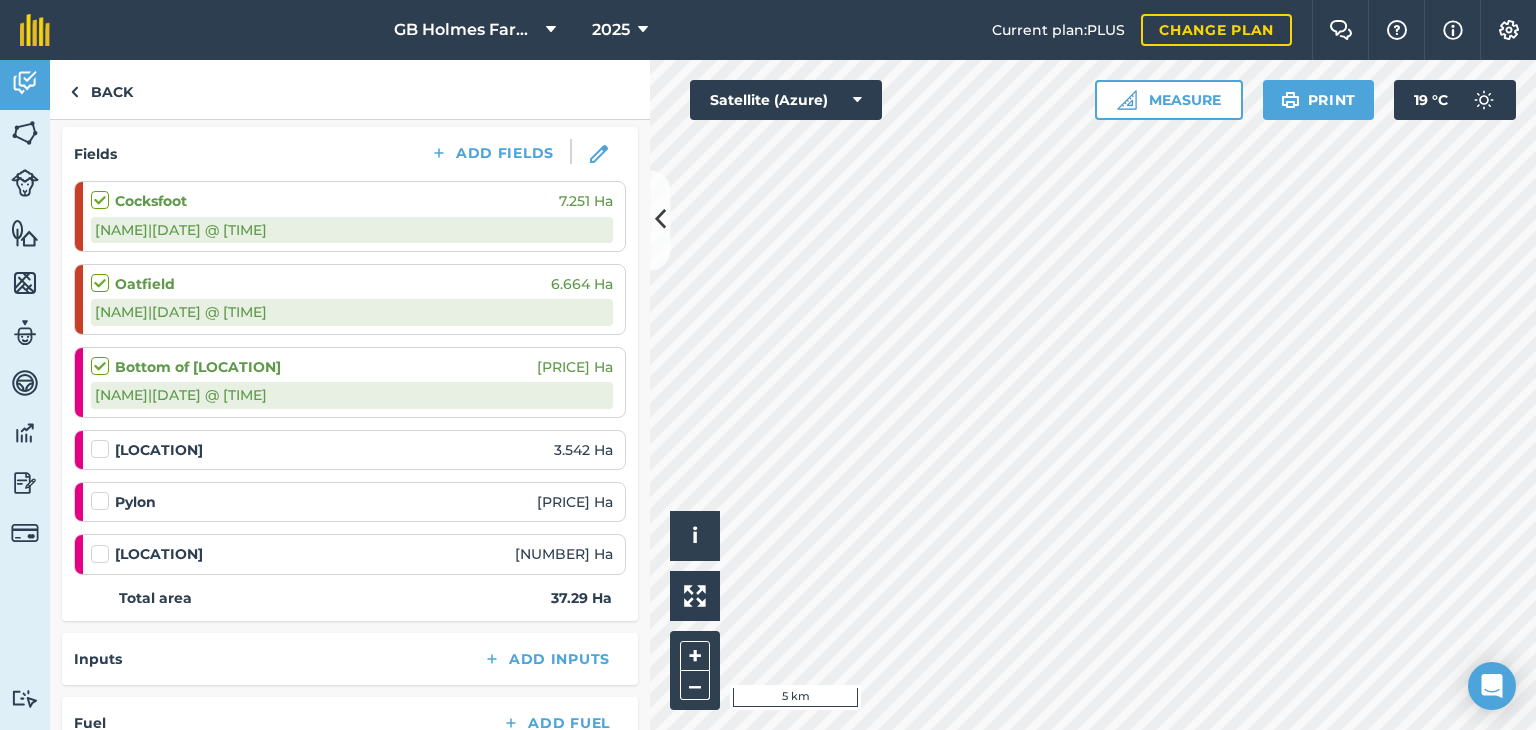 scroll, scrollTop: 266, scrollLeft: 0, axis: vertical 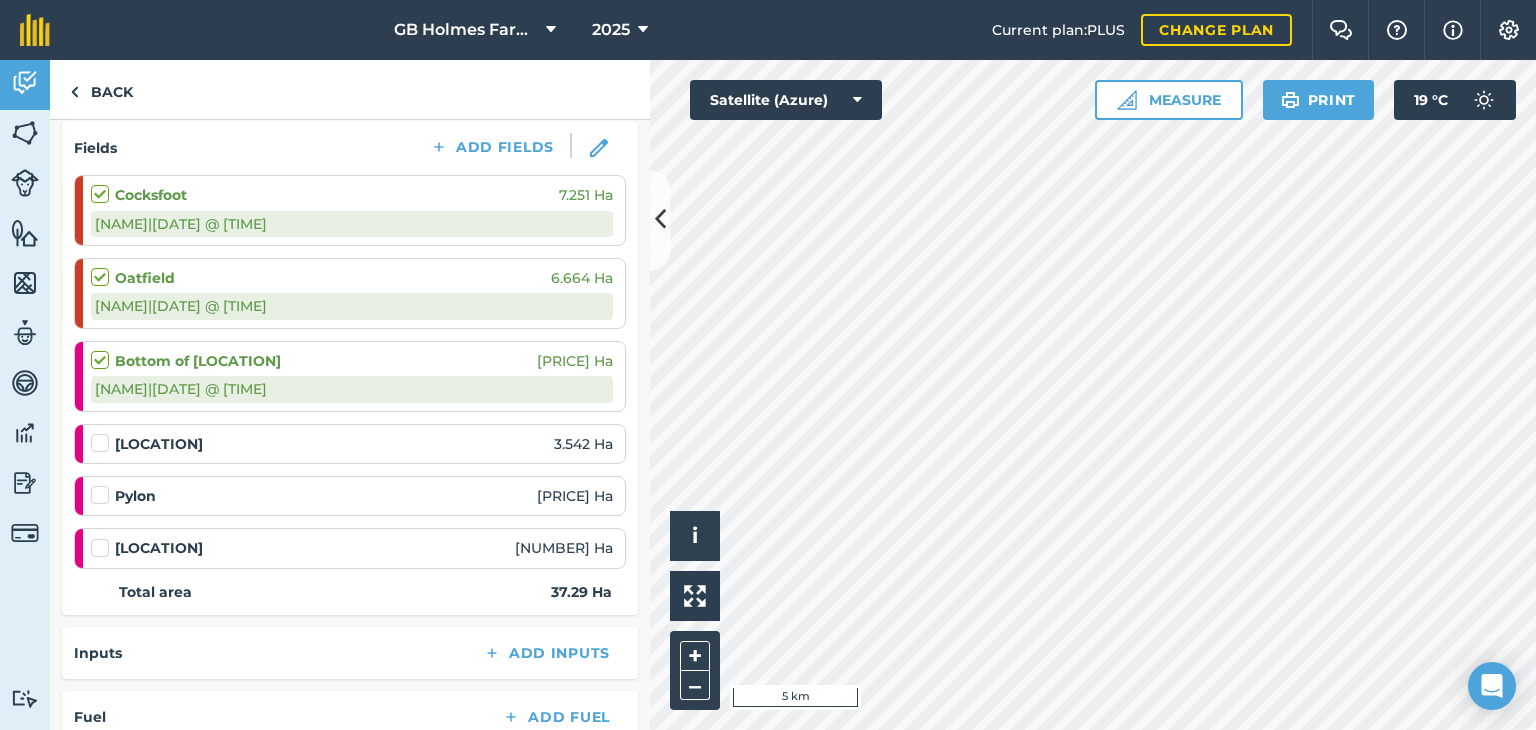 click on "[LOCATION] [NUMBER] Ha" at bounding box center [352, 548] 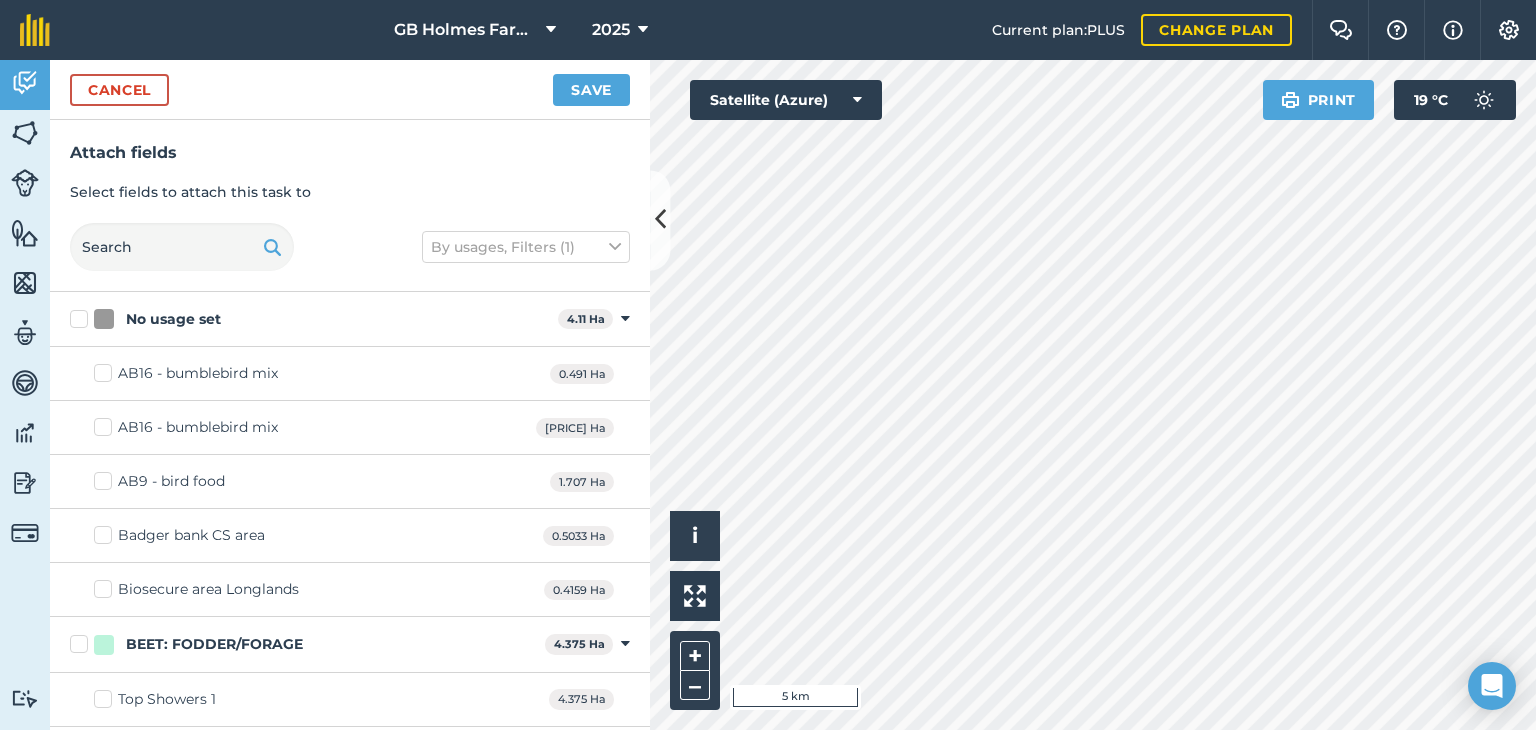 scroll, scrollTop: 0, scrollLeft: 0, axis: both 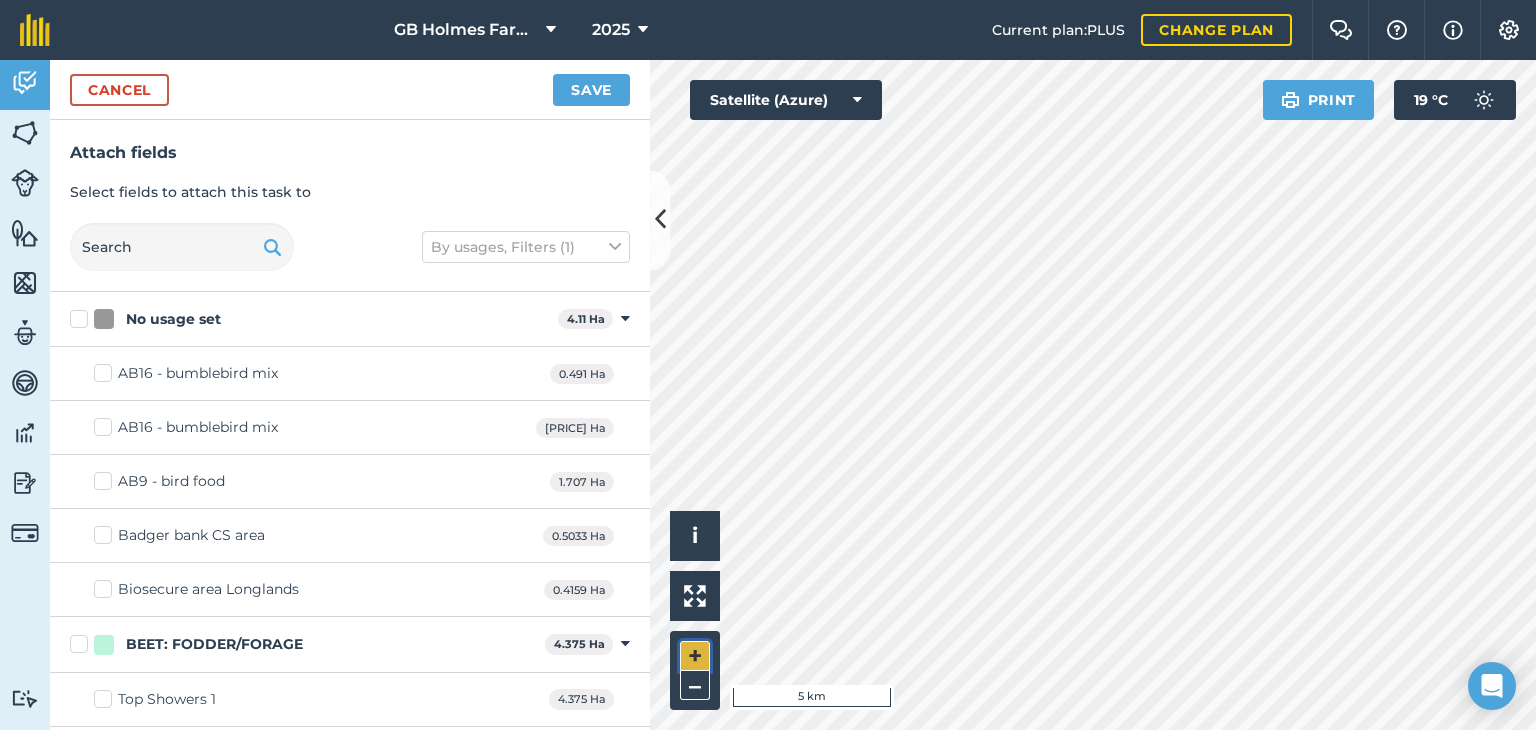 click on "+" at bounding box center [695, 656] 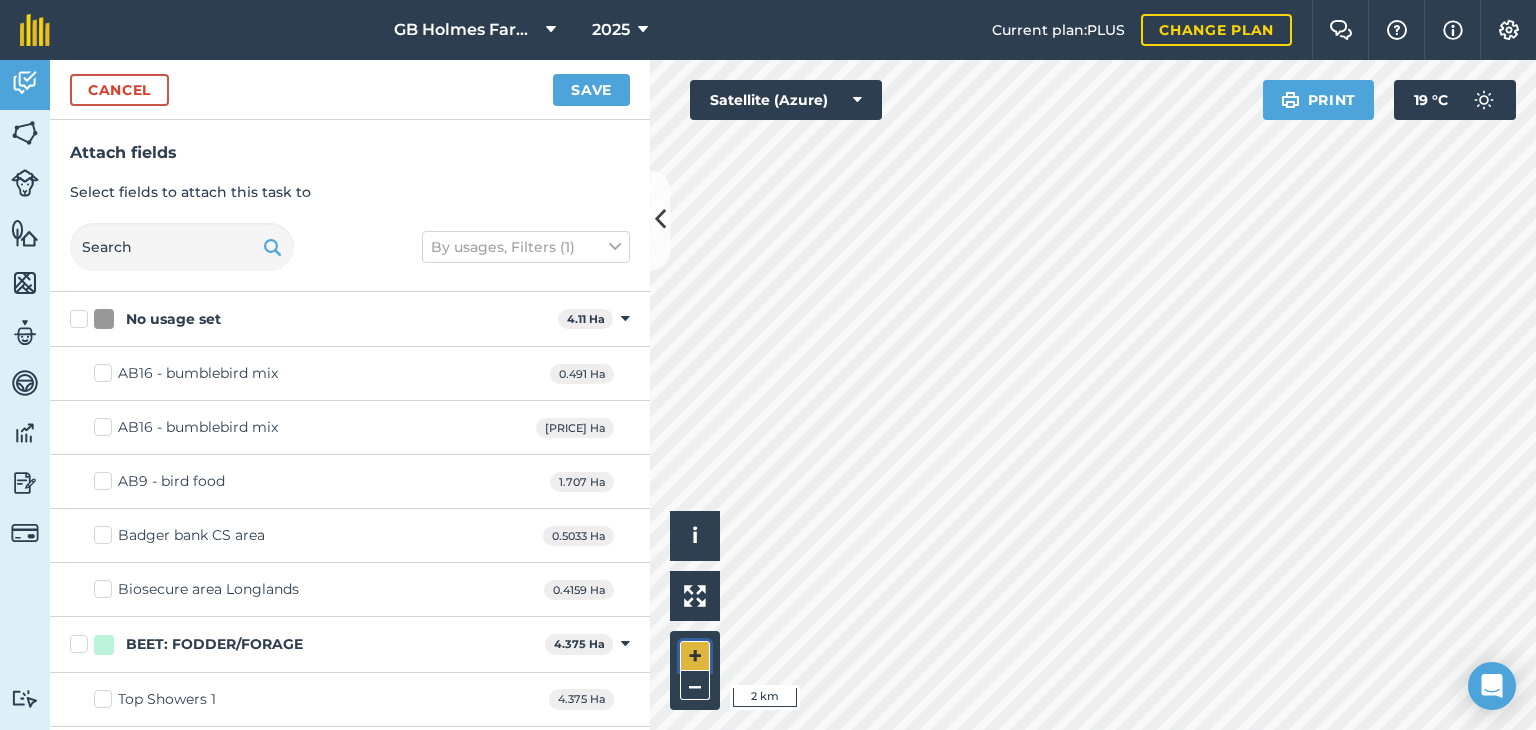 click on "+" at bounding box center [695, 656] 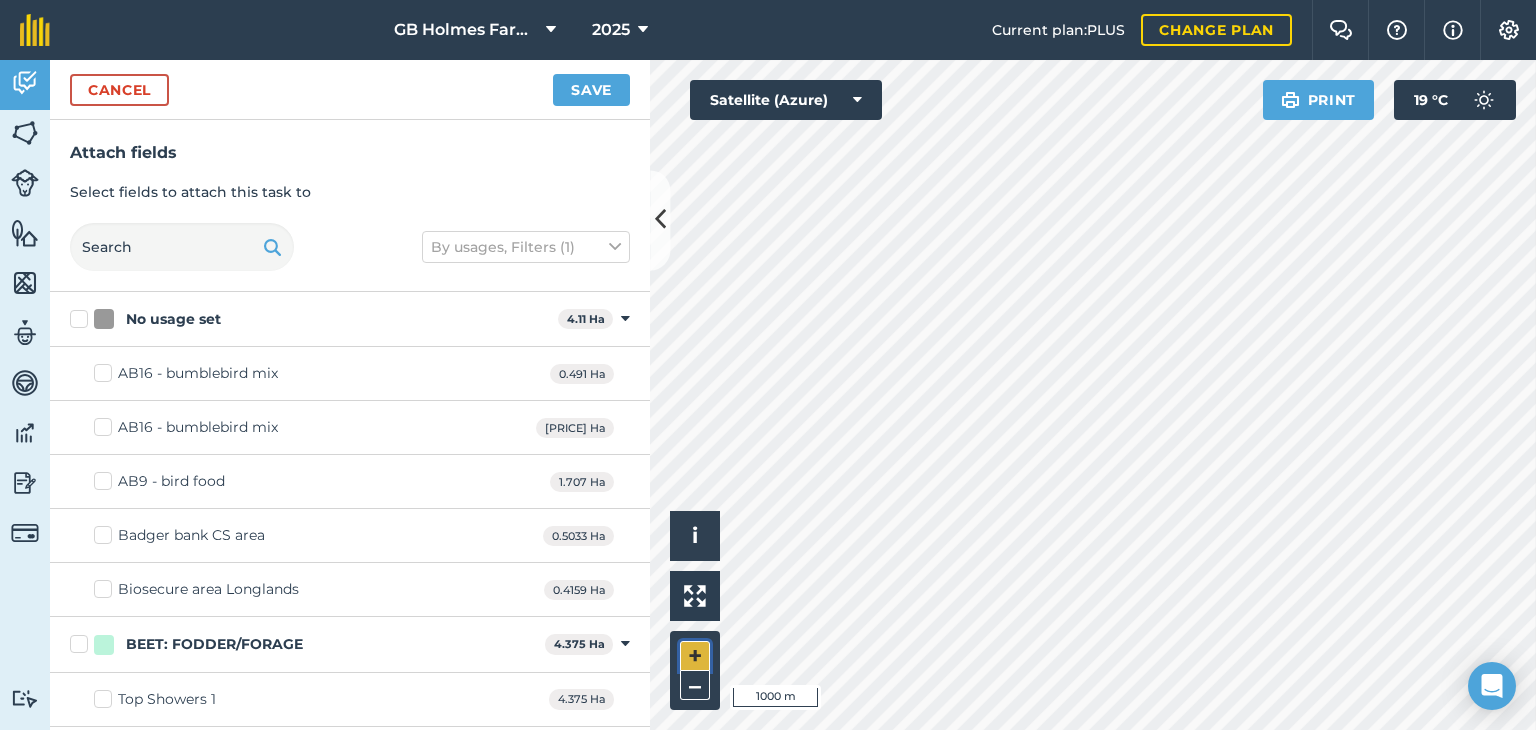 click on "+" at bounding box center [695, 656] 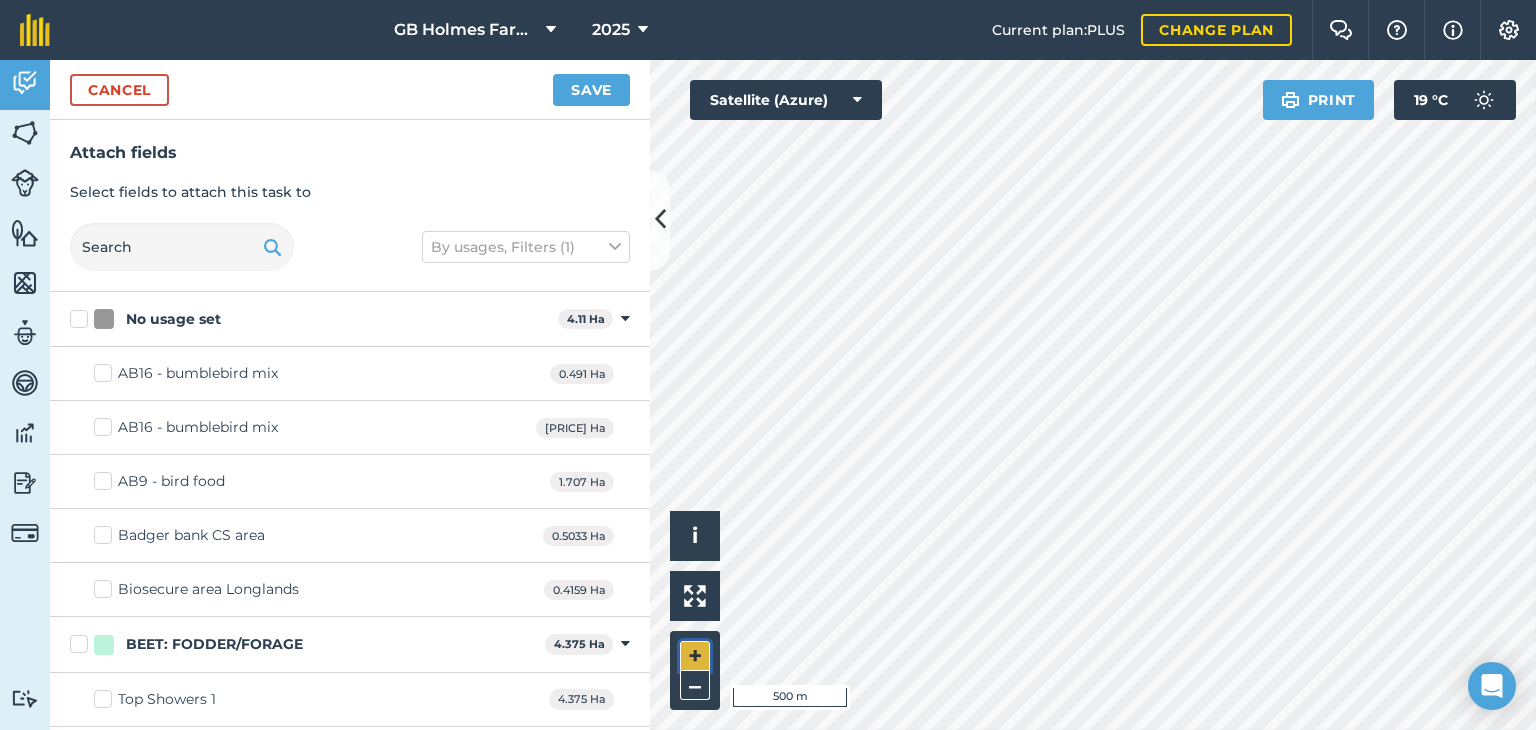 click on "+" at bounding box center (695, 656) 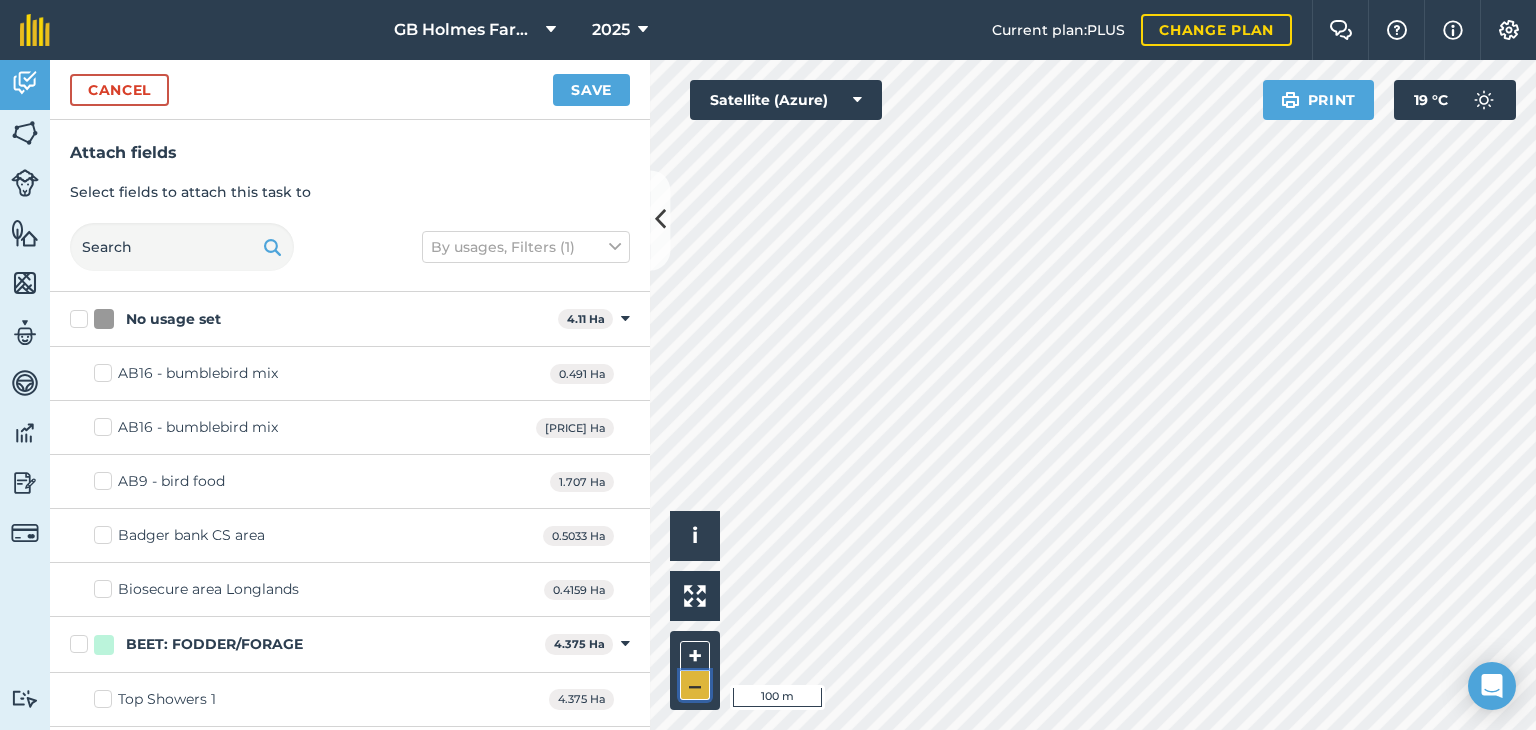 click on "–" at bounding box center (695, 685) 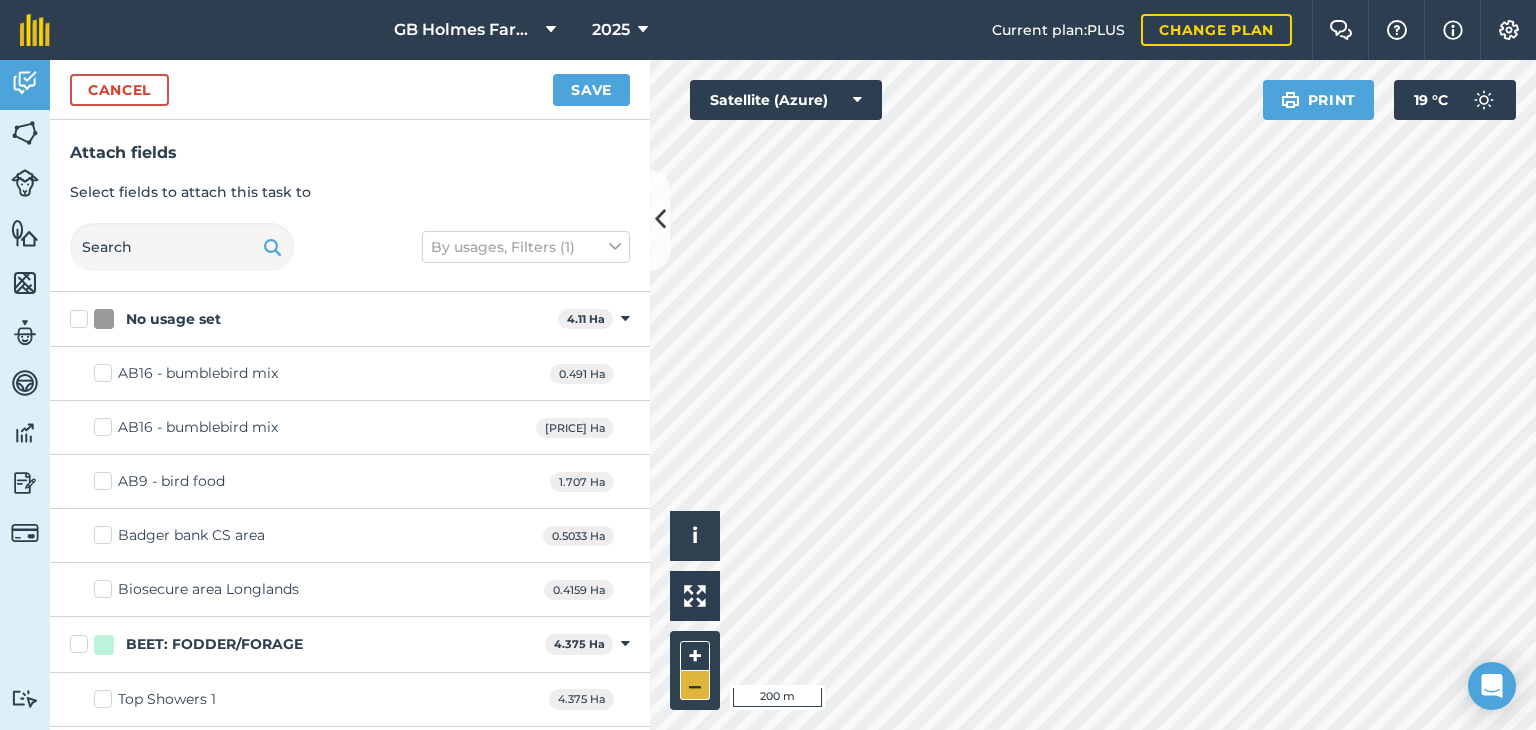 checkbox on "false" 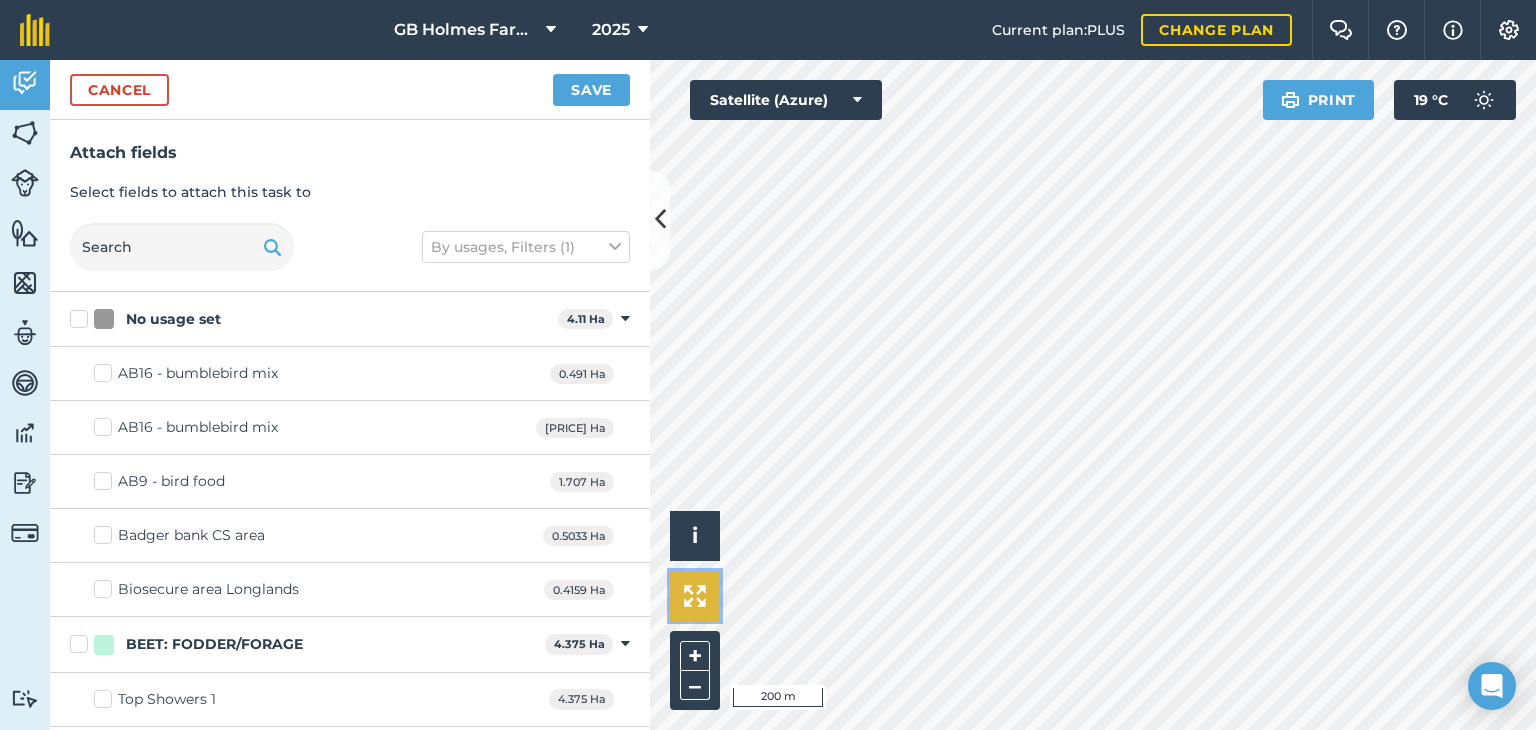 click at bounding box center [695, 596] 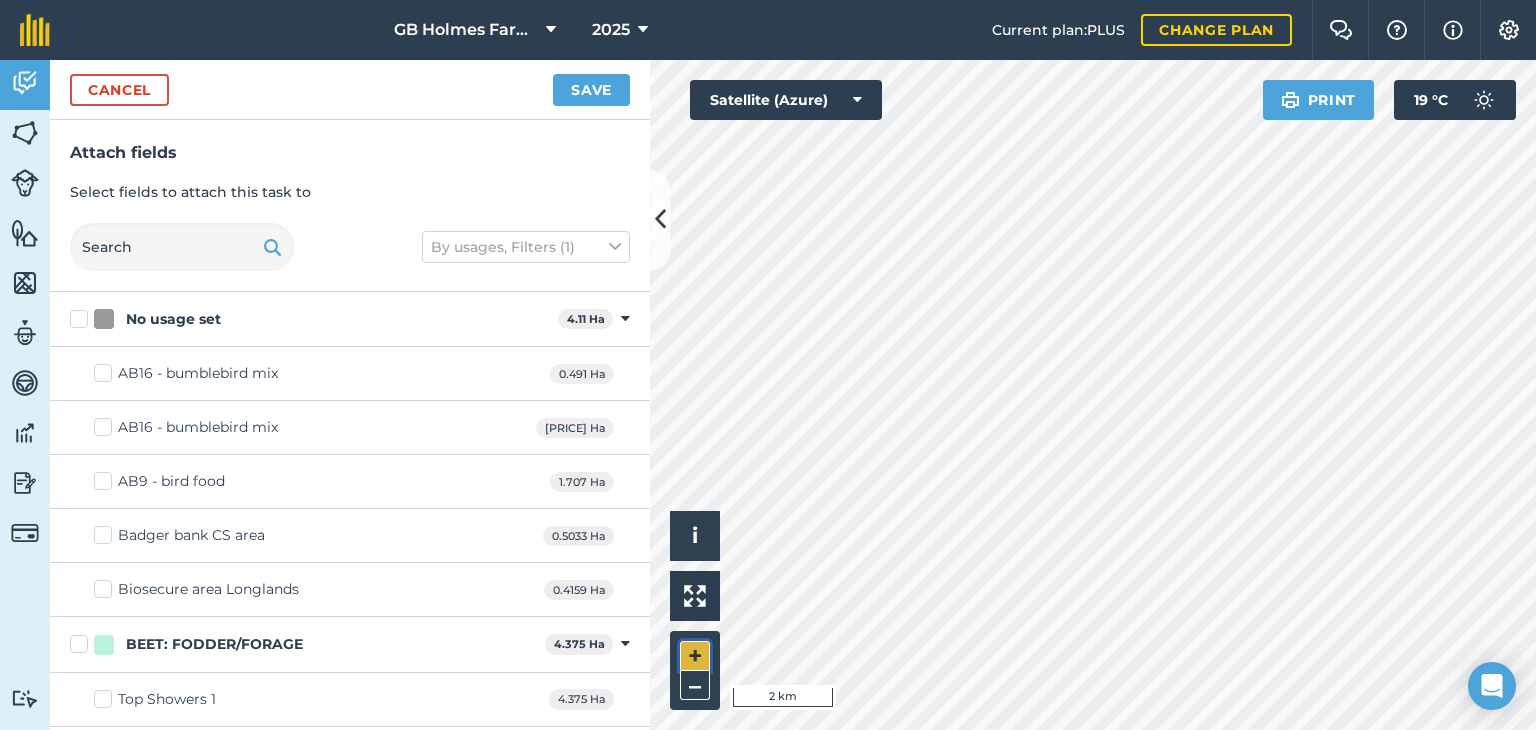 click on "+" at bounding box center (695, 656) 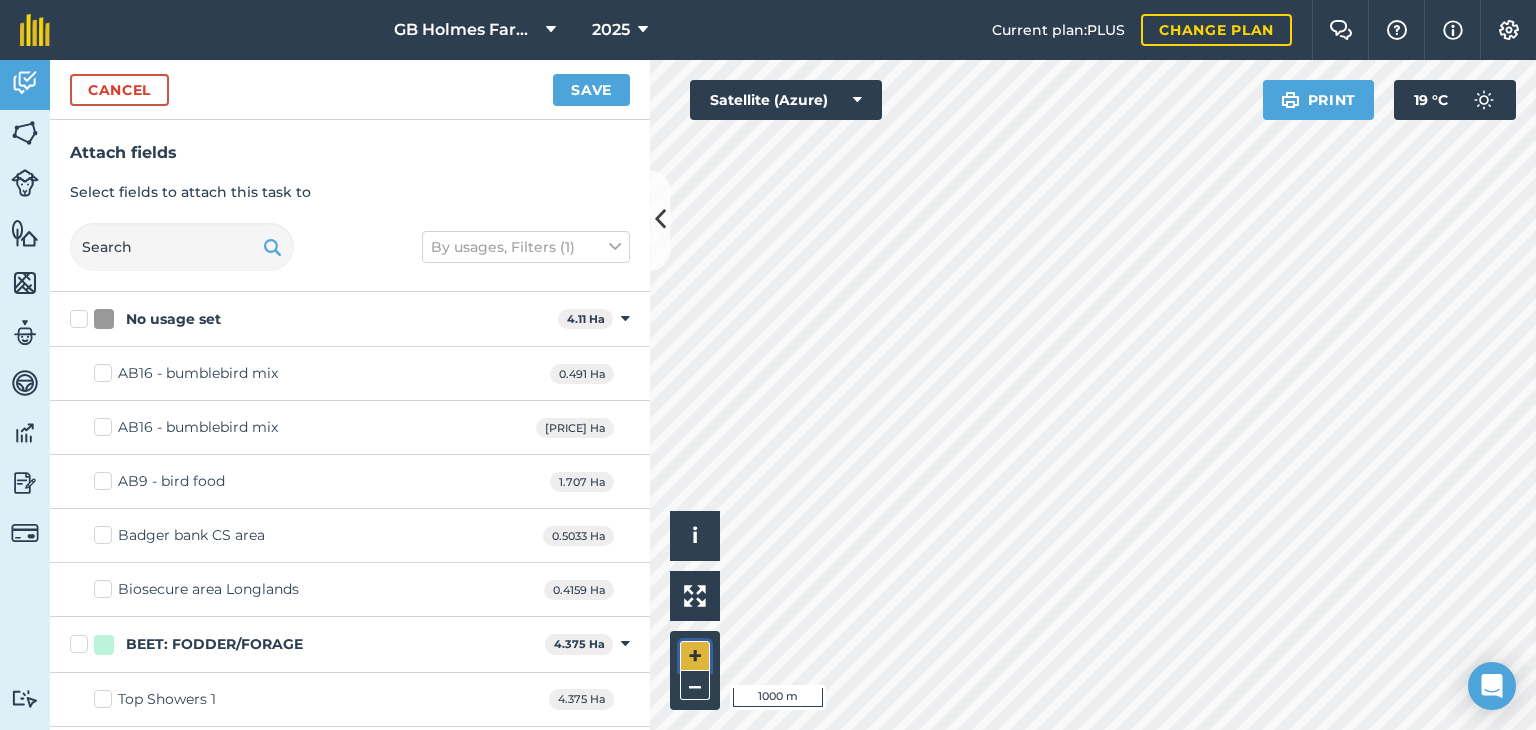 click on "+" at bounding box center [695, 656] 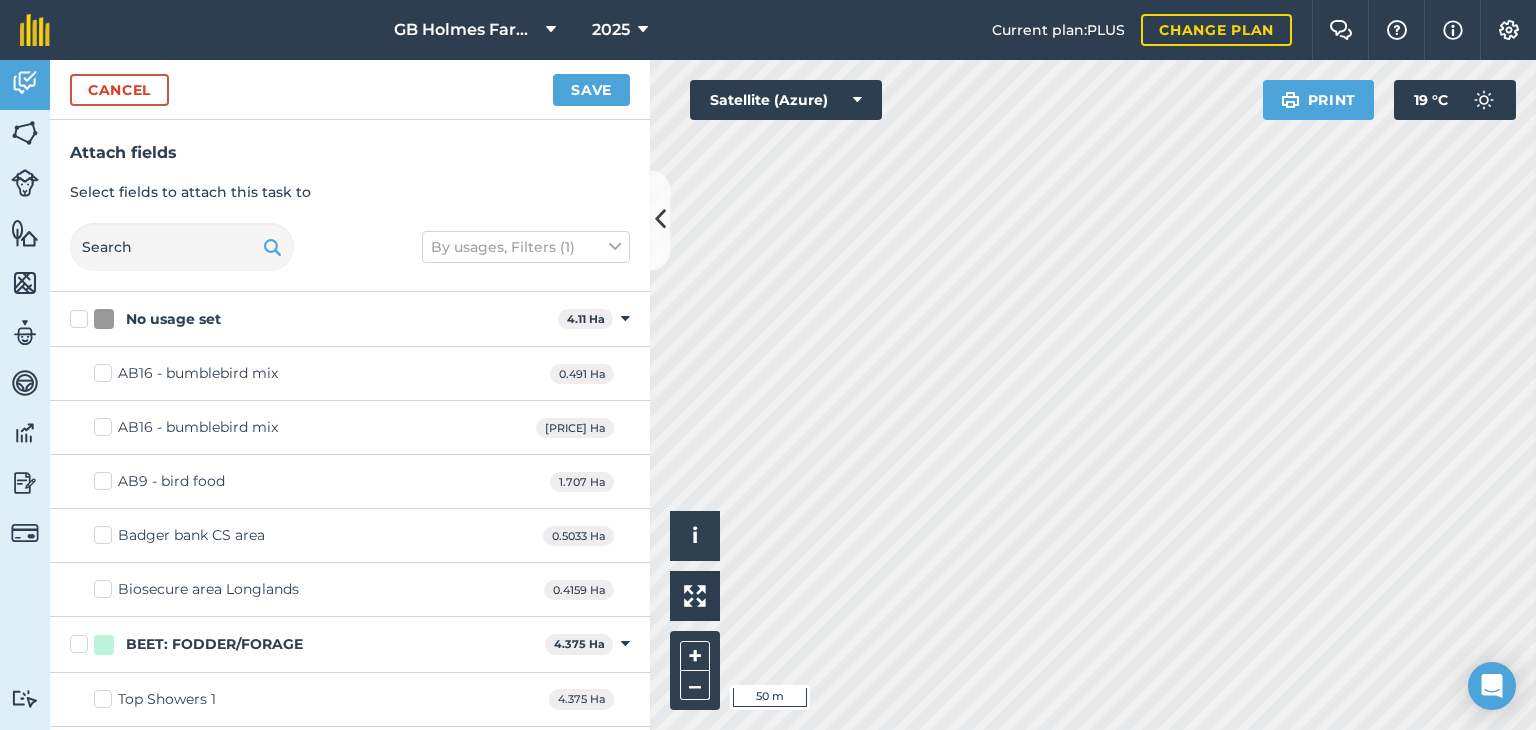 click on "[COMPANY] 2025 Current plan : PLUS Change plan Farm Chat Help Info Settings [COMPANY] - 2025 Reproduced with the permission of Microsoft Printed on 02/08/2025 Field usages No usage set BARLEY - Spring cereal mixed wholecrop BEET: FODDER/FORAGE Bio secure area bio-secure CEREALS: OTHERS - Straw CORN: FODDER/FORAGE - Highhouse CORN: FODDER/FORAGE - Littlewood CORN: FODDER/FORAGE - Longlands FODDER/FORAGE-CROPS: OTHERS - Highhouse summer cover mix FODDER/FORAGE-CROPS: OTHERS - Littlewood summer cover mix FODDER/FORAGE-CROPS: OTHERS - Longlands summer cover mix Game Cover GRASS - Highhouse heifers GRASS - Highhouse herbs/ clover/ lucerne GRASS - Highhouse milking platform GRASS - Highhouse Silage GRASS - Littlewood heifer grazing GRASS - Littlewood herbs/ clover/ lucerne GRASS - Littlewood milking platform GRASS - Littlewood silage GRASS - Longlands heifer grazing GRASS - Longlands herbs/ clover/ lucerne GRASS - Longlands milking platform GRASS - Longlands silage Stewardship" at bounding box center (768, 365) 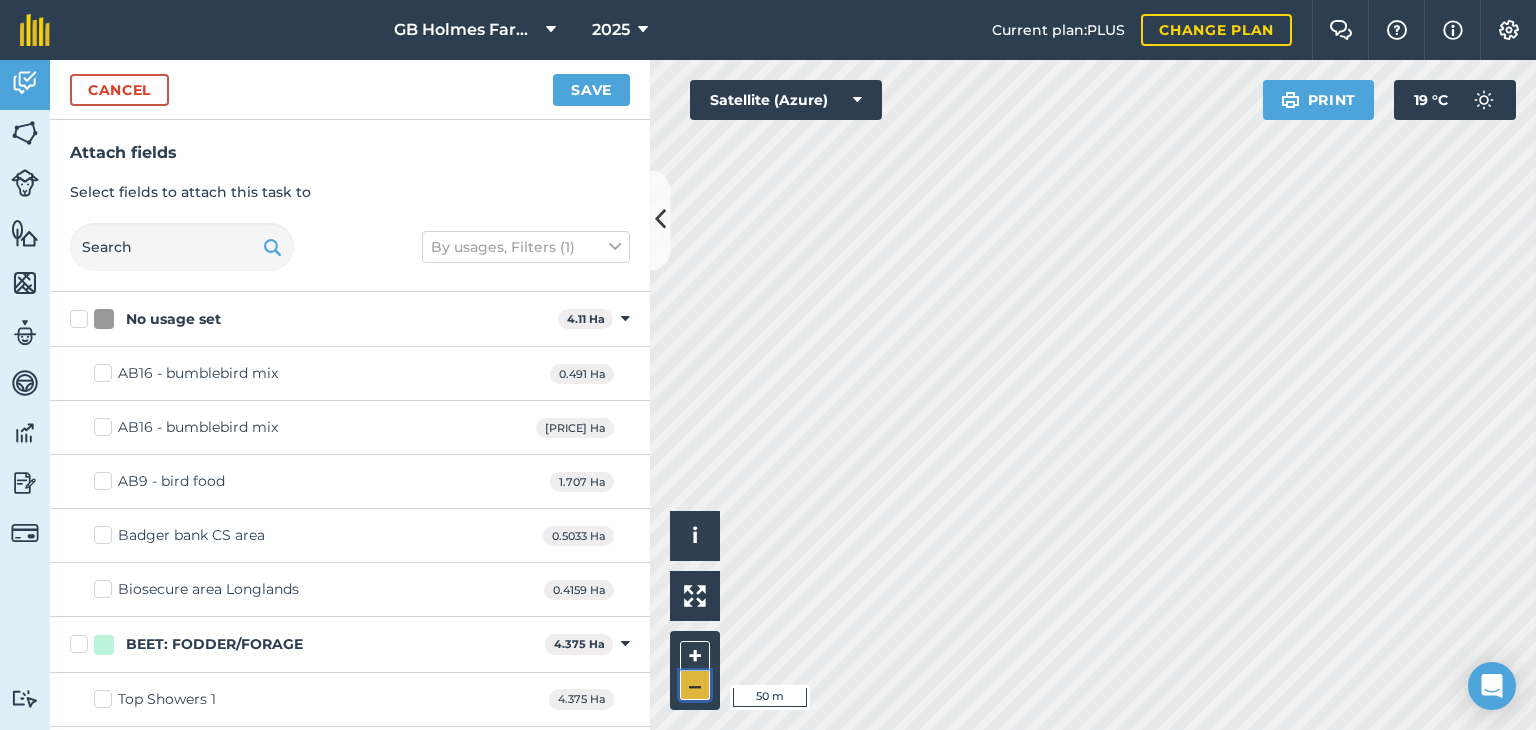 click on "–" at bounding box center (695, 685) 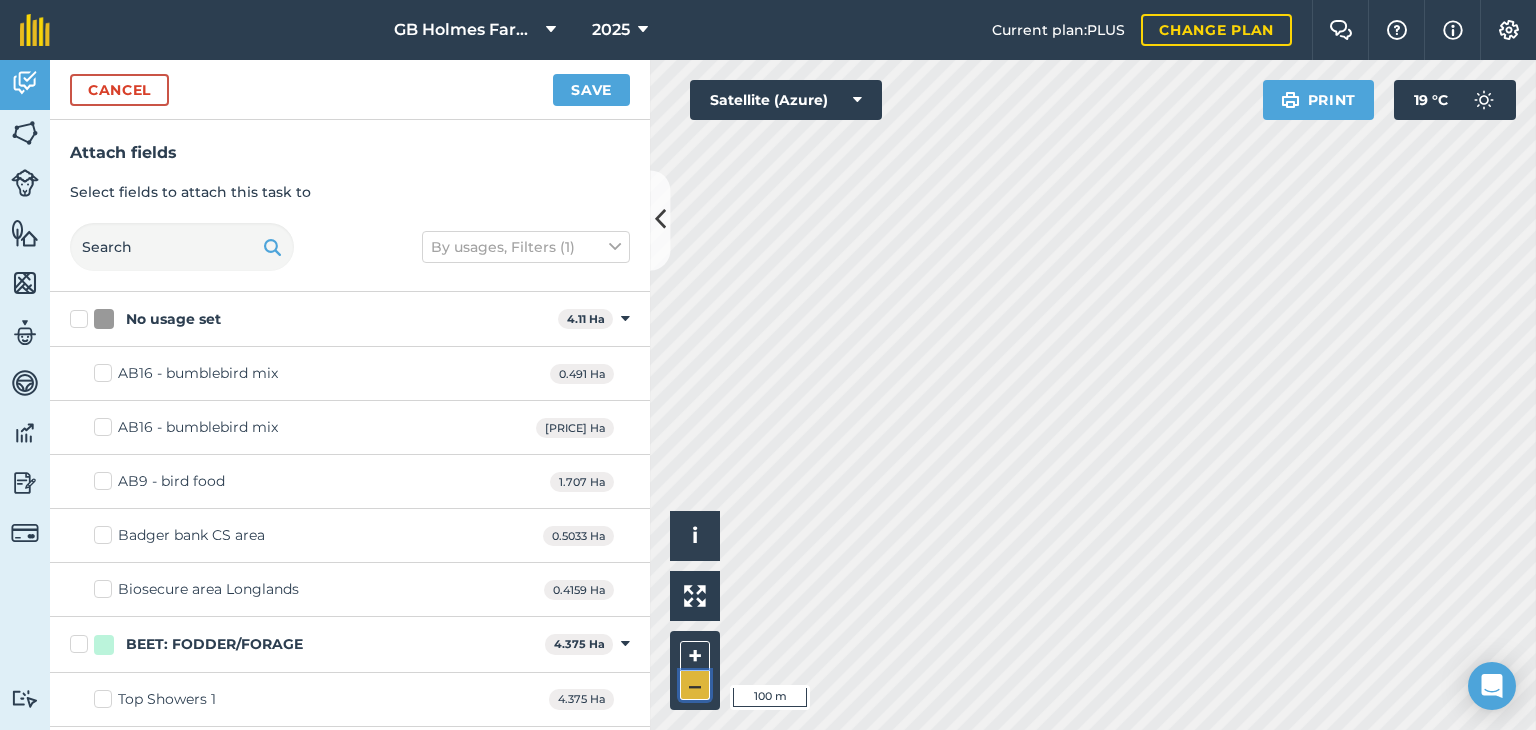 click on "–" at bounding box center [695, 685] 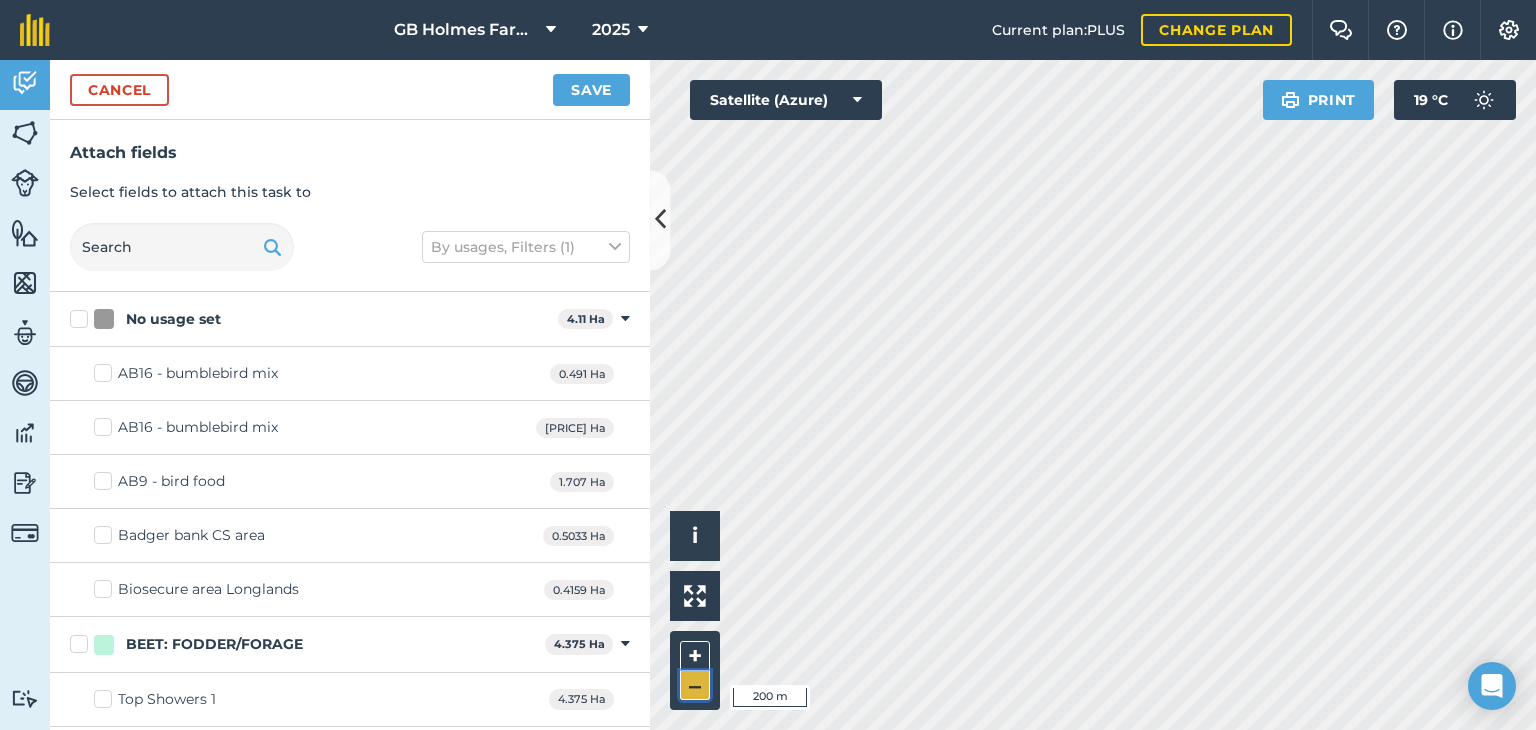 click on "–" at bounding box center [695, 685] 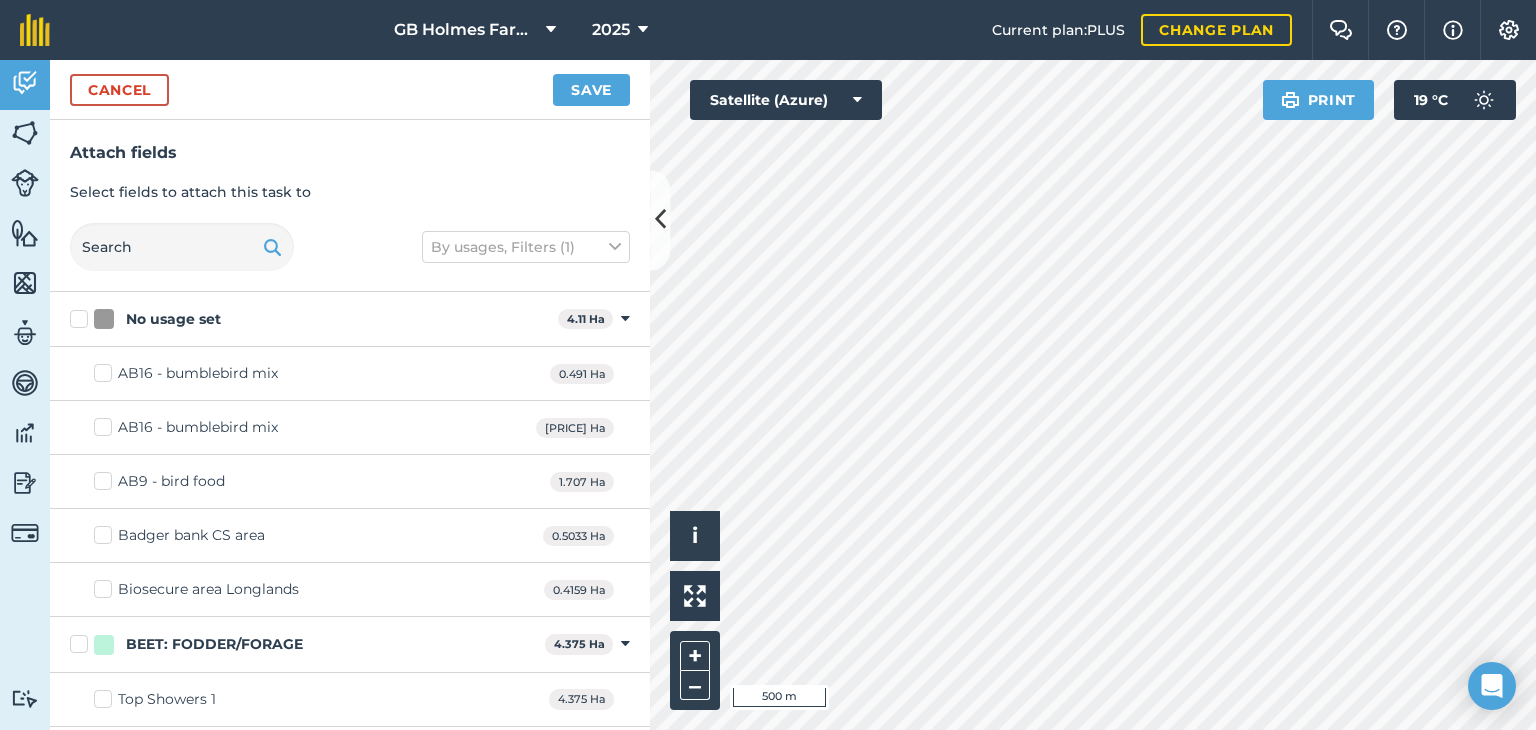 checkbox on "false" 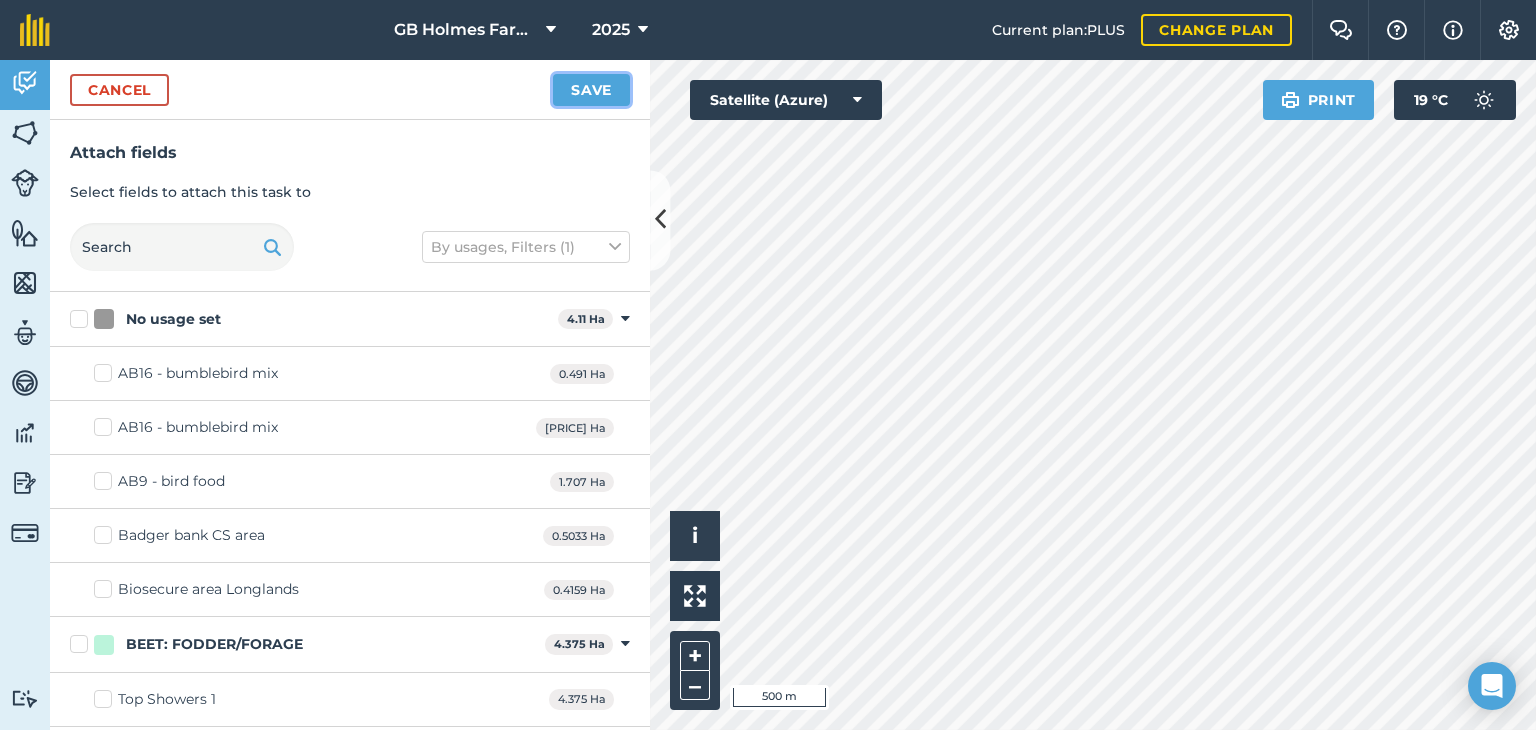 click on "Save" at bounding box center [591, 90] 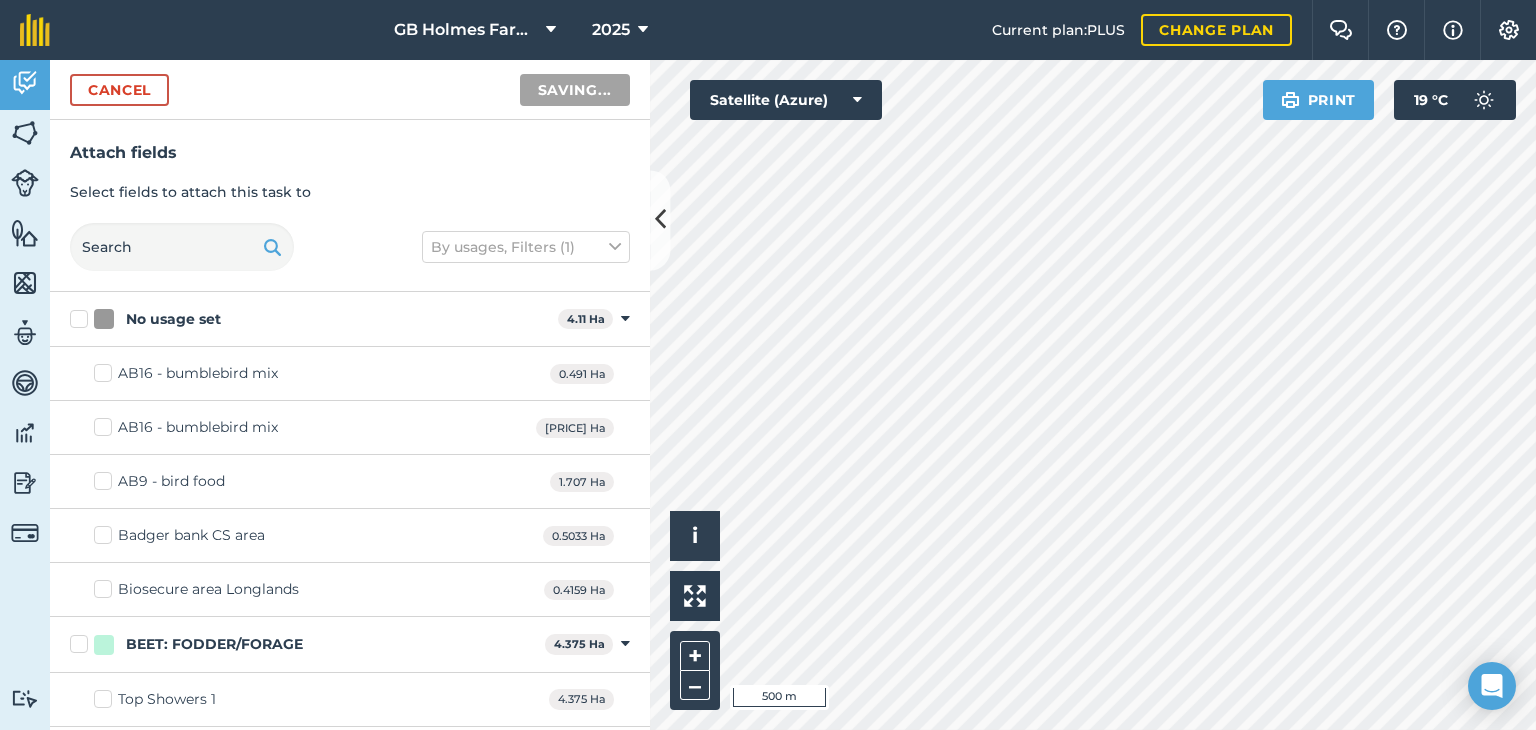 checkbox on "true" 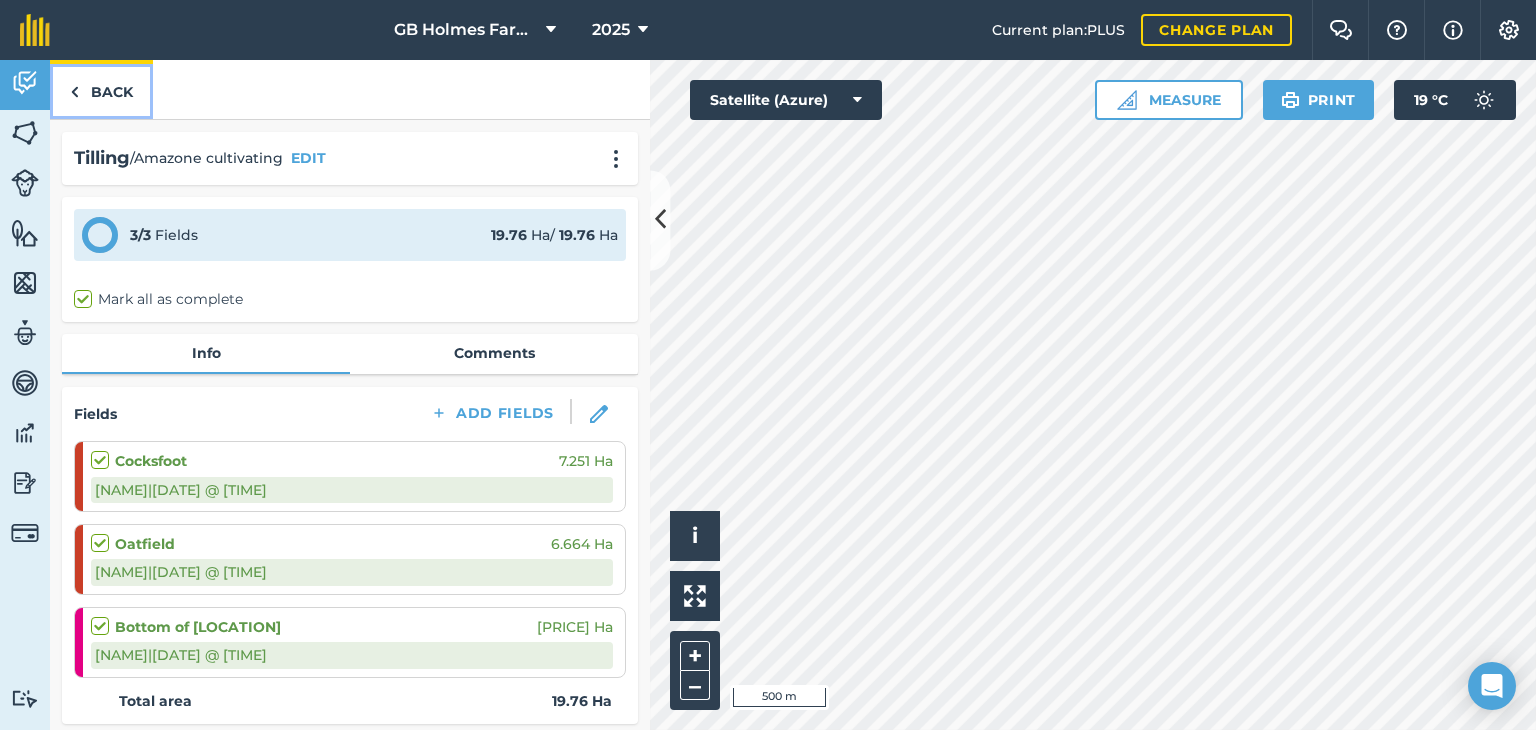 click on "Back" at bounding box center [101, 89] 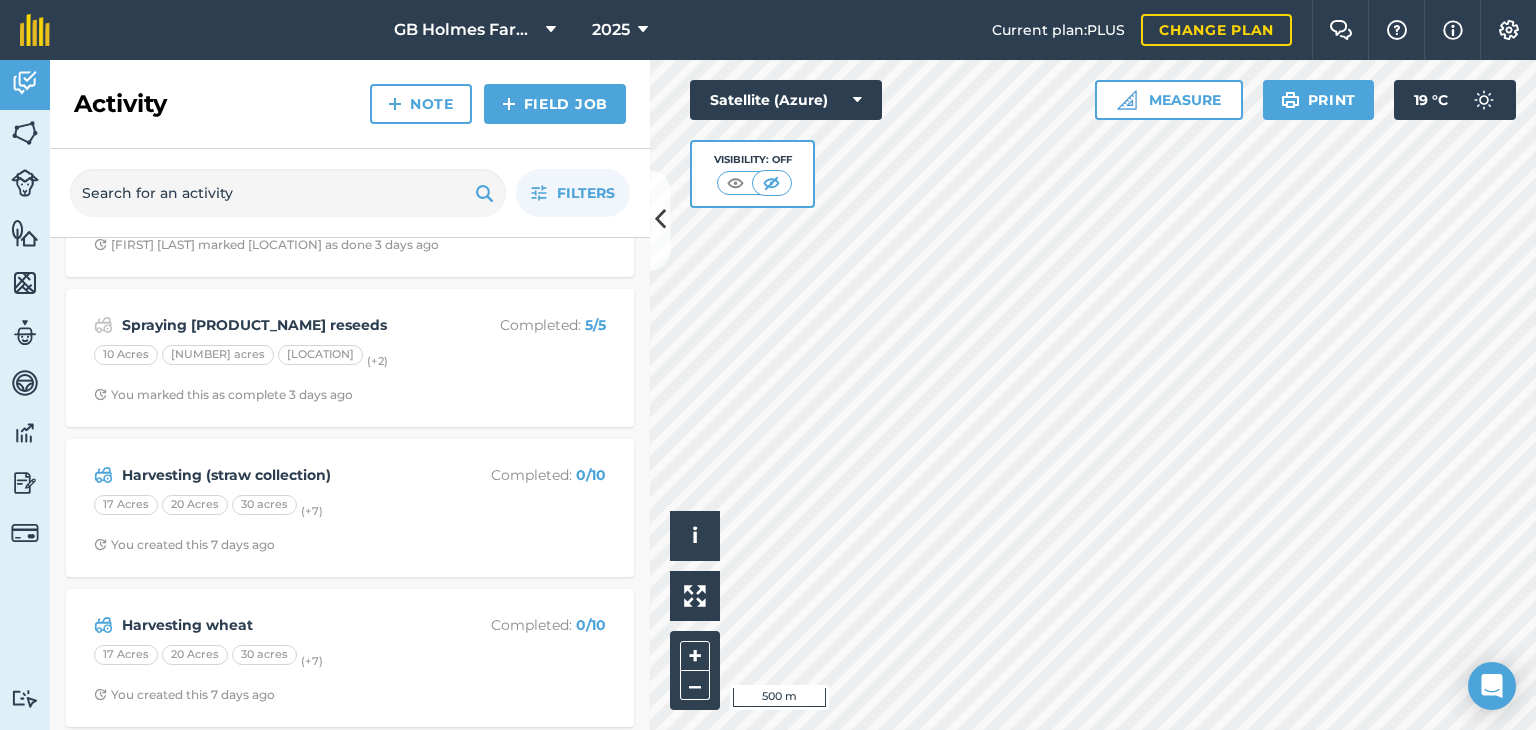 scroll, scrollTop: 296, scrollLeft: 0, axis: vertical 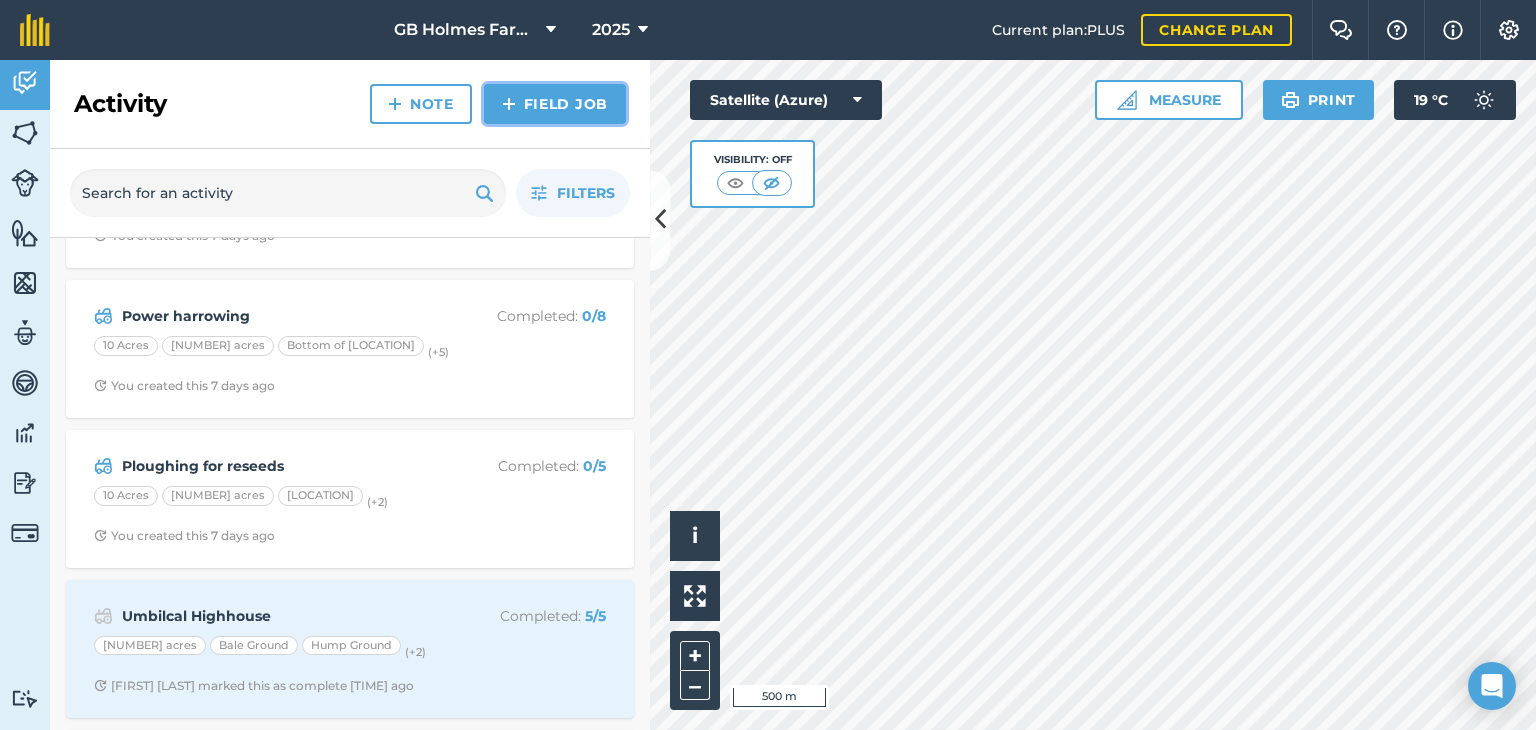 click on "Field Job" at bounding box center (555, 104) 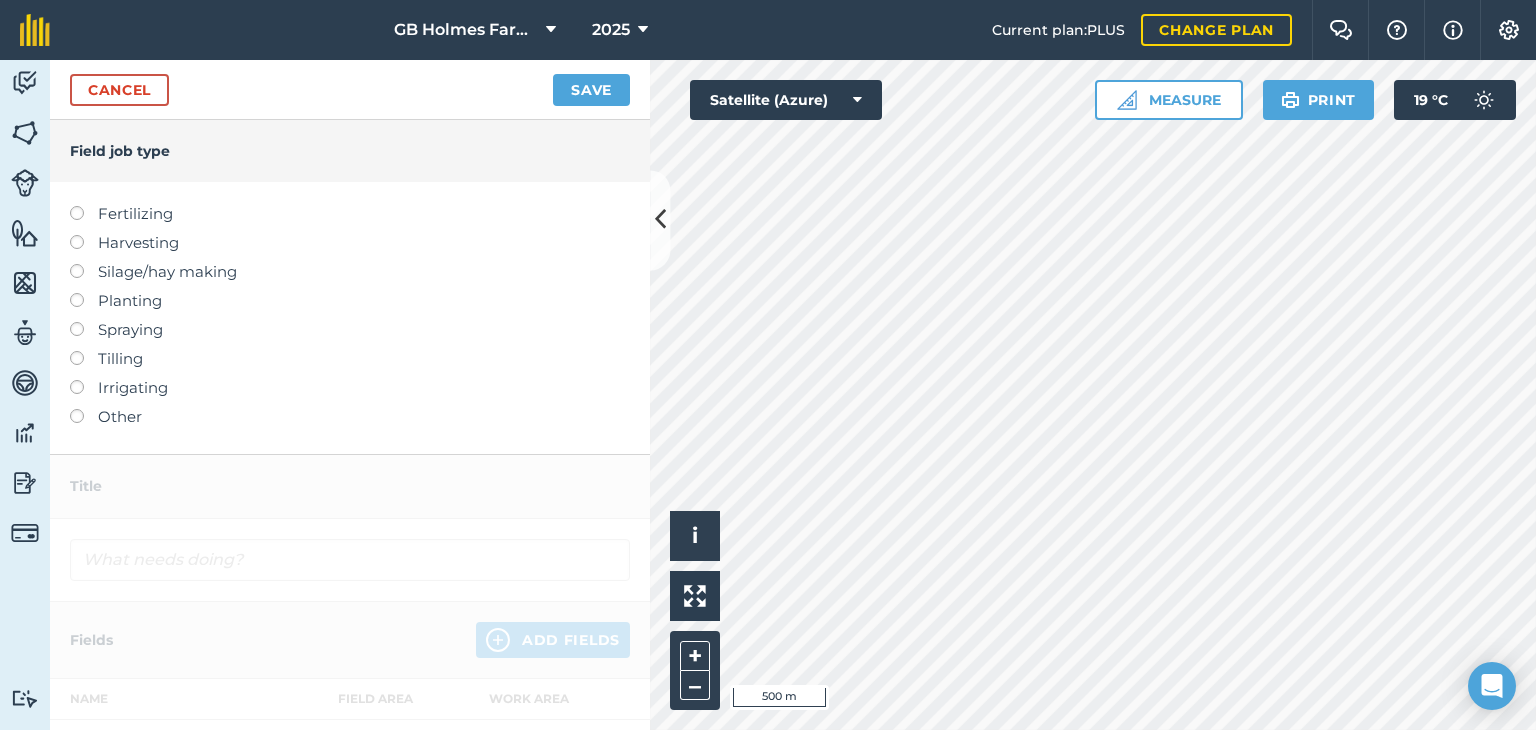 click on "Other" at bounding box center (350, 417) 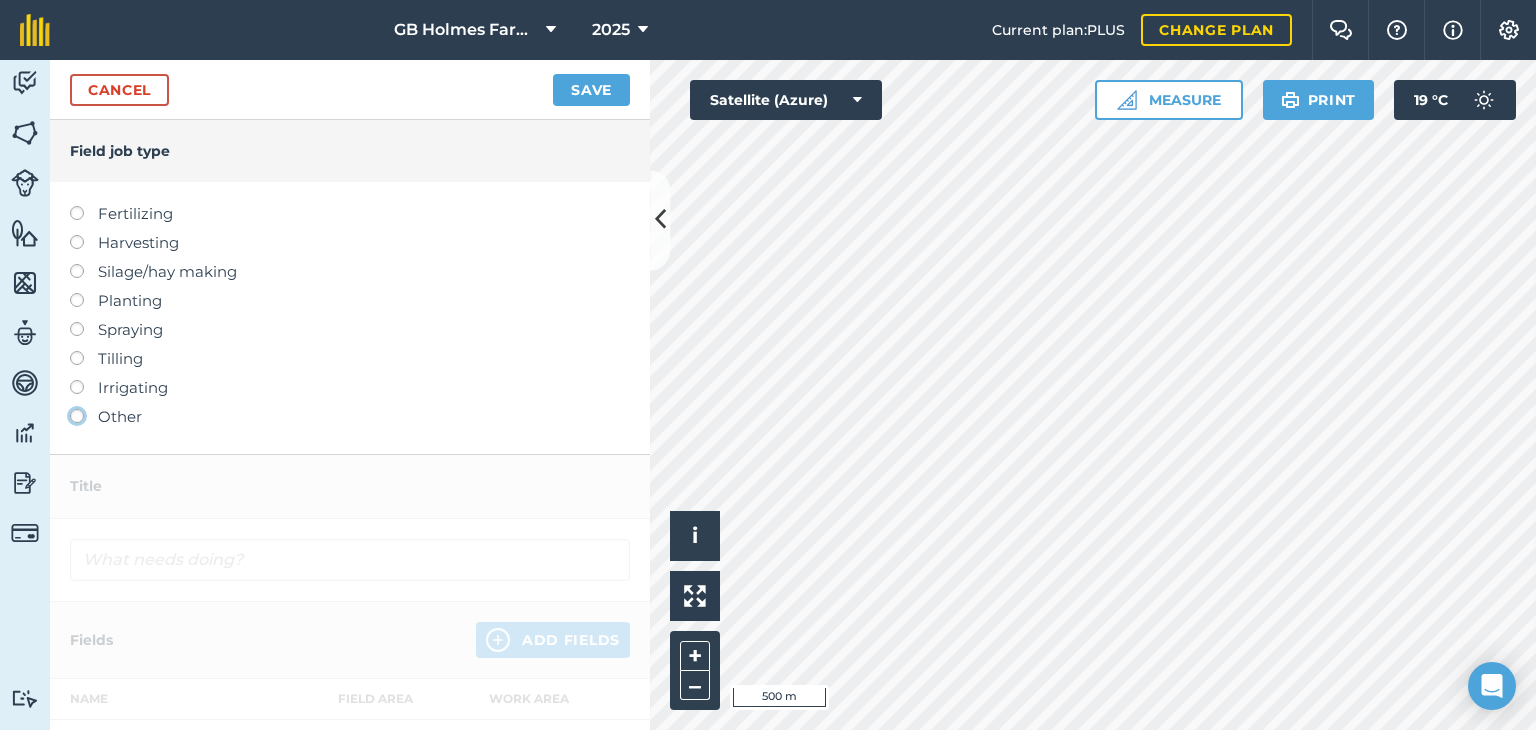 click on "Other" at bounding box center (-9943, 415) 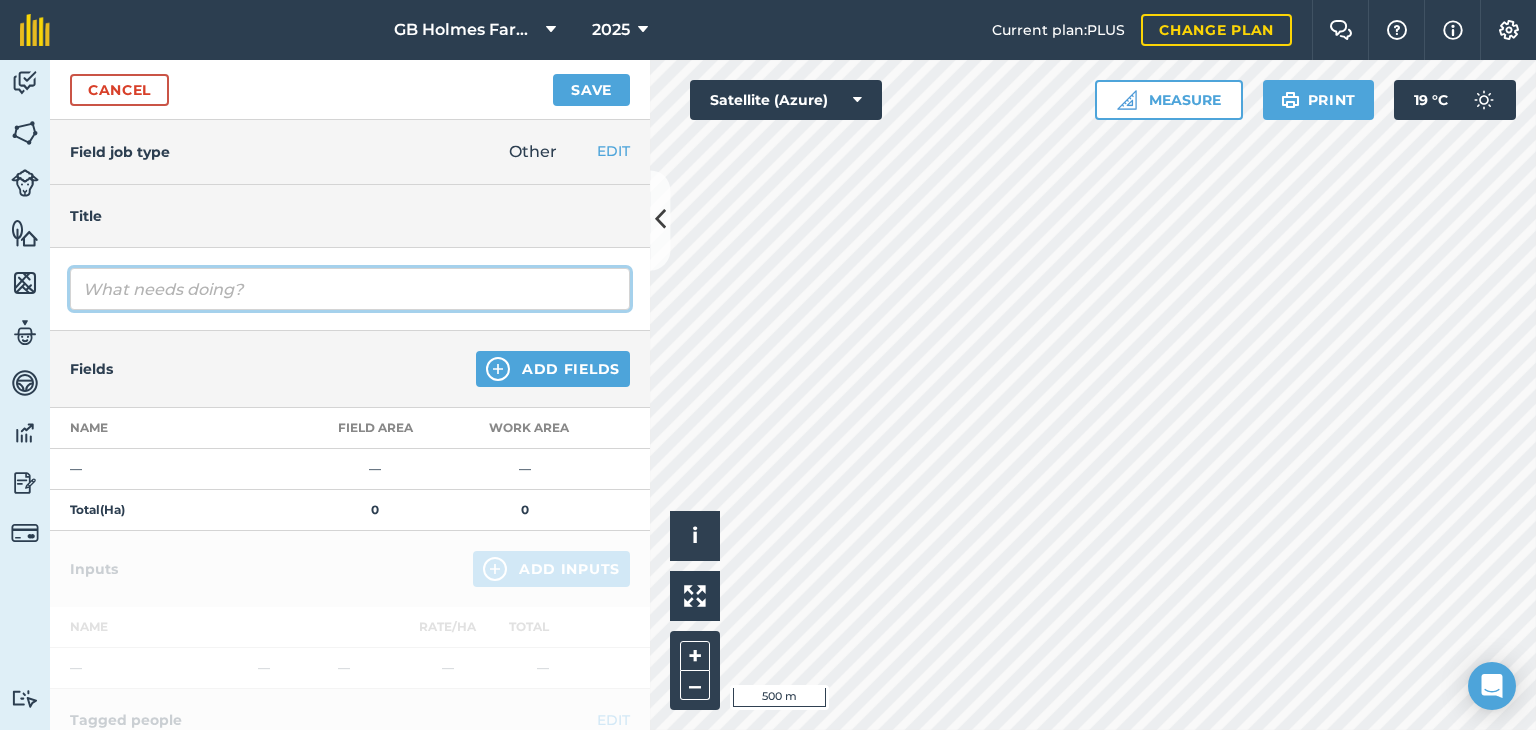 click at bounding box center (350, 289) 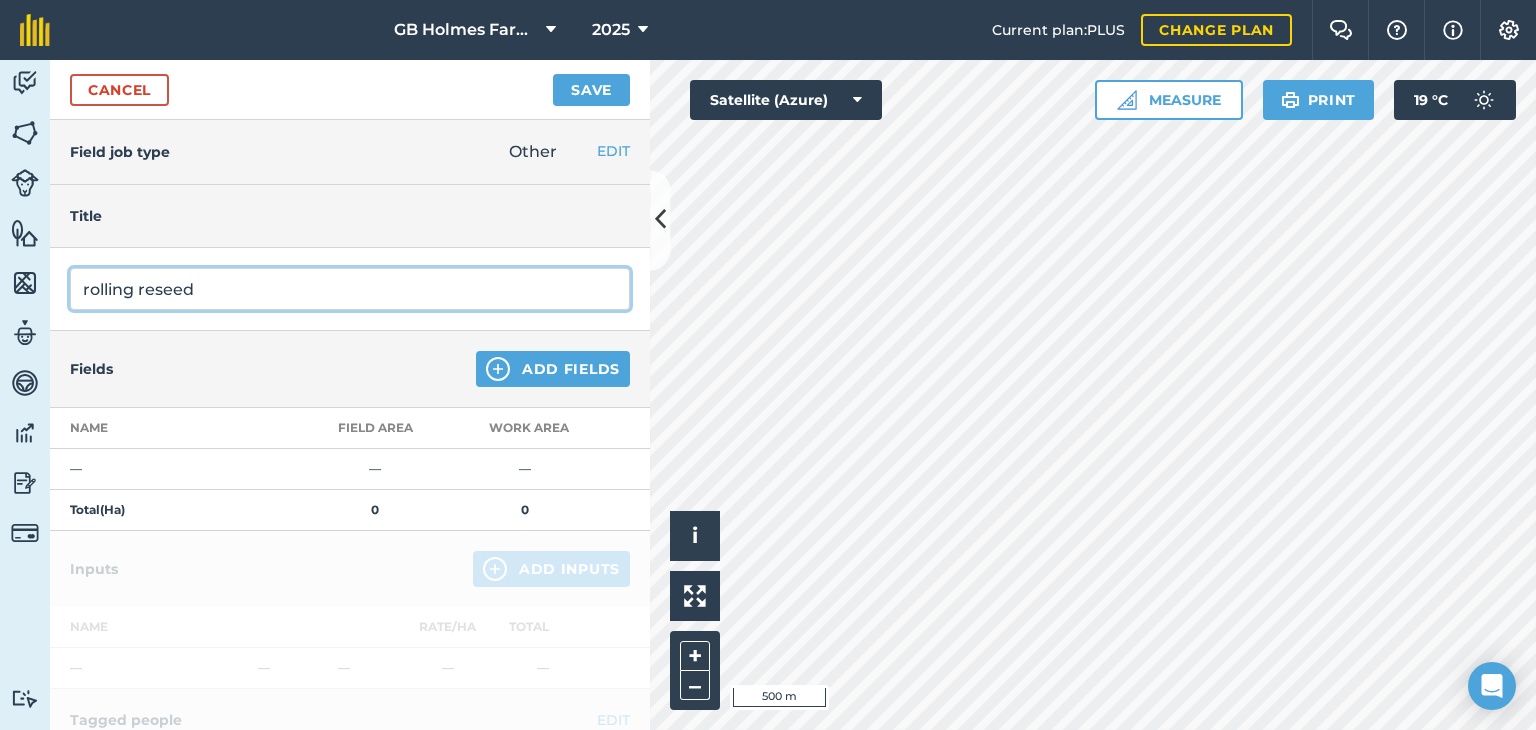 type on "rolling reseed" 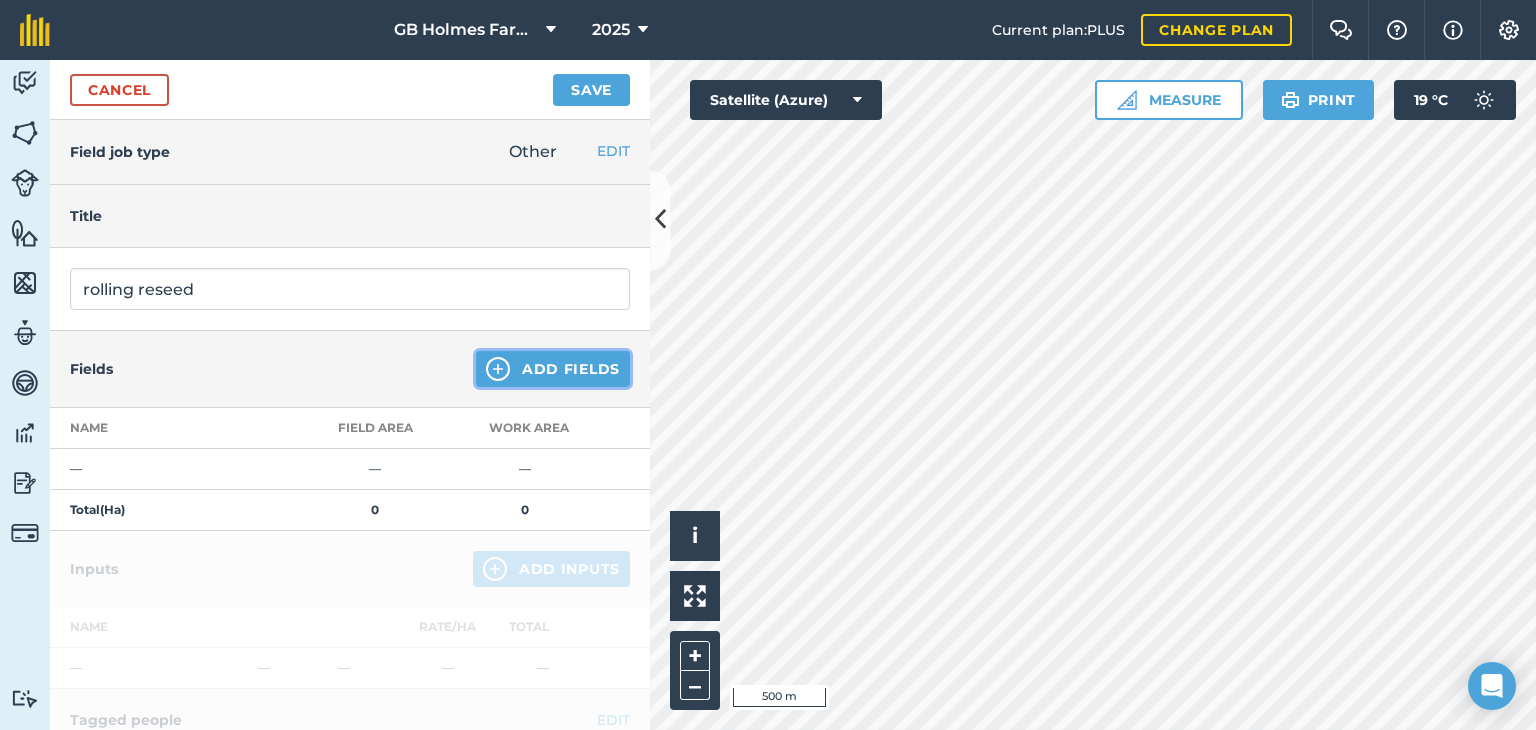 click on "Add Fields" at bounding box center [553, 369] 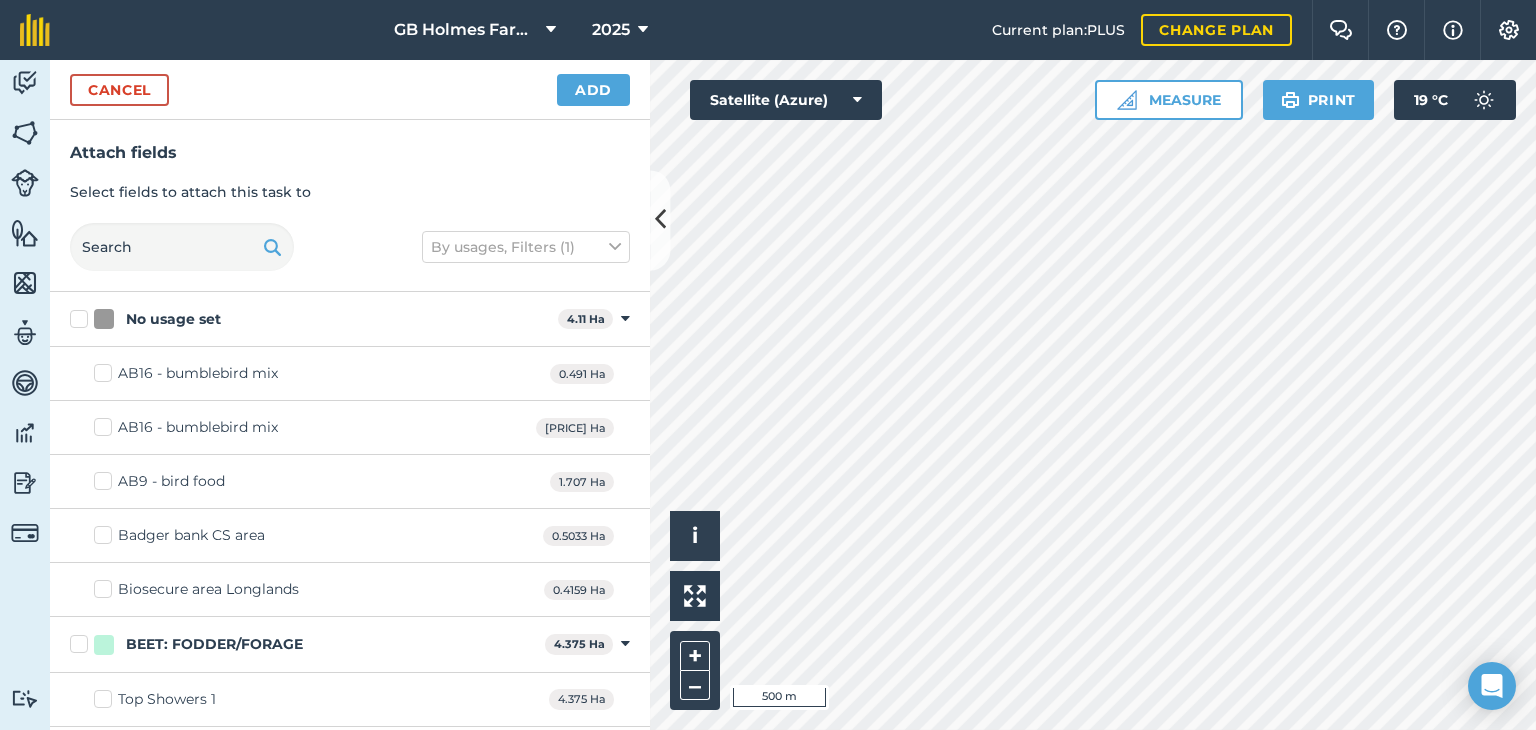 checkbox on "false" 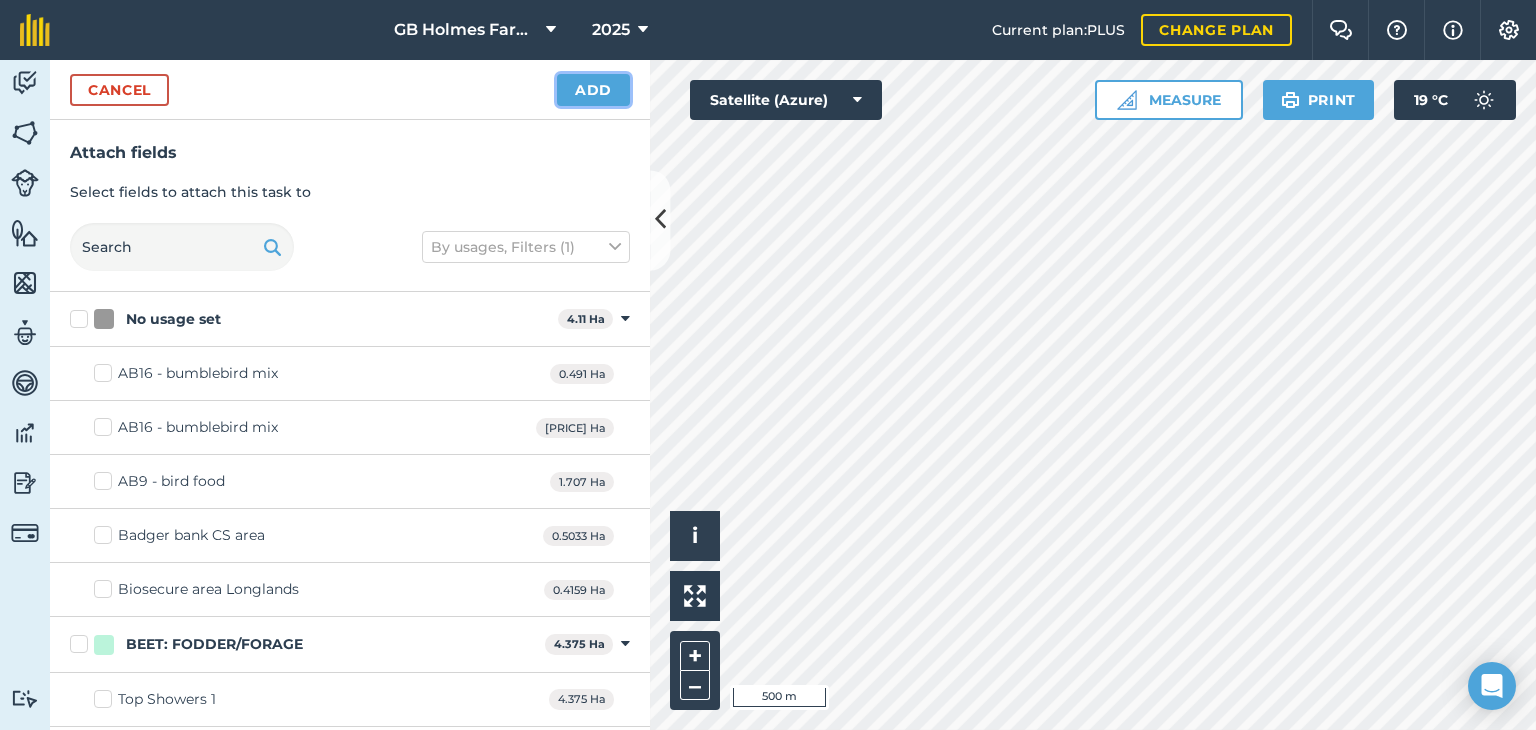 click on "Add" at bounding box center [593, 90] 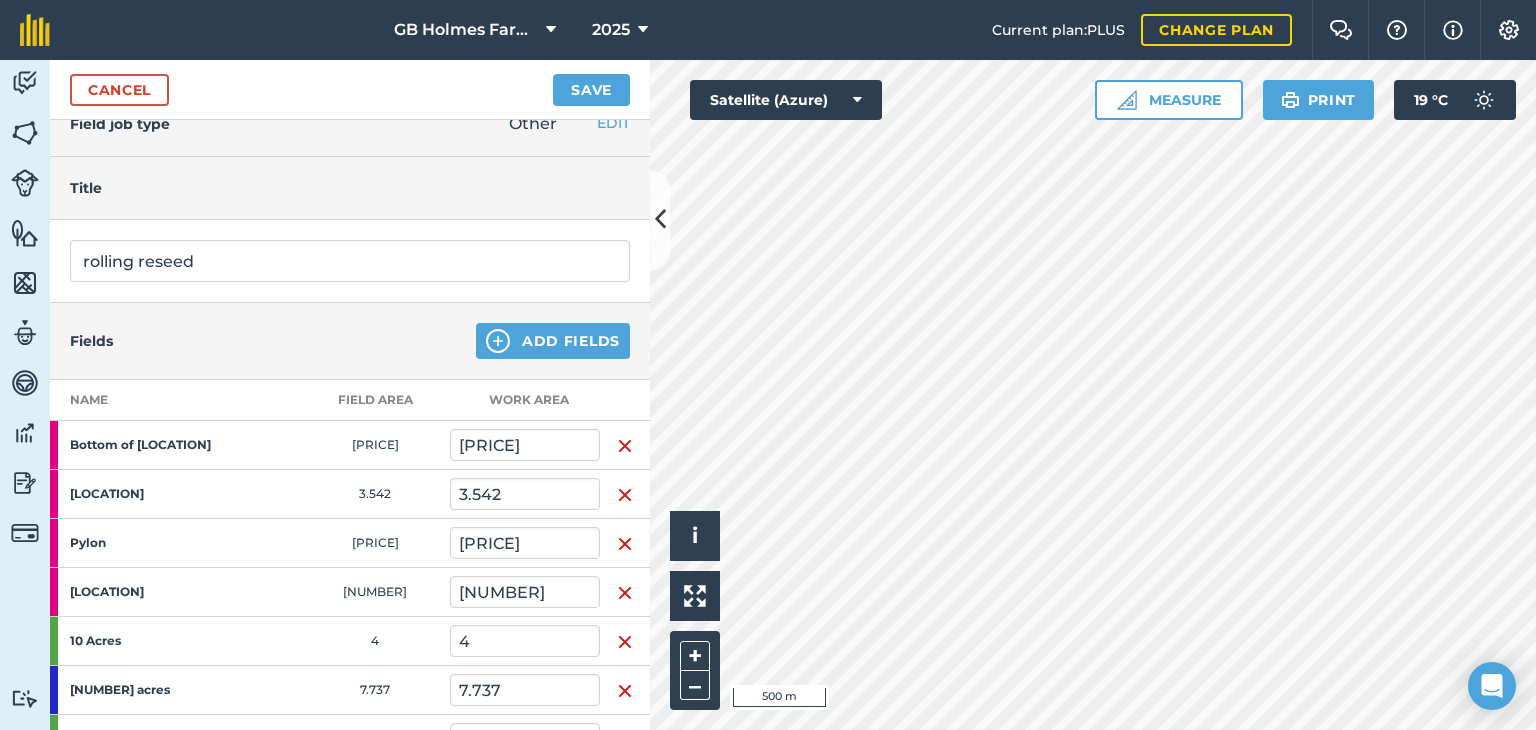 scroll, scrollTop: 0, scrollLeft: 0, axis: both 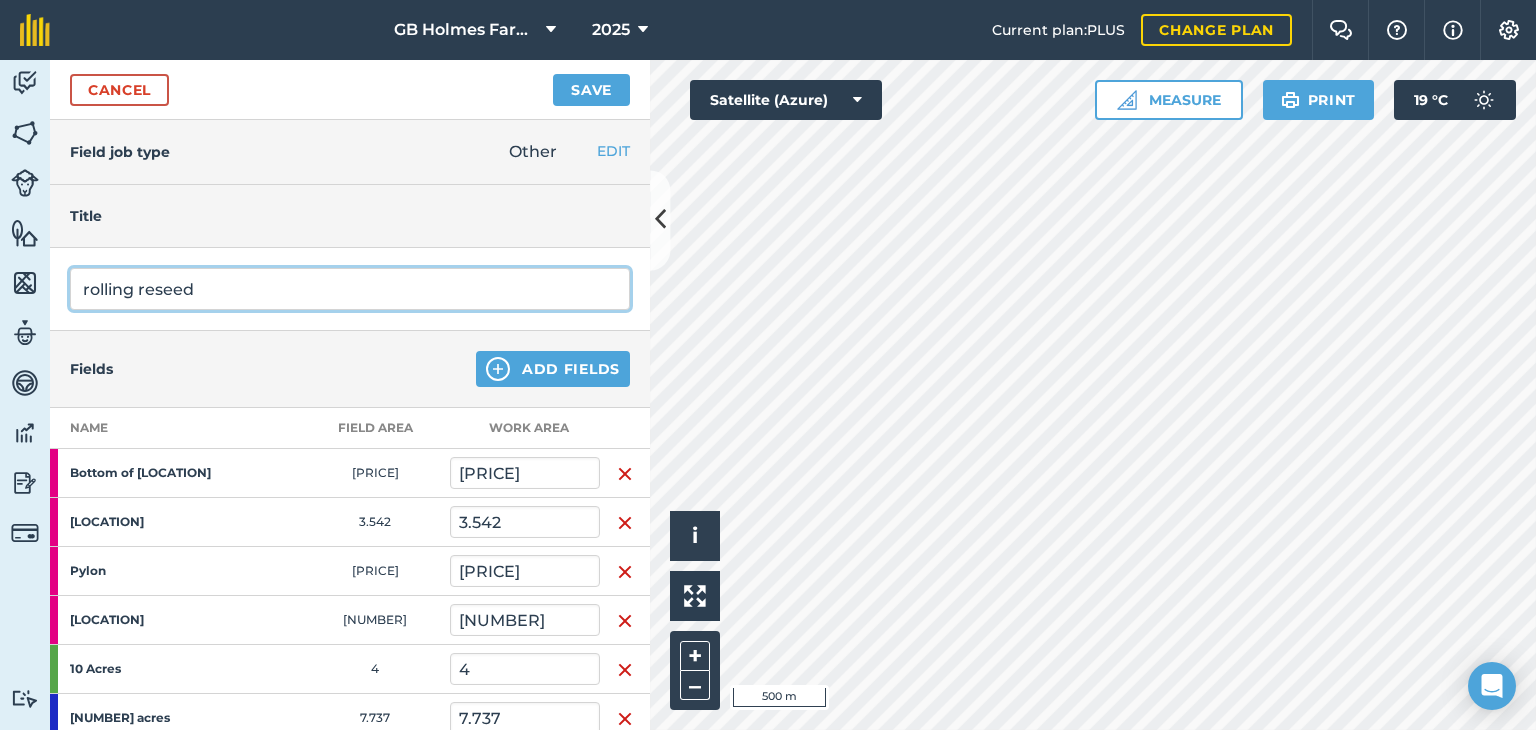 click on "rolling reseed" at bounding box center (350, 289) 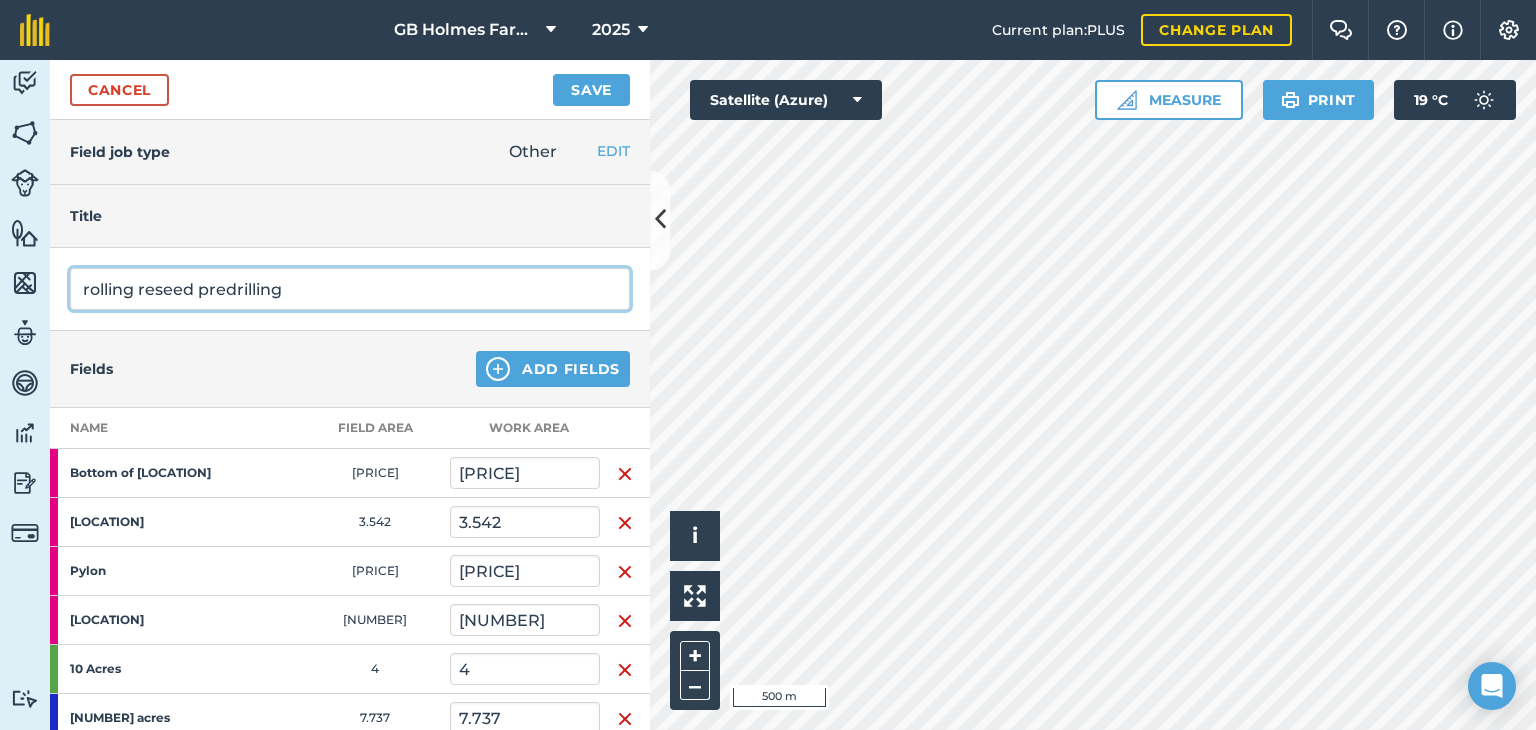 click on "rolling reseed predrilling" at bounding box center [350, 289] 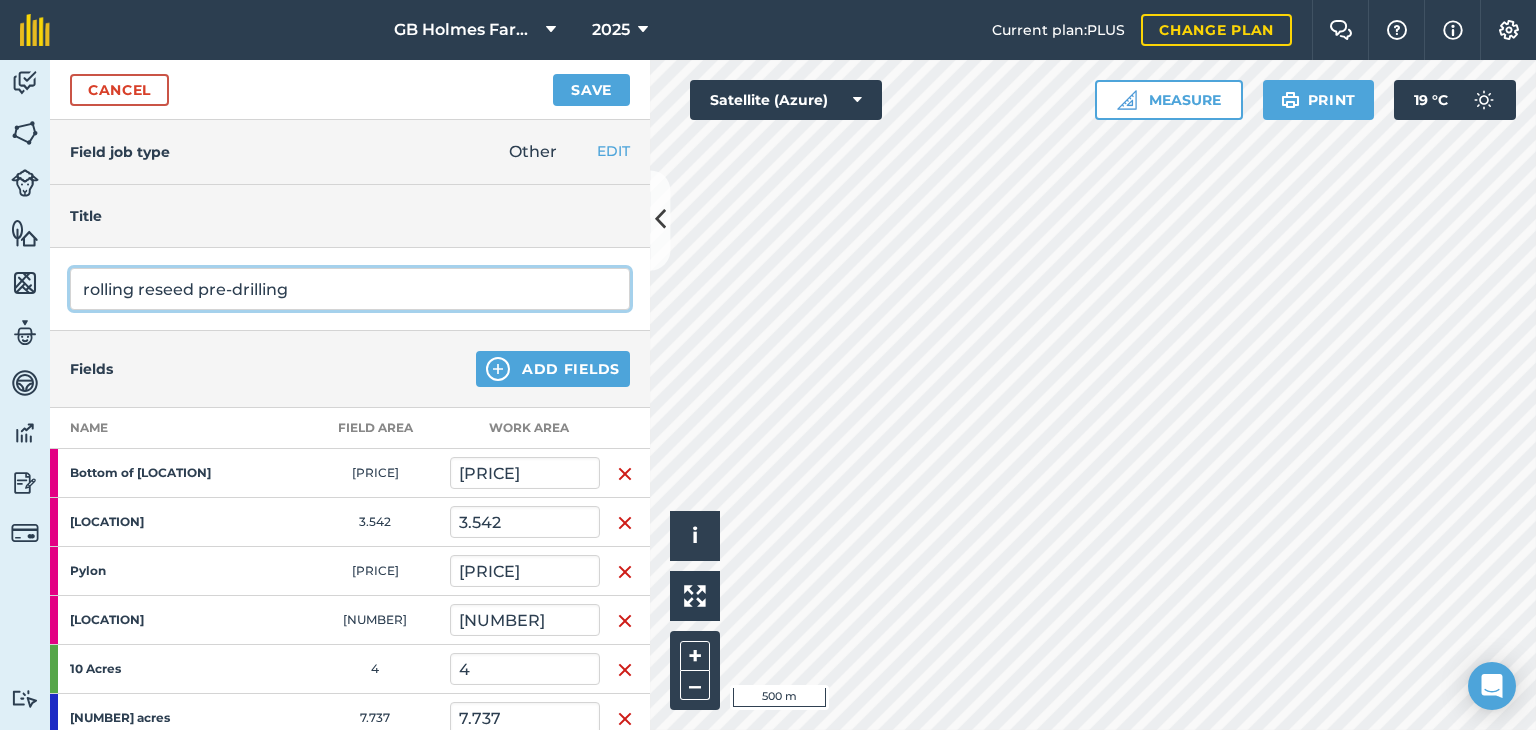 click on "rolling reseed pre-drilling" at bounding box center (350, 289) 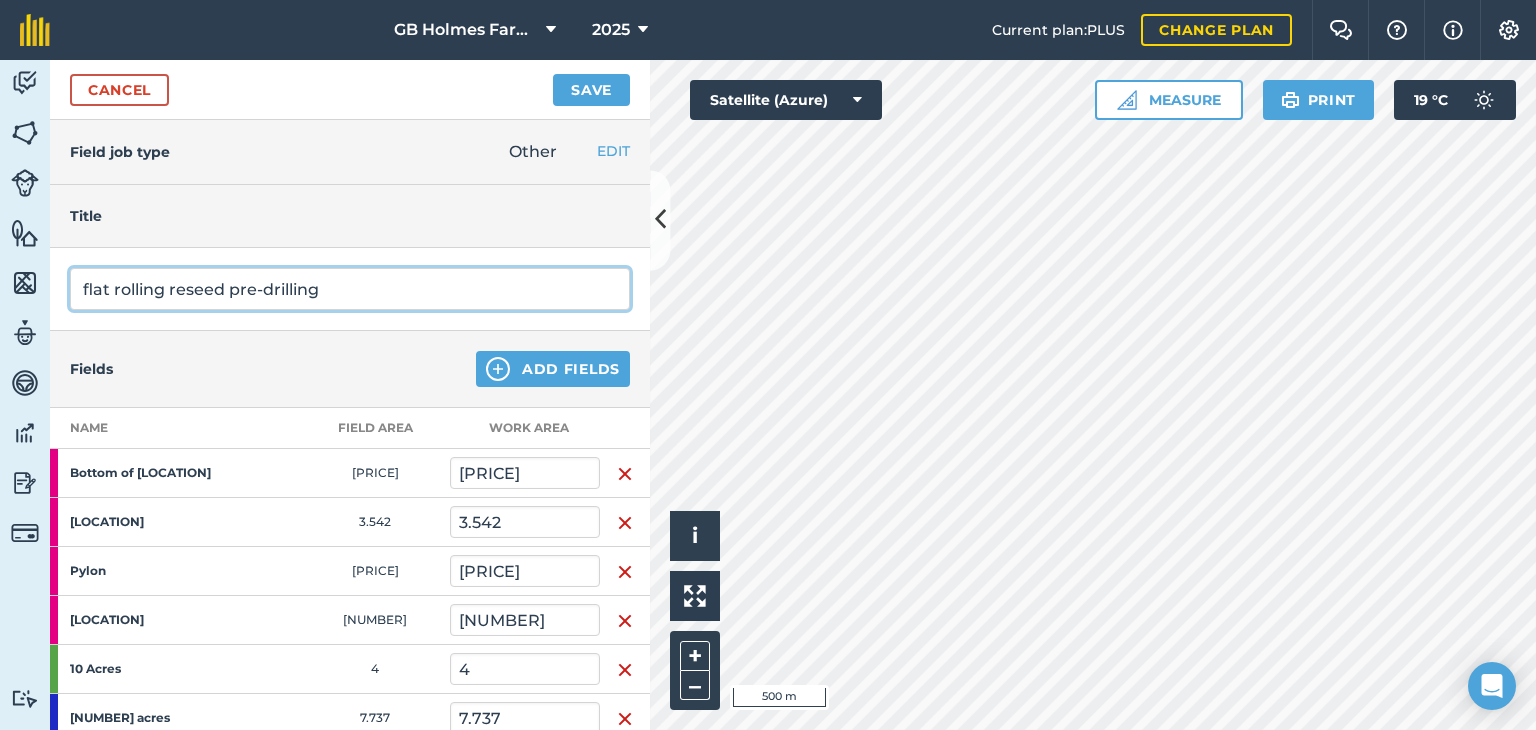 type on "flat rolling reseed pre-drilling" 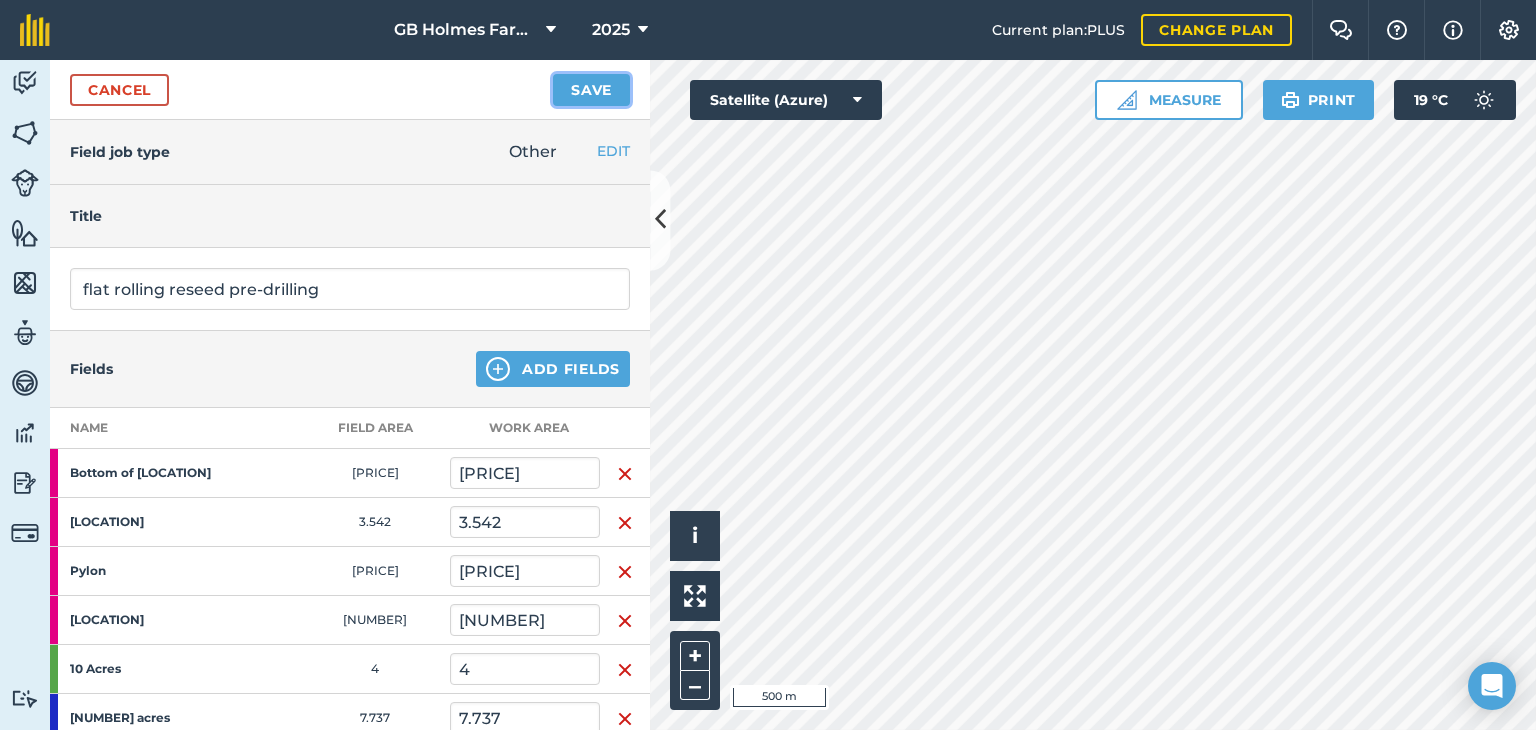 click on "Save" at bounding box center (591, 90) 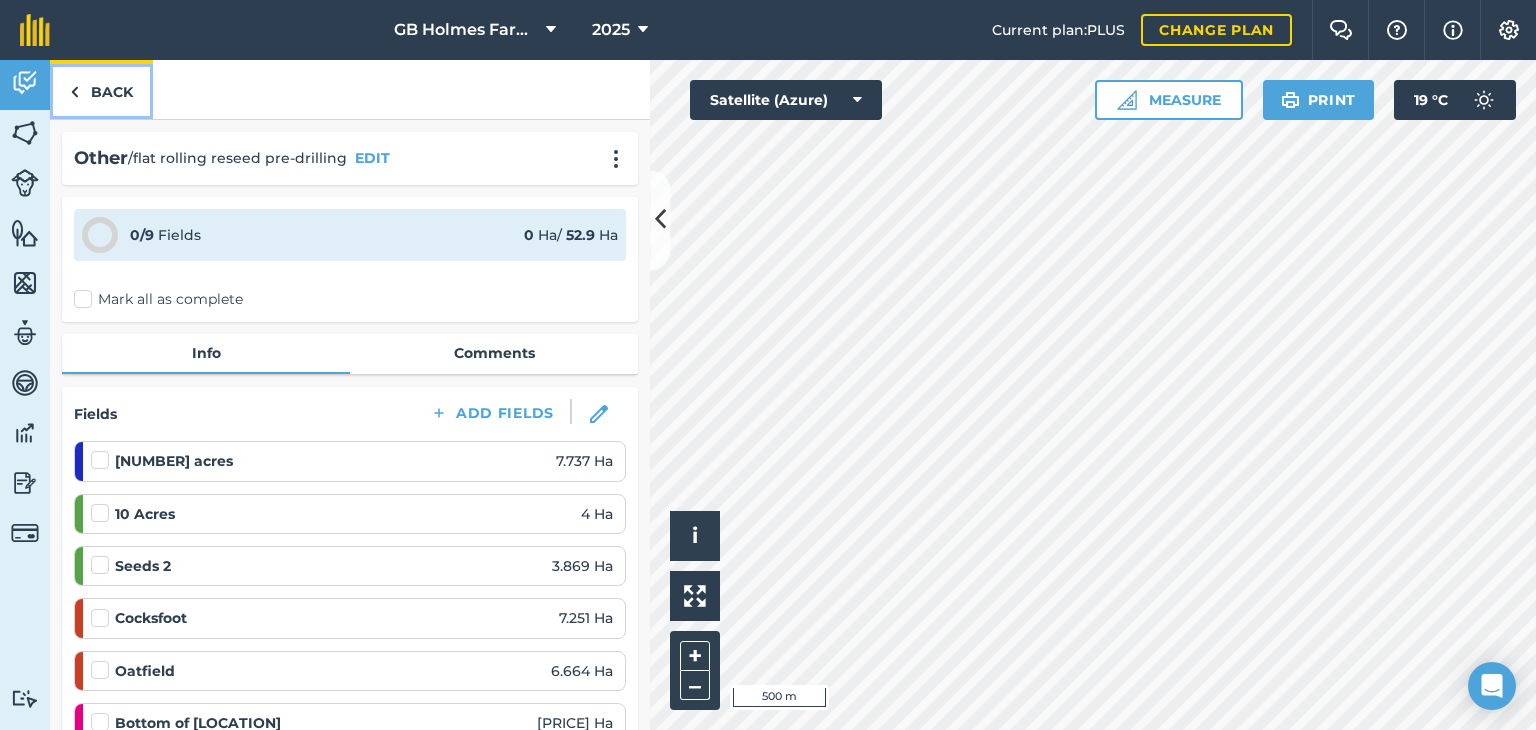 click on "Back" at bounding box center (101, 89) 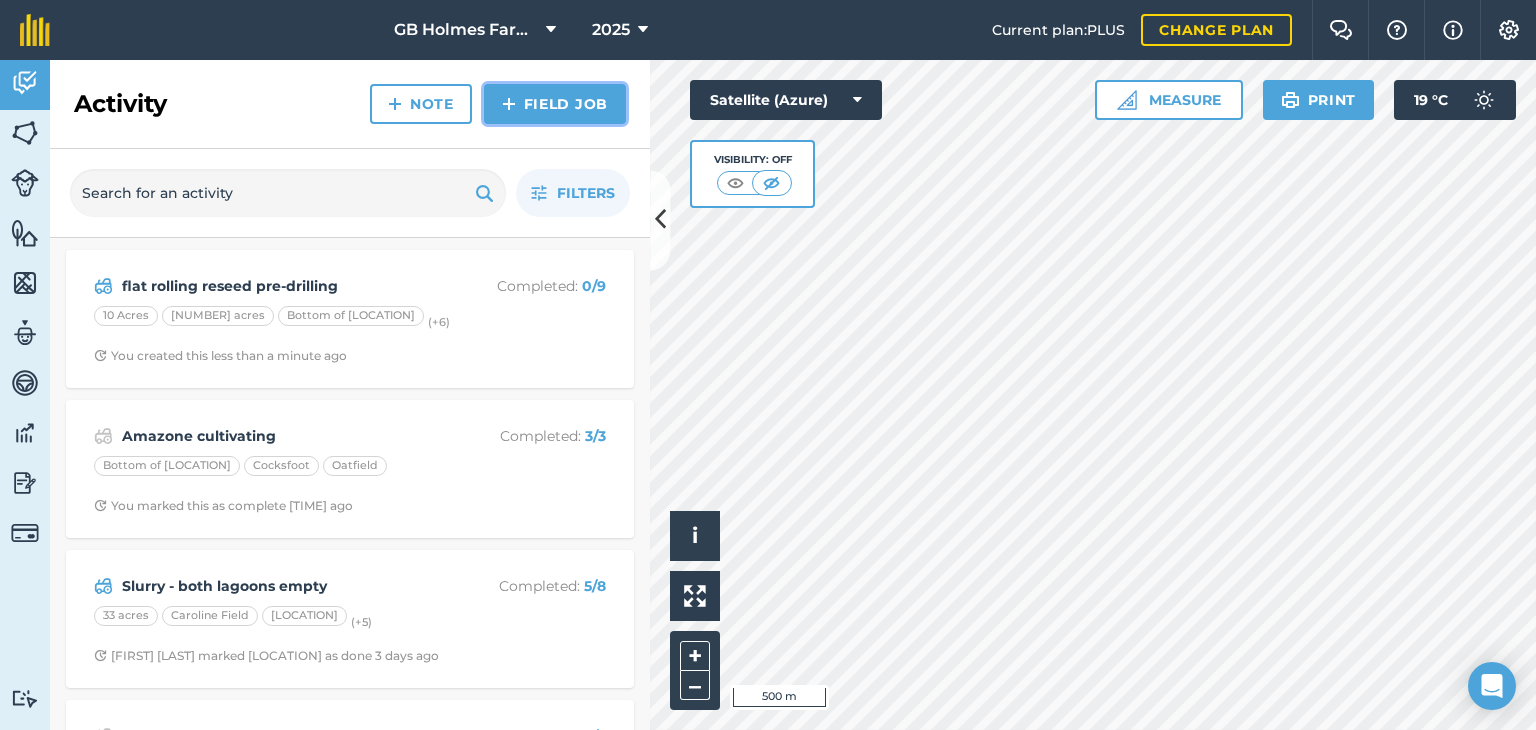 click on "Field Job" at bounding box center (555, 104) 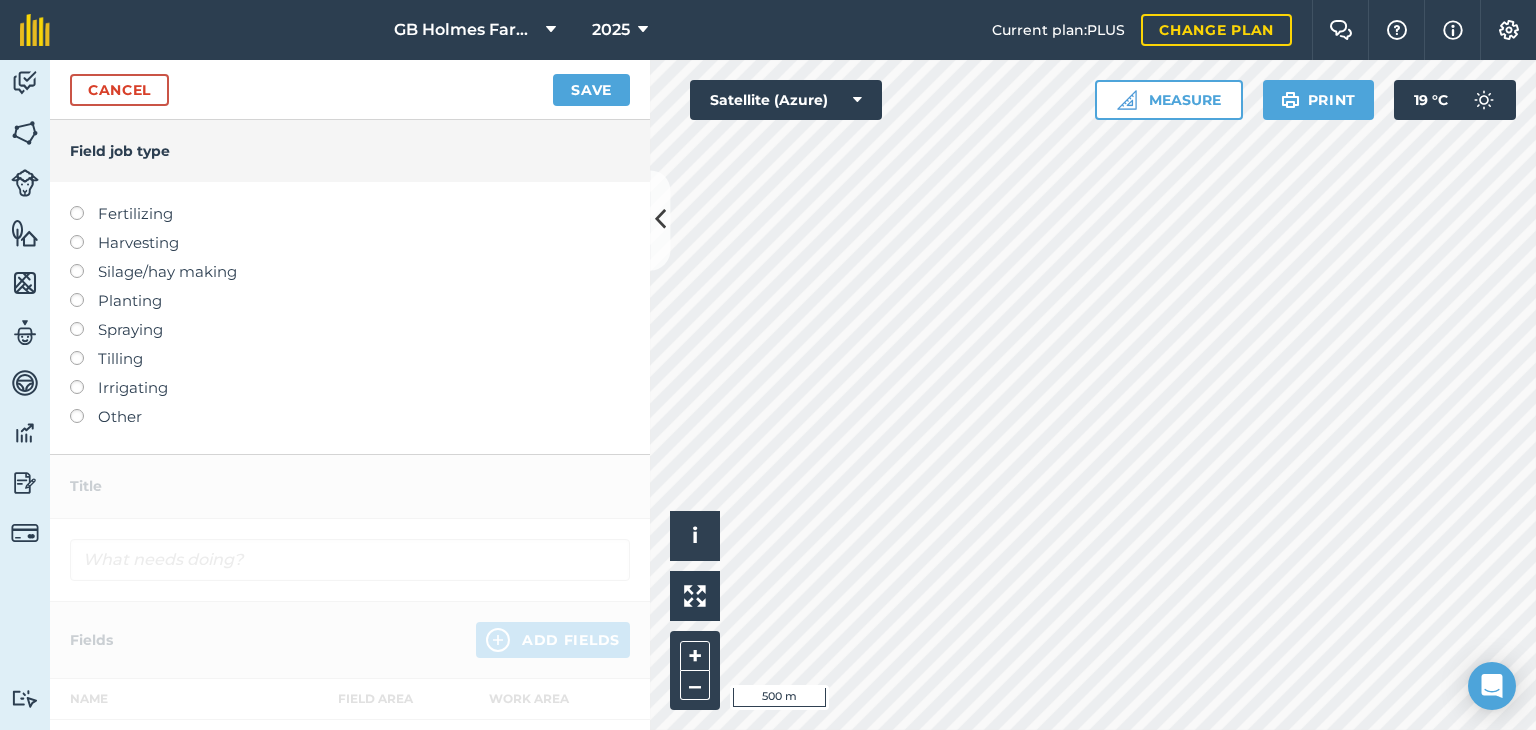 click on "Other" at bounding box center [350, 417] 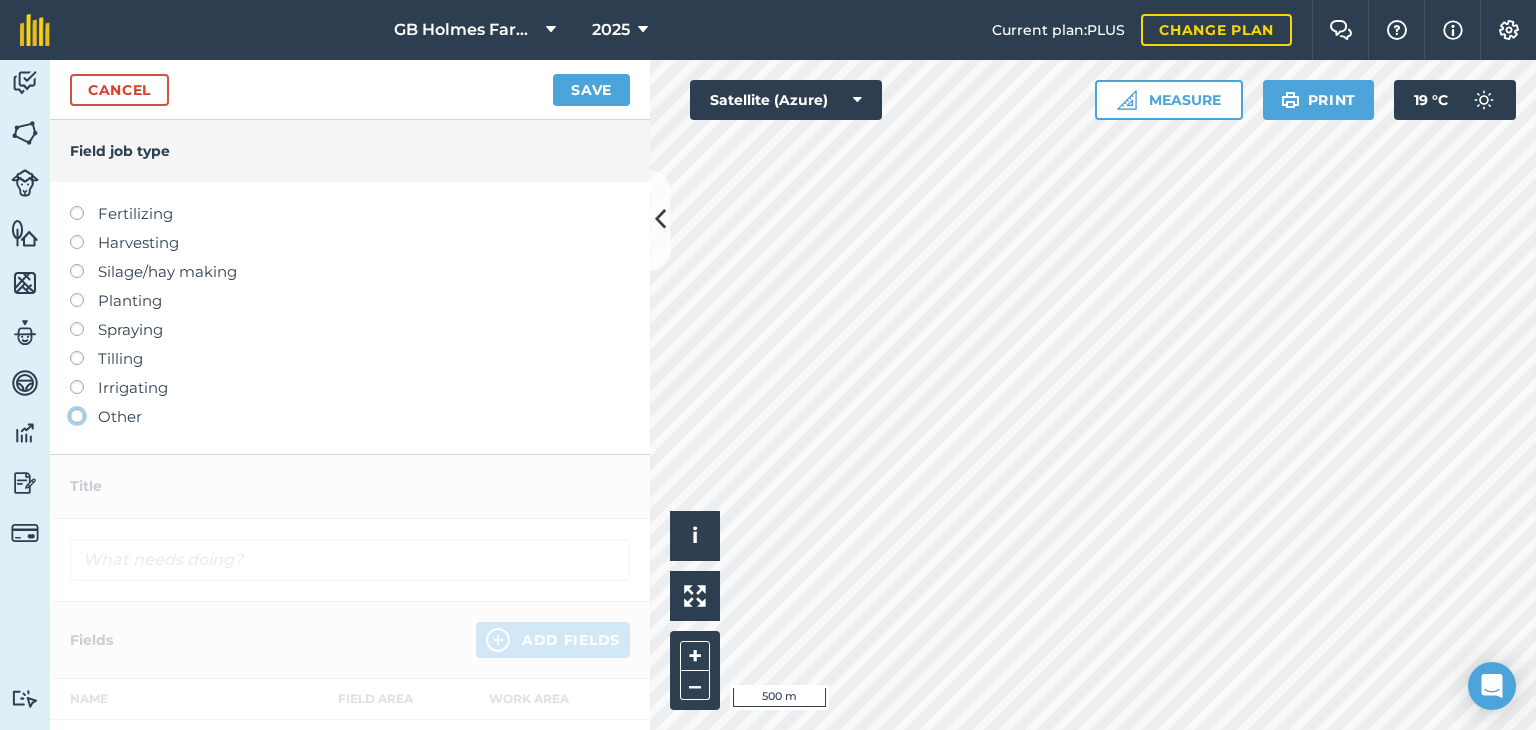 click on "Other" at bounding box center [-9943, 415] 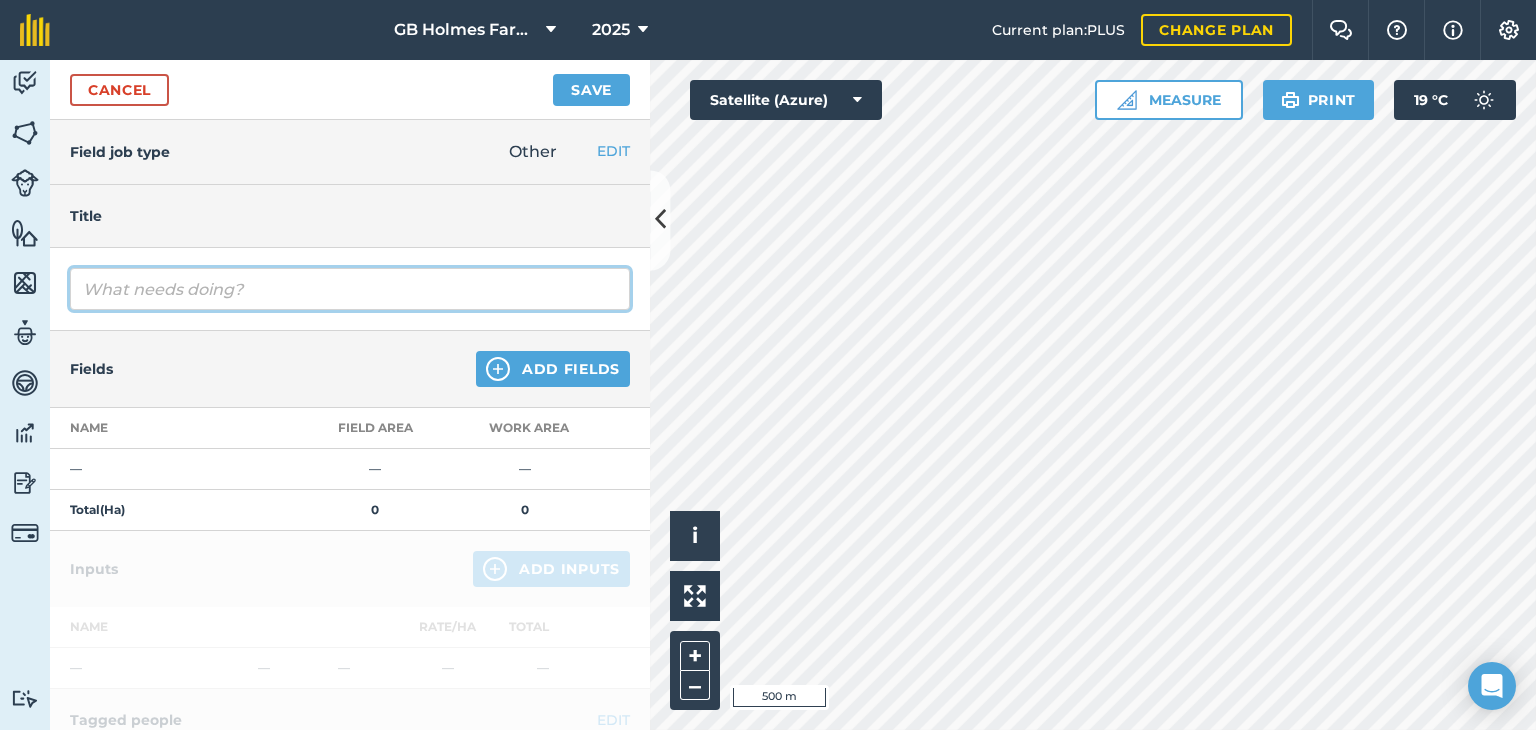 click at bounding box center (350, 289) 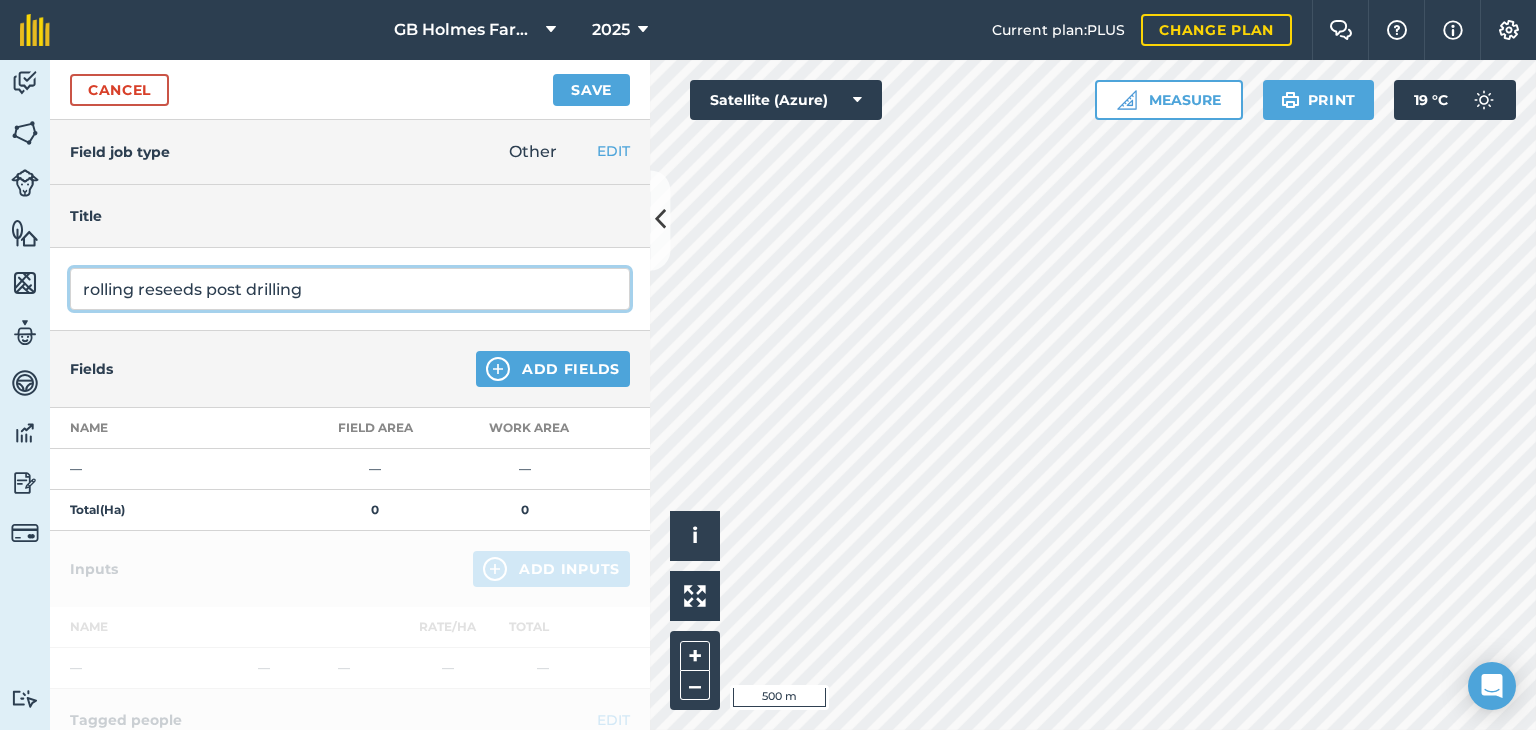 type on "rolling reseeds post drilling" 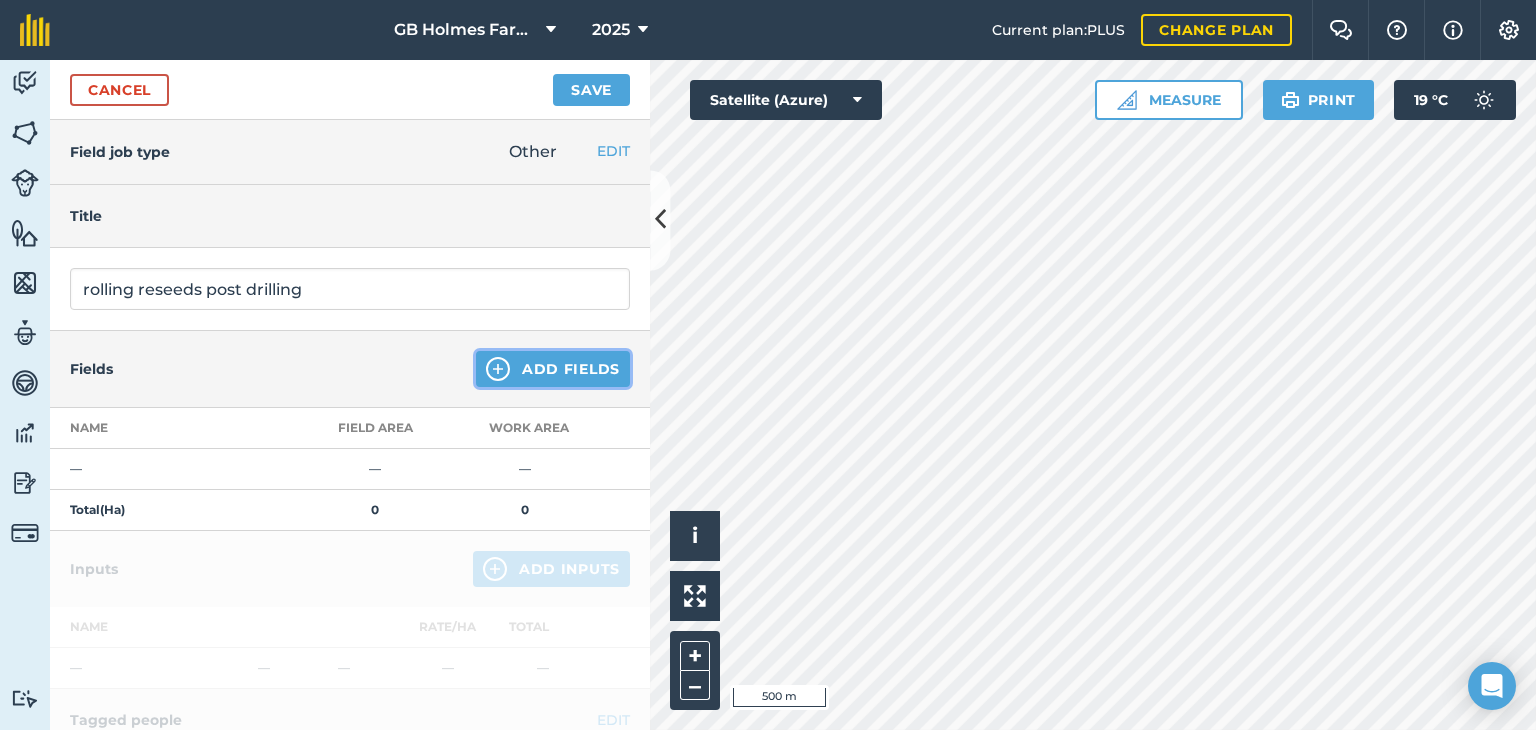 click on "Add Fields" at bounding box center (553, 369) 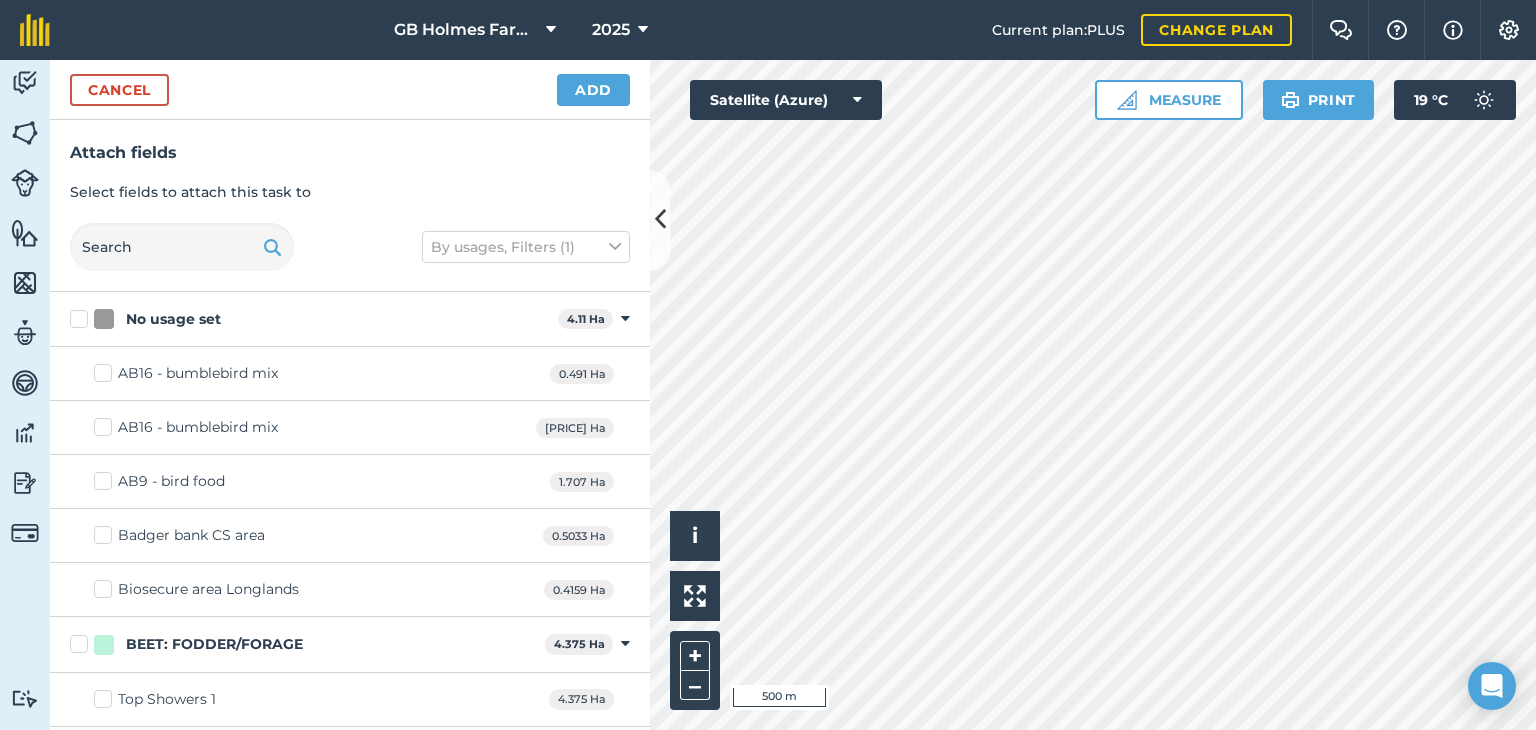 checkbox on "true" 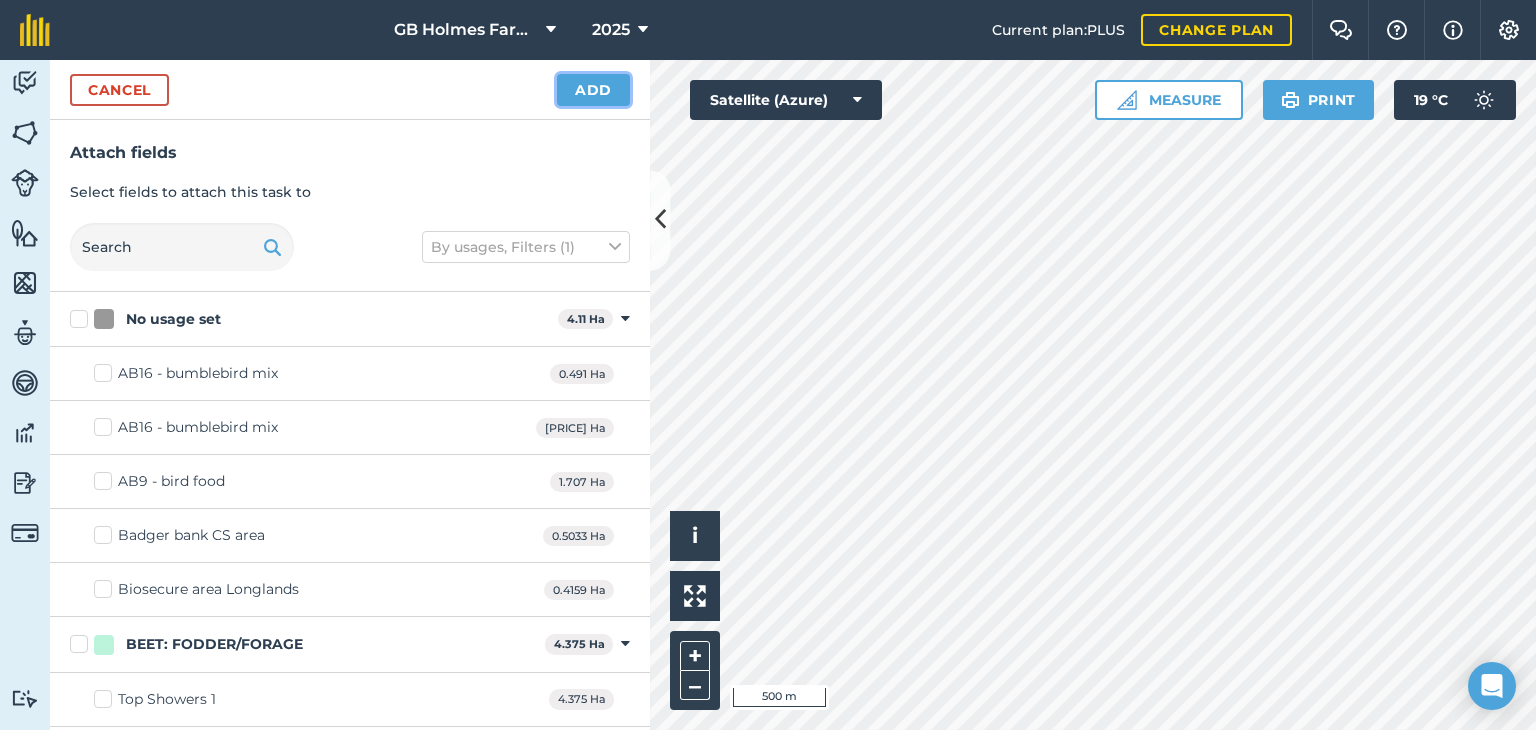 click on "Add" at bounding box center (593, 90) 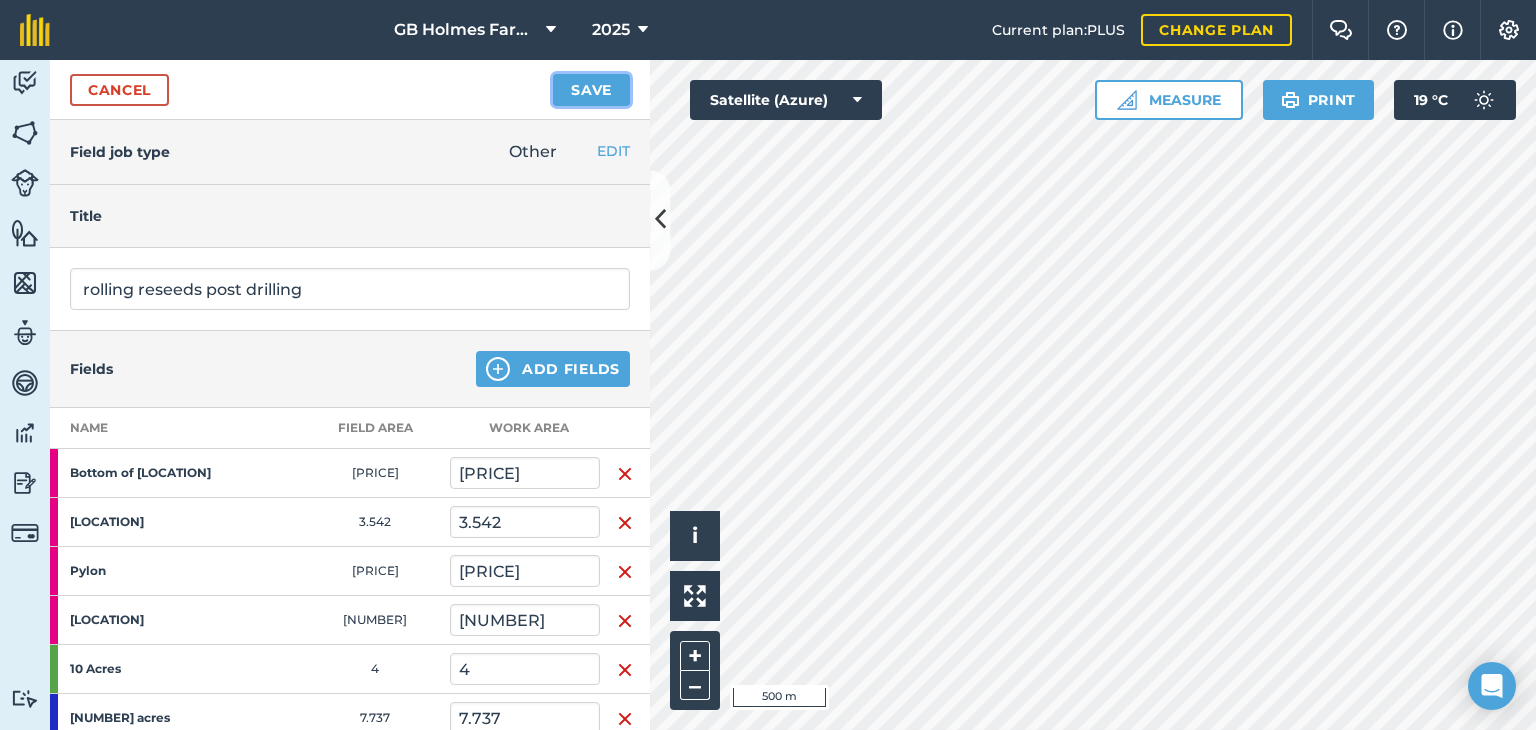click on "Save" at bounding box center [591, 90] 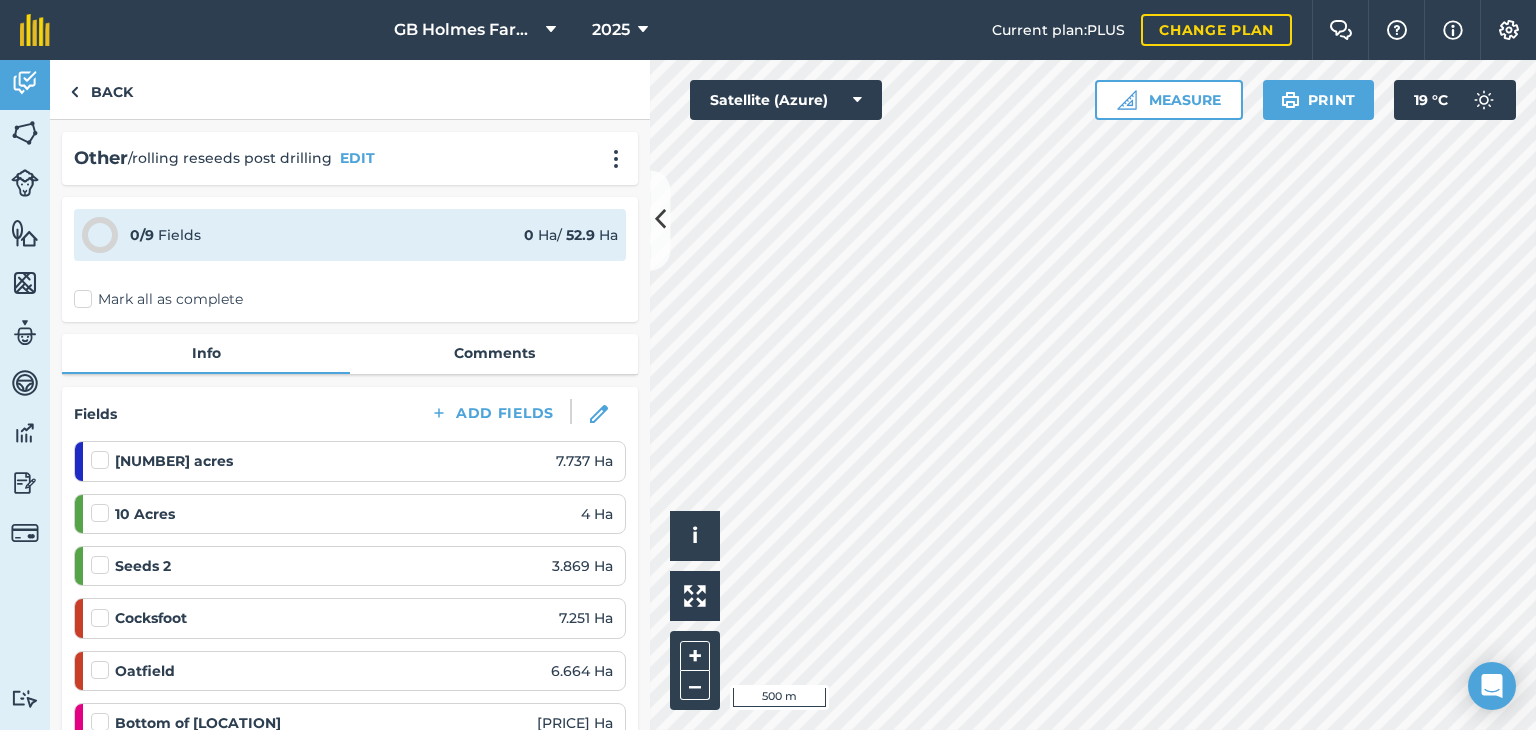 click on "[COMPANY] [YEAR]" at bounding box center [531, 30] 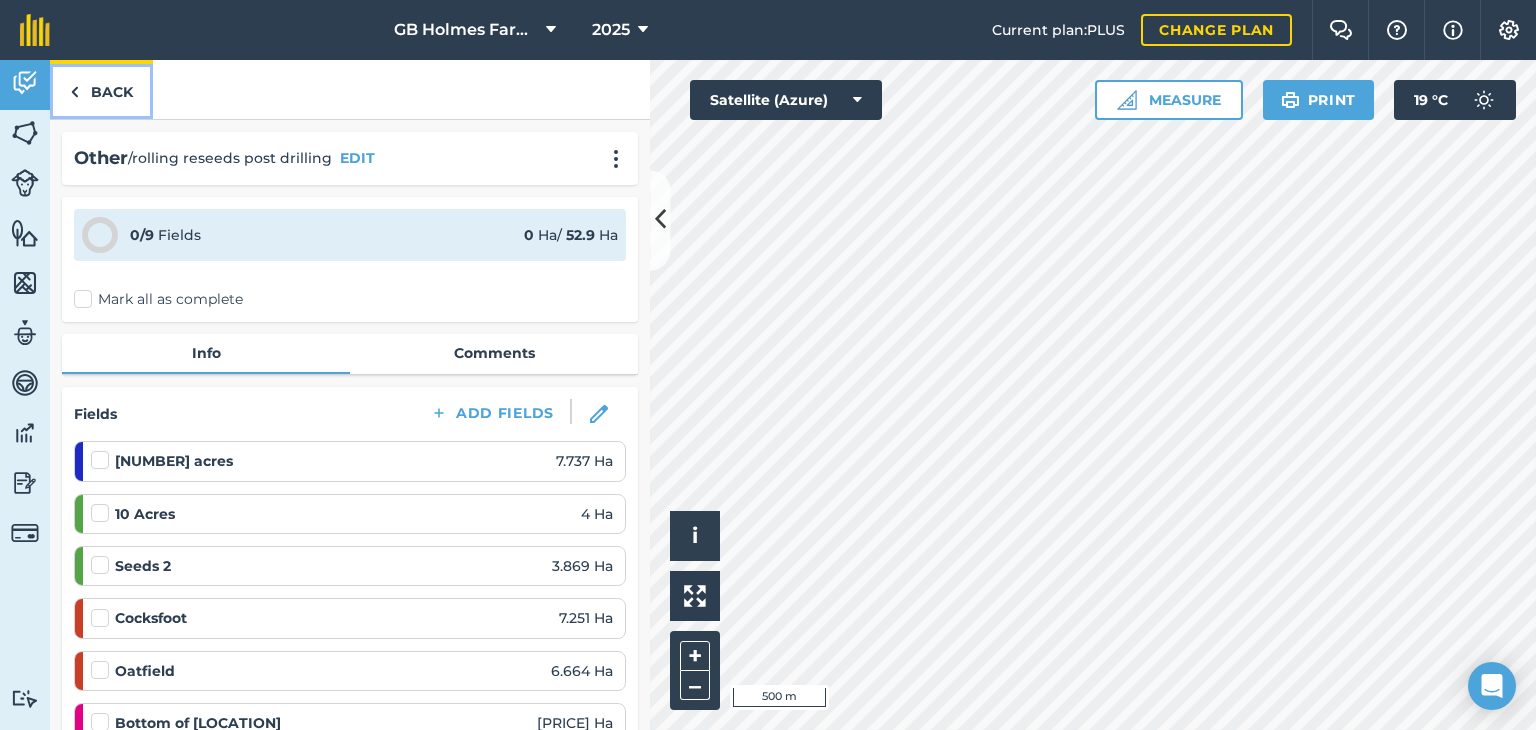 click on "Back" at bounding box center (101, 89) 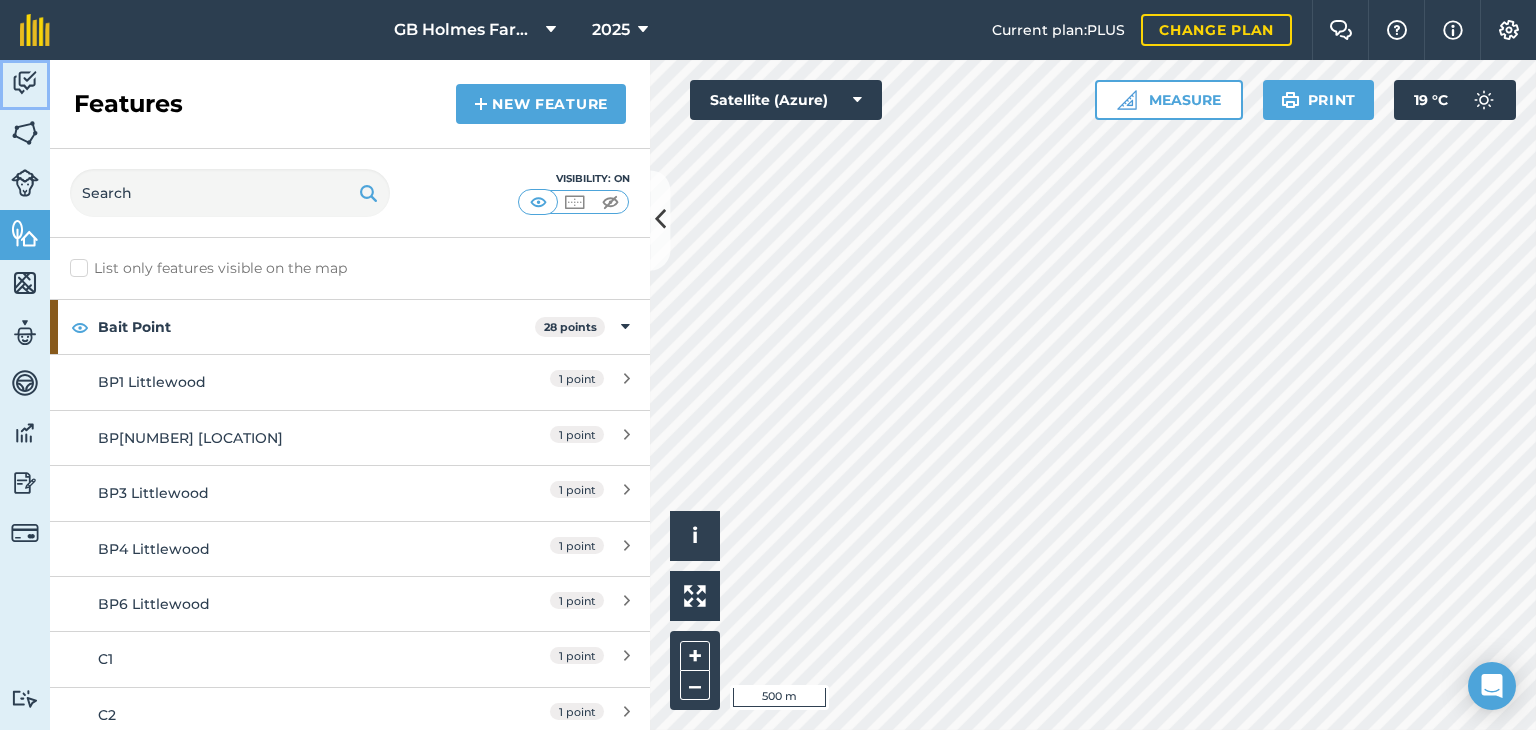 click at bounding box center [25, 83] 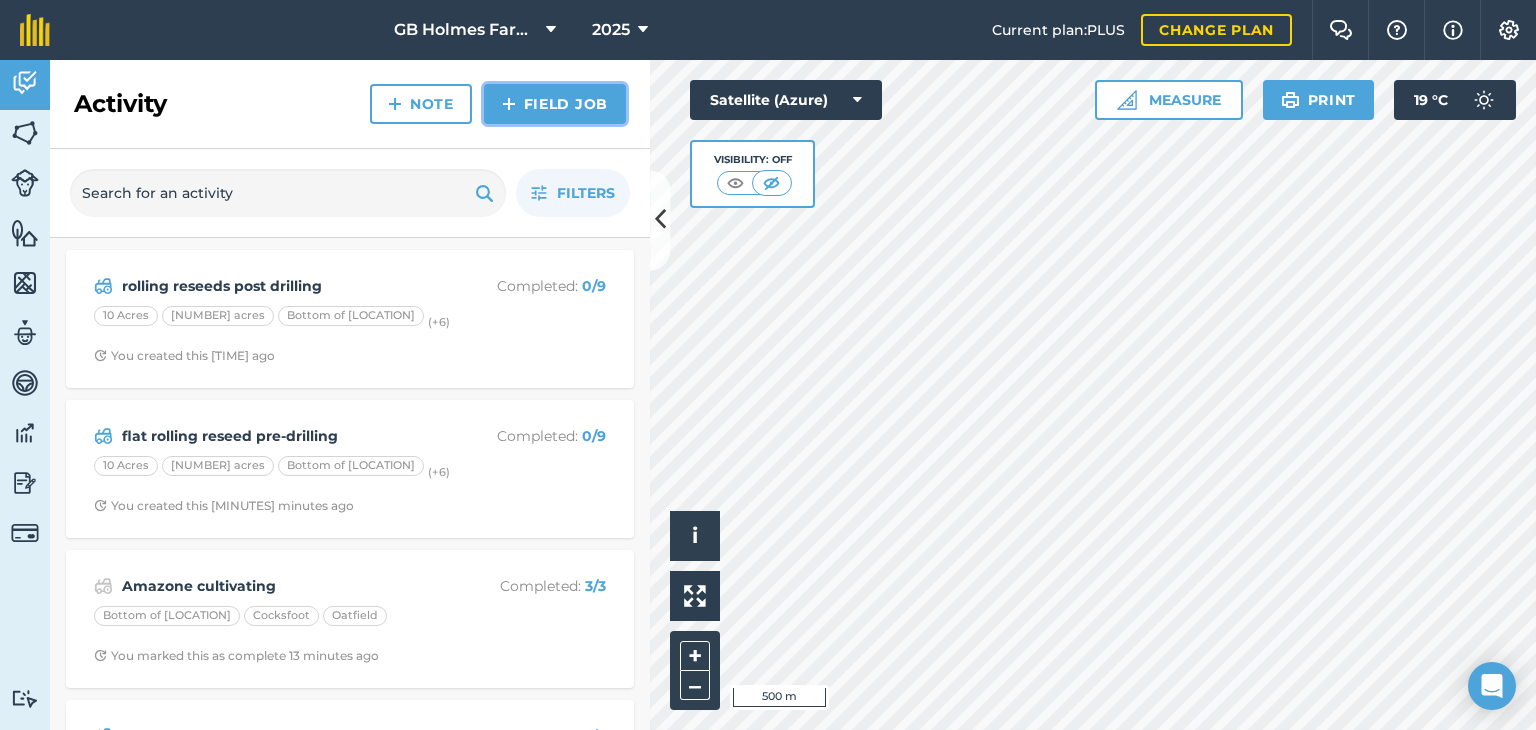 click on "Field Job" at bounding box center (555, 104) 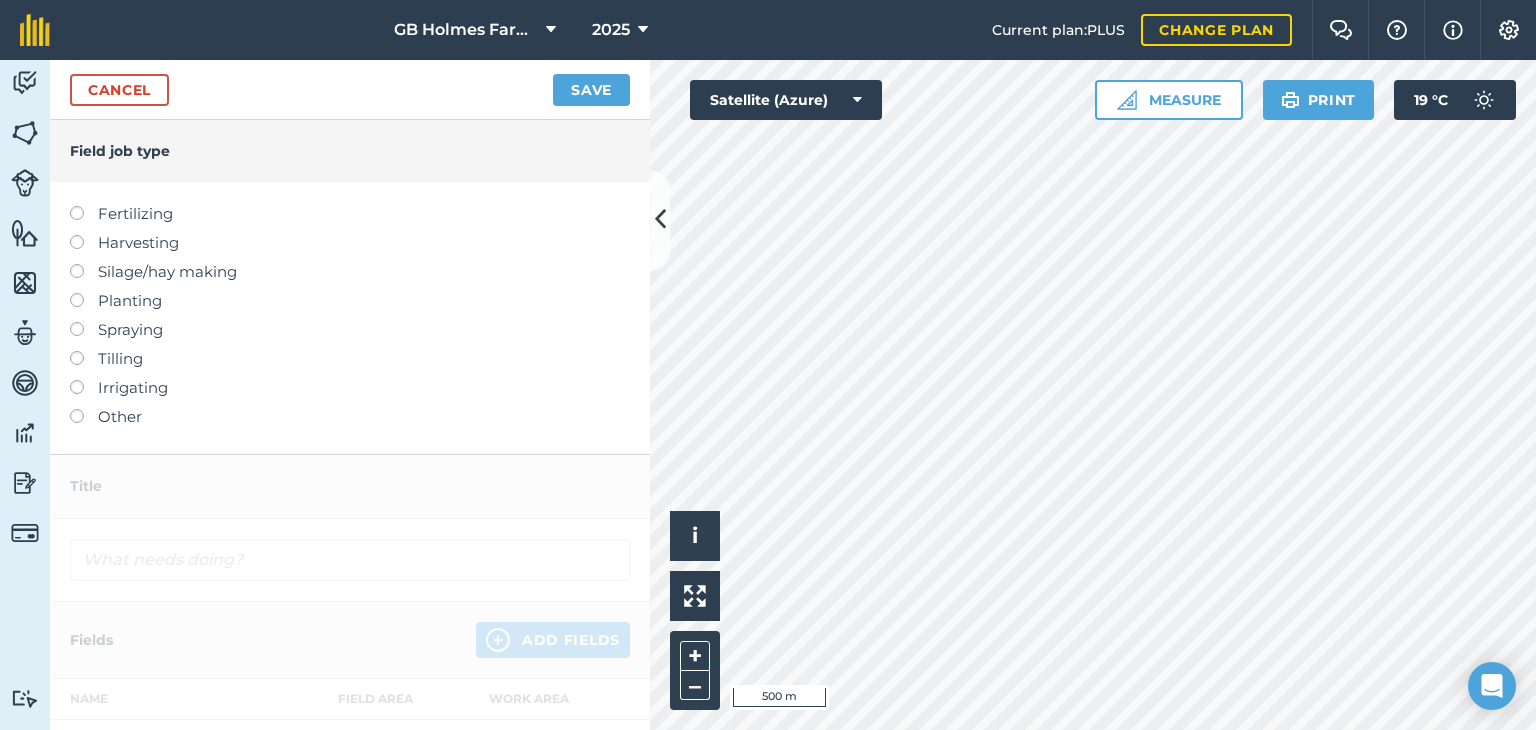 click on "Other" at bounding box center (350, 417) 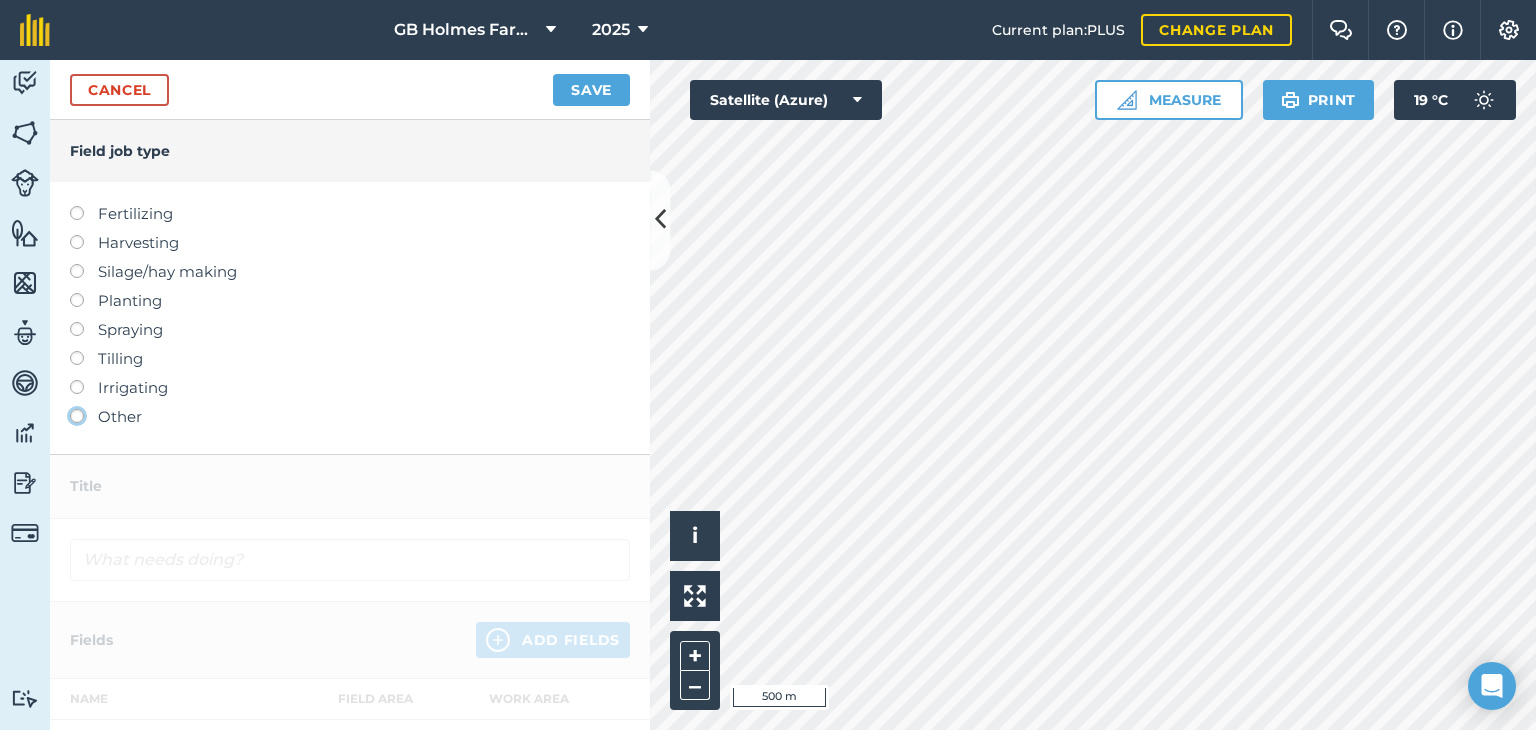 click on "Other" at bounding box center [-9943, 415] 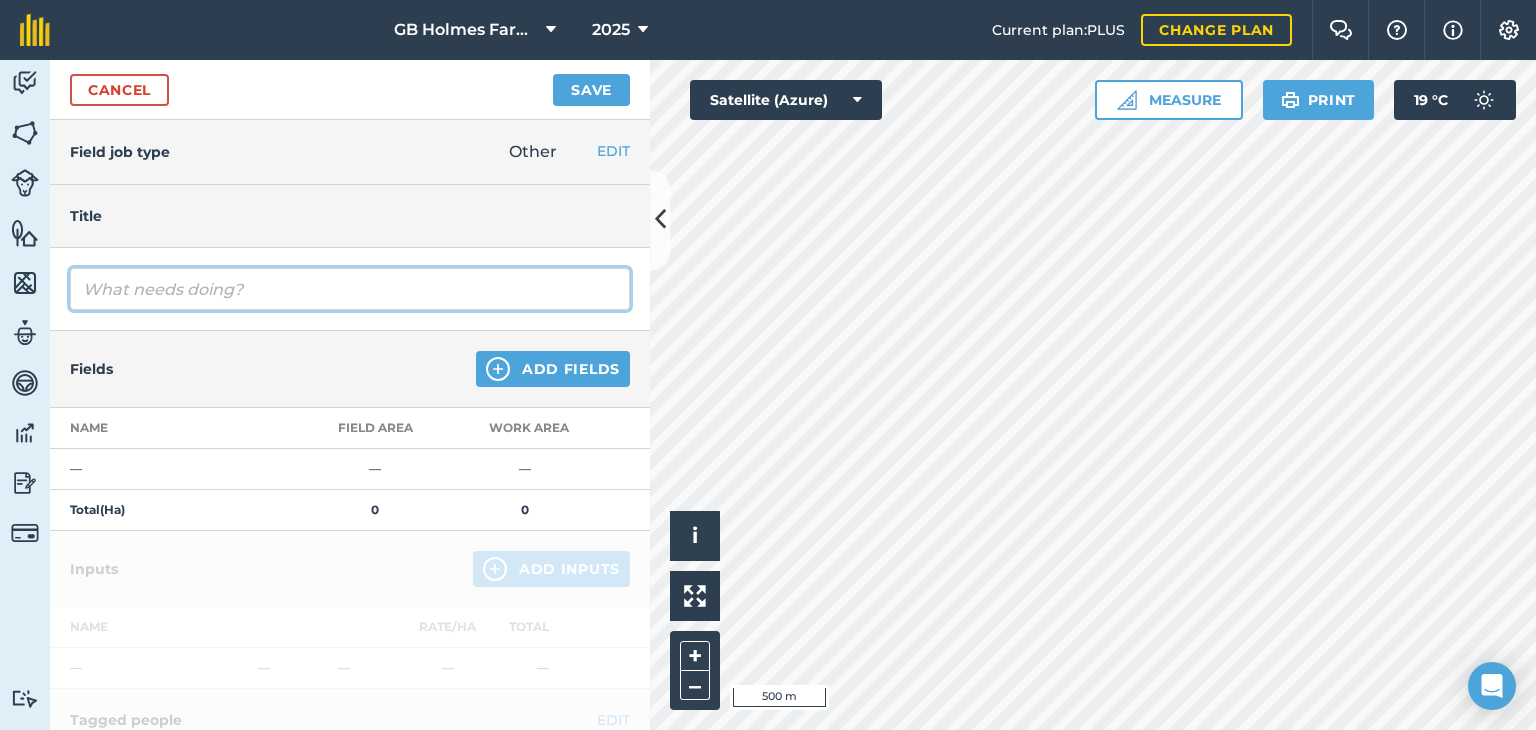 click at bounding box center (350, 289) 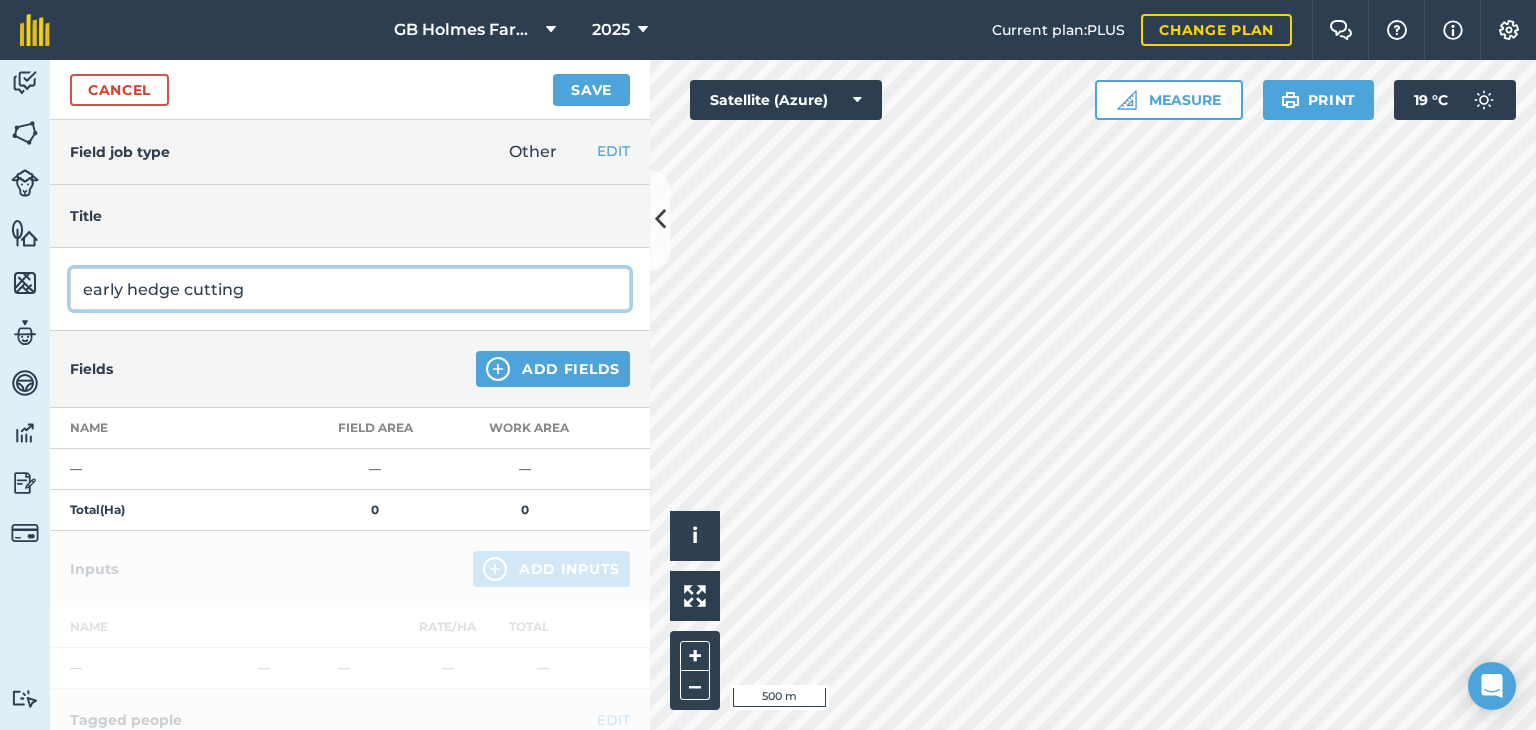 type on "early hedge cutting" 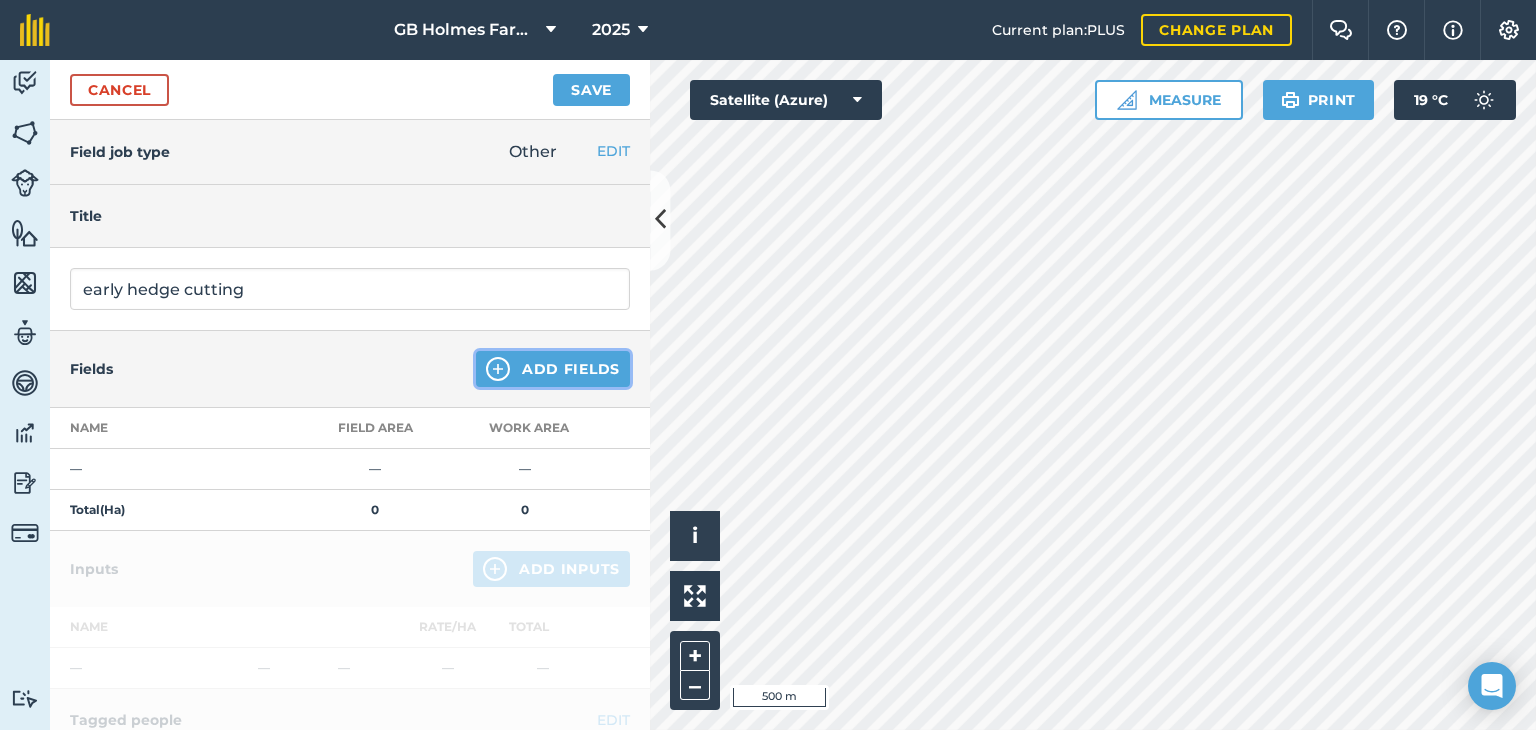 click on "Add Fields" at bounding box center [553, 369] 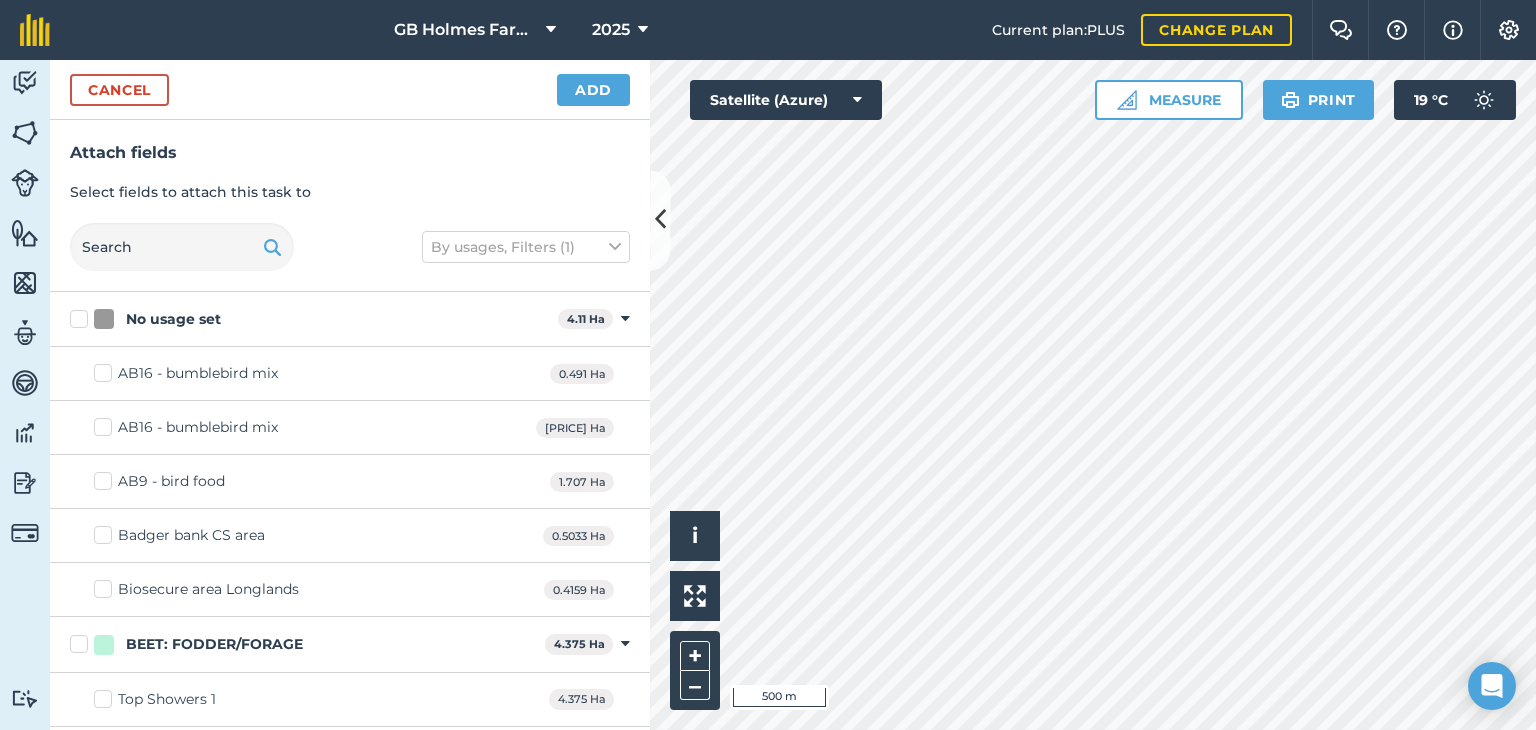 checkbox on "true" 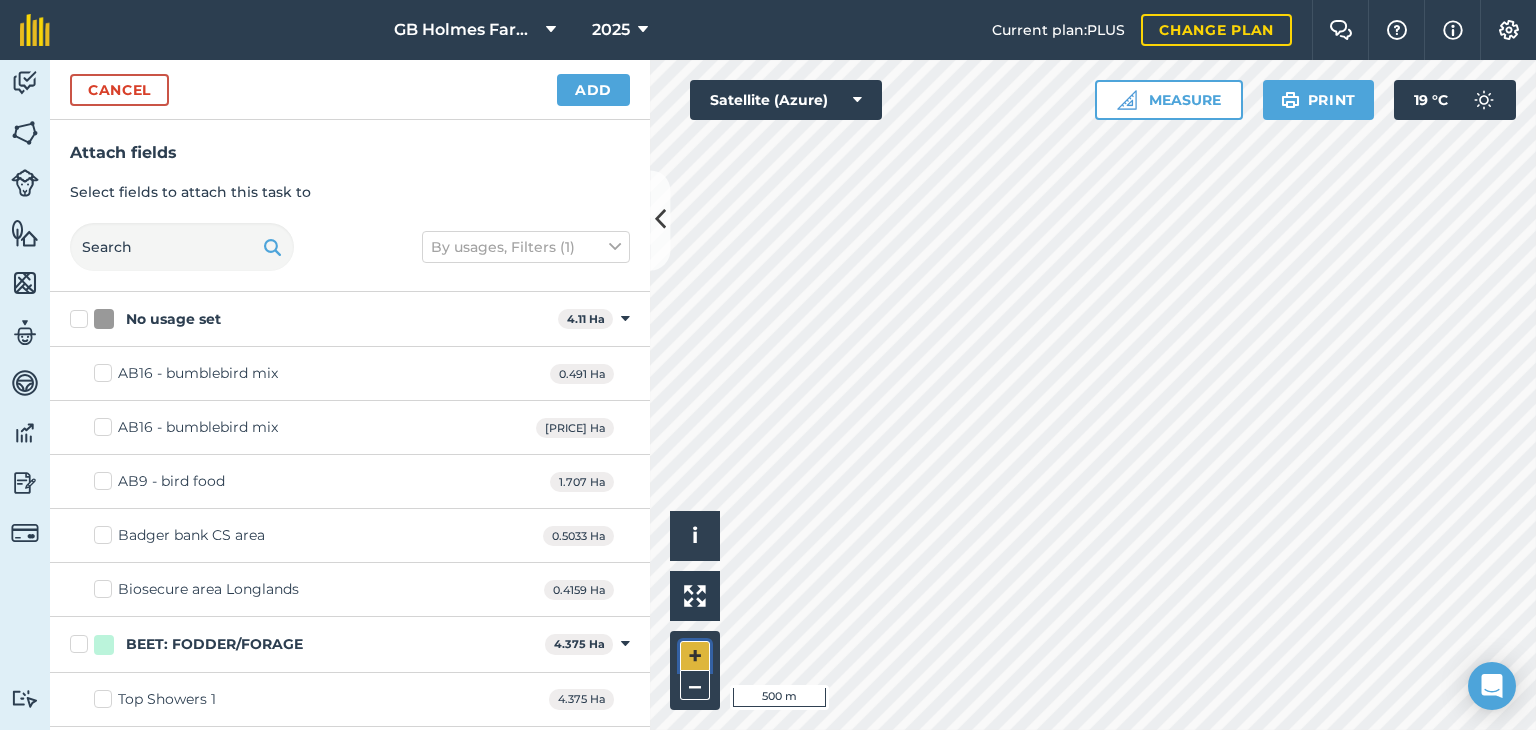 click on "+" at bounding box center (695, 656) 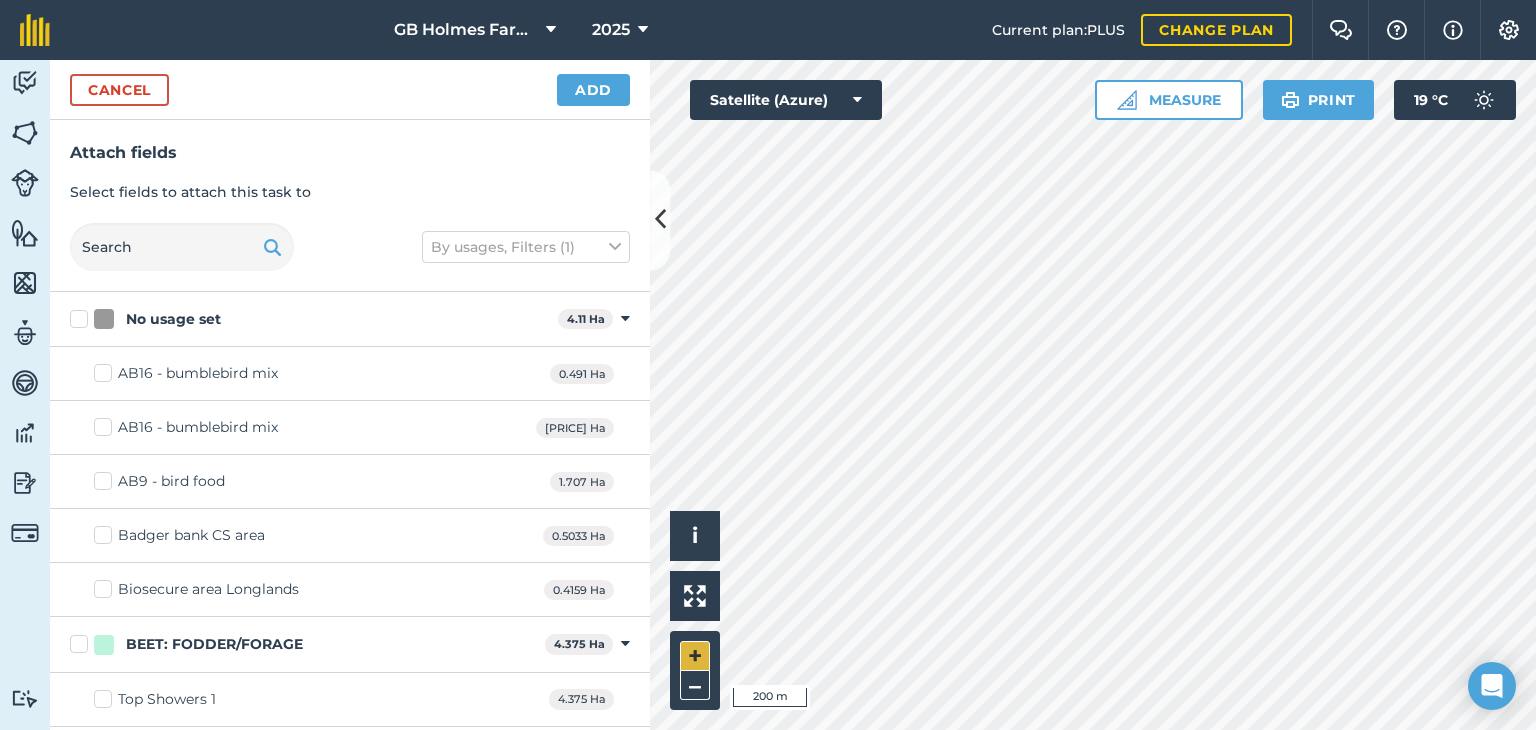 checkbox on "true" 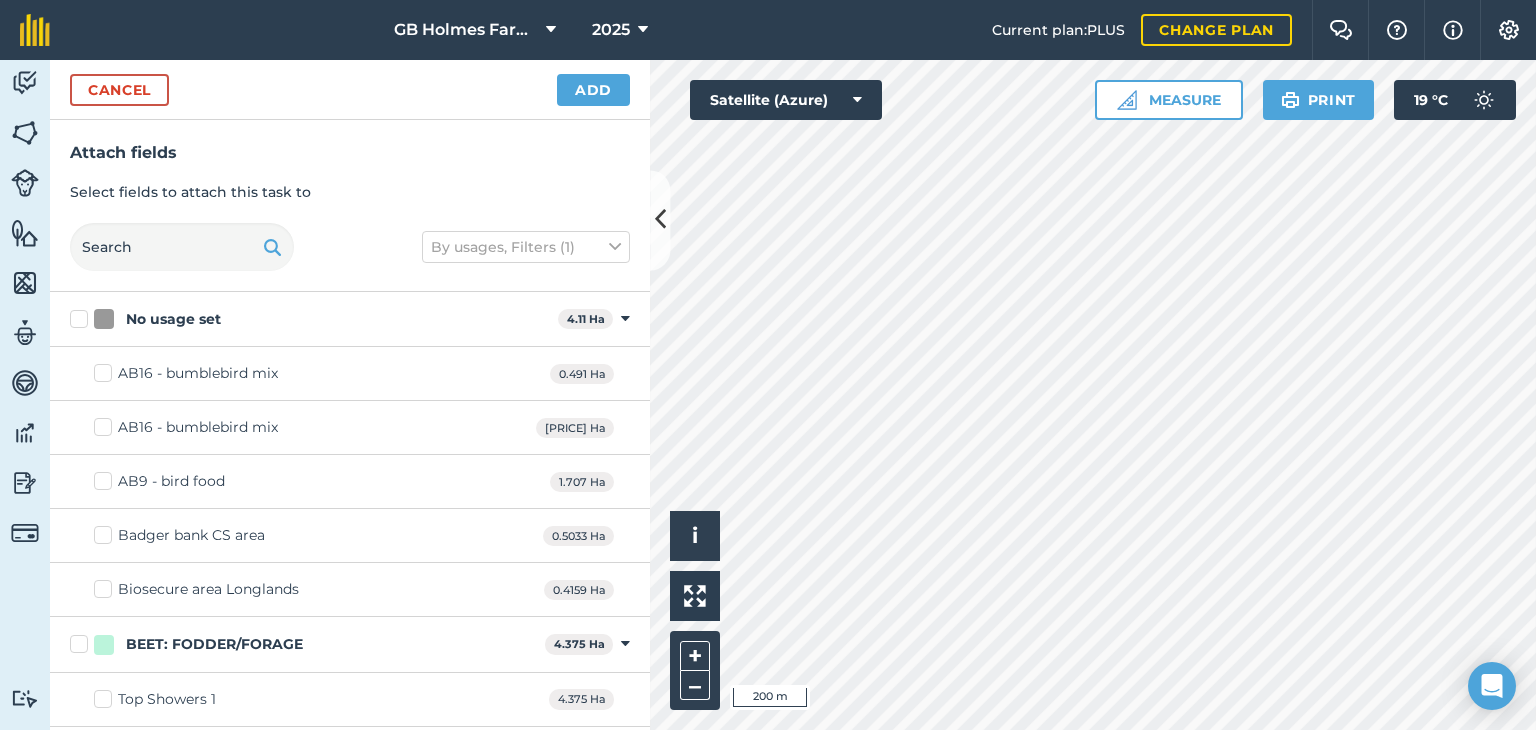 checkbox on "false" 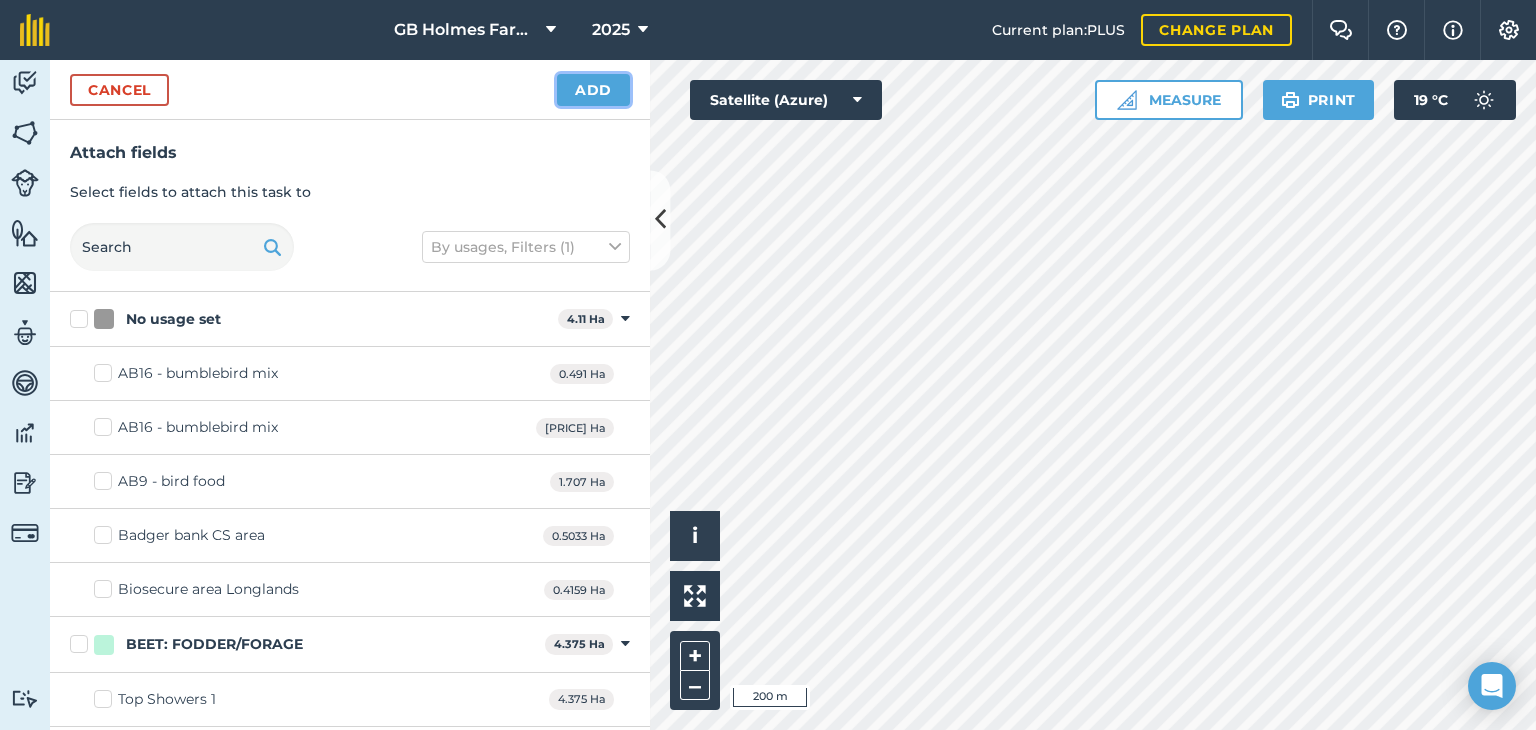 click on "Add" at bounding box center [593, 90] 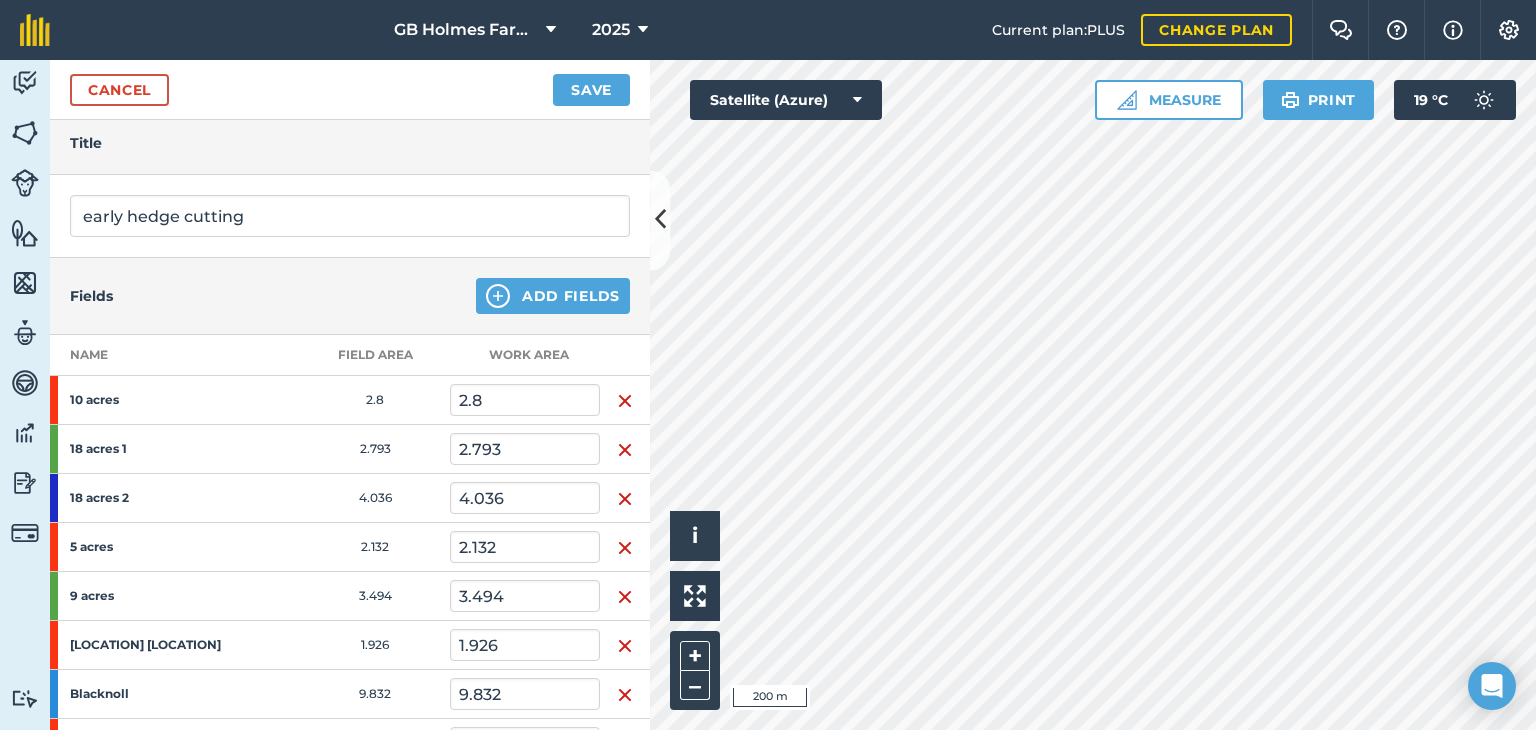 scroll, scrollTop: 0, scrollLeft: 0, axis: both 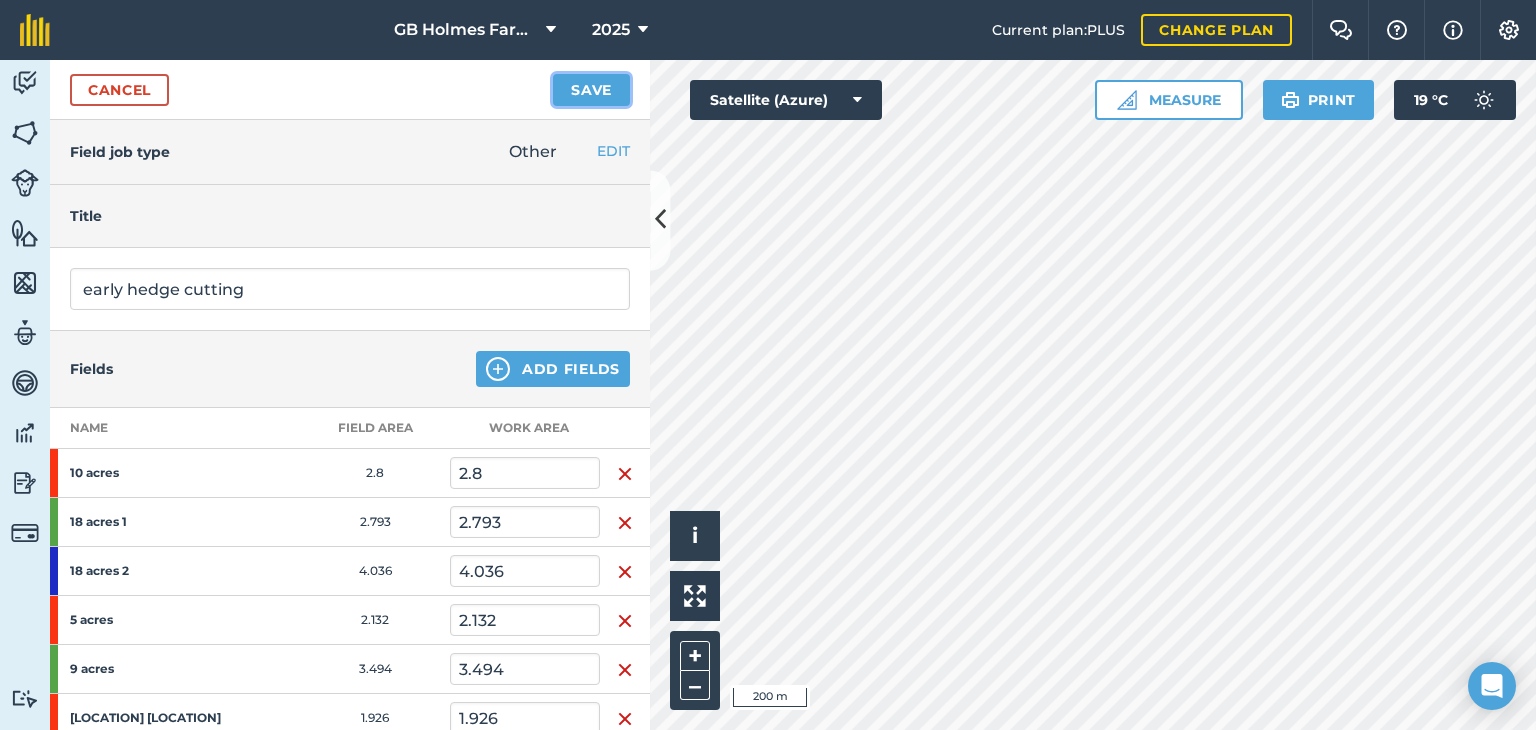 click on "Save" at bounding box center [591, 90] 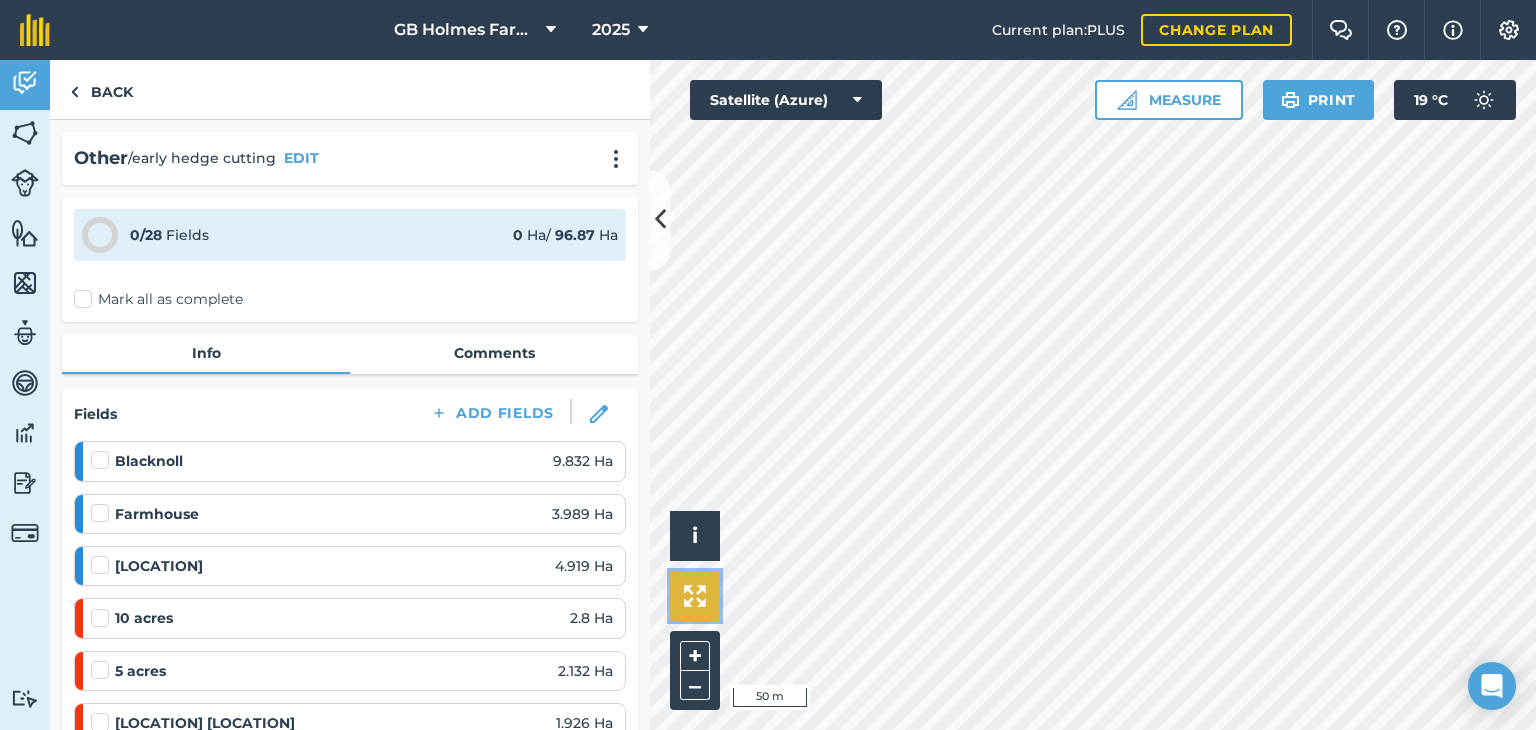 click at bounding box center [695, 596] 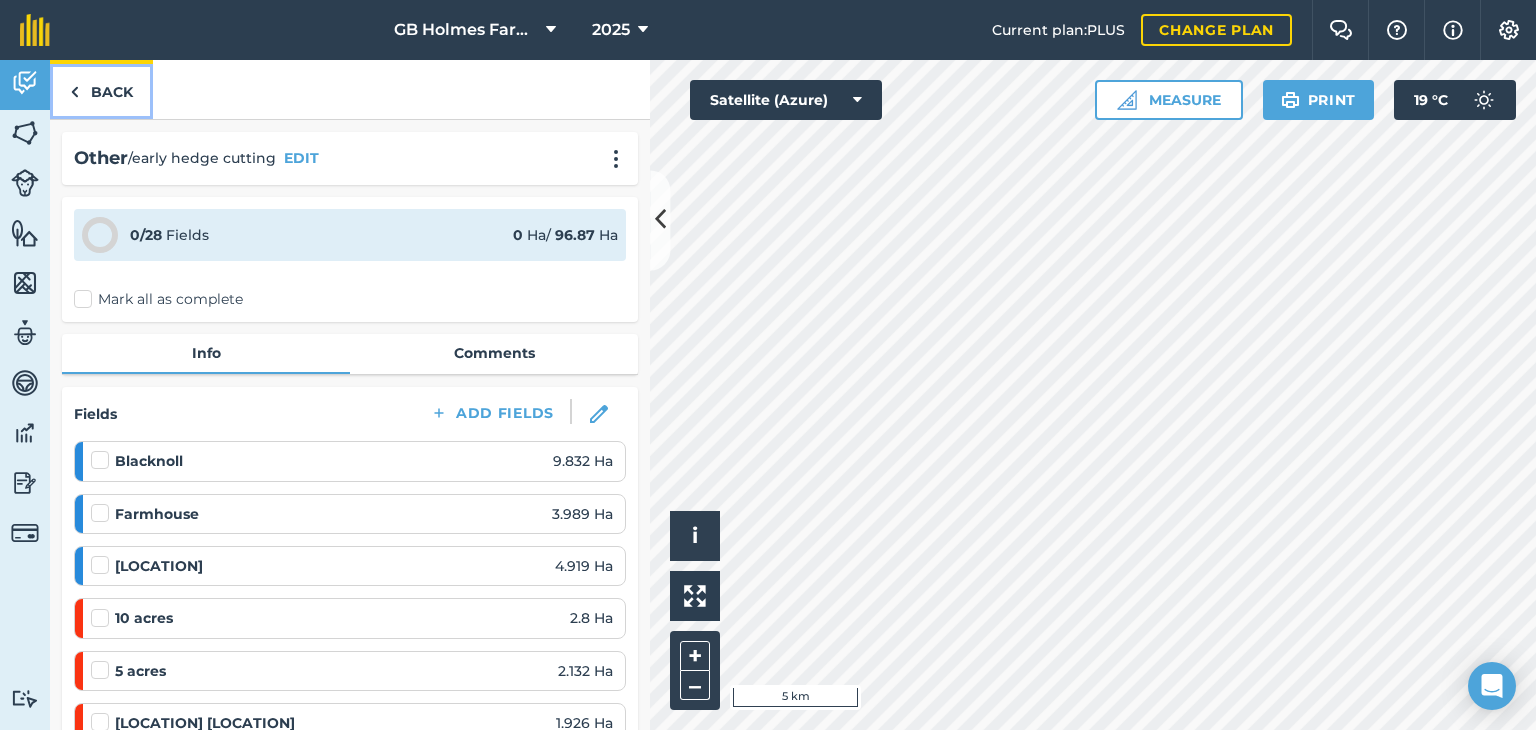click on "Back" at bounding box center (101, 89) 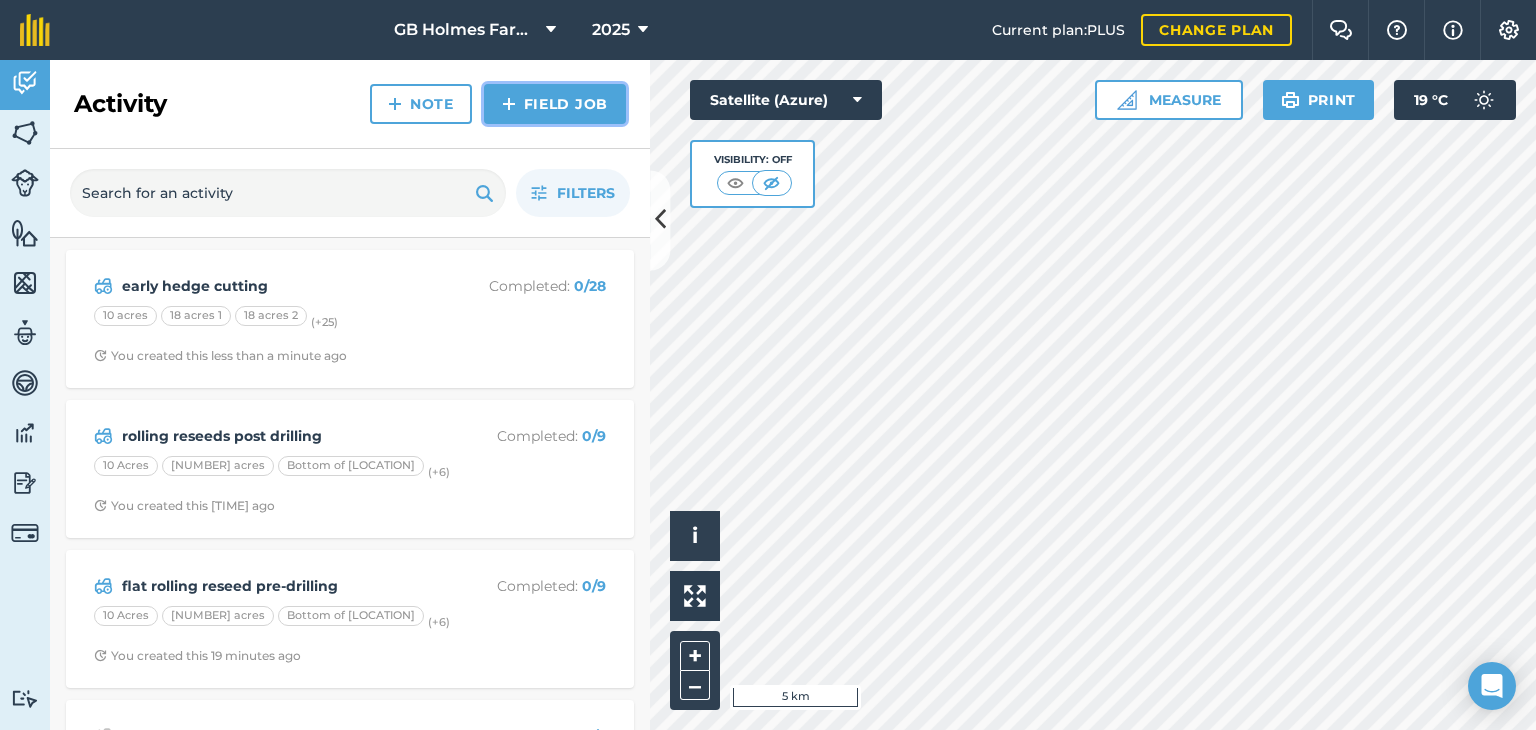 click on "Field Job" at bounding box center [555, 104] 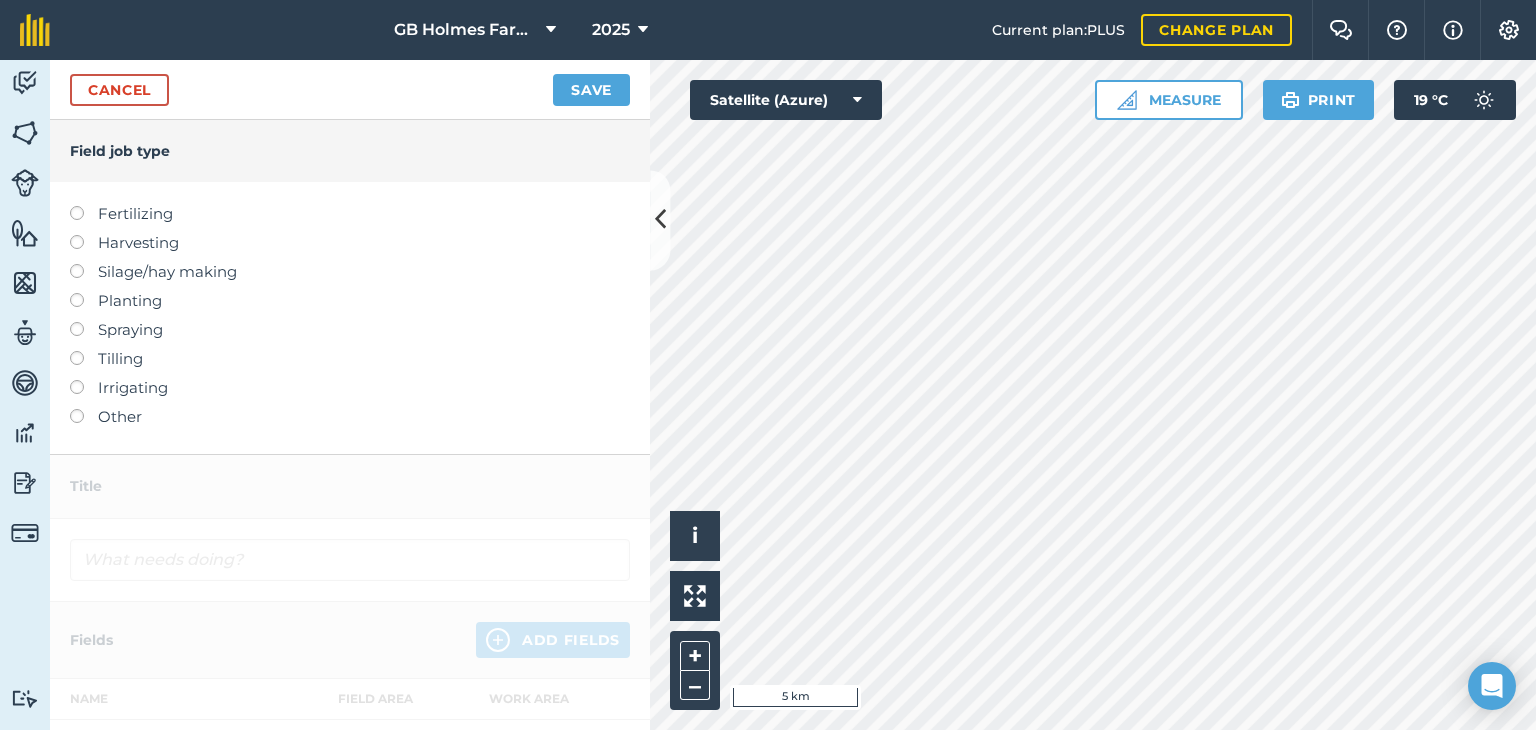 click on "Spraying" at bounding box center (350, 330) 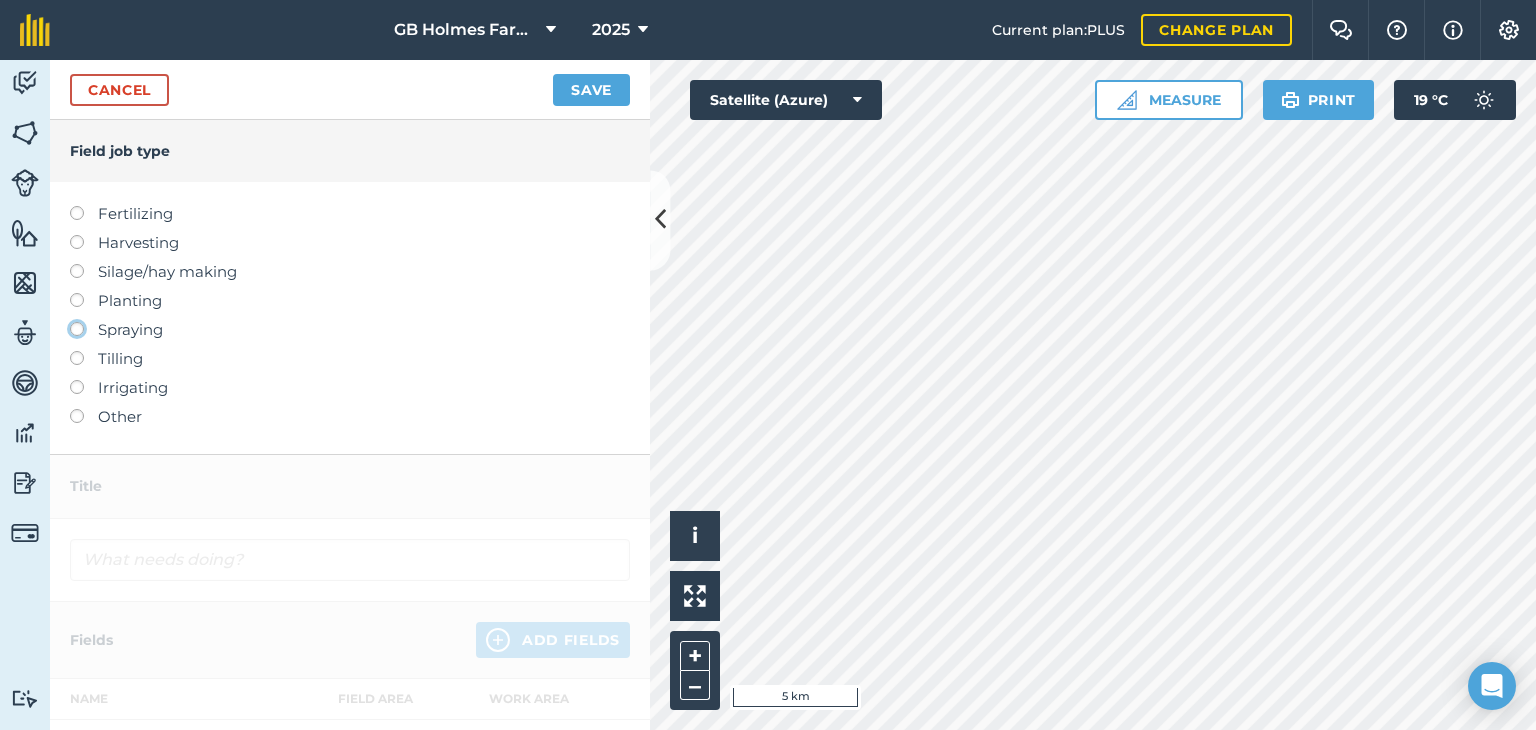 click on "Spraying" at bounding box center (-9943, 328) 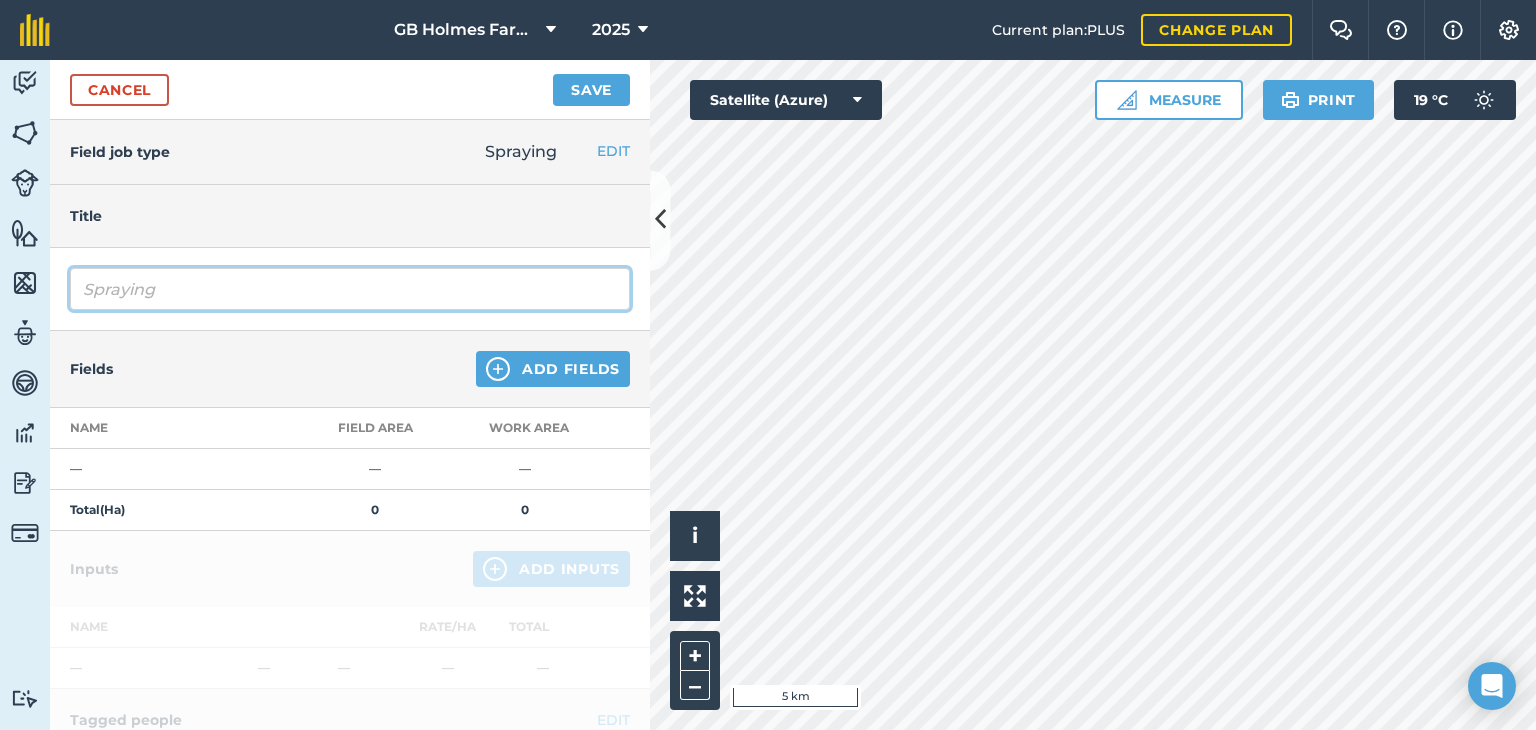 click on "Spraying" at bounding box center (350, 289) 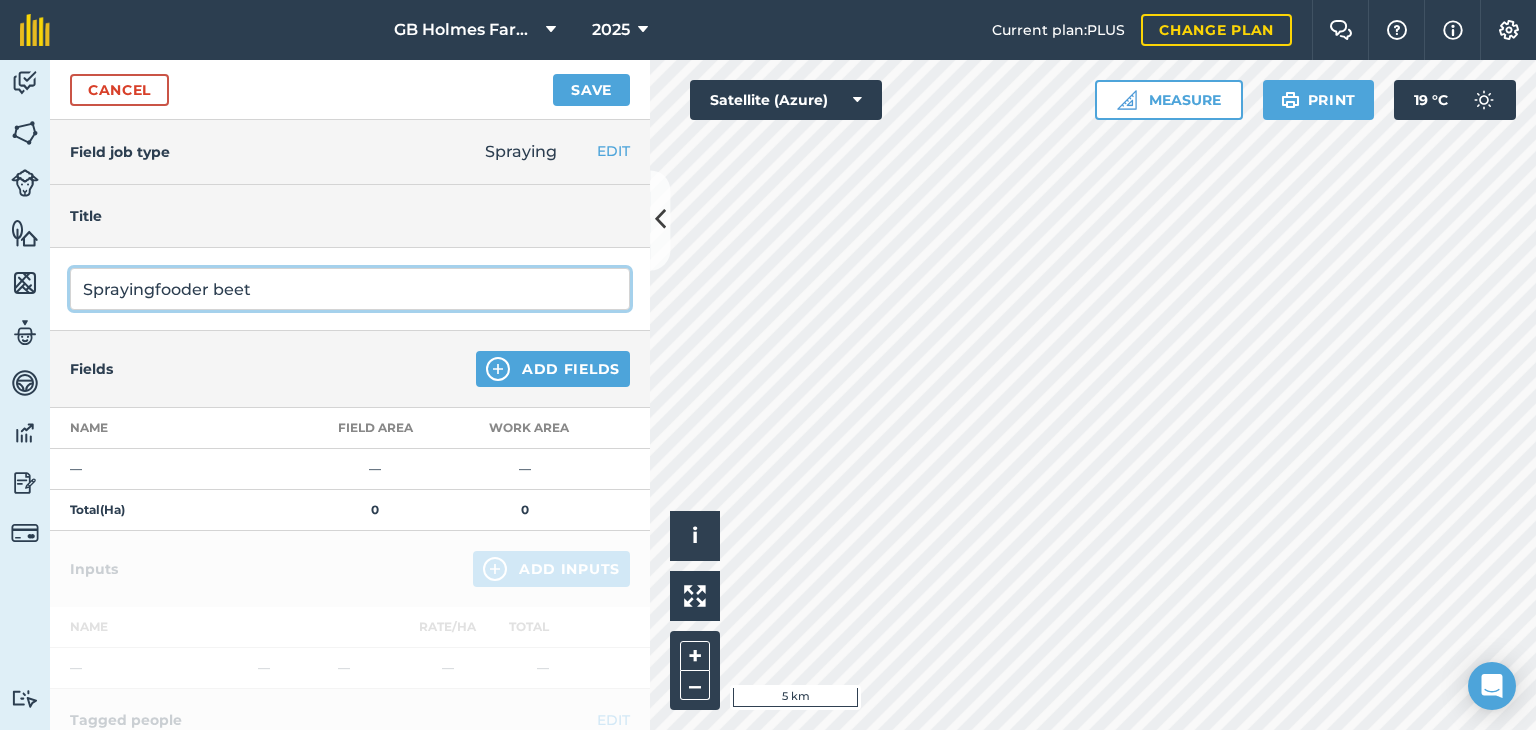 click on "Sprayingfooder beet" at bounding box center [350, 289] 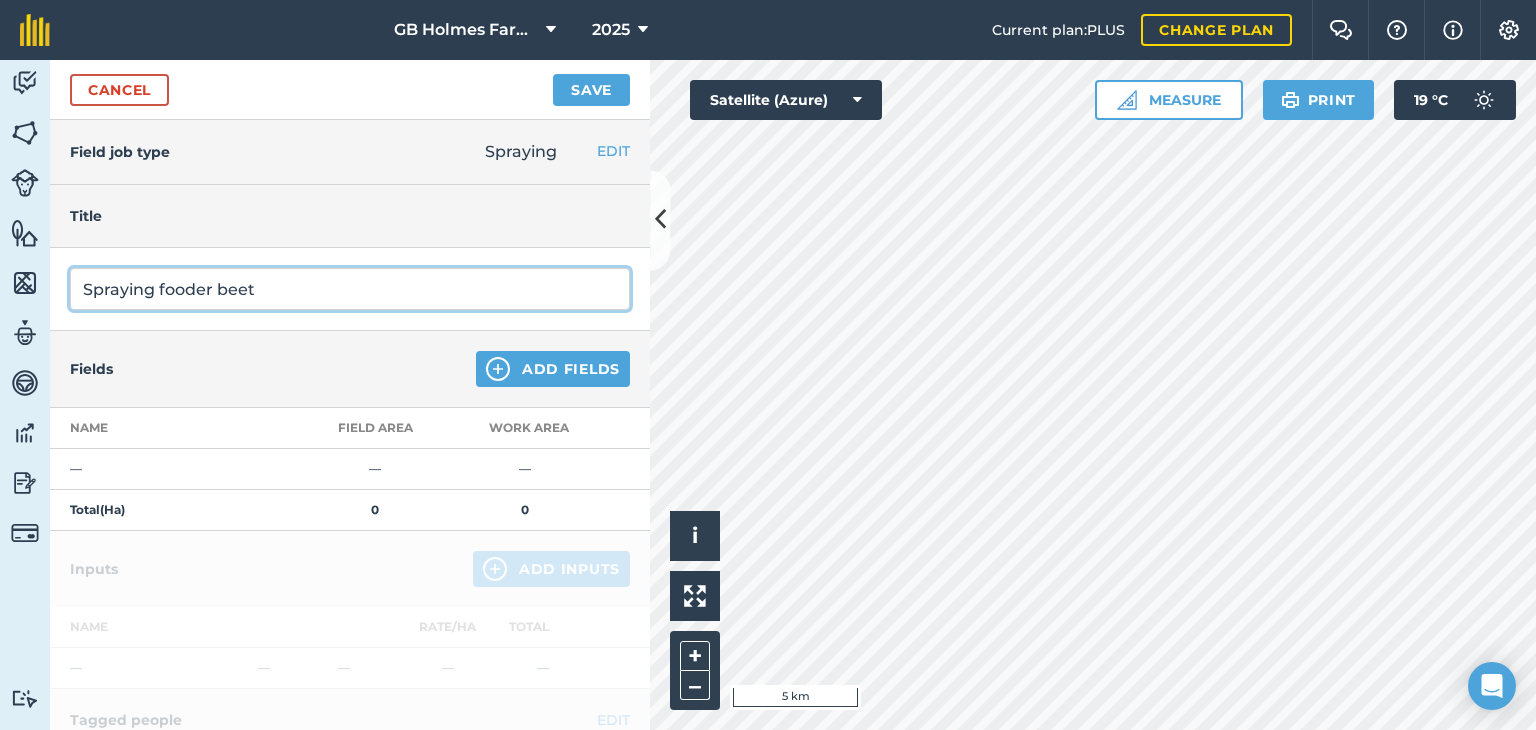 type on "Spraying fooder beet" 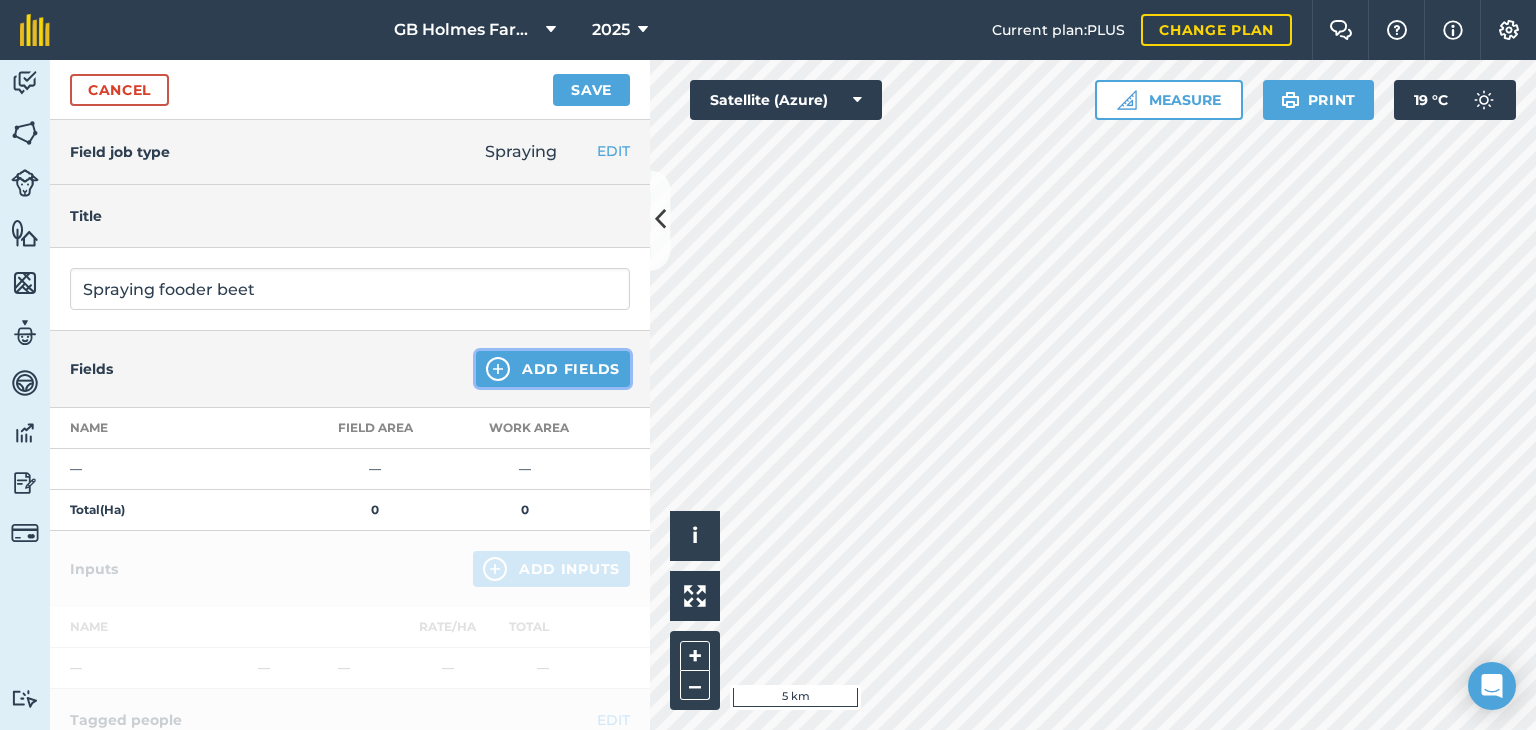 click on "Add Fields" at bounding box center (553, 369) 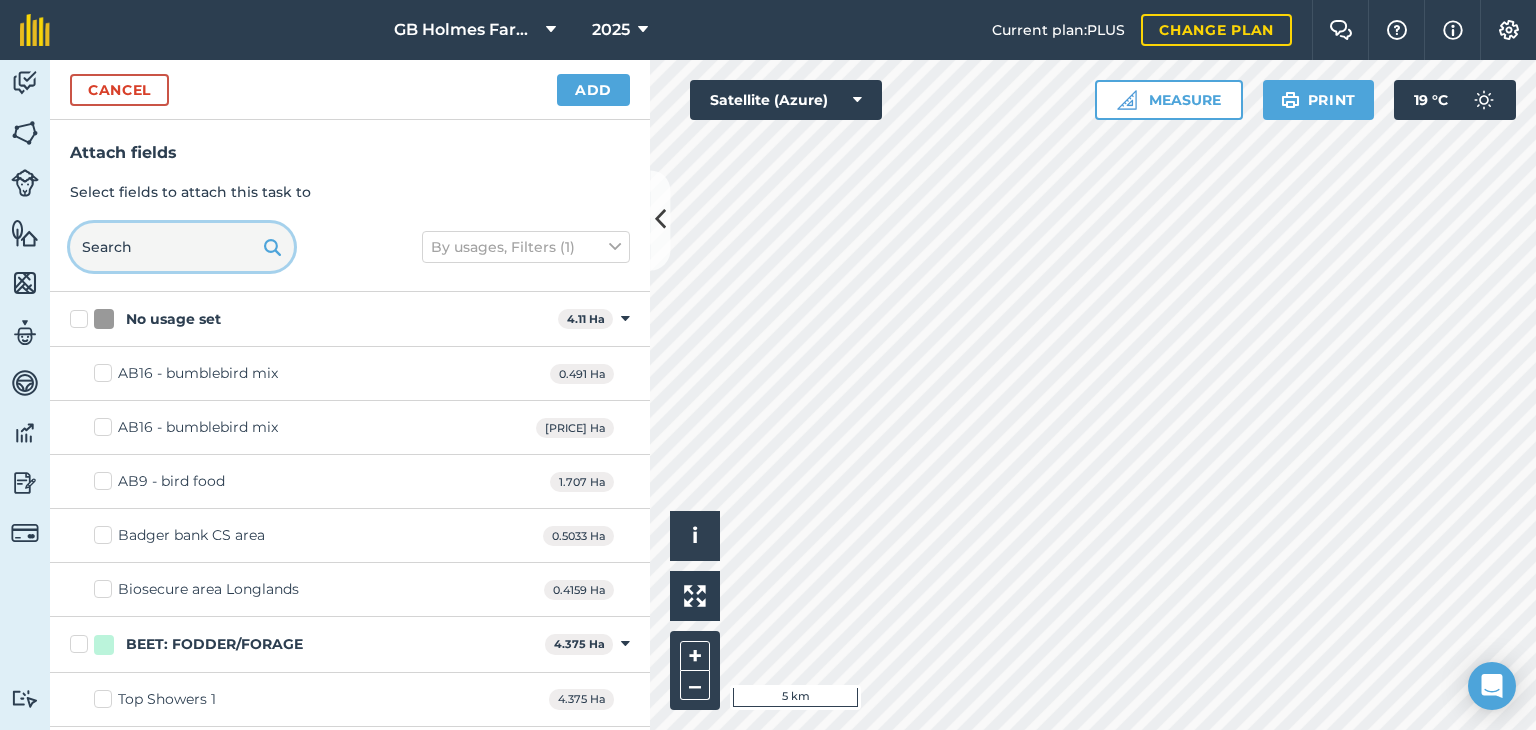 click at bounding box center (182, 247) 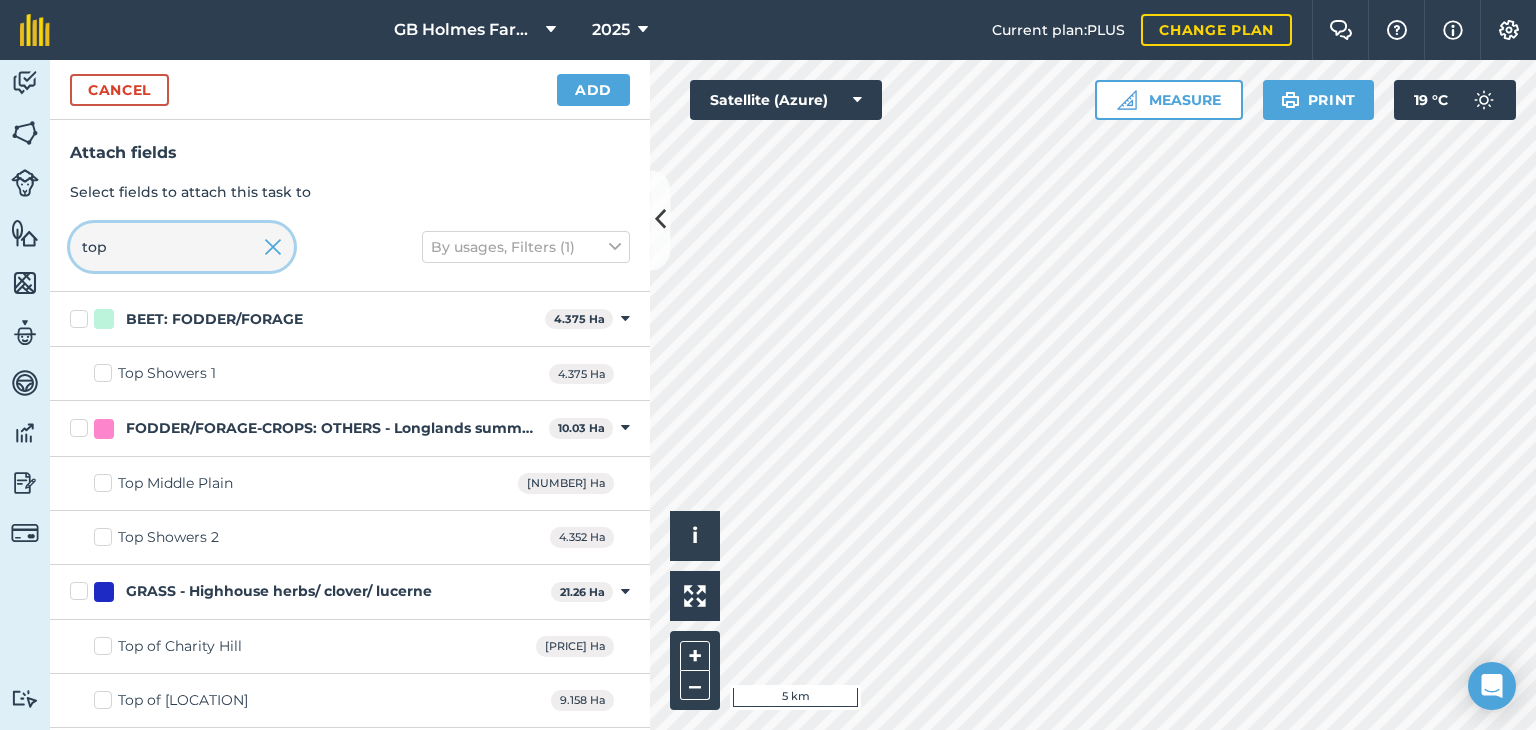 type on "top" 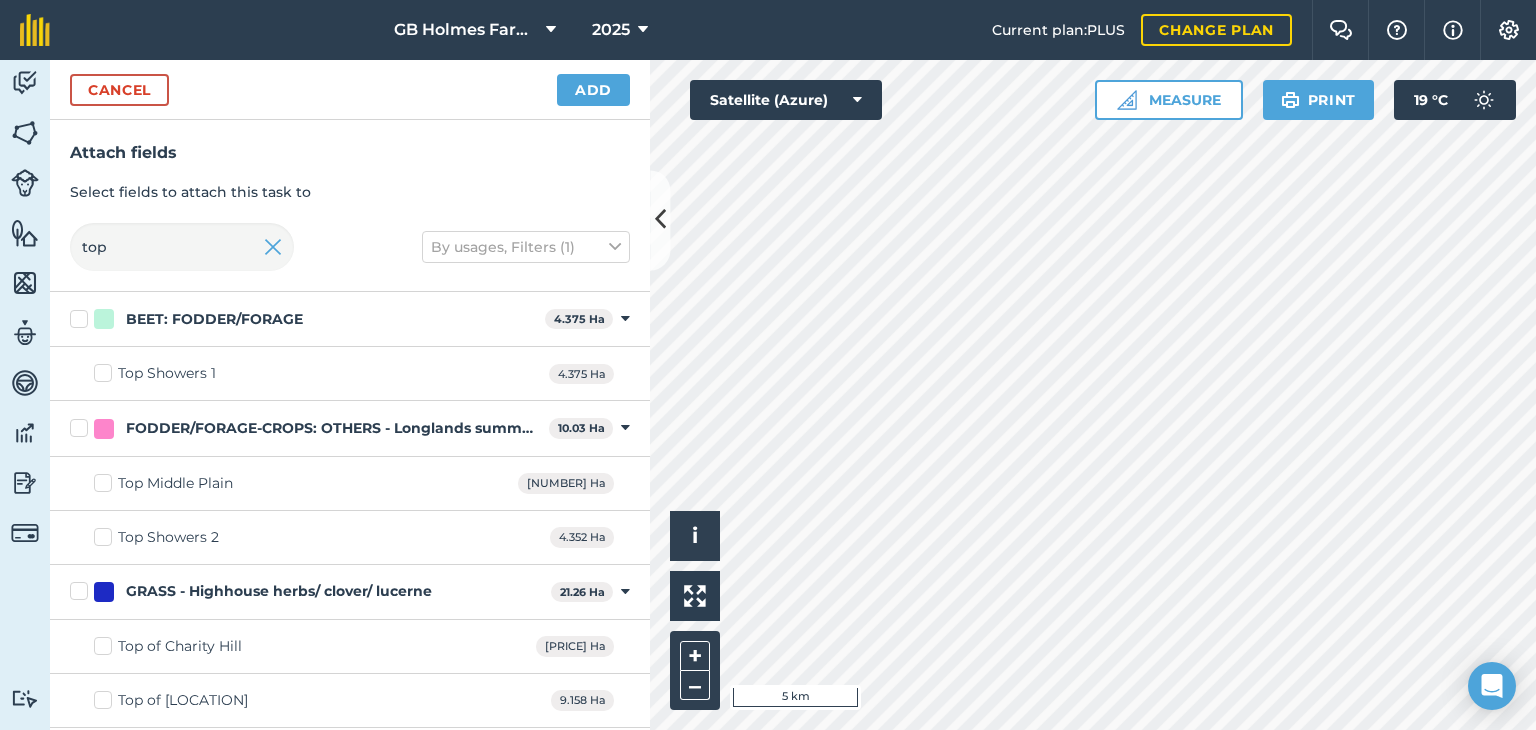 click on "Top Showers 1 4.375   Ha" at bounding box center [350, 374] 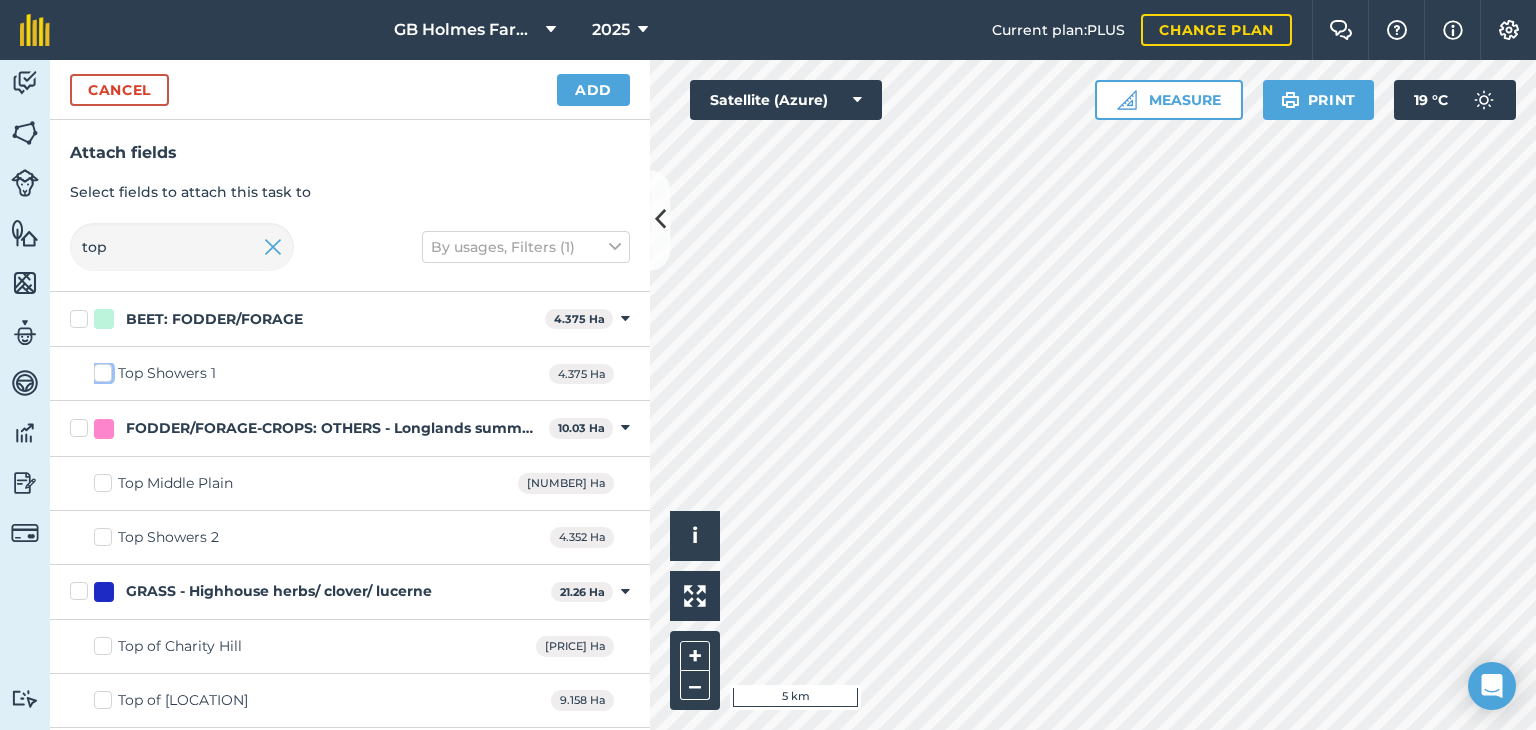 click on "Top Showers 1" at bounding box center [100, 369] 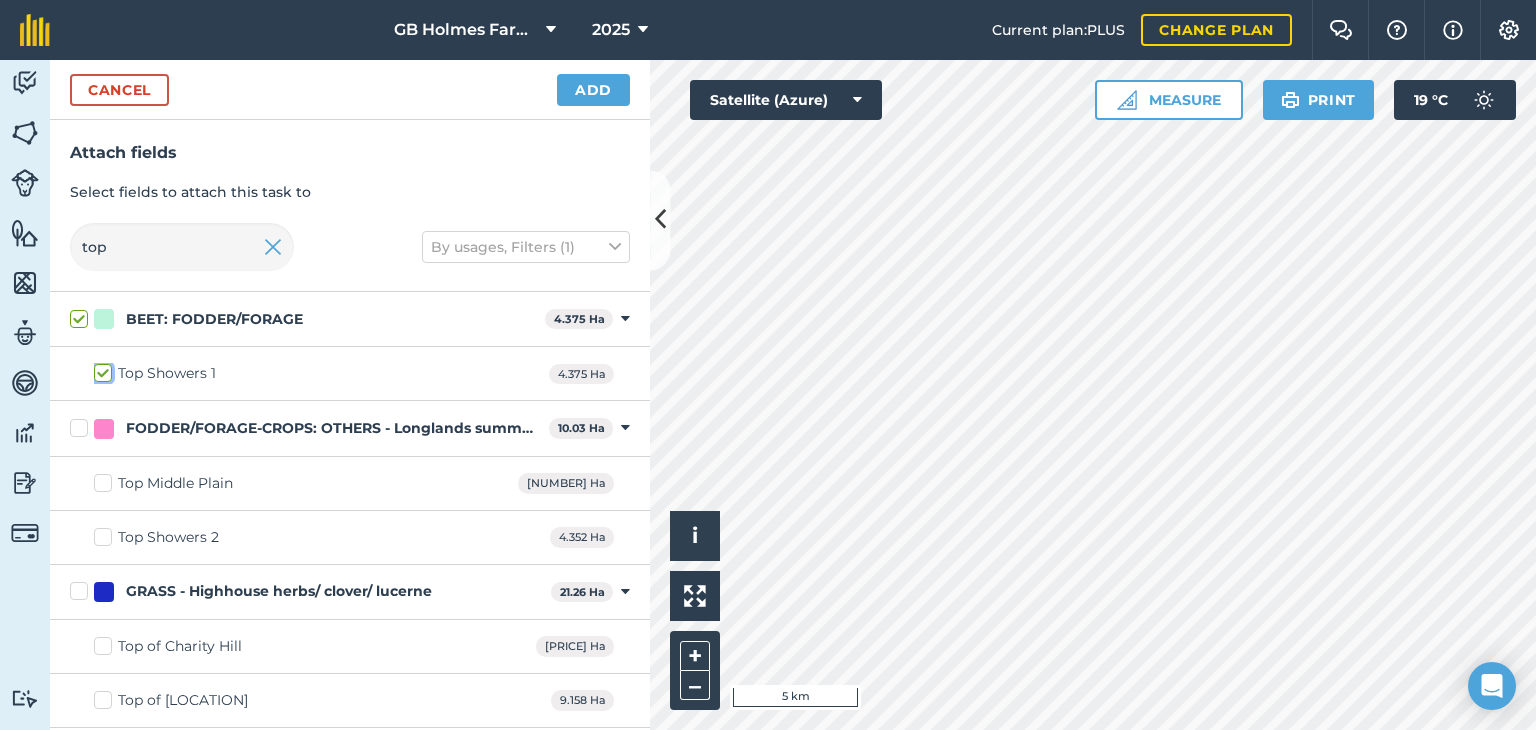 checkbox on "true" 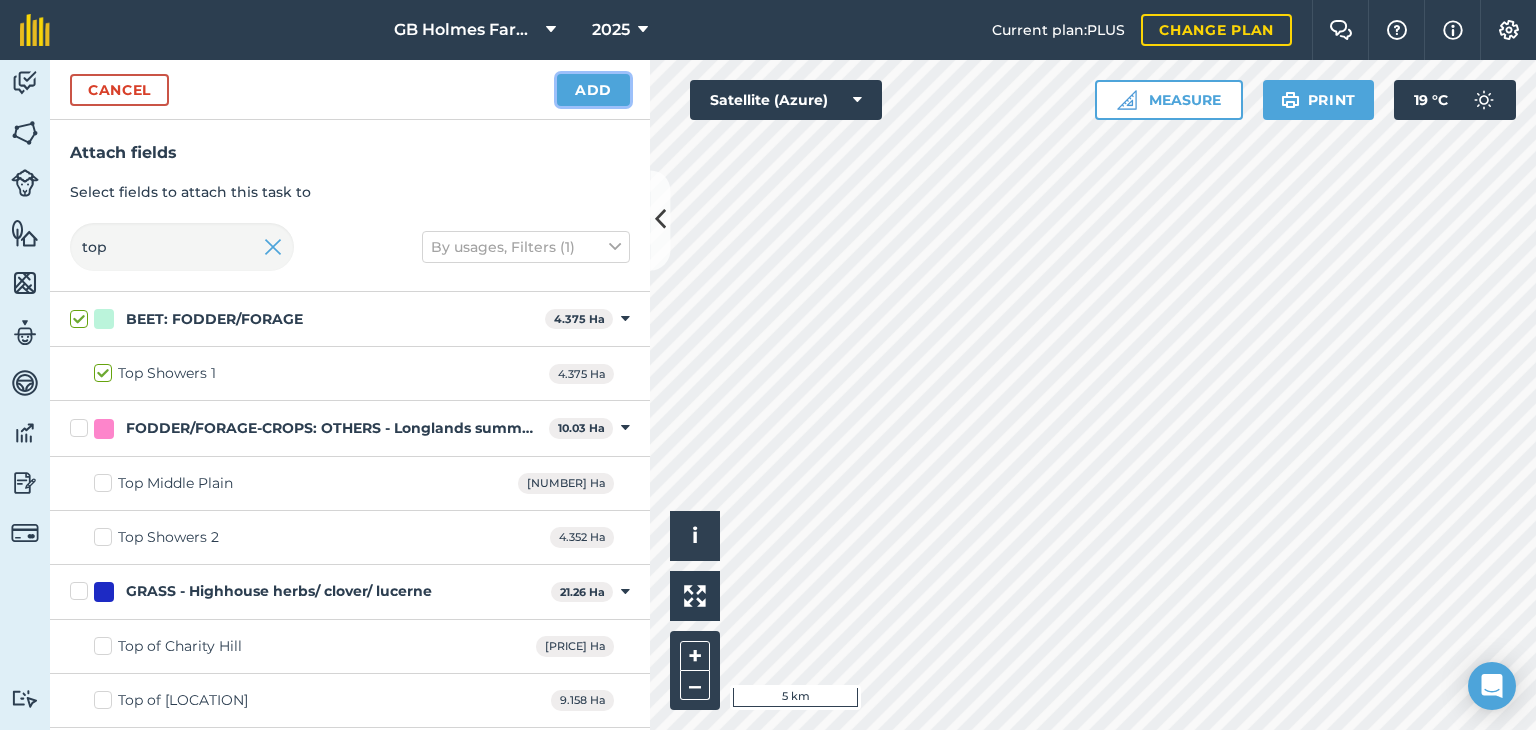 click on "Add" at bounding box center [593, 90] 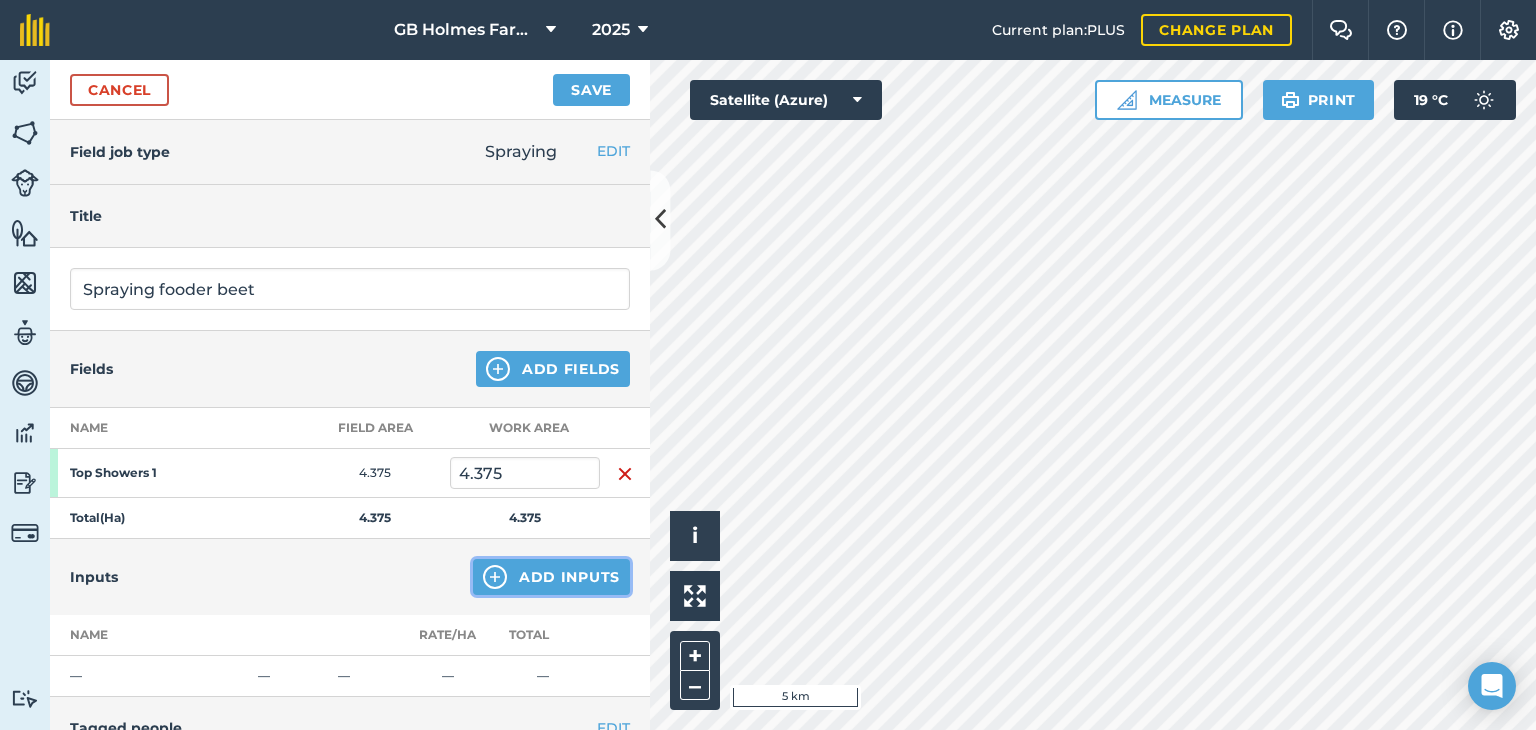 click on "Add Inputs" at bounding box center (551, 577) 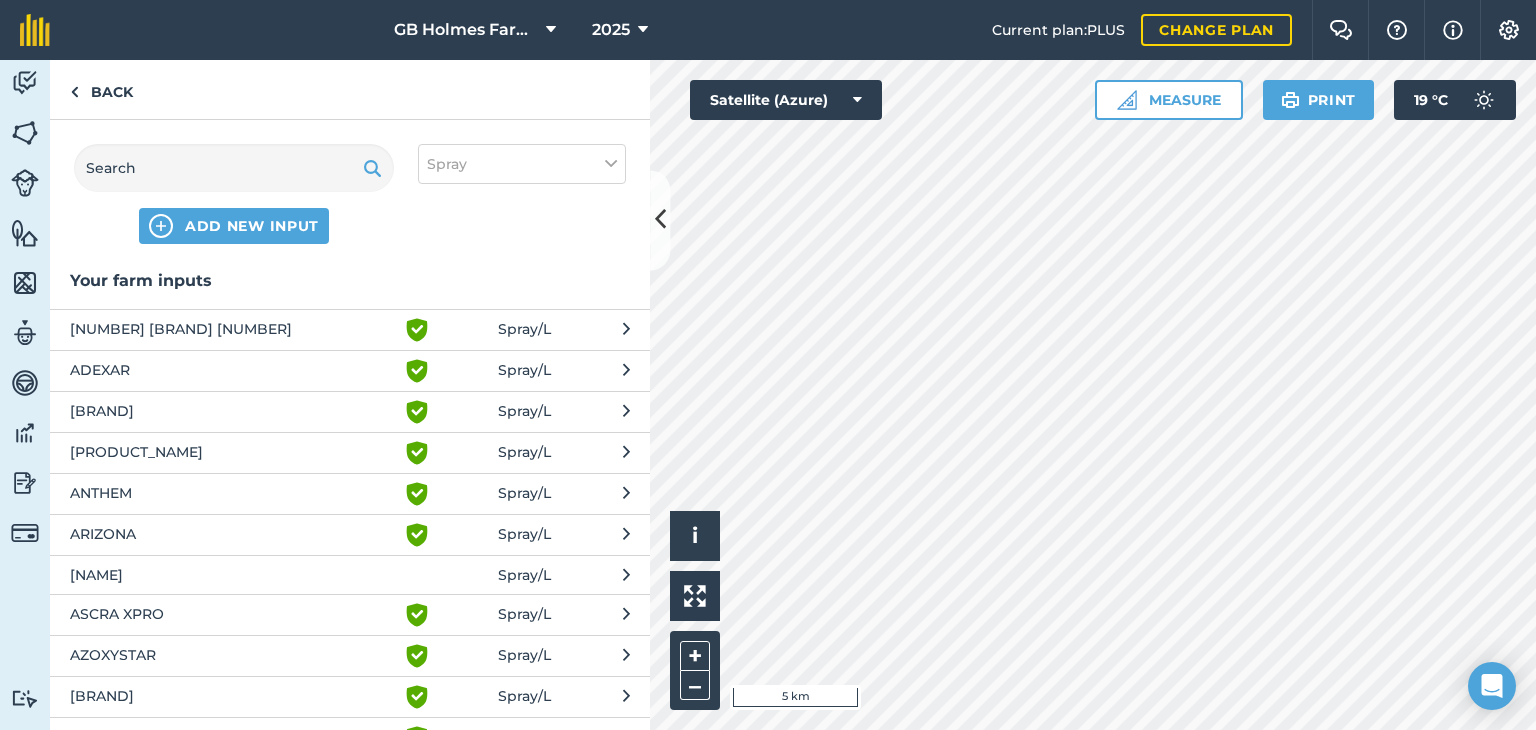 type 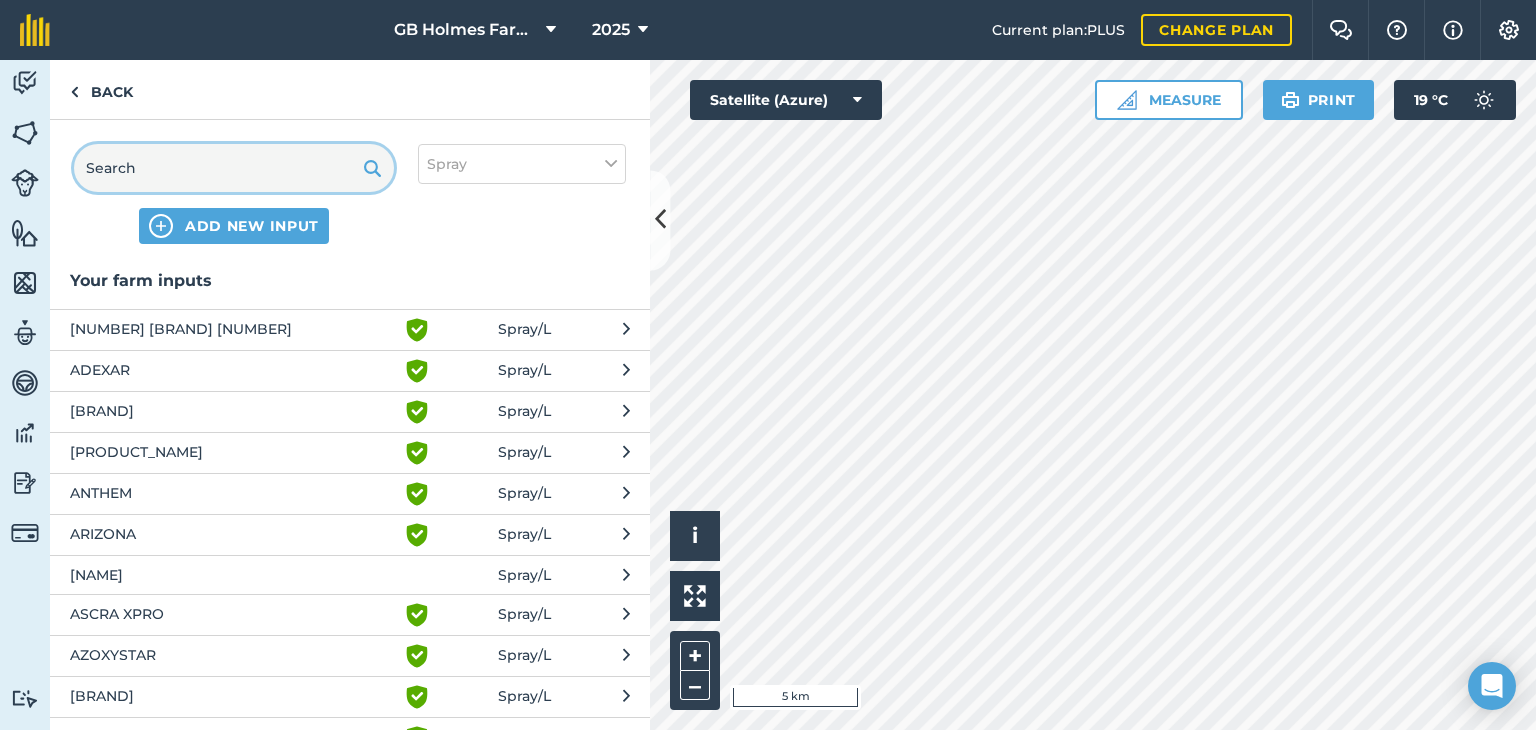 click at bounding box center [234, 168] 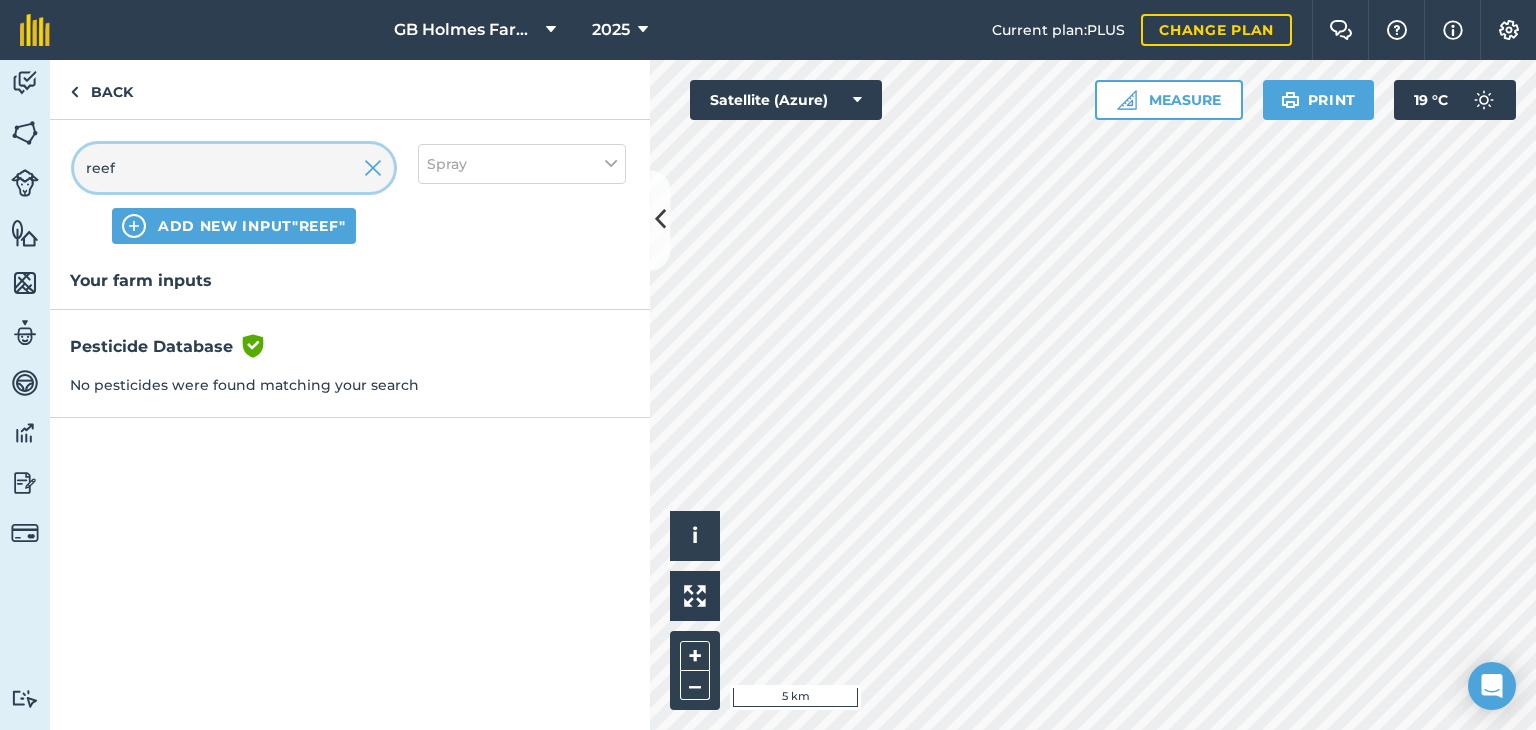 type on "reef" 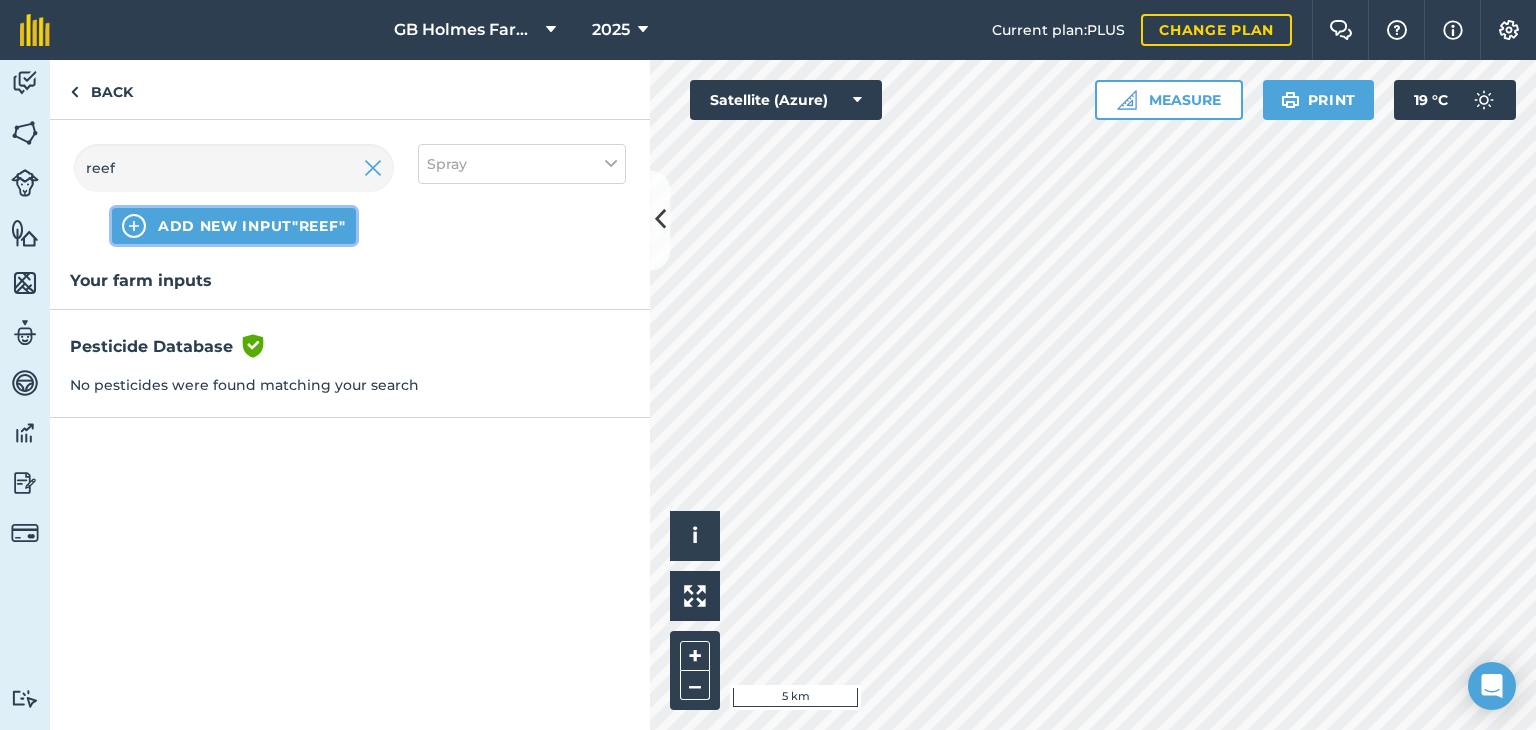 click on "ADD NEW INPUT "reef"" at bounding box center (234, 226) 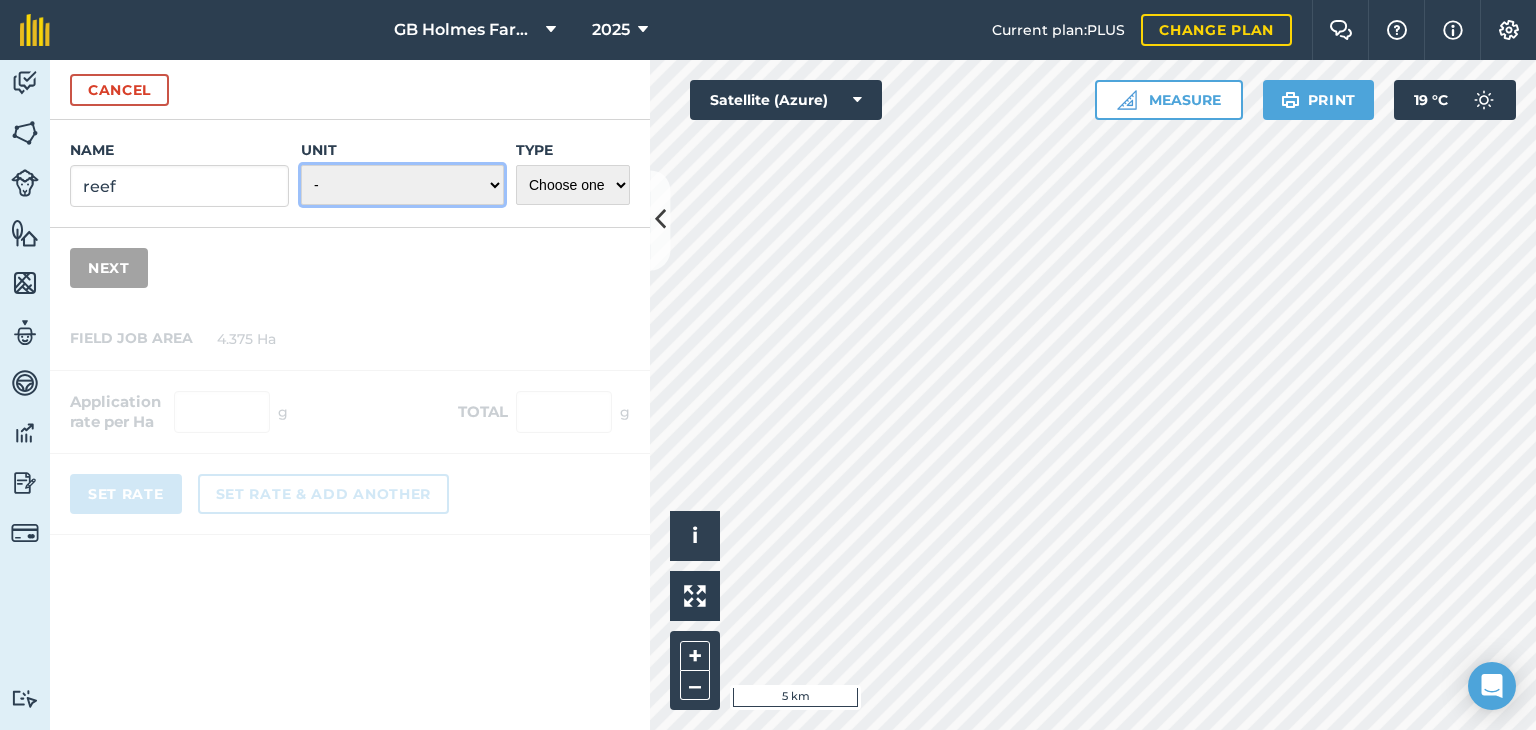 click on "- Grams/g Kilograms/kg Metric tonnes/t Millilitres/ml Litres/L Ounces/oz Pounds/lb Imperial tons/t Fluid ounces/fl oz Gallons/gal Count Cubic Meter/m3 Pint/pt Quart/qt Megalitre/ML unit_type_hundred_weight" at bounding box center [402, 185] 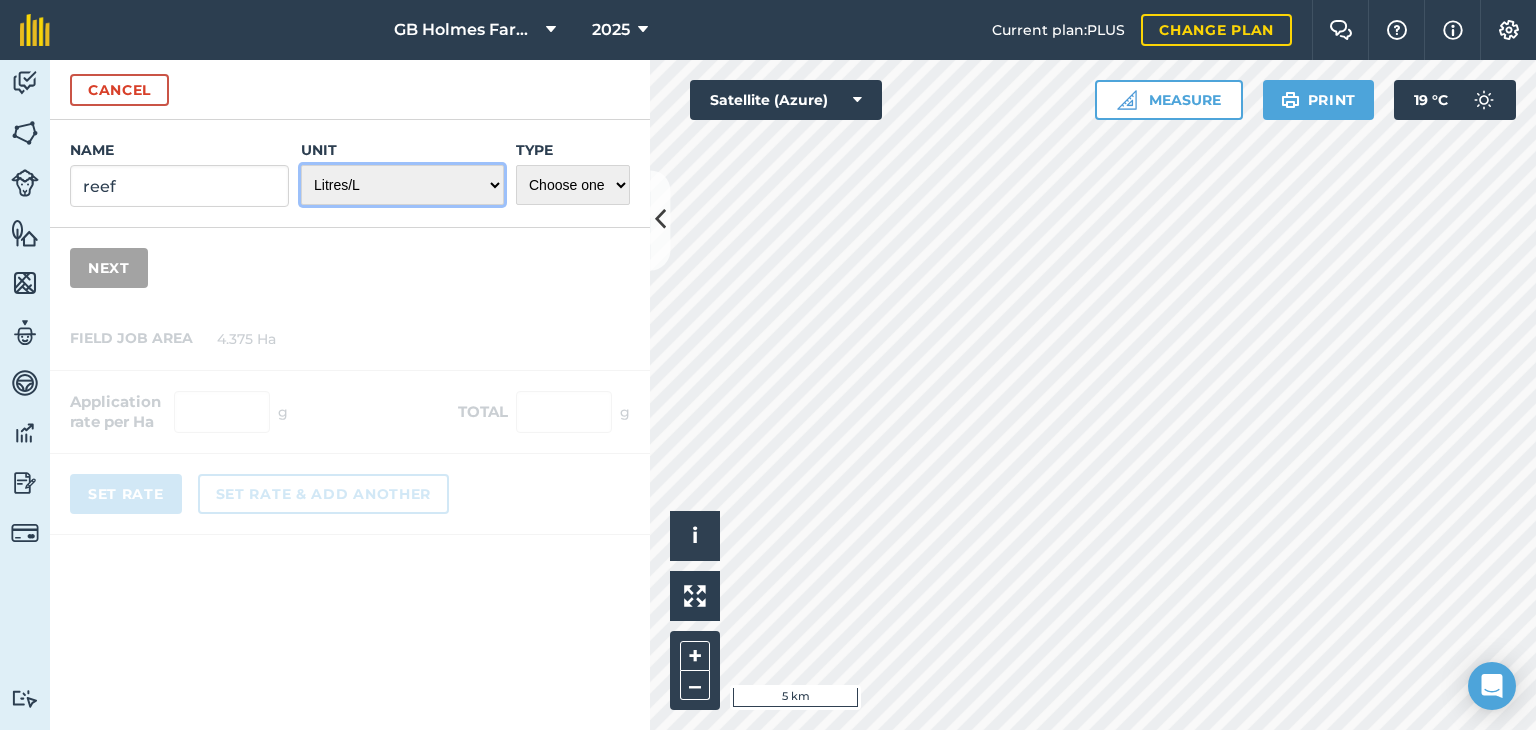 click on "- Grams/g Kilograms/kg Metric tonnes/t Millilitres/ml Litres/L Ounces/oz Pounds/lb Imperial tons/t Fluid ounces/fl oz Gallons/gal Count Cubic Meter/m3 Pint/pt Quart/qt Megalitre/ML unit_type_hundred_weight" at bounding box center (402, 185) 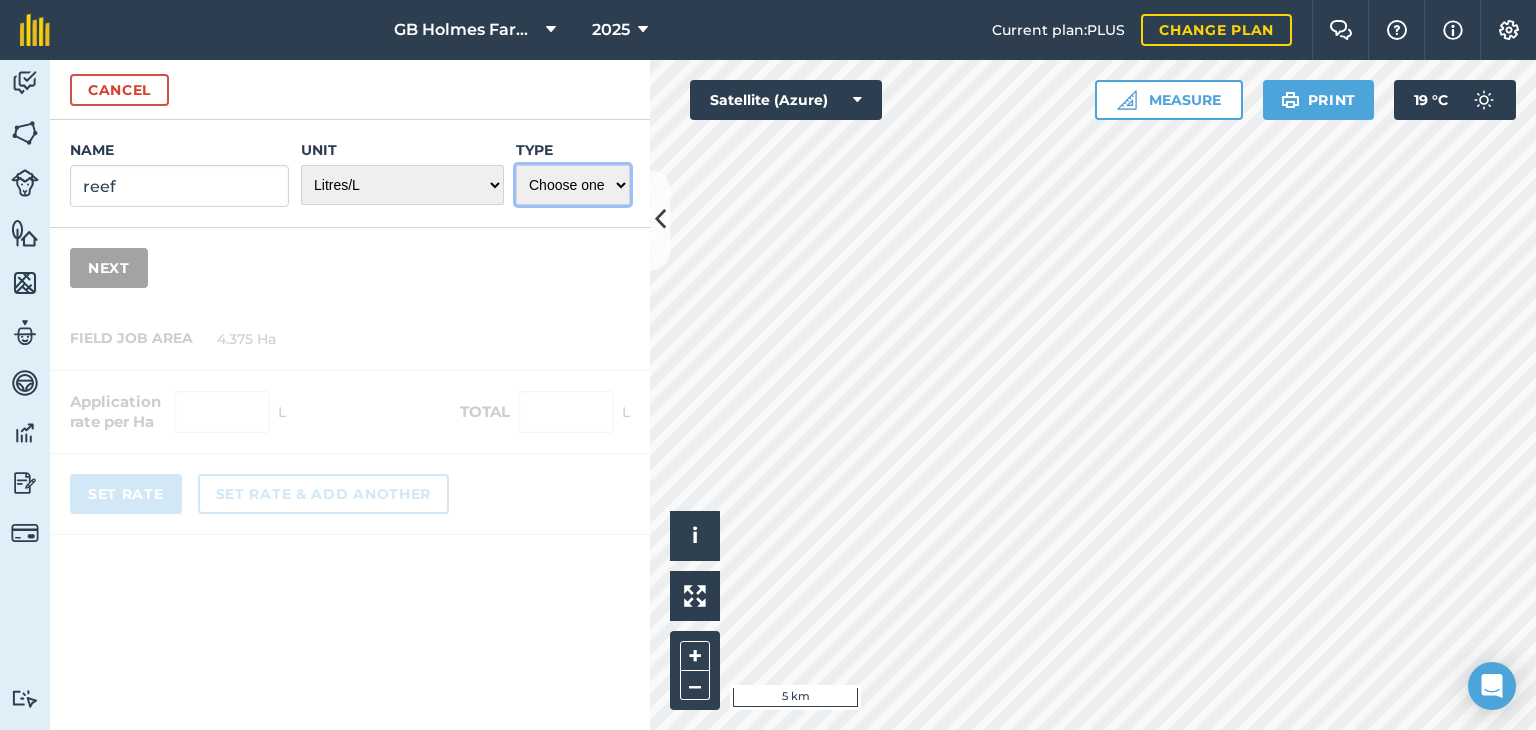 click on "Choose one Fertilizer Seed Spray Fuel Other" at bounding box center [573, 185] 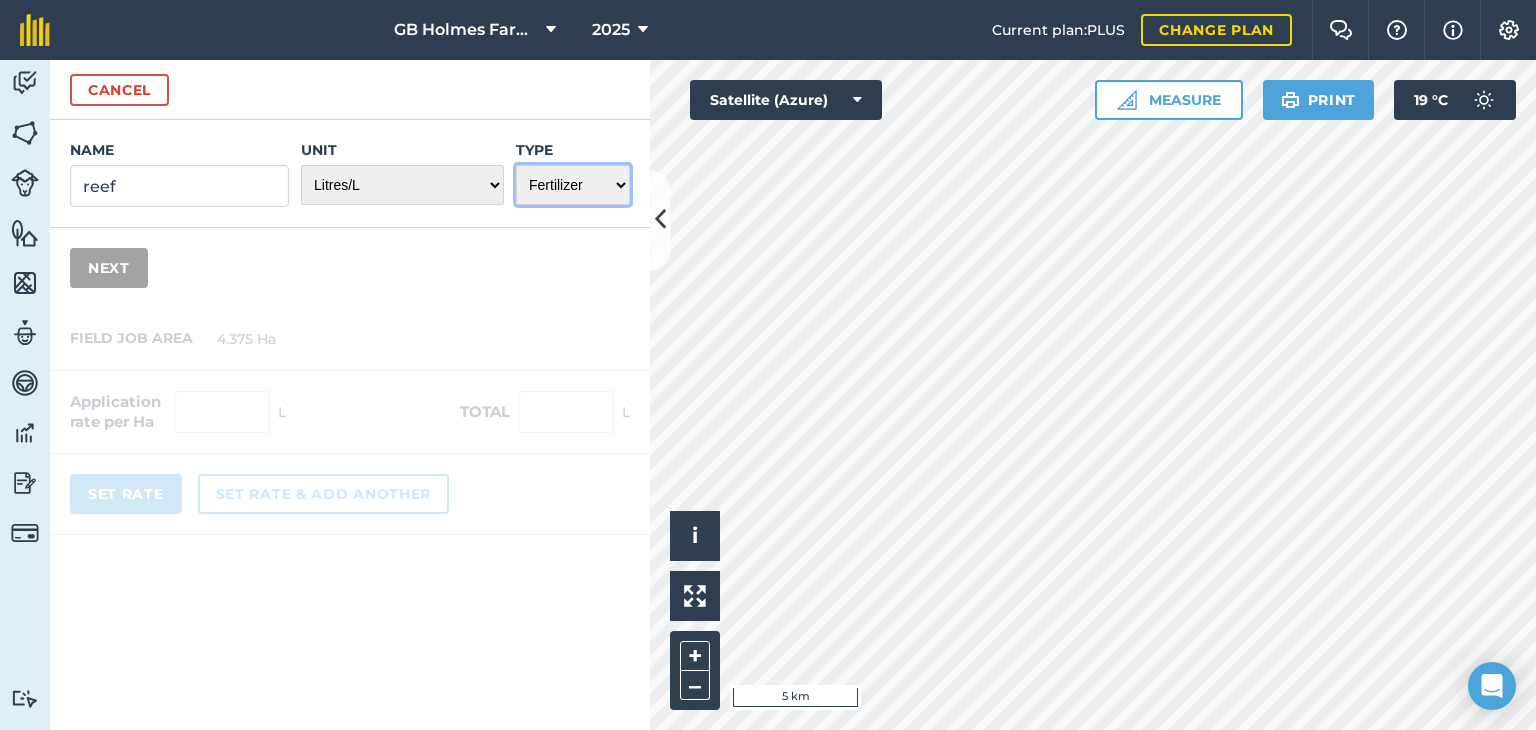 click on "Choose one Fertilizer Seed Spray Fuel Other" at bounding box center [573, 185] 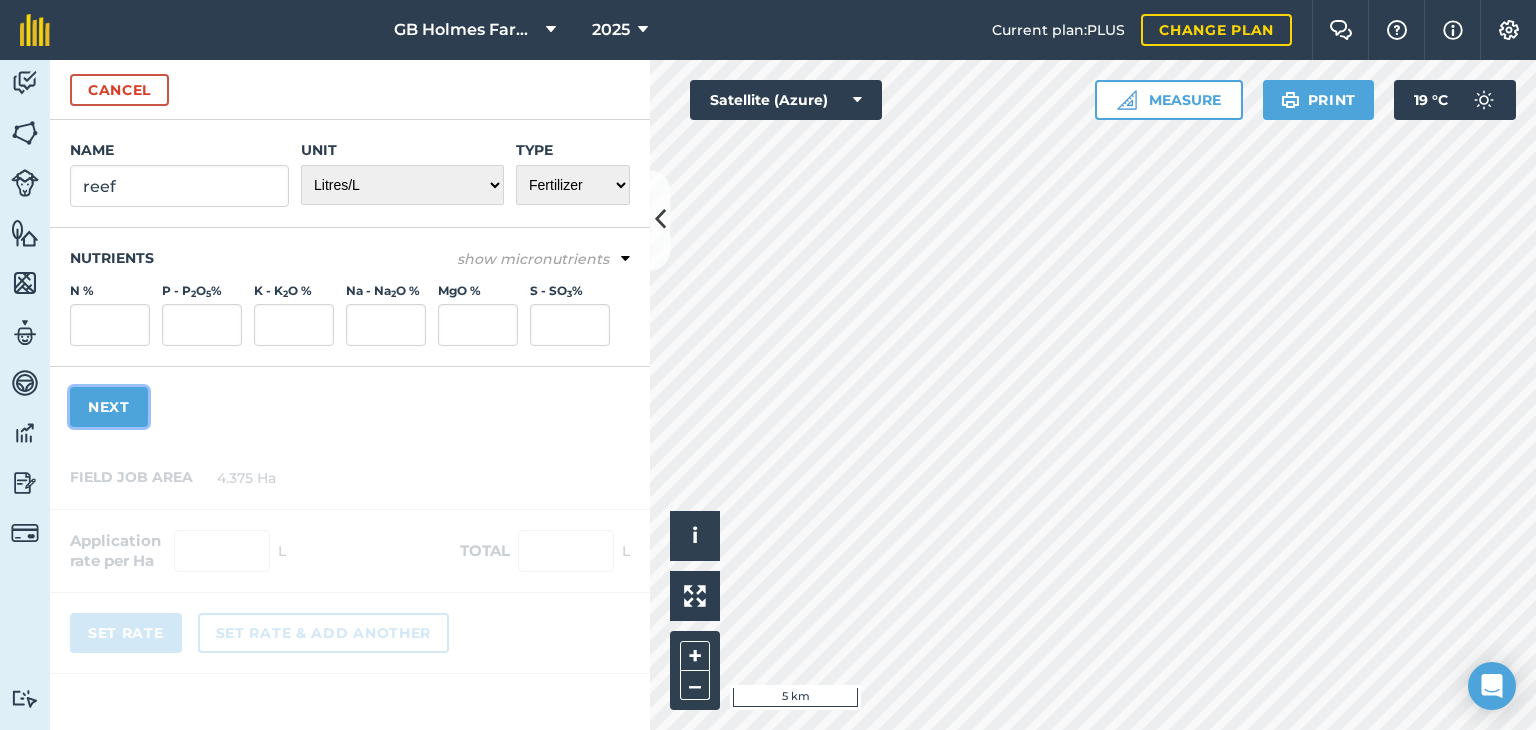 click on "Next" at bounding box center (109, 407) 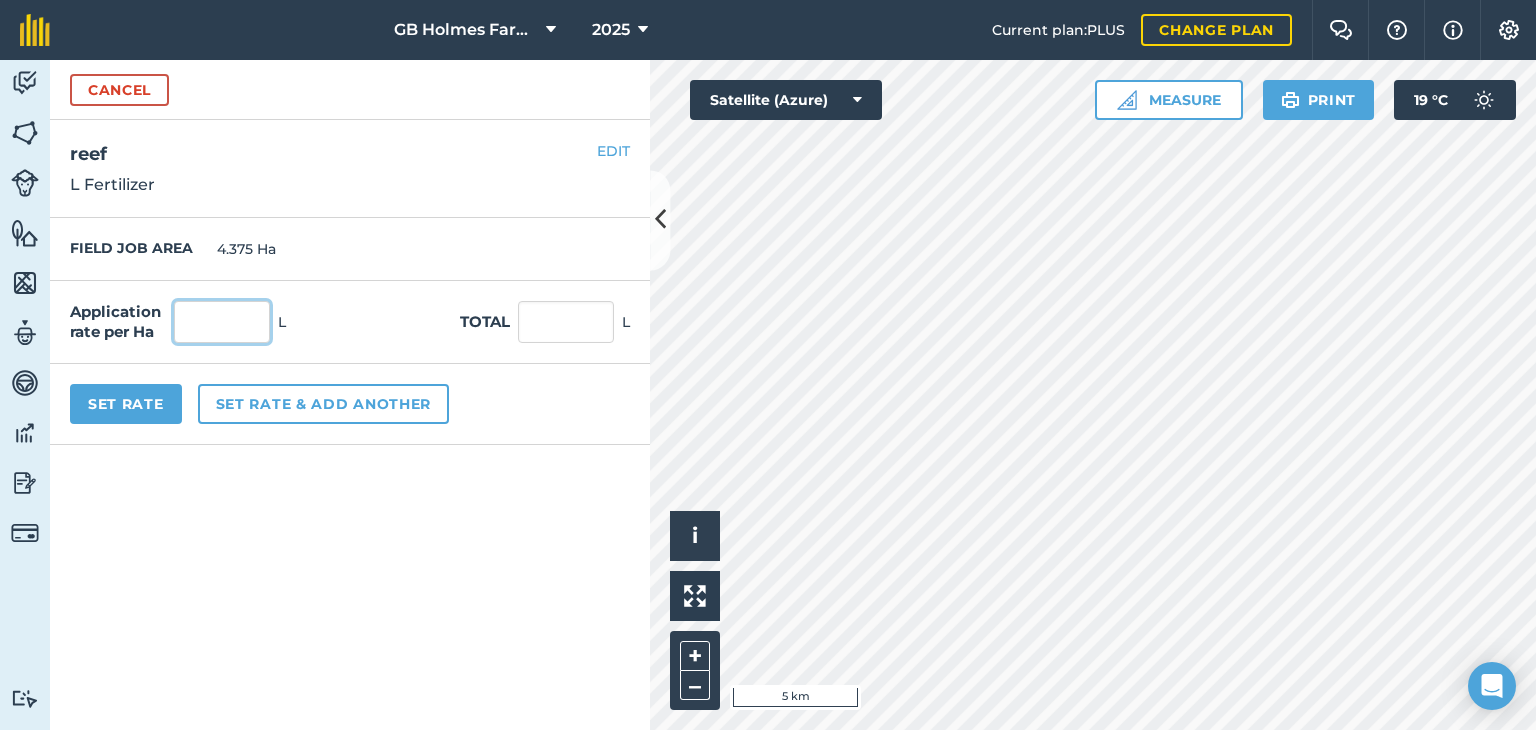 click at bounding box center (222, 322) 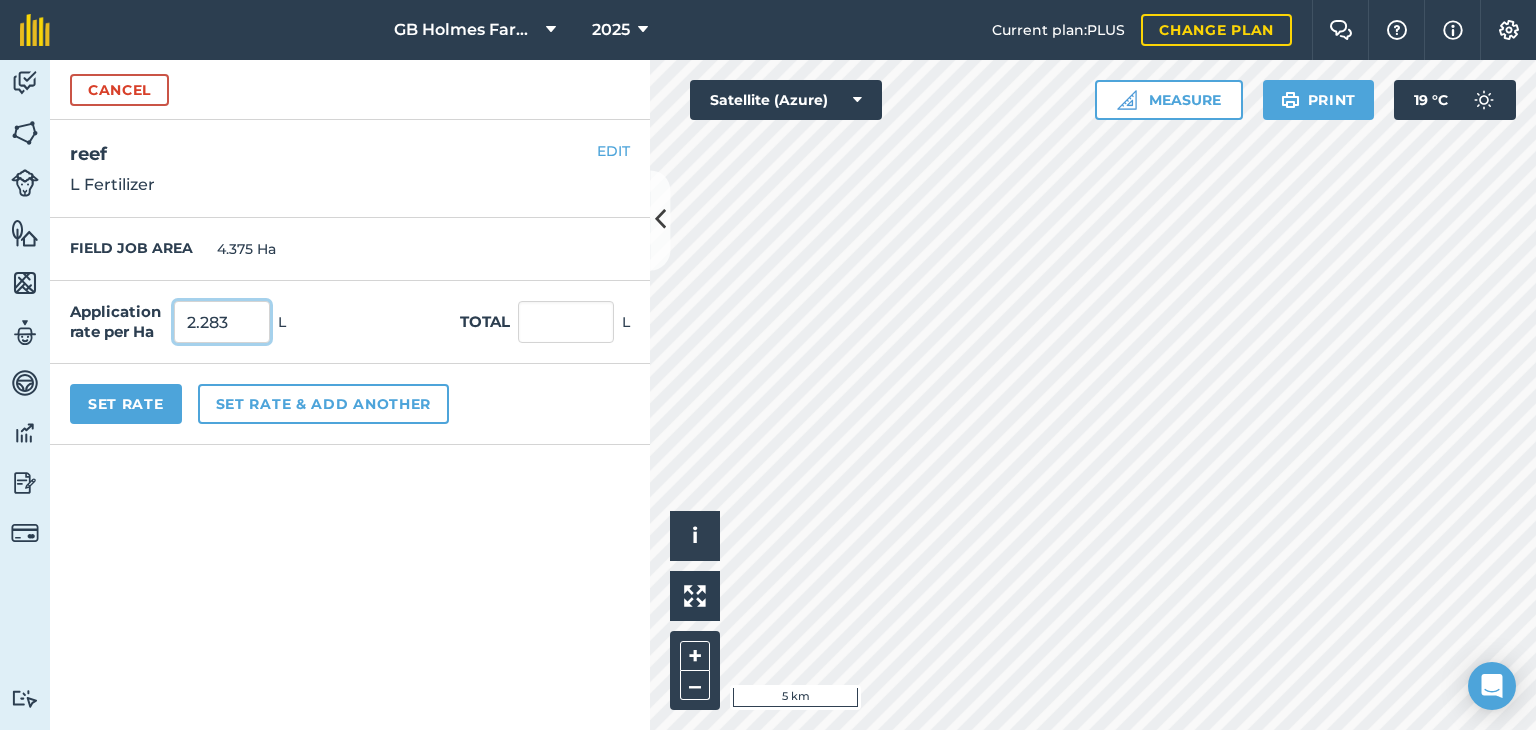 type on "2.283" 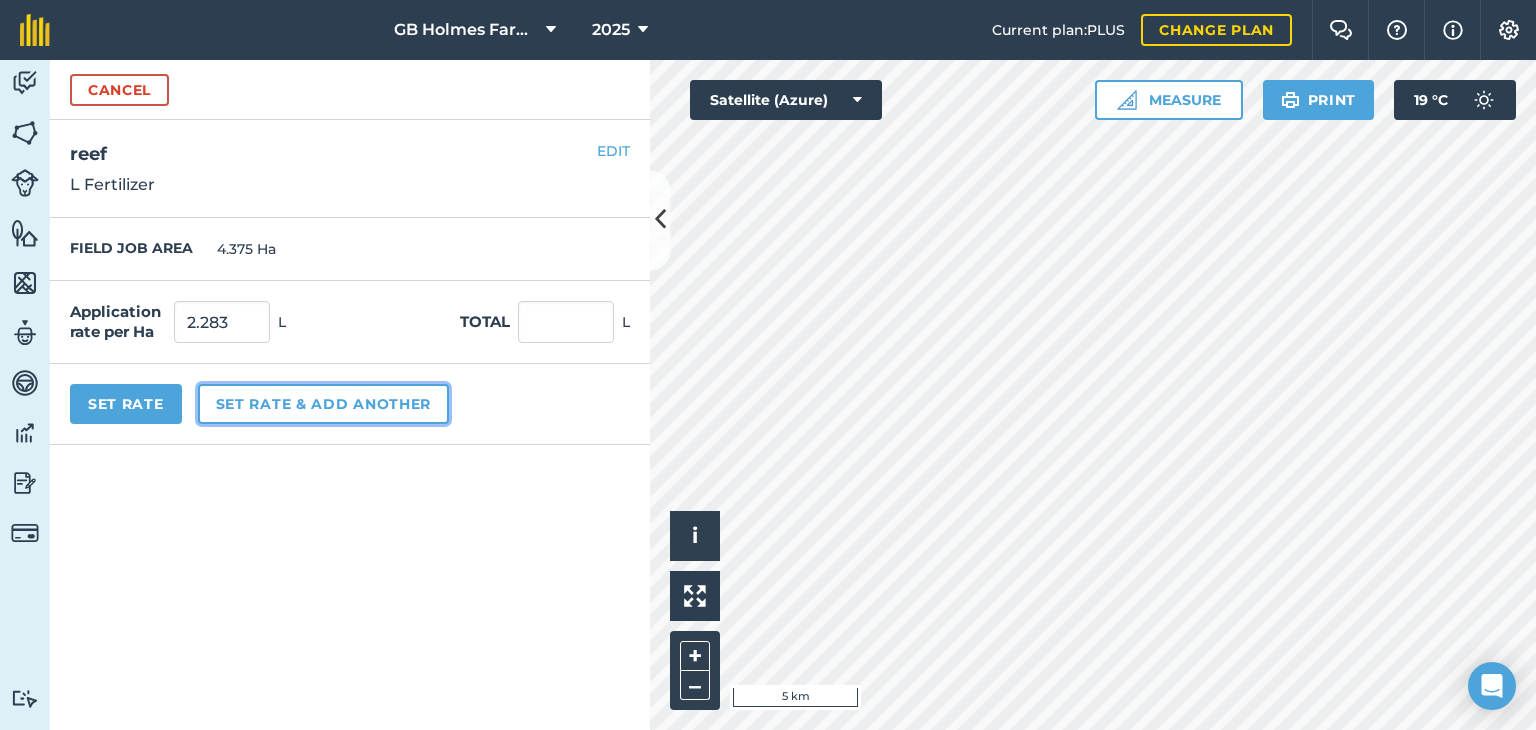 type on "9.988" 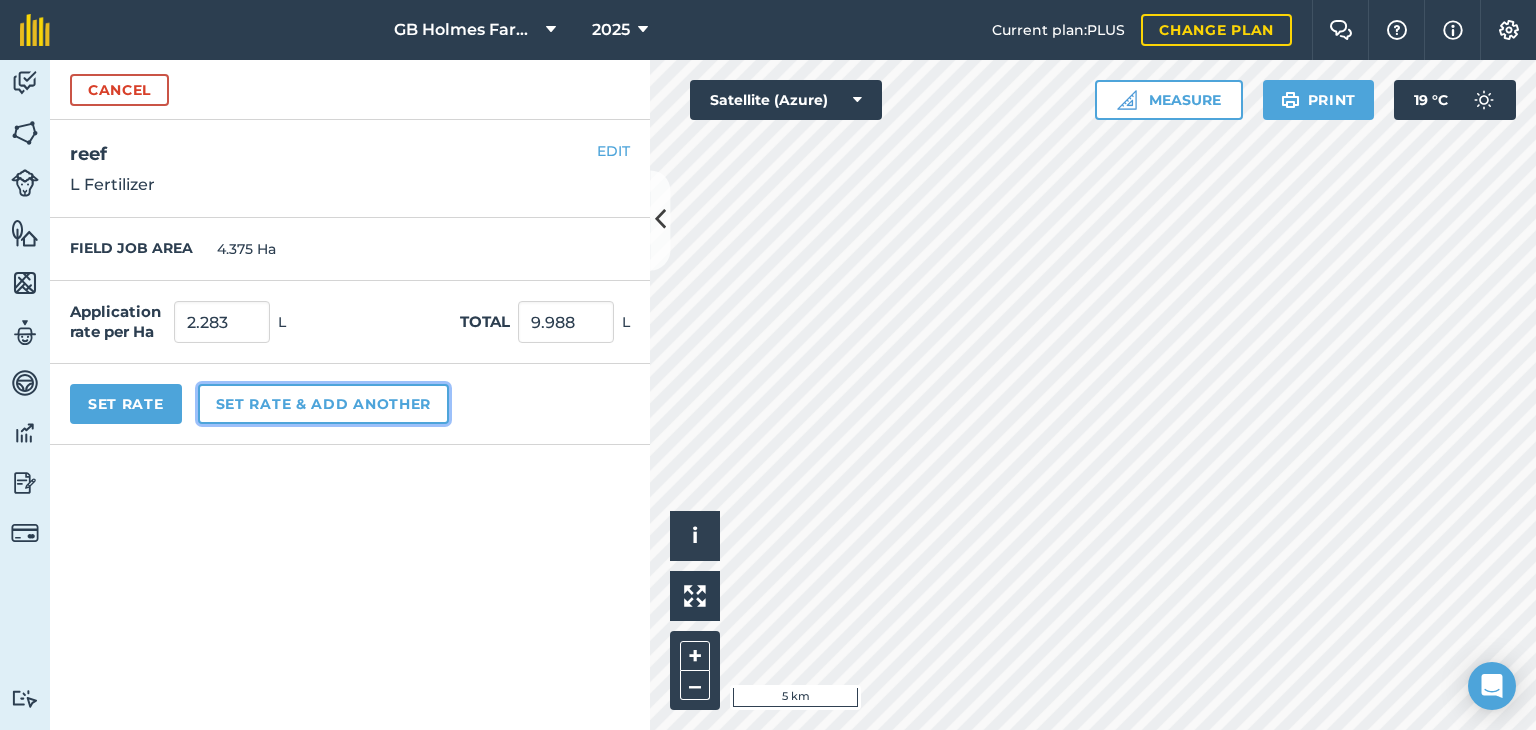 click on "Set rate & add another" at bounding box center [323, 404] 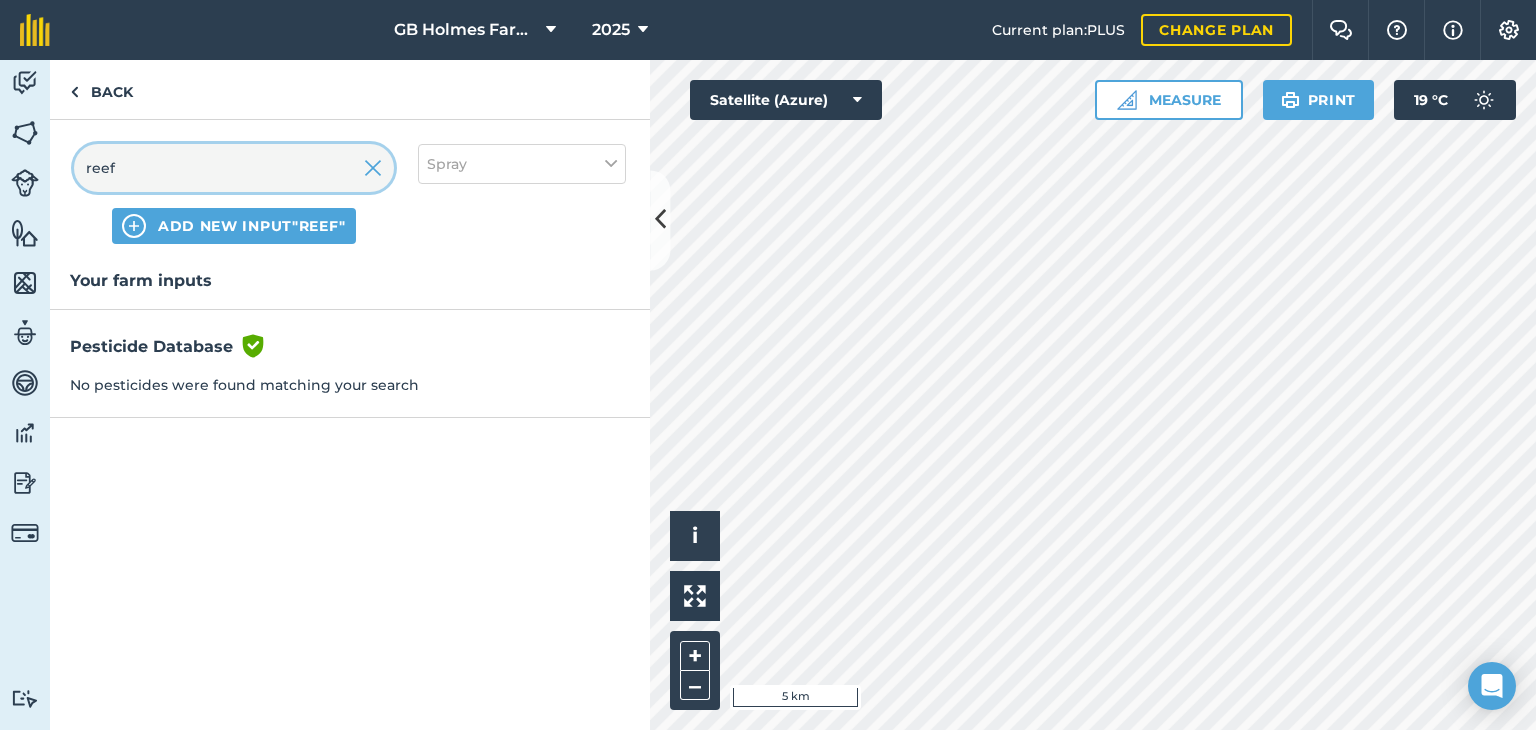 click on "reef" at bounding box center [234, 168] 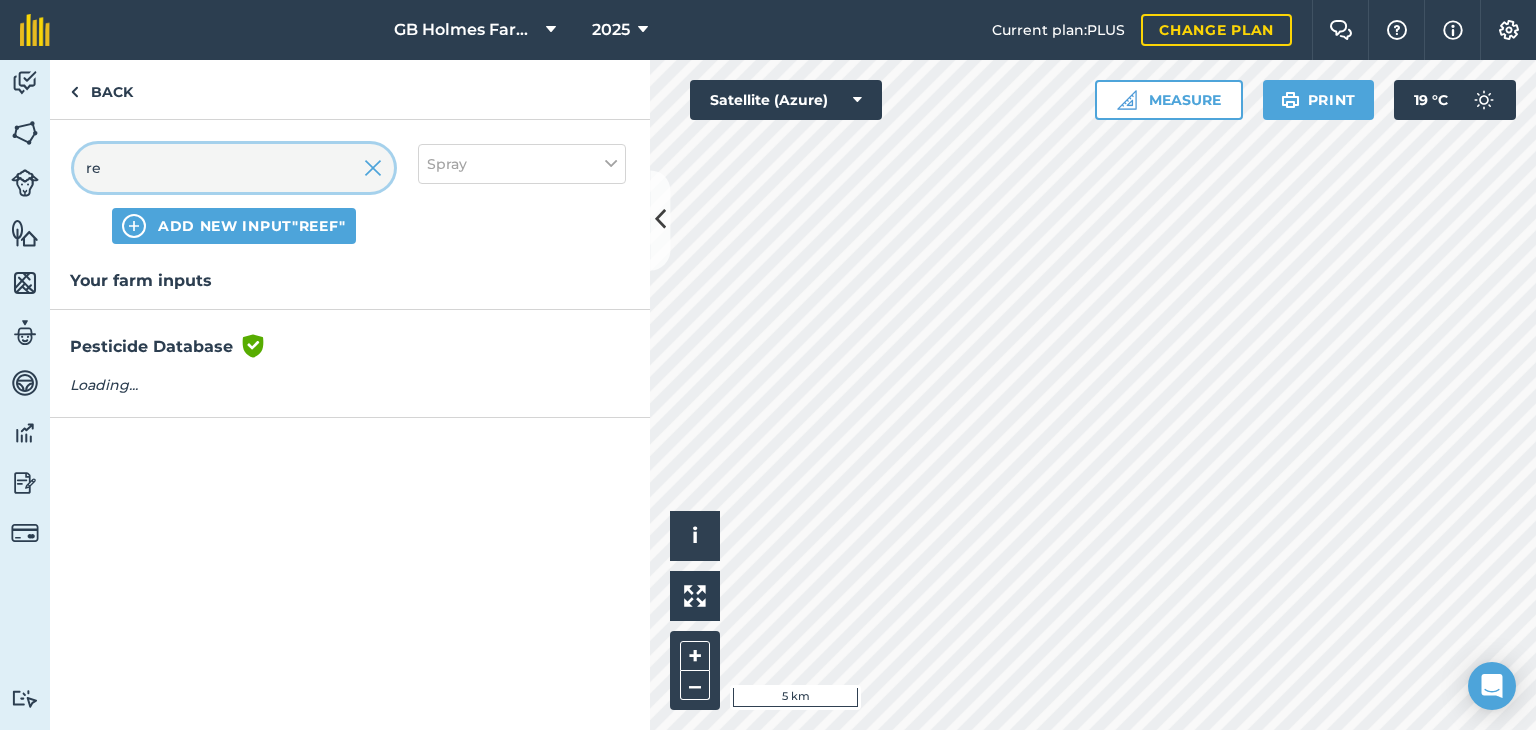 type on "r" 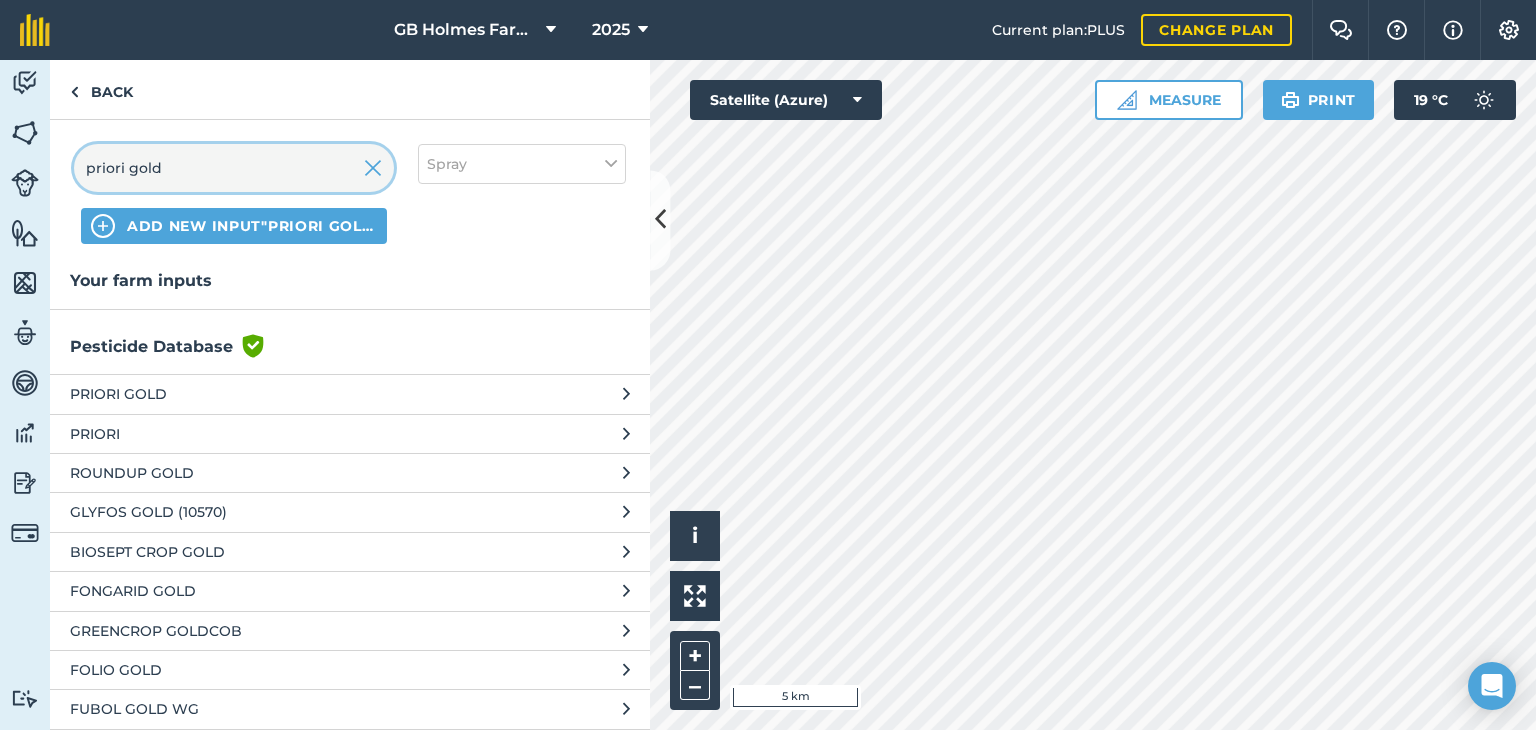 type on "priori gold" 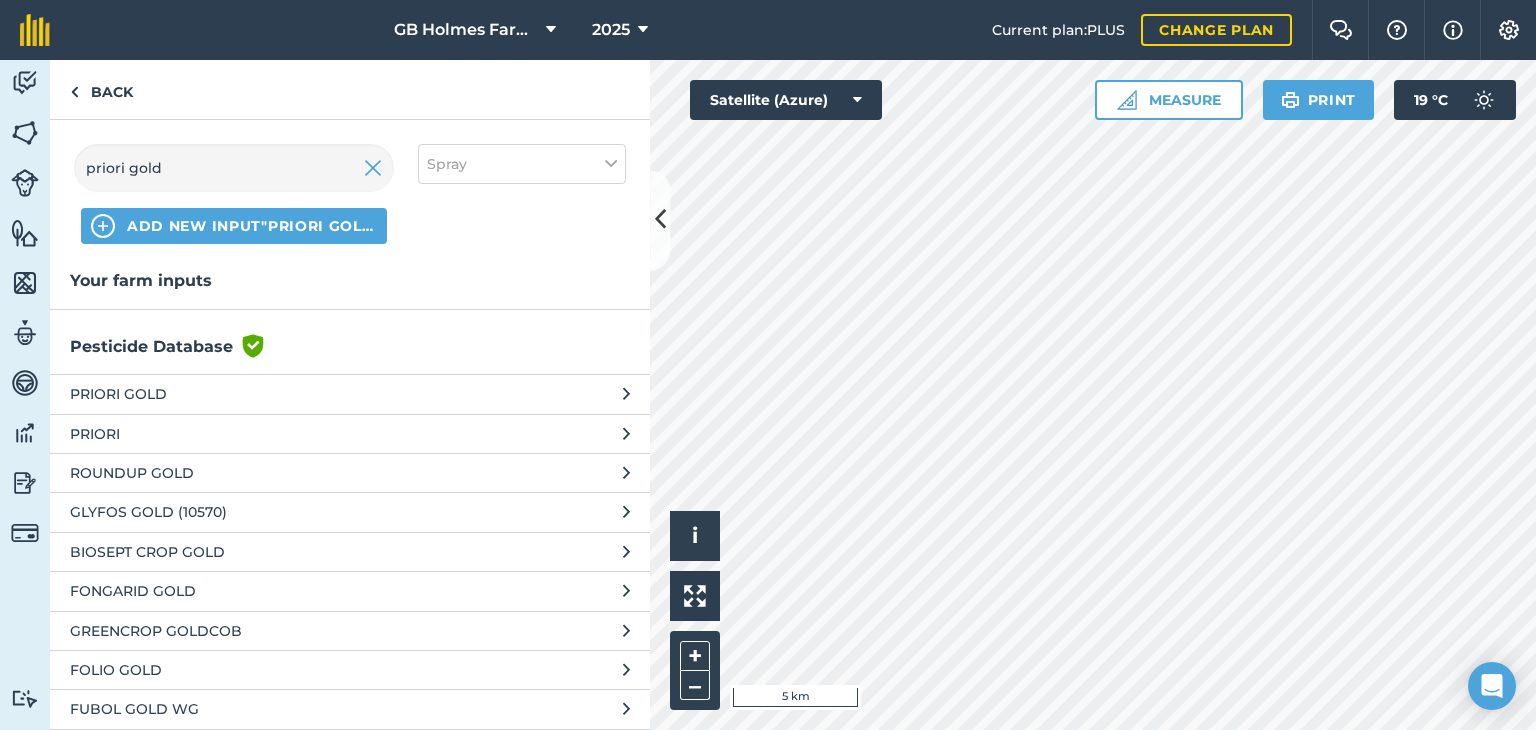 click on "PRIORI GOLD" at bounding box center [233, 394] 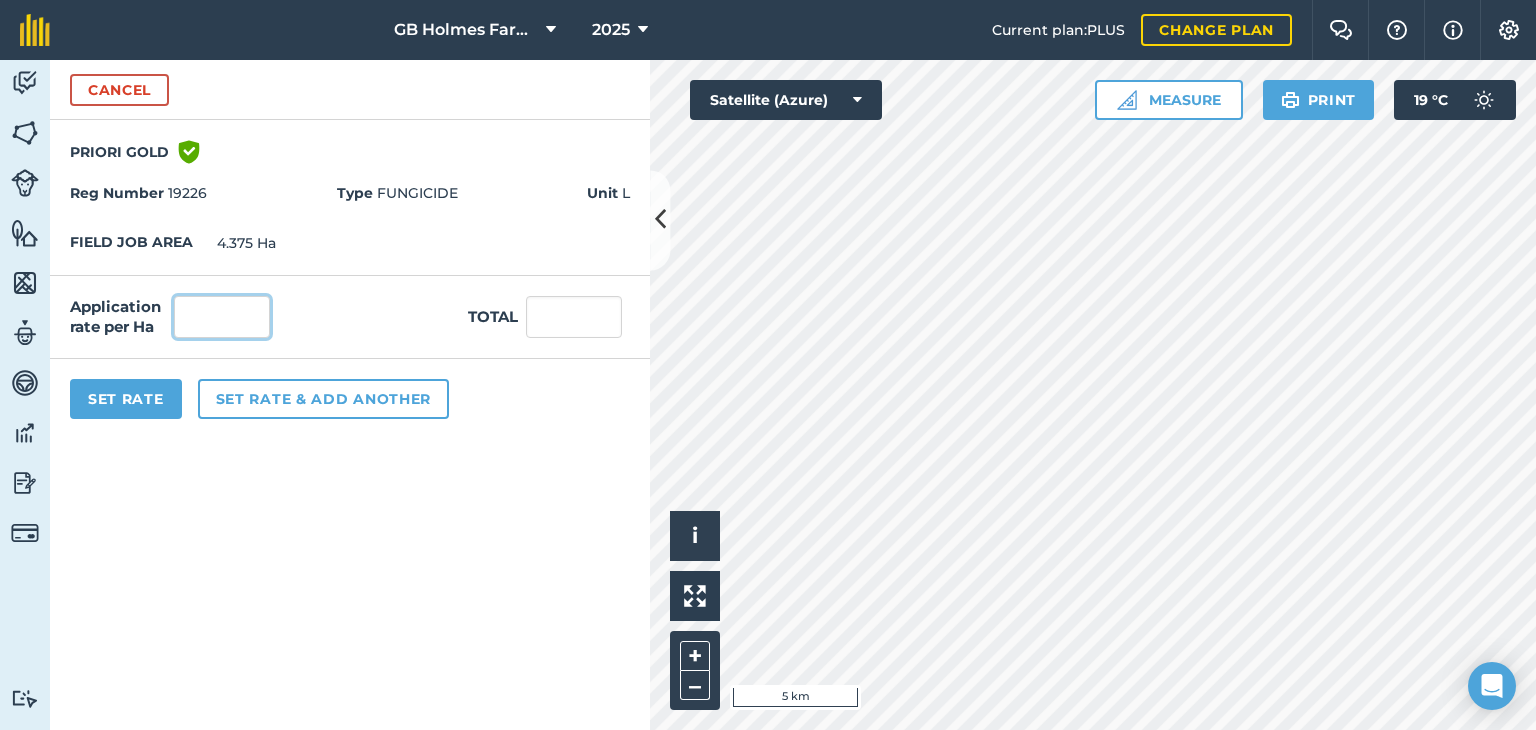 click at bounding box center (222, 317) 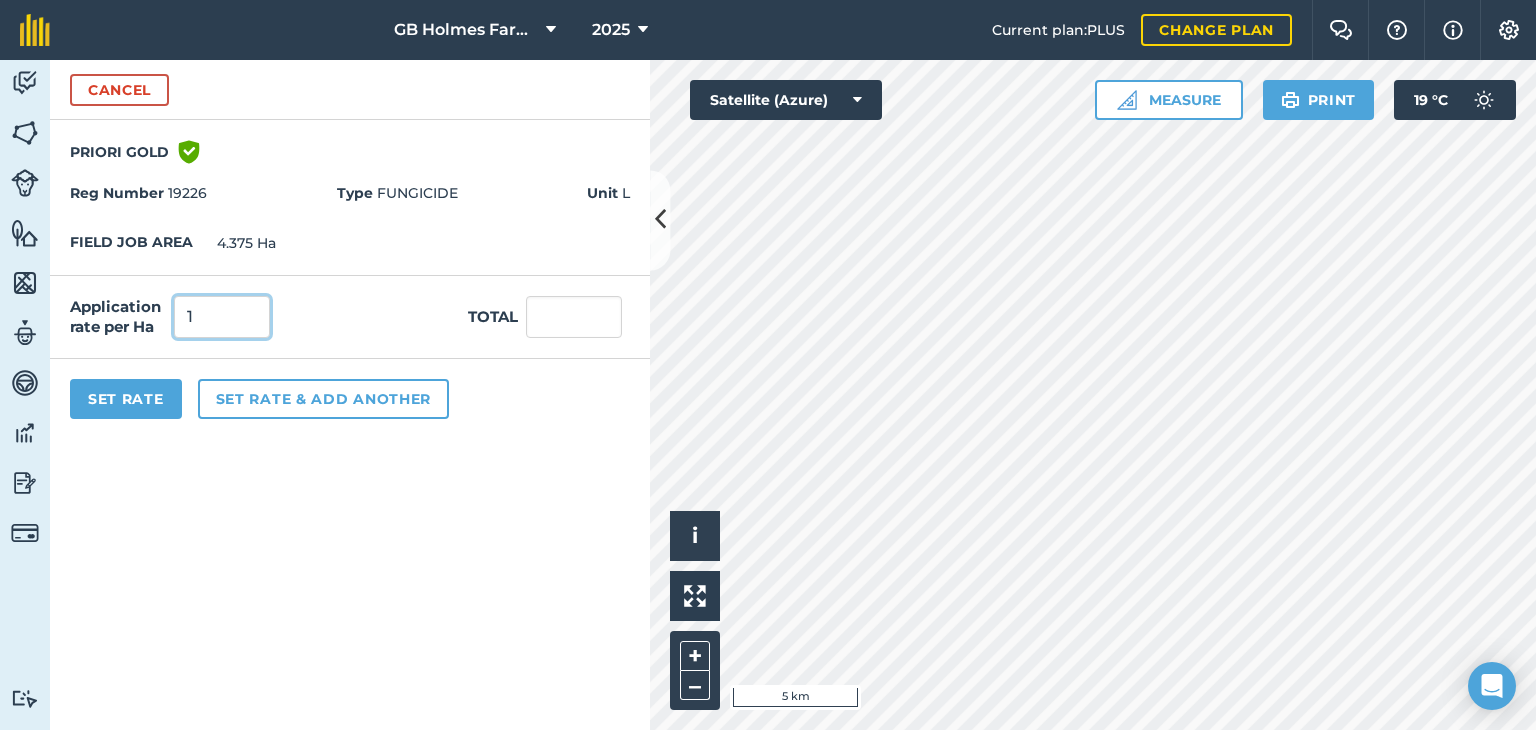 type on "1" 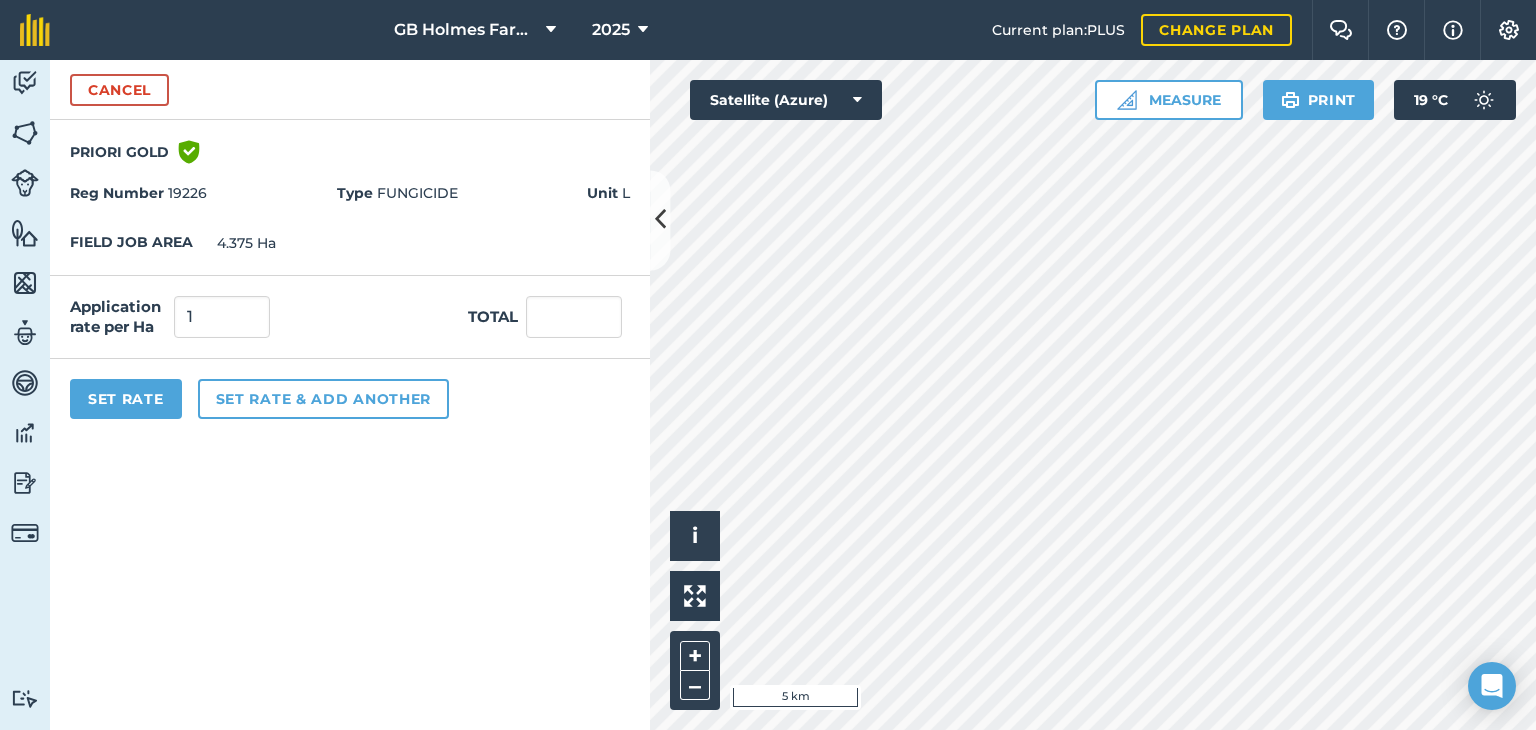 type on "4.375" 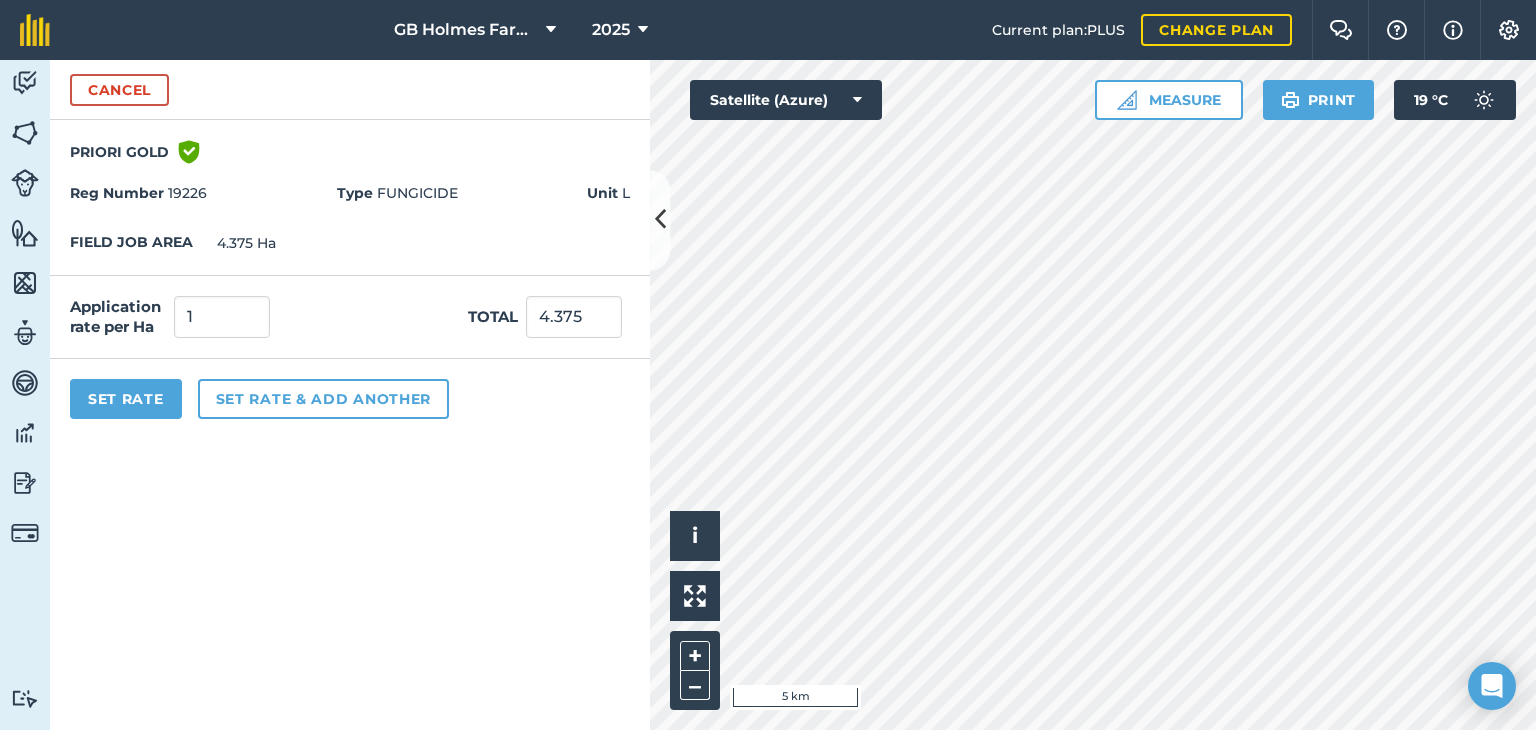 click on "Cancel PRIORI GOLD Green shield with white tick Reg Number [NUMBER] Type FUNGICIDE Unit L FIELD JOB AREA [NUMBER] Ha Application rate per Ha [NUMBER] Total [NUMBER] Set Rate Set rate & add another" at bounding box center [350, 395] 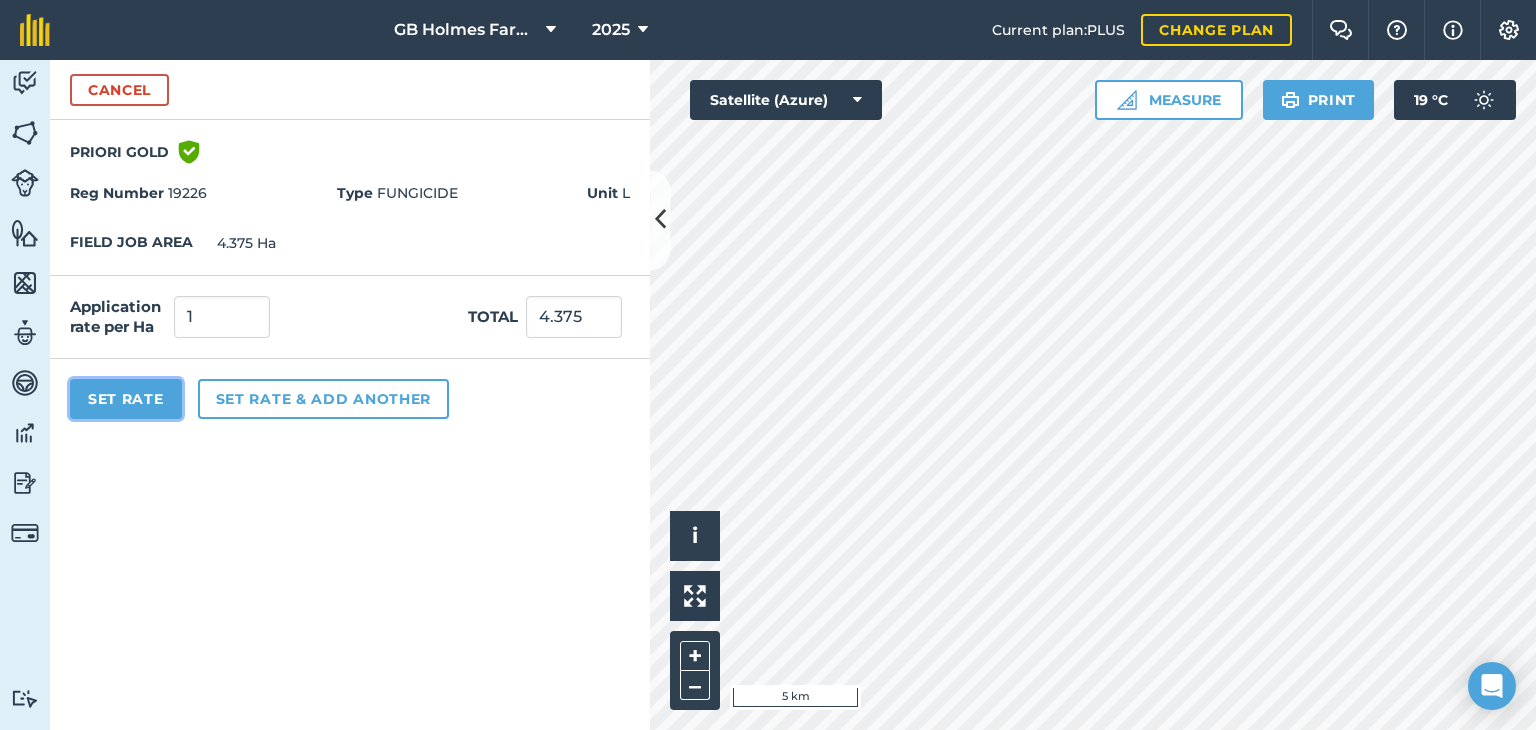 click on "Set Rate" at bounding box center (126, 399) 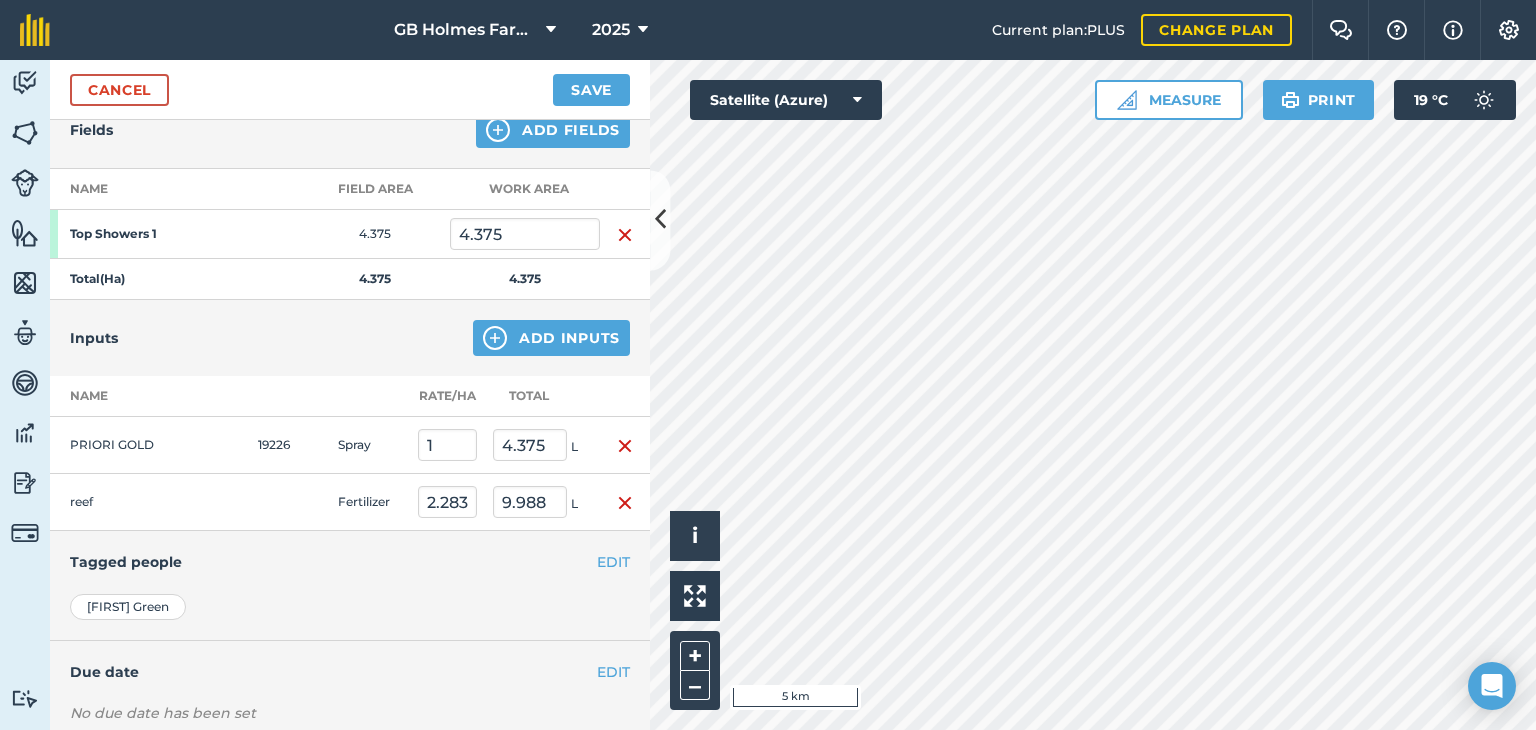 scroll, scrollTop: 244, scrollLeft: 0, axis: vertical 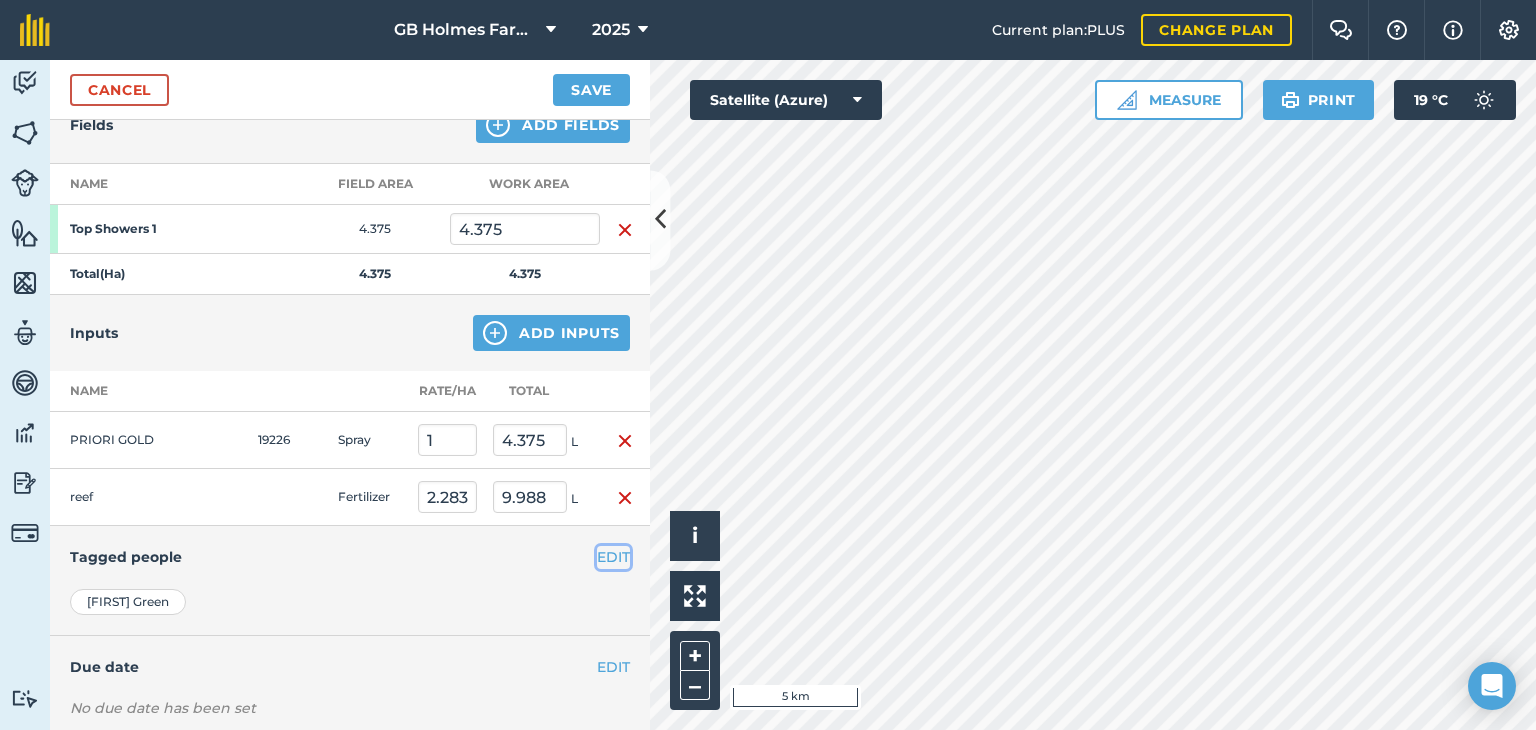 click on "EDIT" at bounding box center (613, 557) 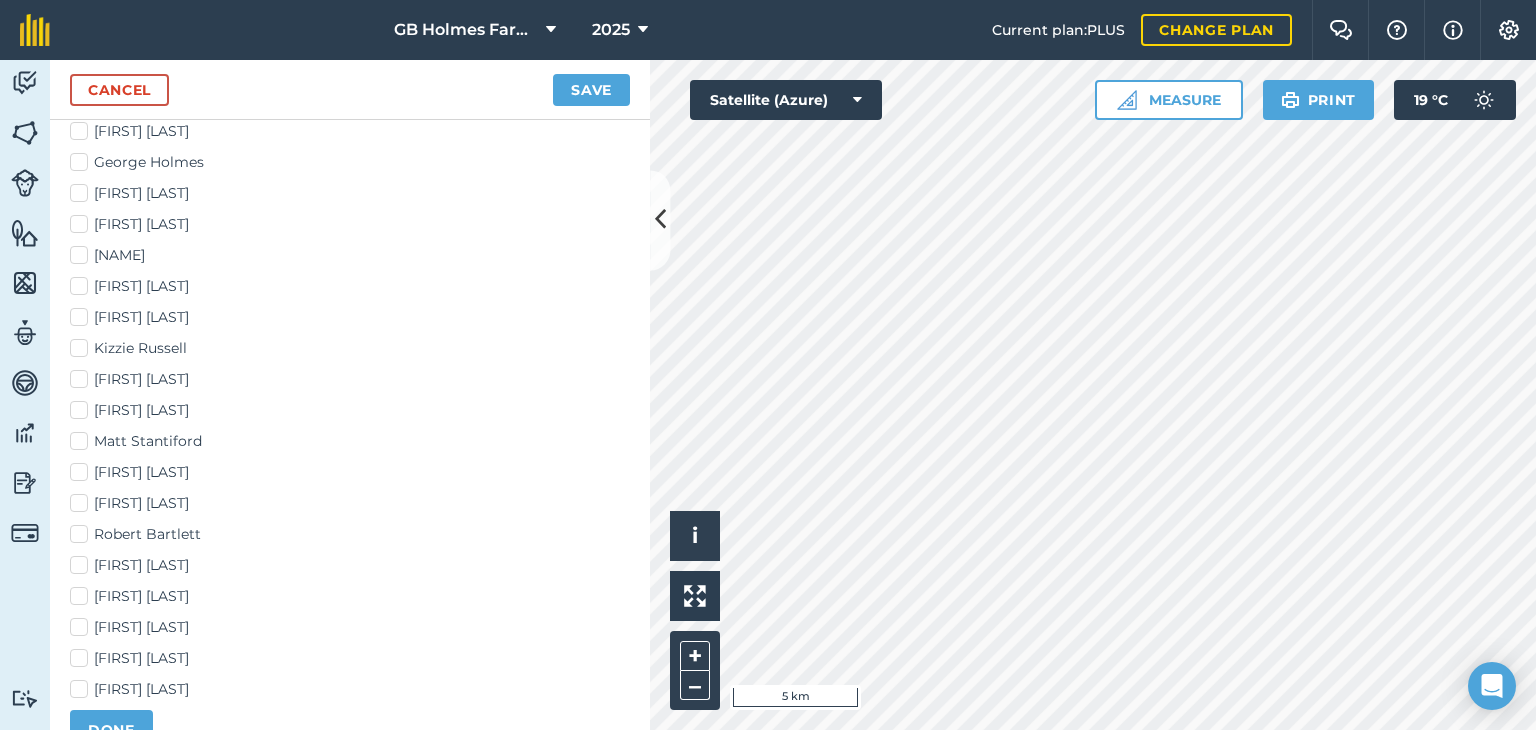 scroll, scrollTop: 882, scrollLeft: 0, axis: vertical 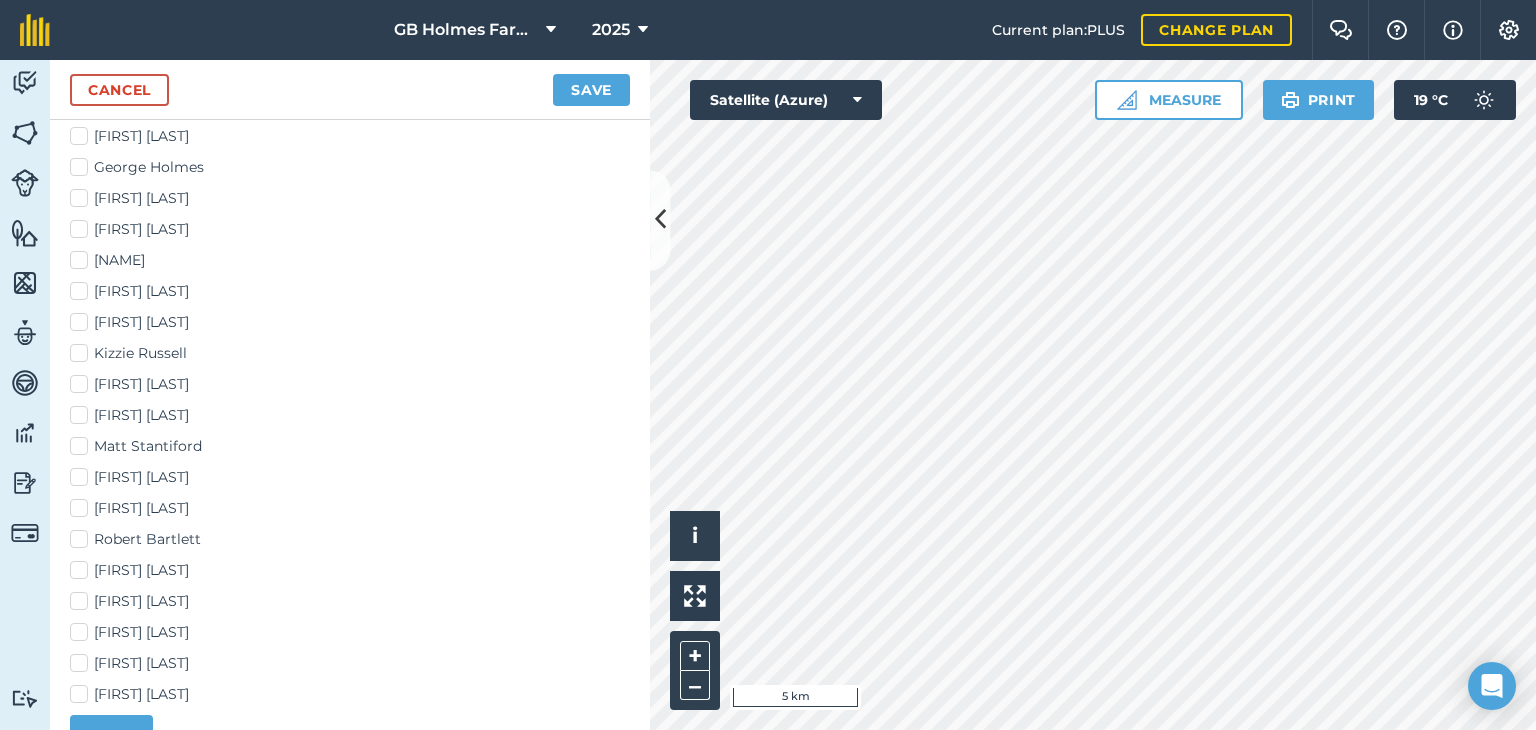 click on "[FIRST] [LAST]" at bounding box center [350, 694] 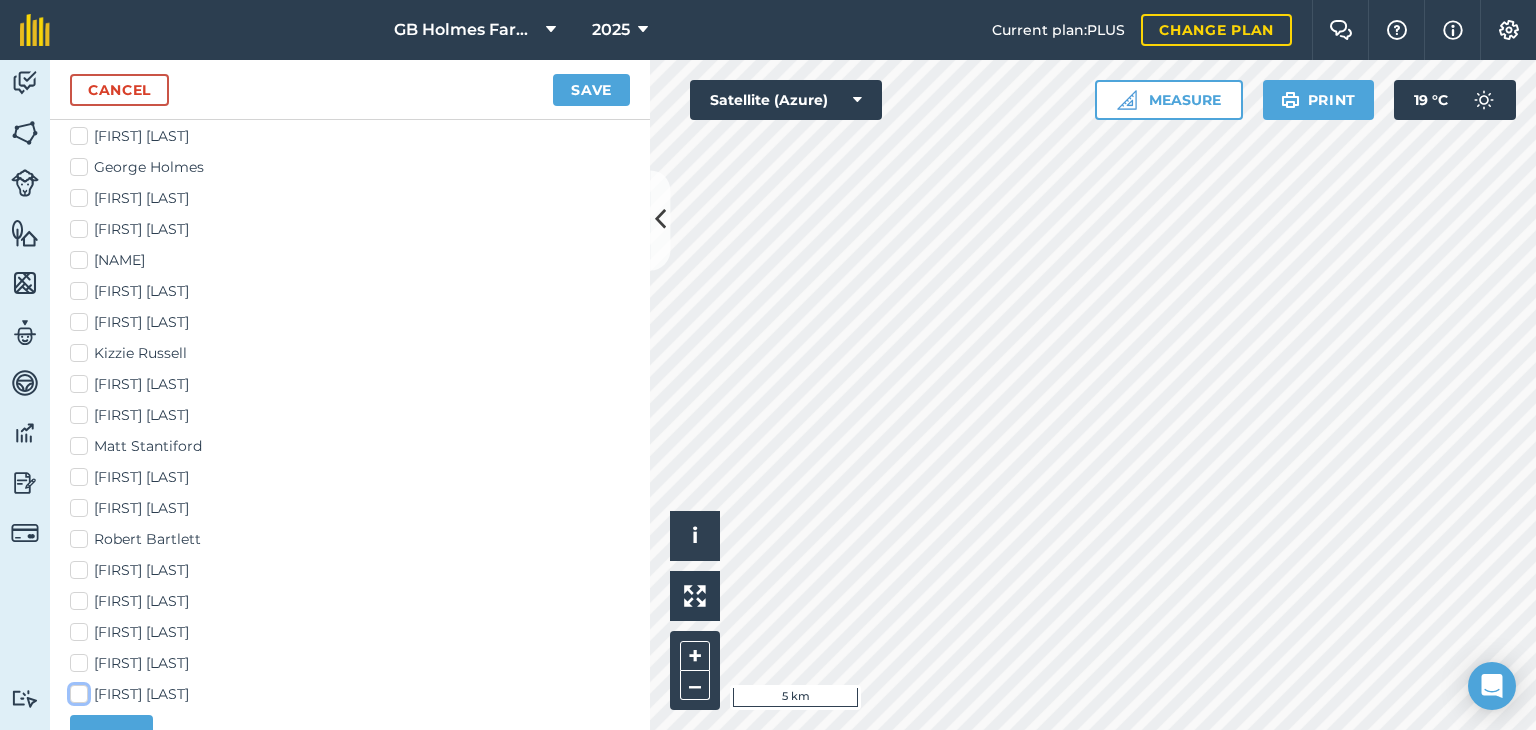 click on "[FIRST] [LAST]" at bounding box center (76, 690) 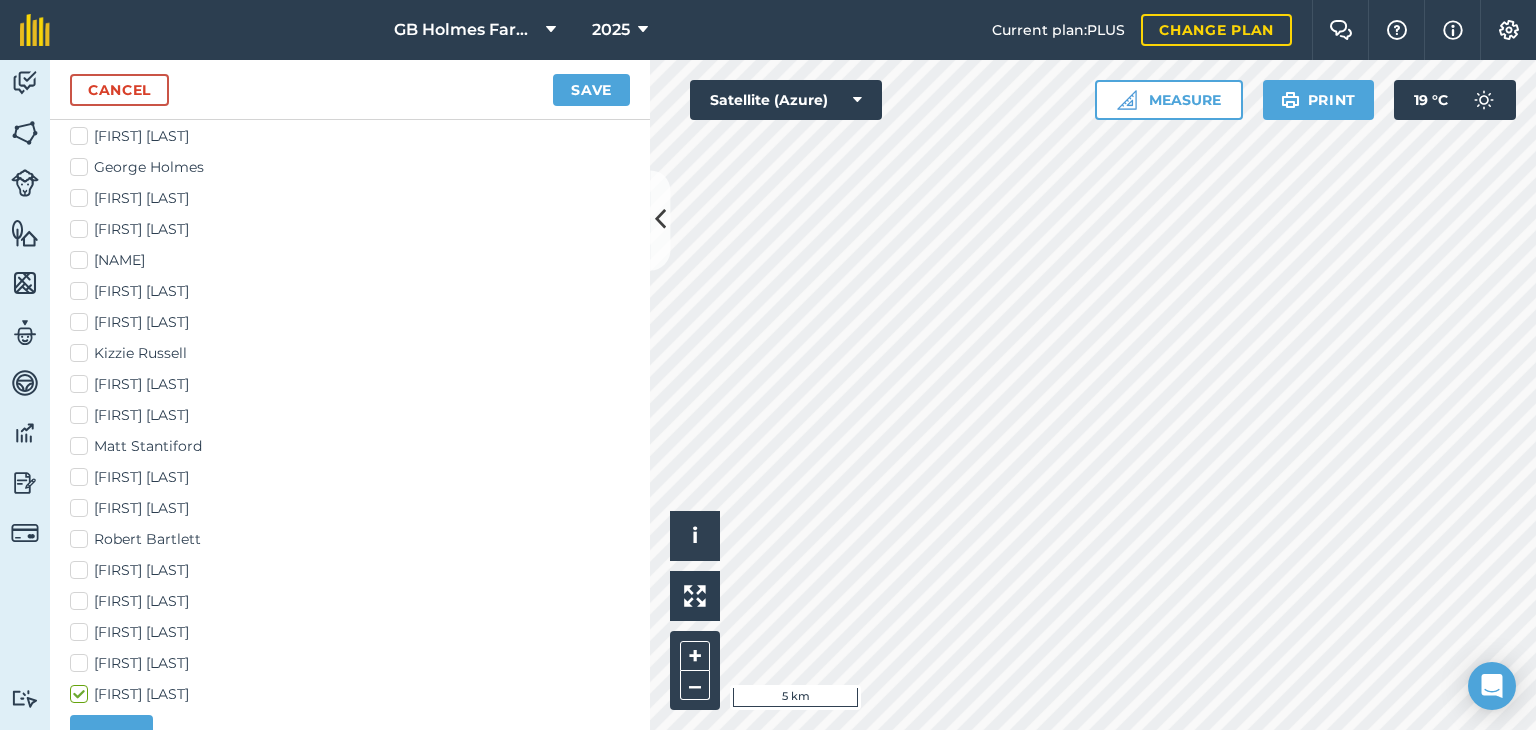 click on "Kizzie Russell" at bounding box center (350, 353) 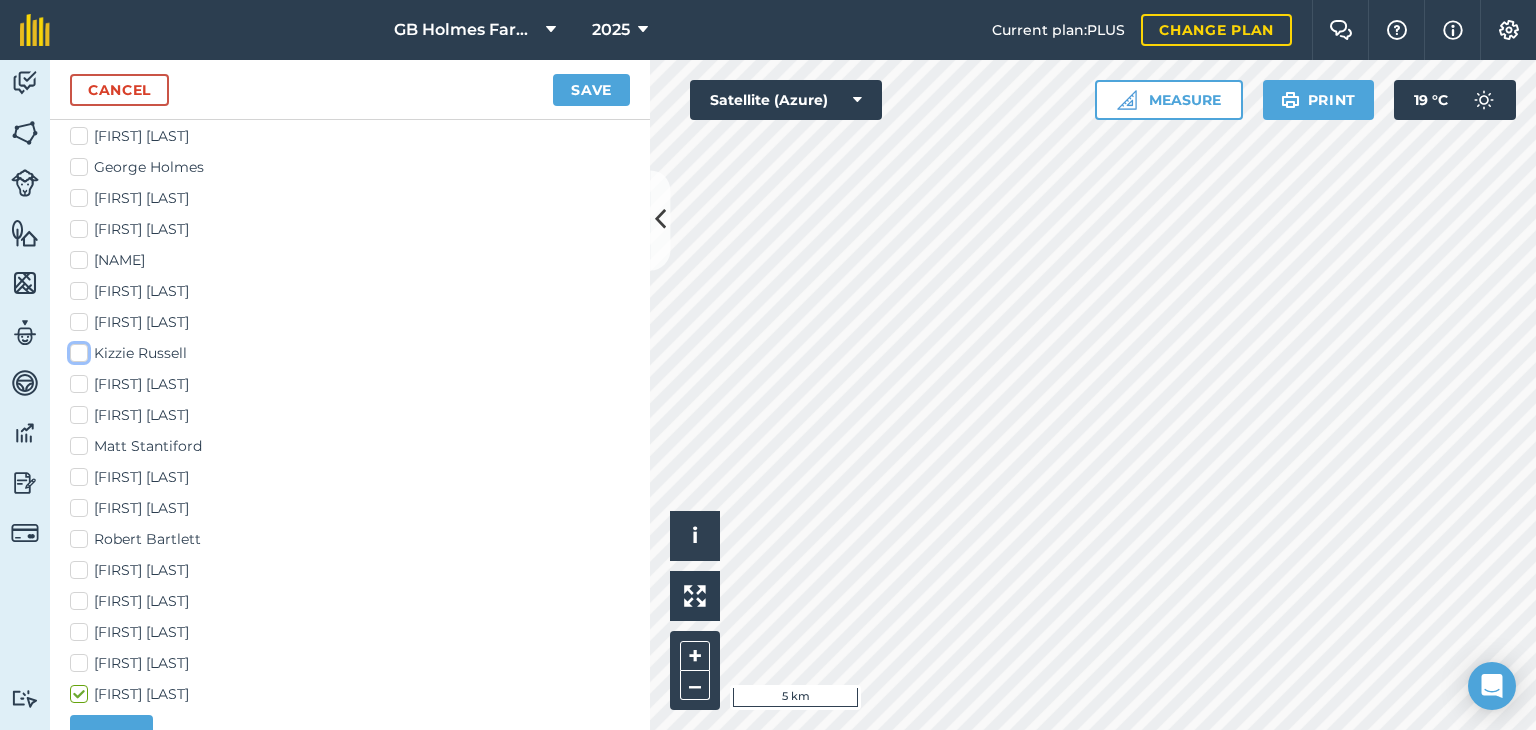 click on "Kizzie Russell" at bounding box center (76, 349) 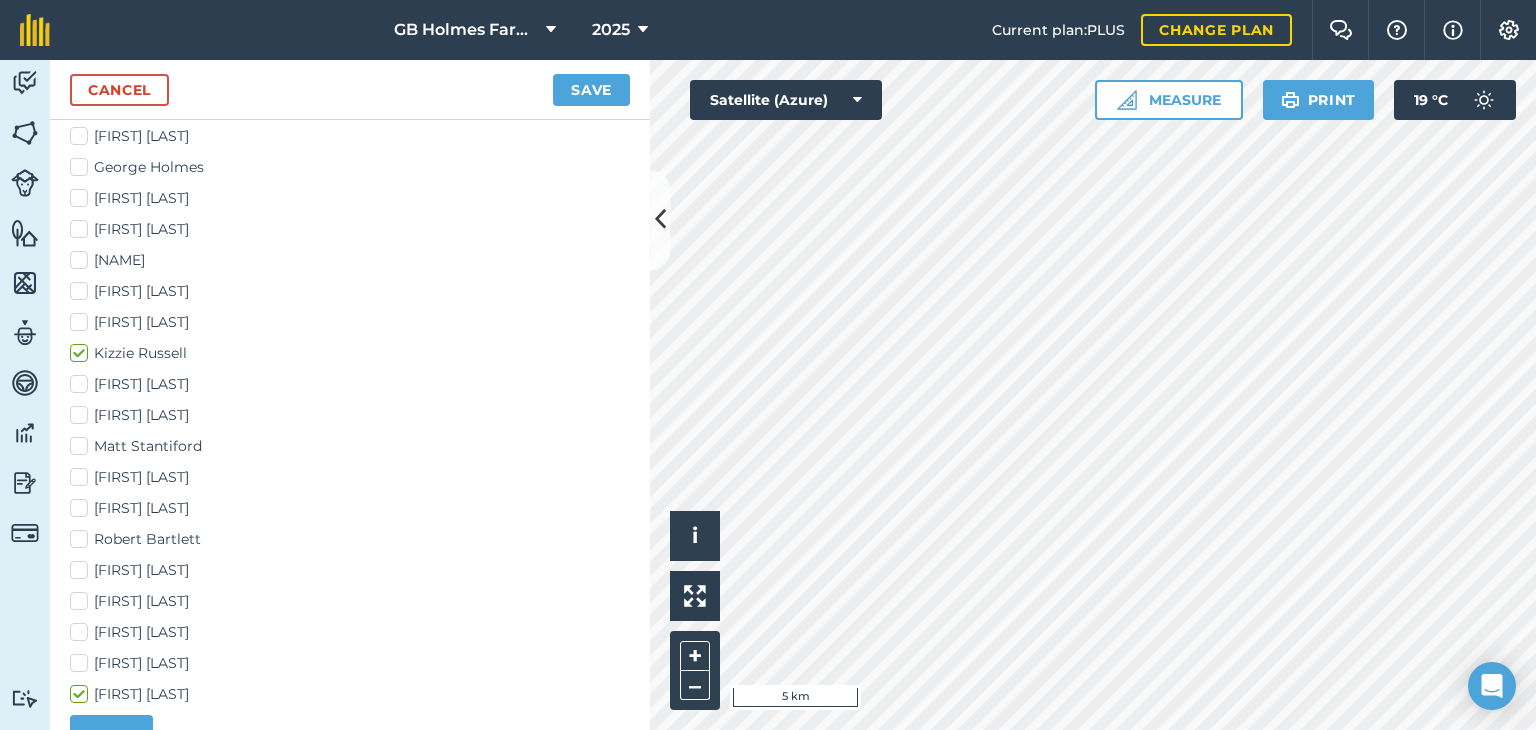 click on "[FIRST] [LAST]" at bounding box center (350, 291) 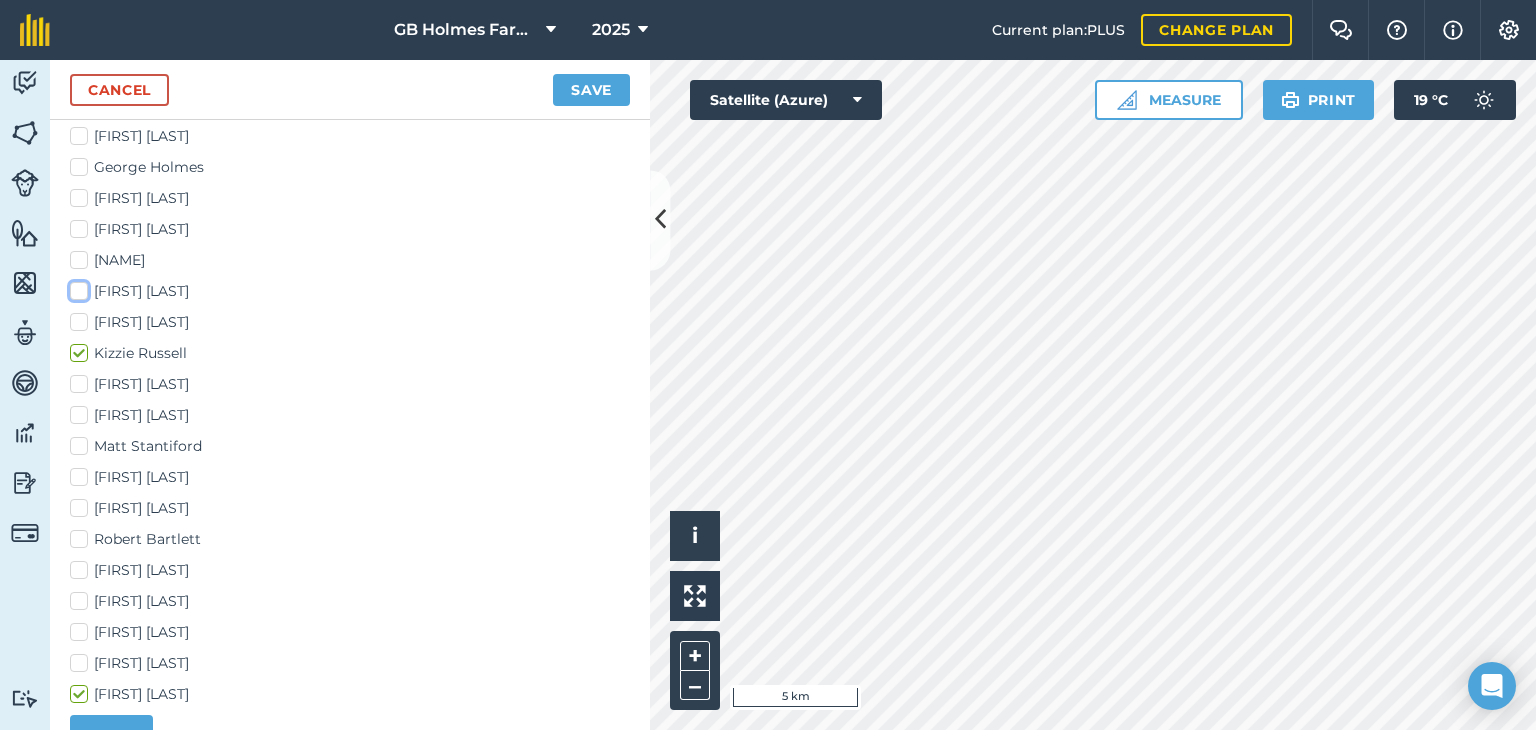 click on "[FIRST] [LAST]" at bounding box center (76, 287) 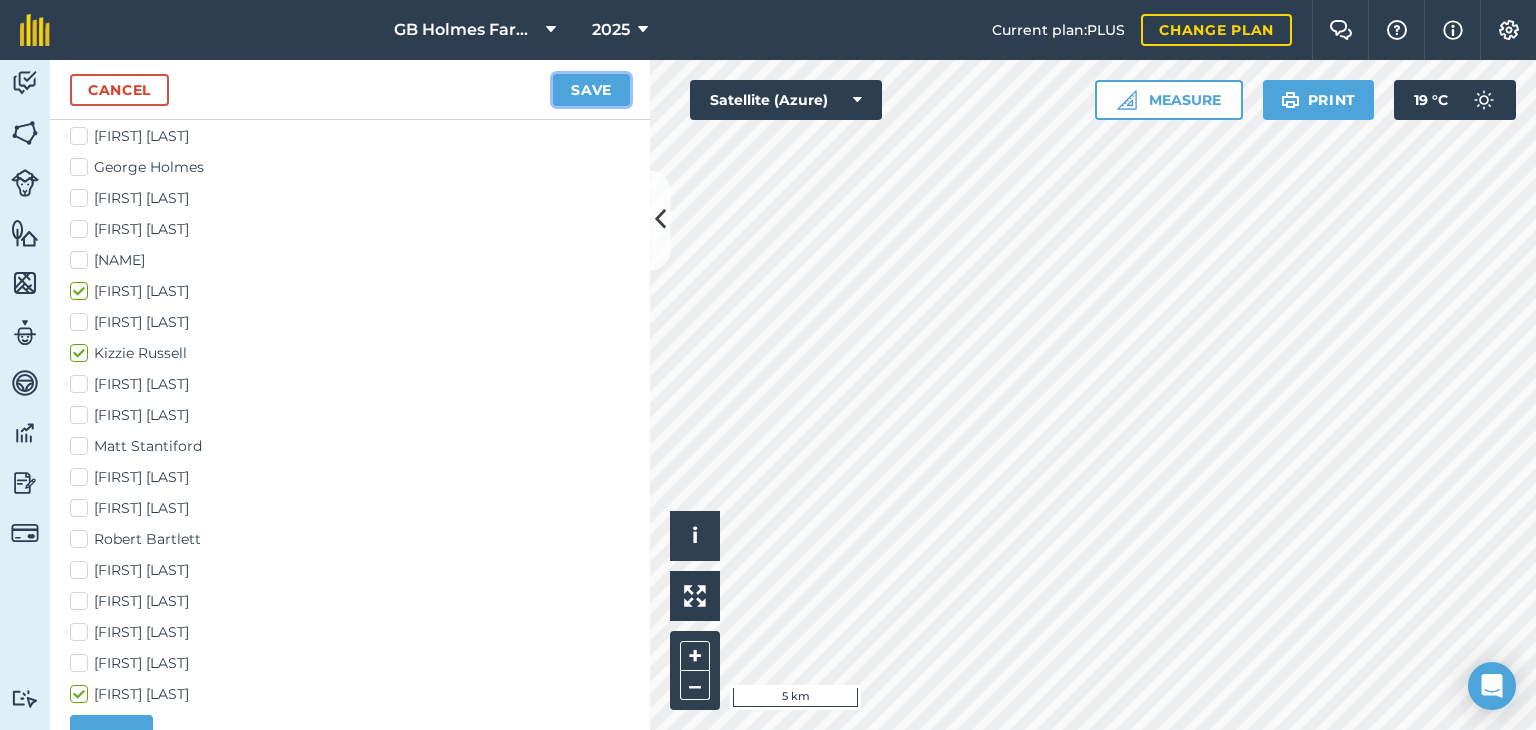 click on "Save" at bounding box center [591, 90] 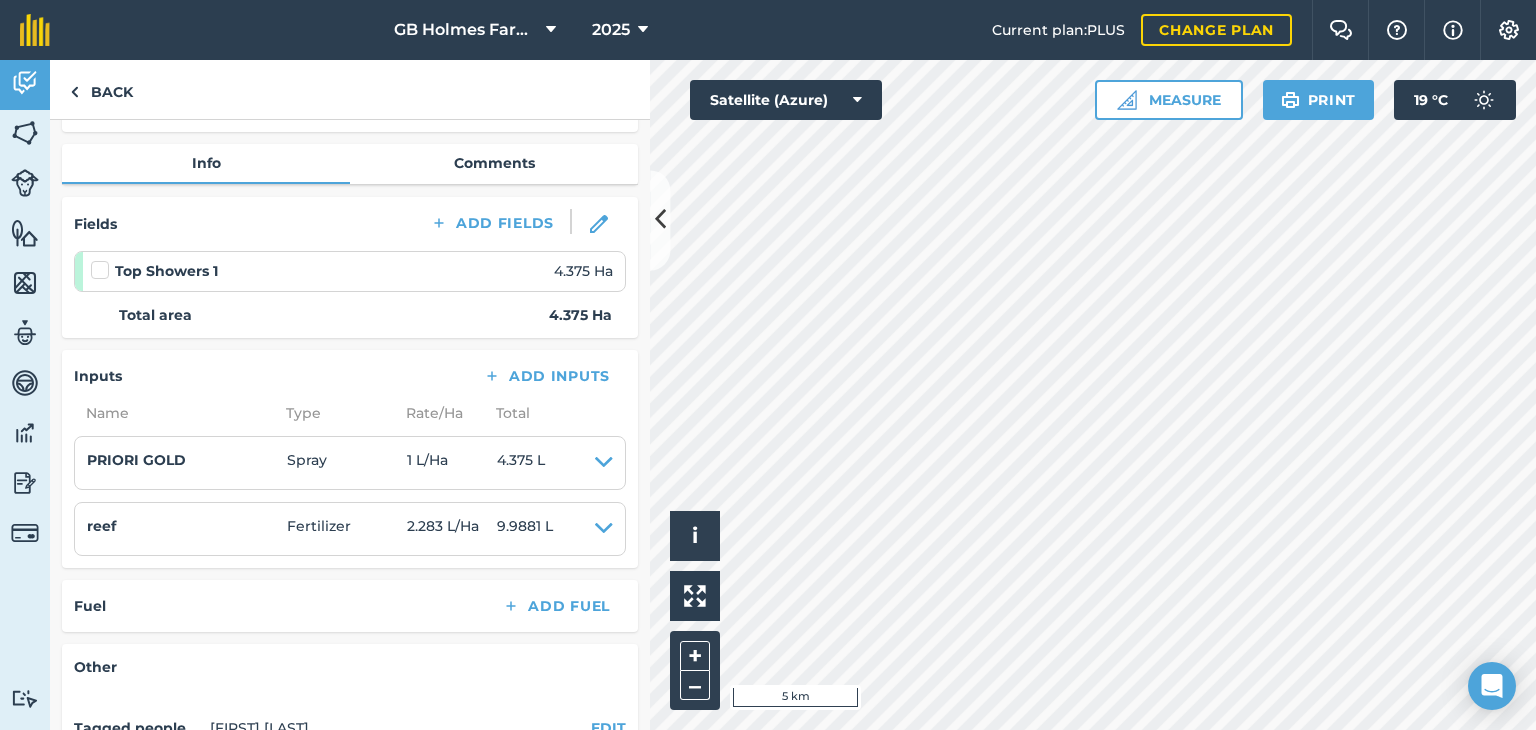 scroll, scrollTop: 197, scrollLeft: 0, axis: vertical 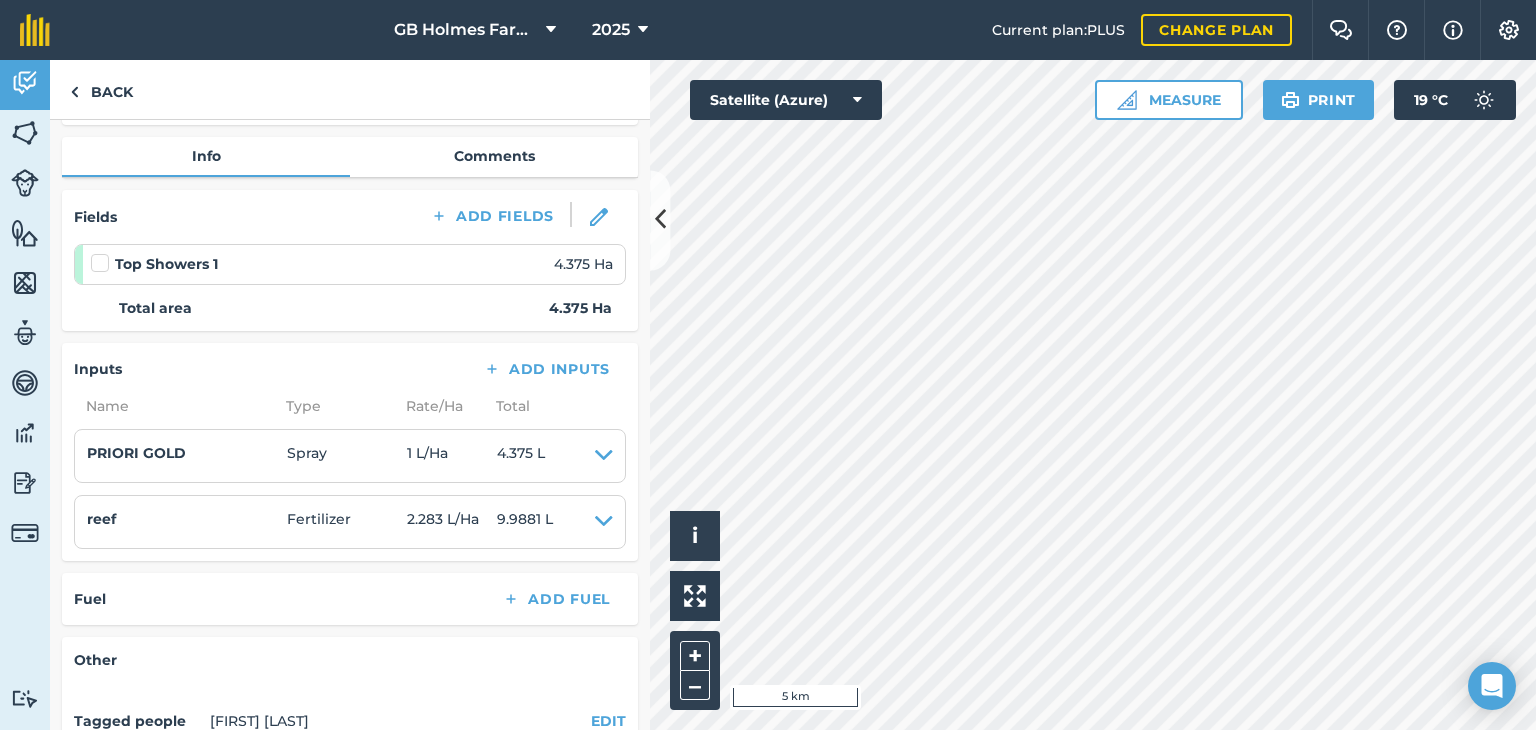 click at bounding box center (103, 253) 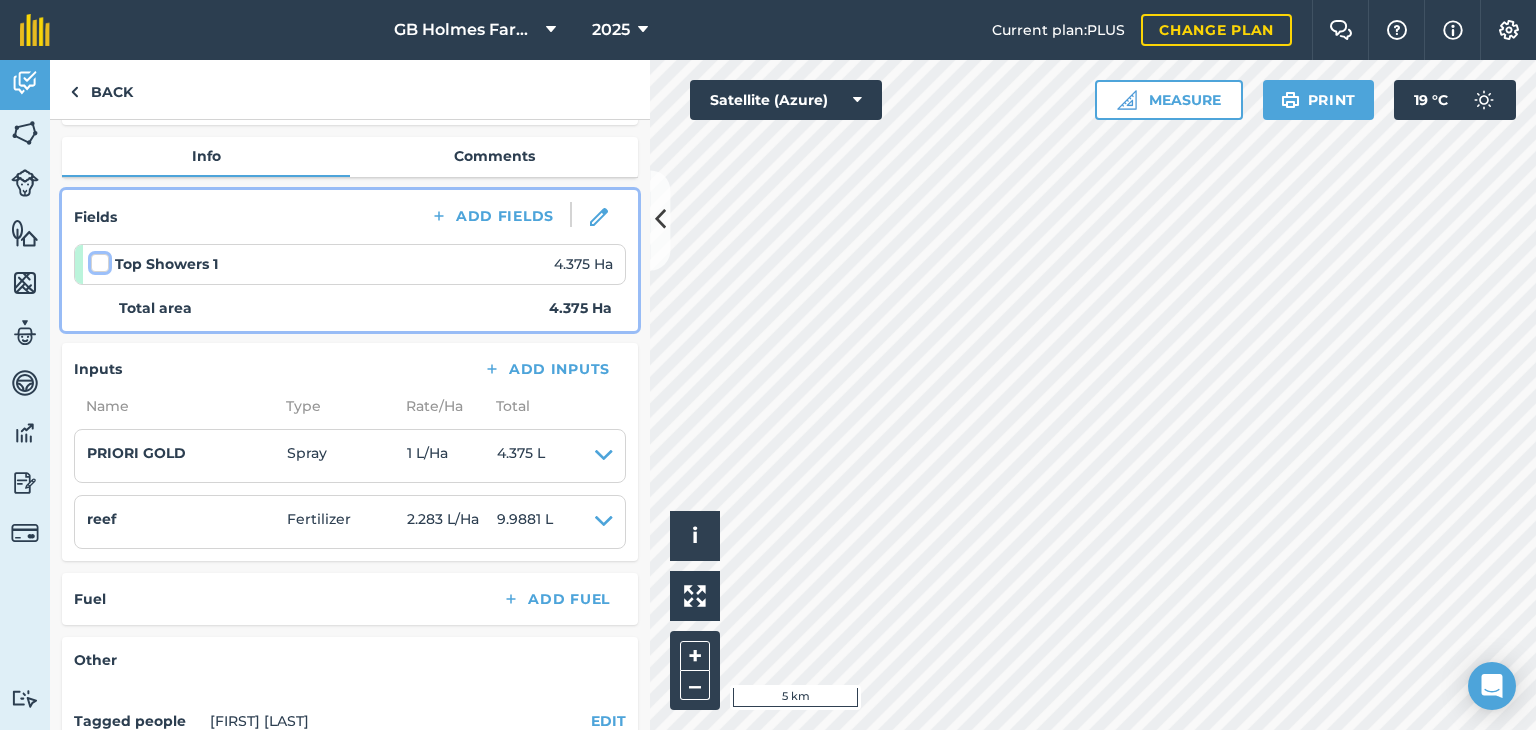 click at bounding box center [97, 259] 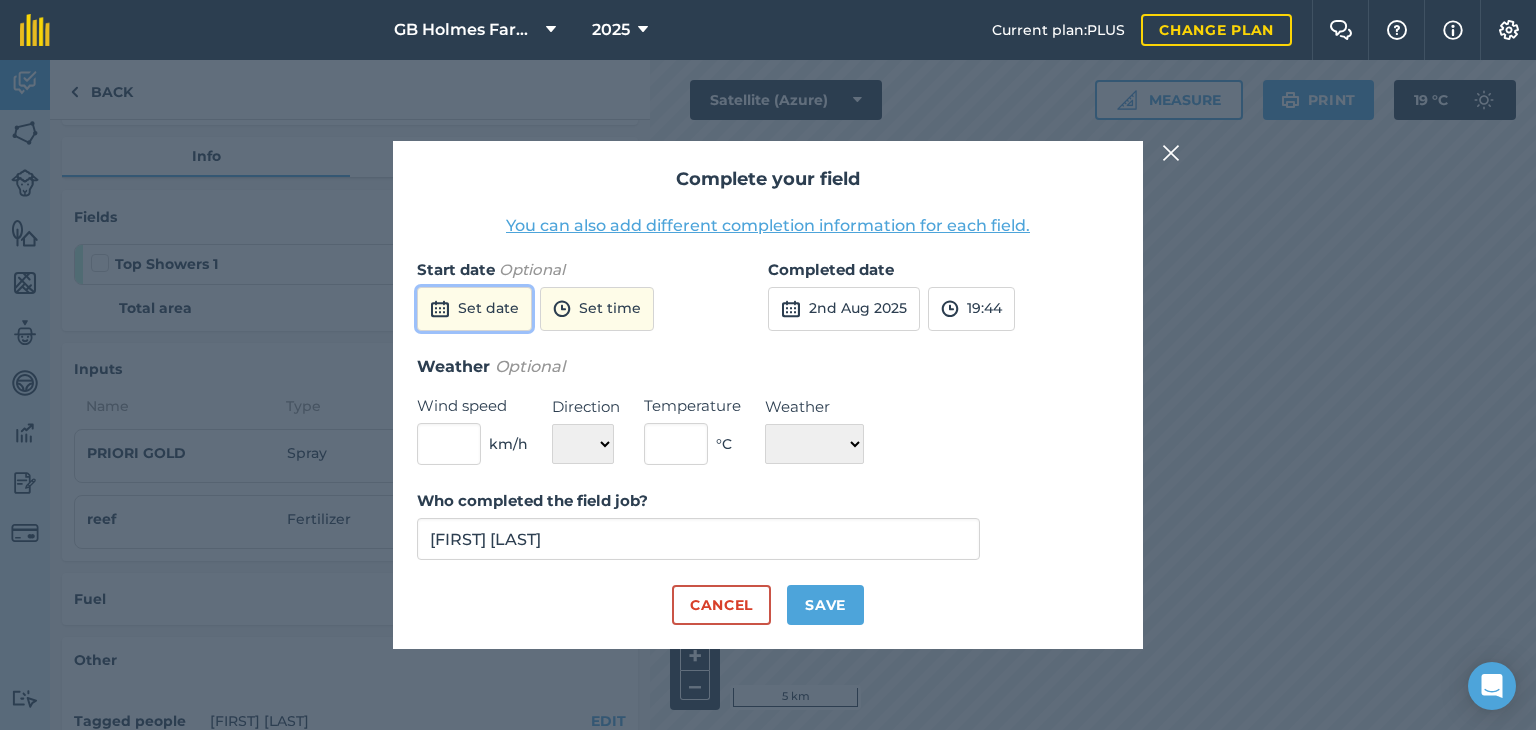 click on "Set date" at bounding box center (474, 309) 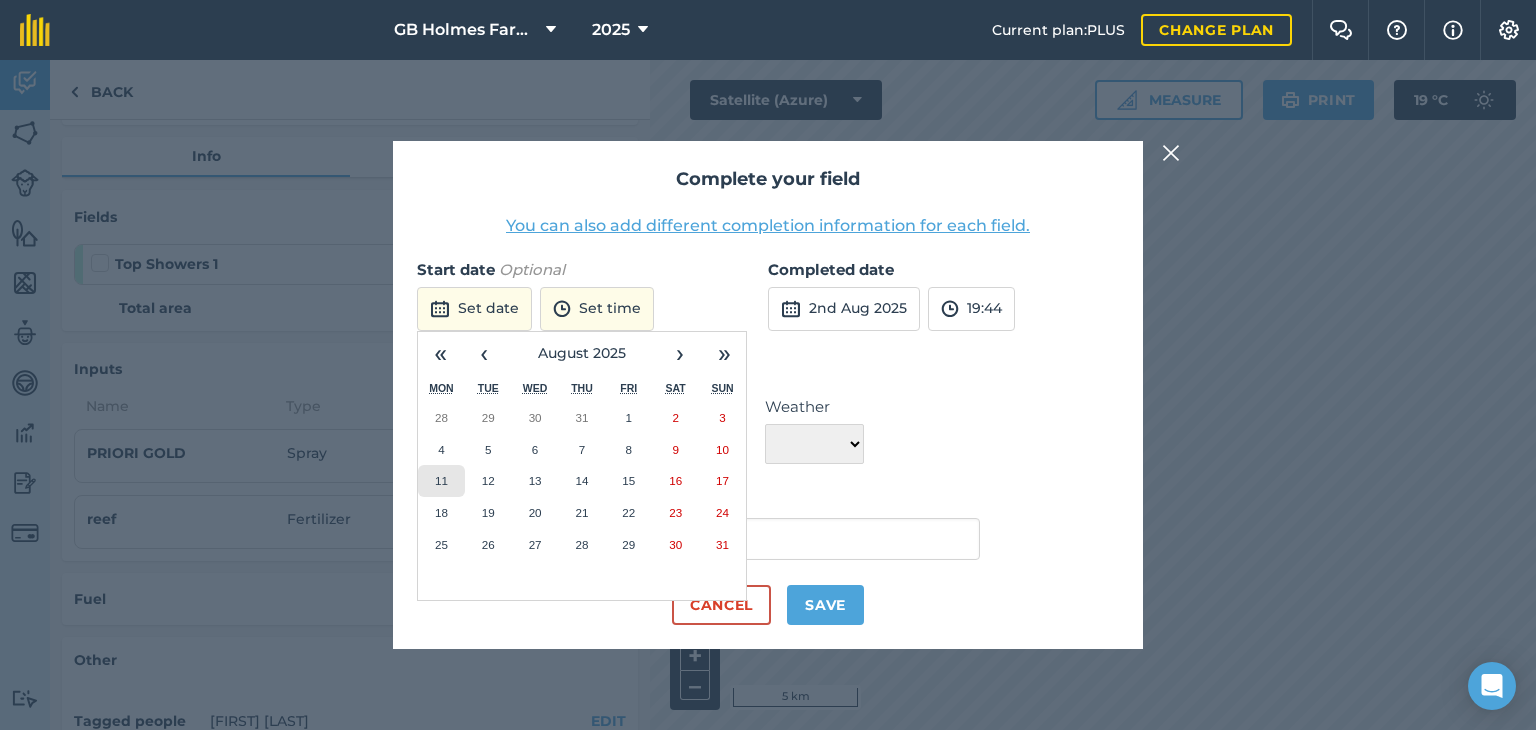 click on "11" at bounding box center [441, 481] 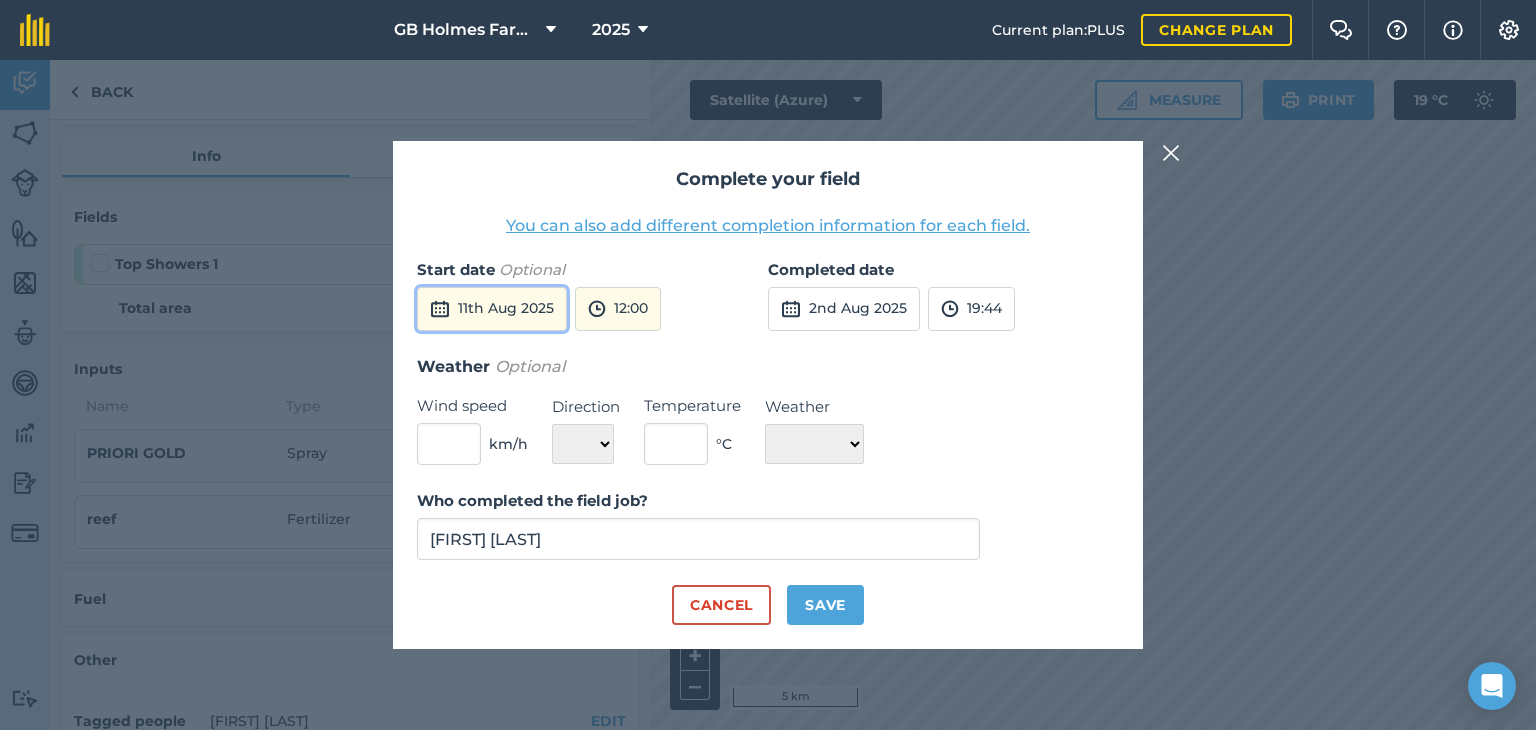 click on "11th Aug 2025" at bounding box center [492, 309] 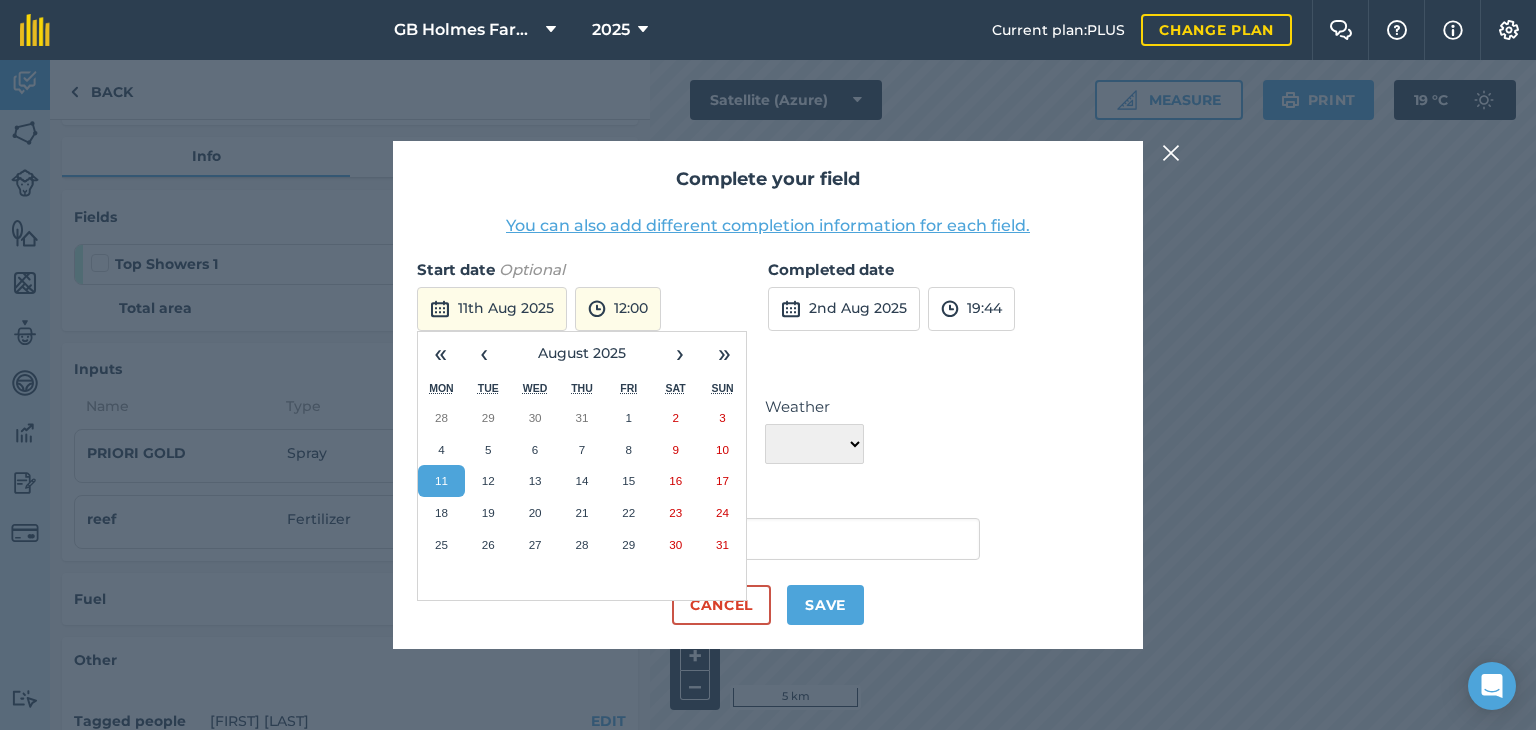 click on "2" at bounding box center [675, 417] 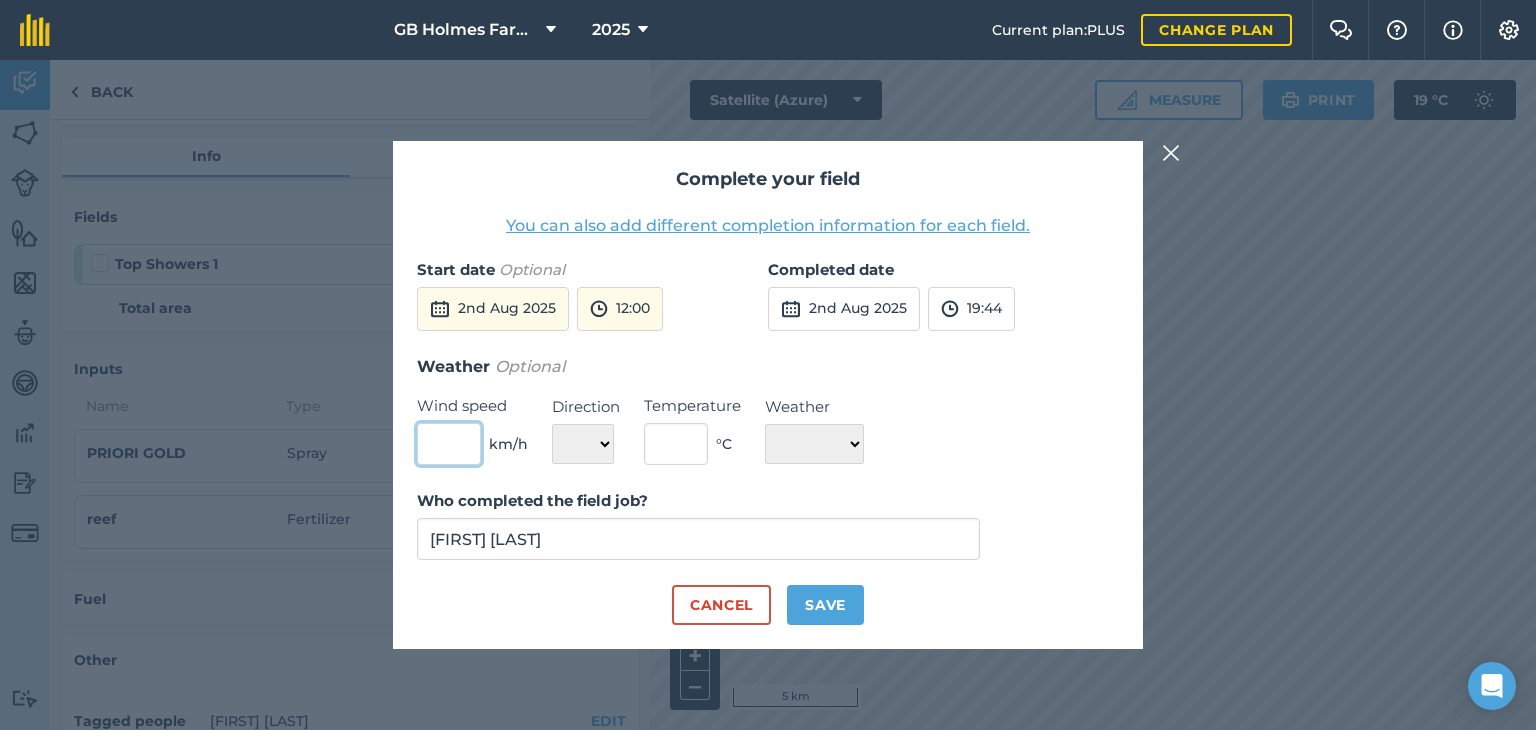click at bounding box center (449, 444) 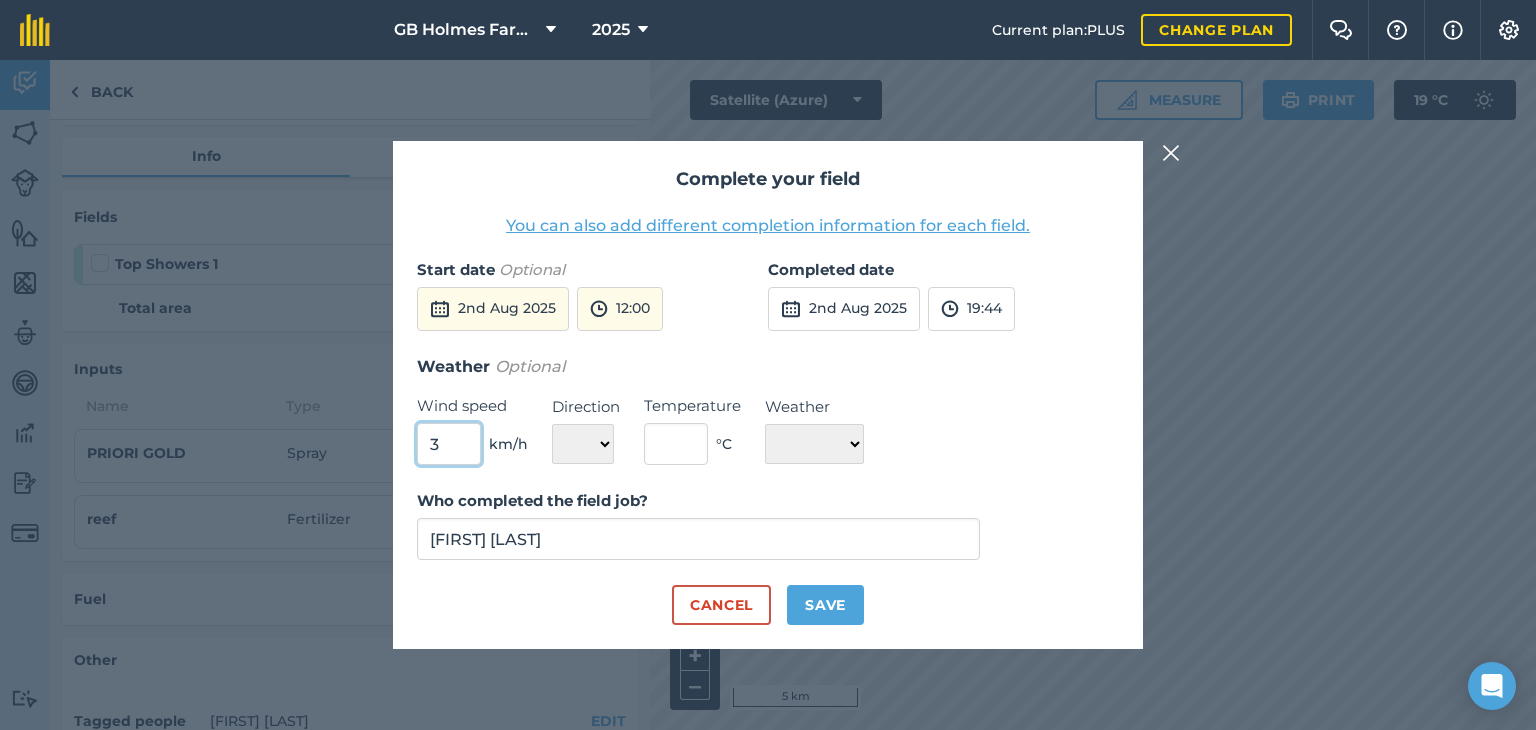 type on "3" 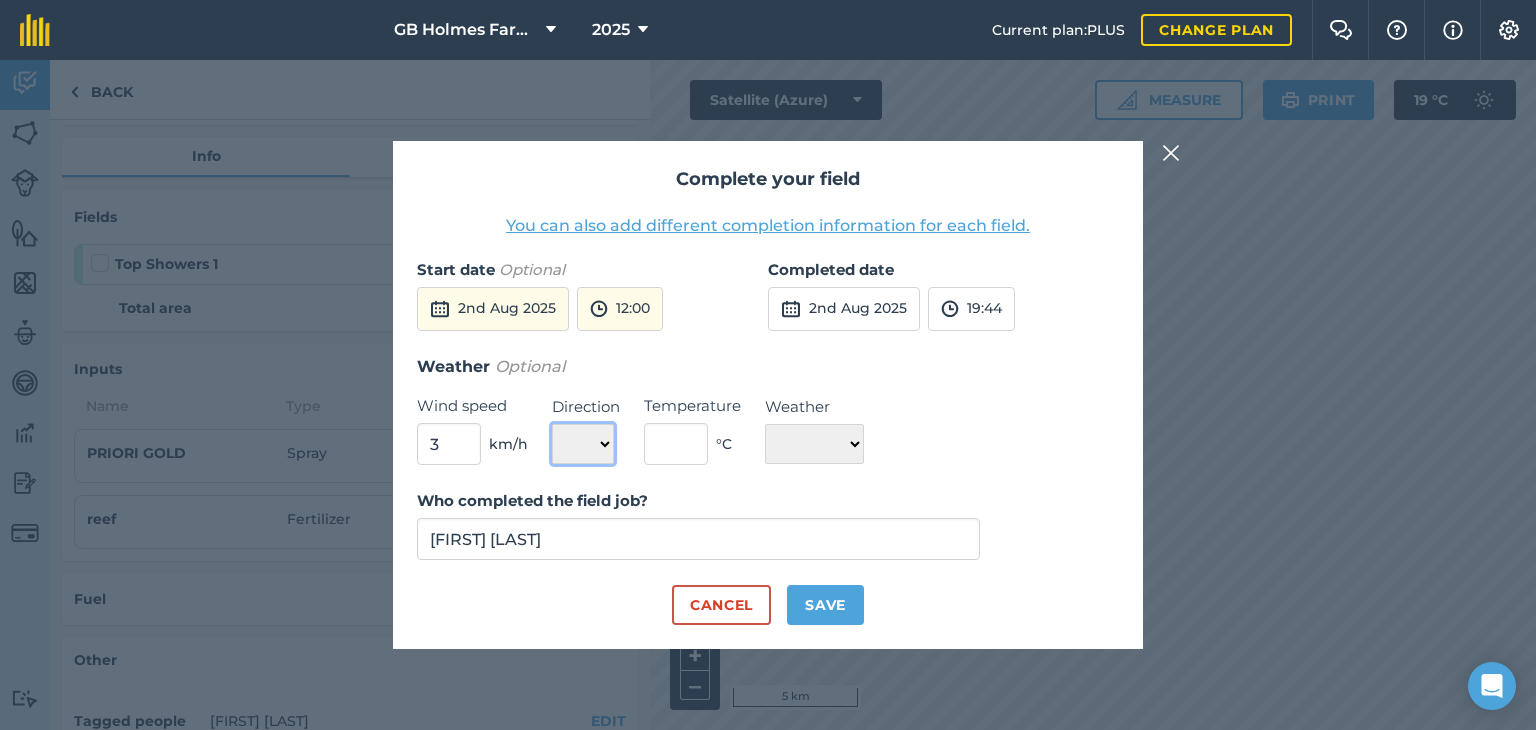 click on "N NE E SE S SW W NW" at bounding box center [583, 444] 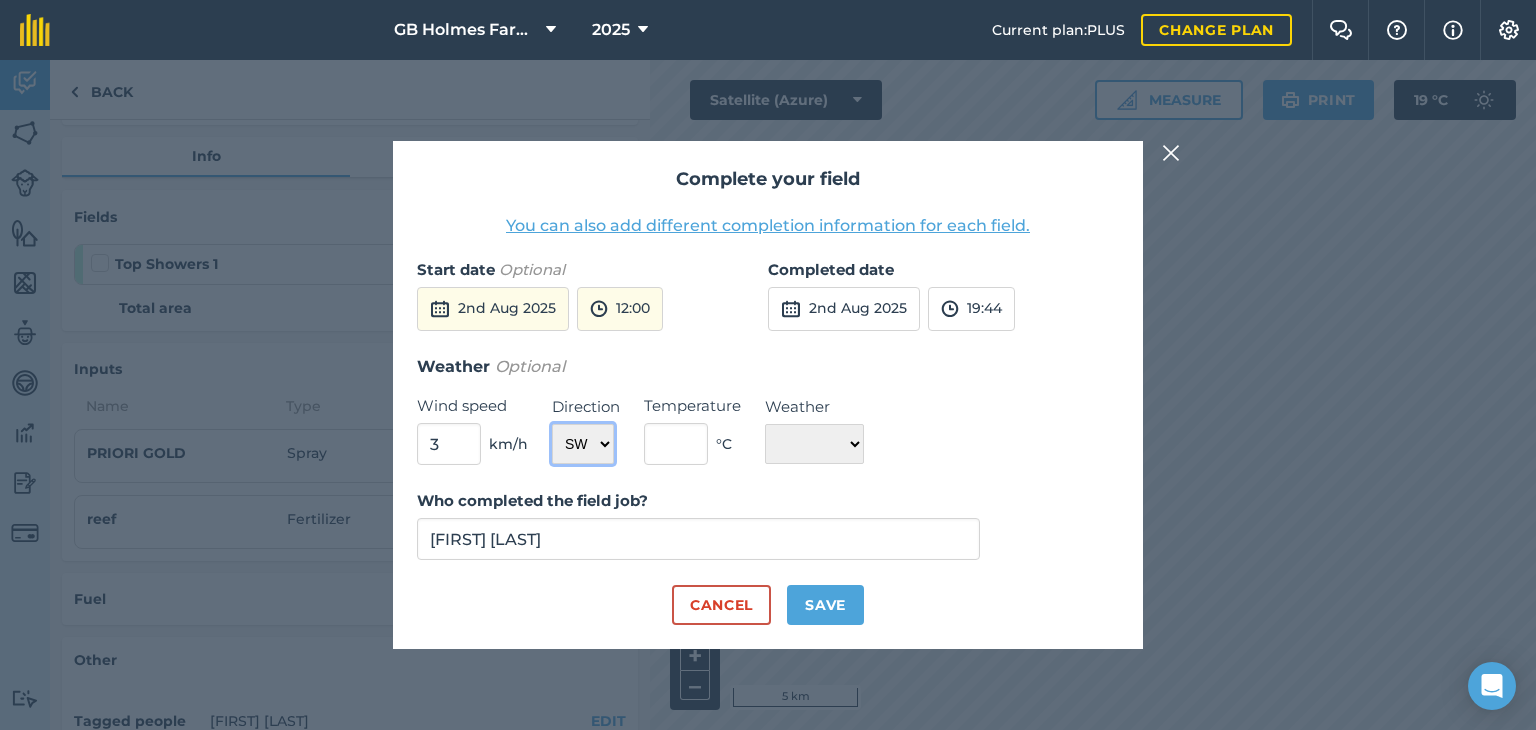 click on "N NE E SE S SW W NW" at bounding box center [583, 444] 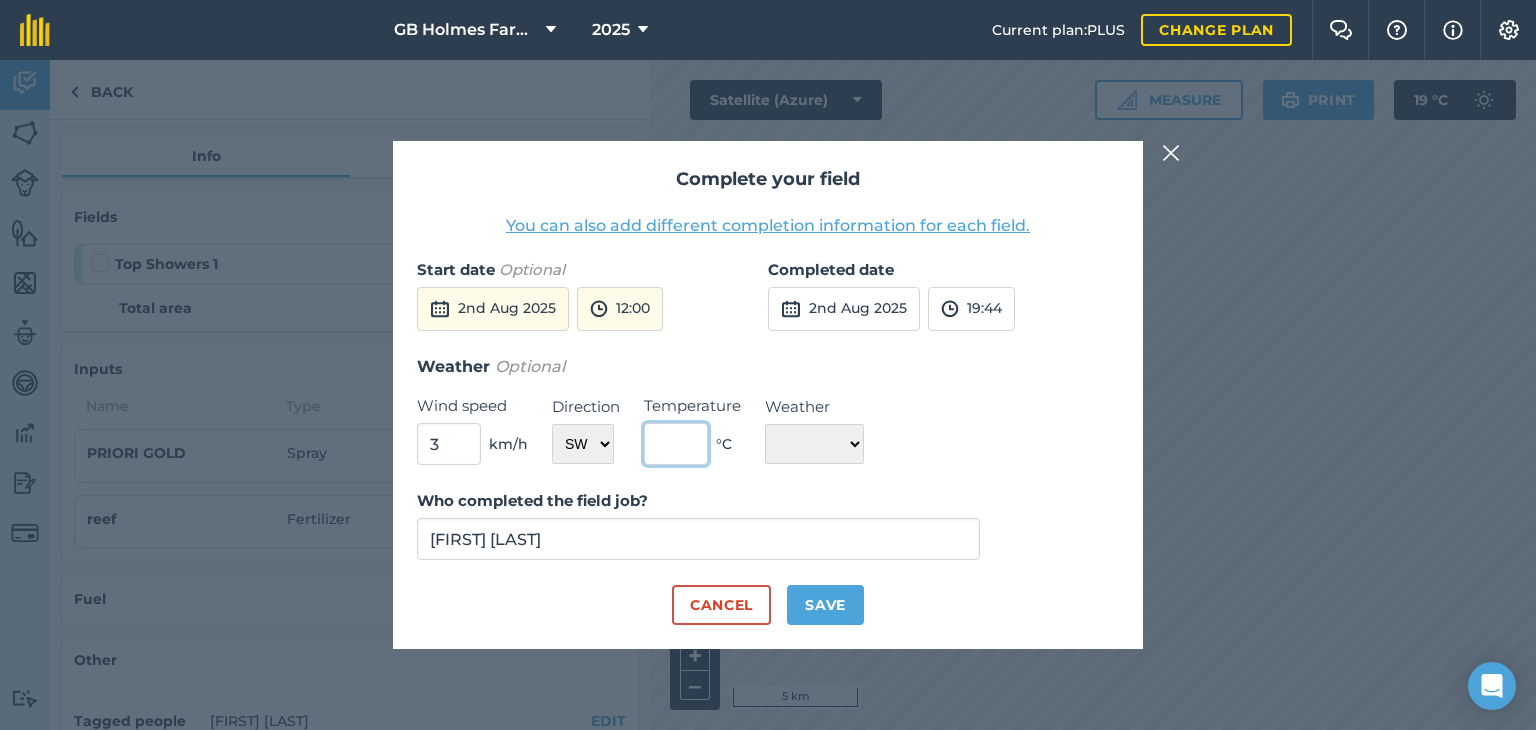click at bounding box center [676, 444] 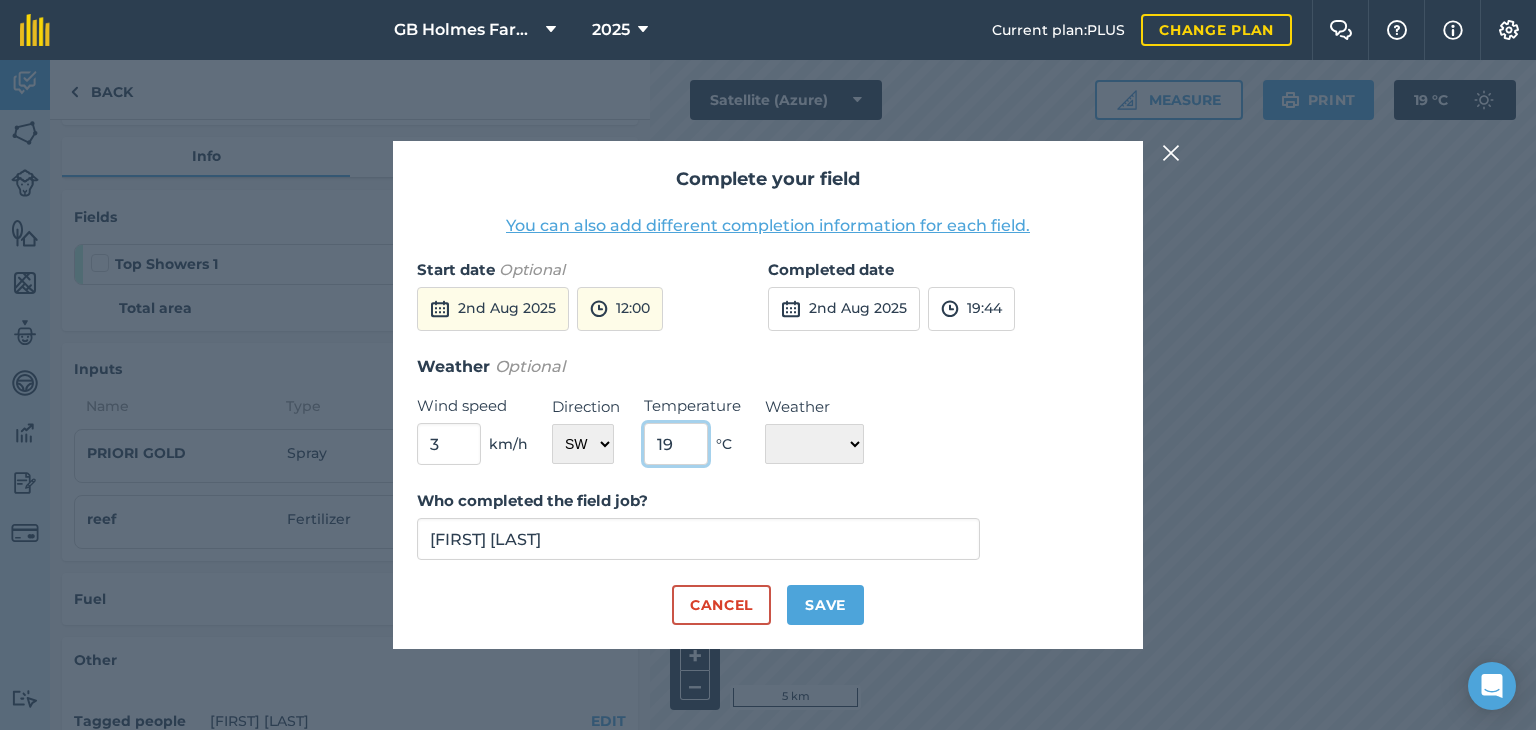 type on "19" 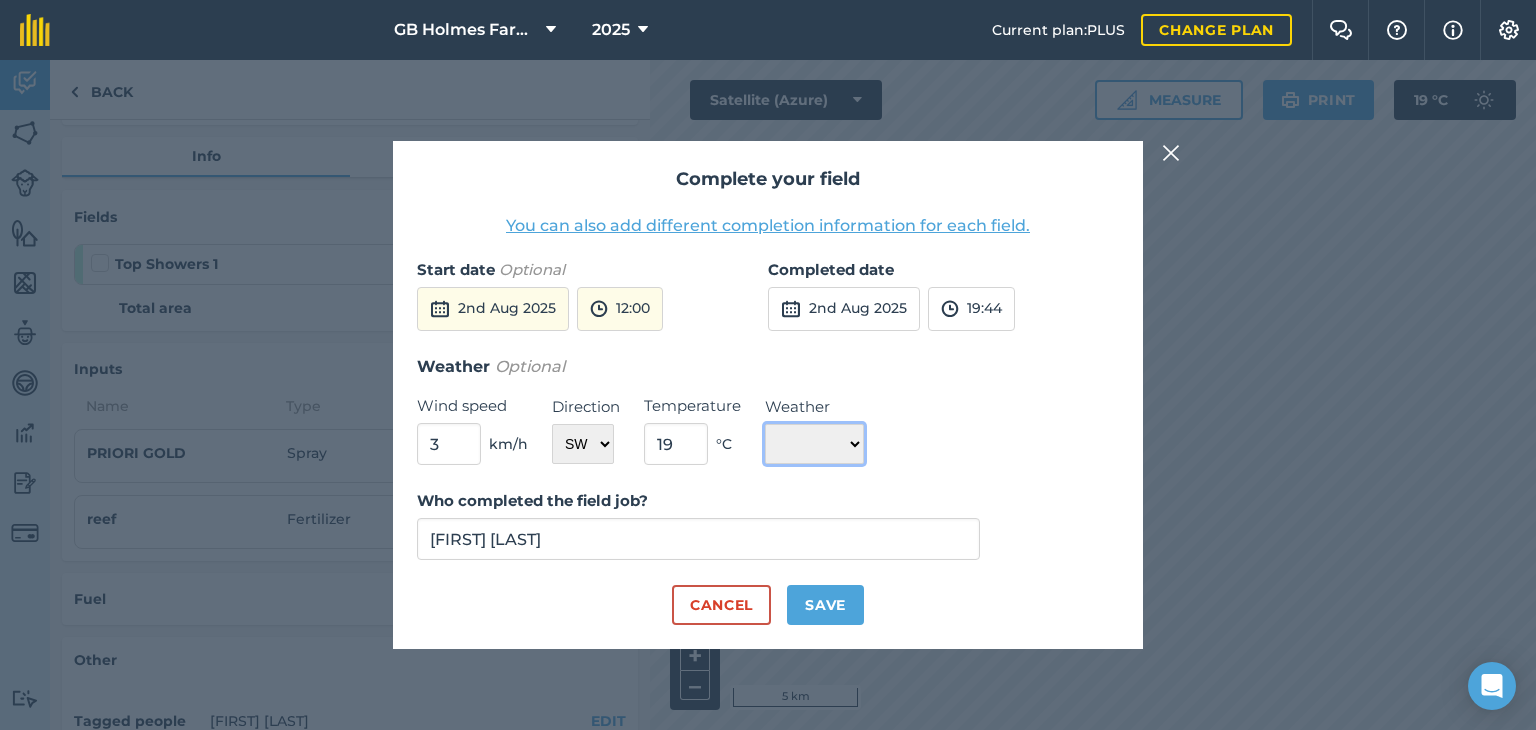click on "☀️  Sunny 🌧  Rainy ⛅️  Cloudy 🌨  Snow ❄️  Icy" at bounding box center (814, 444) 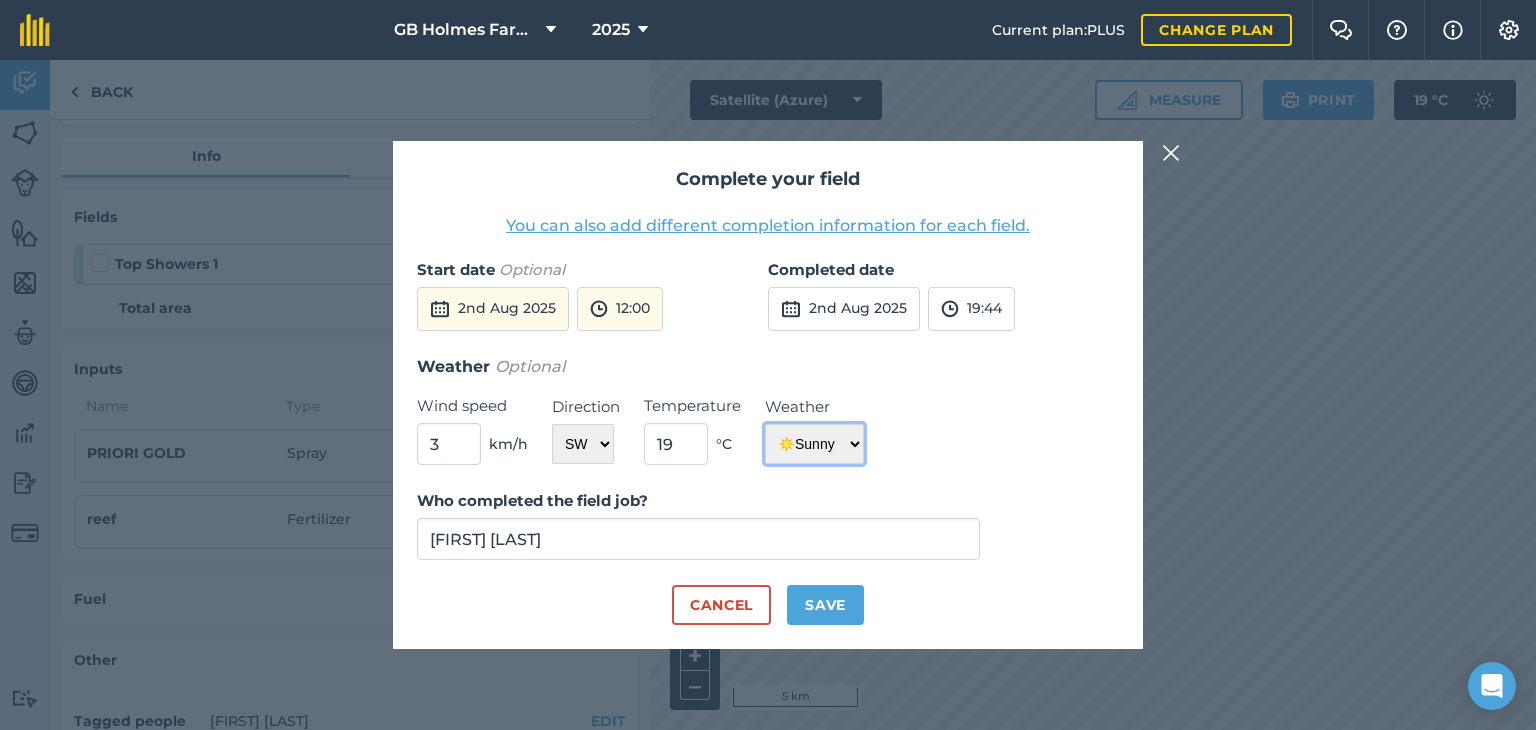 click on "☀️  Sunny 🌧  Rainy ⛅️  Cloudy 🌨  Snow ❄️  Icy" at bounding box center [814, 444] 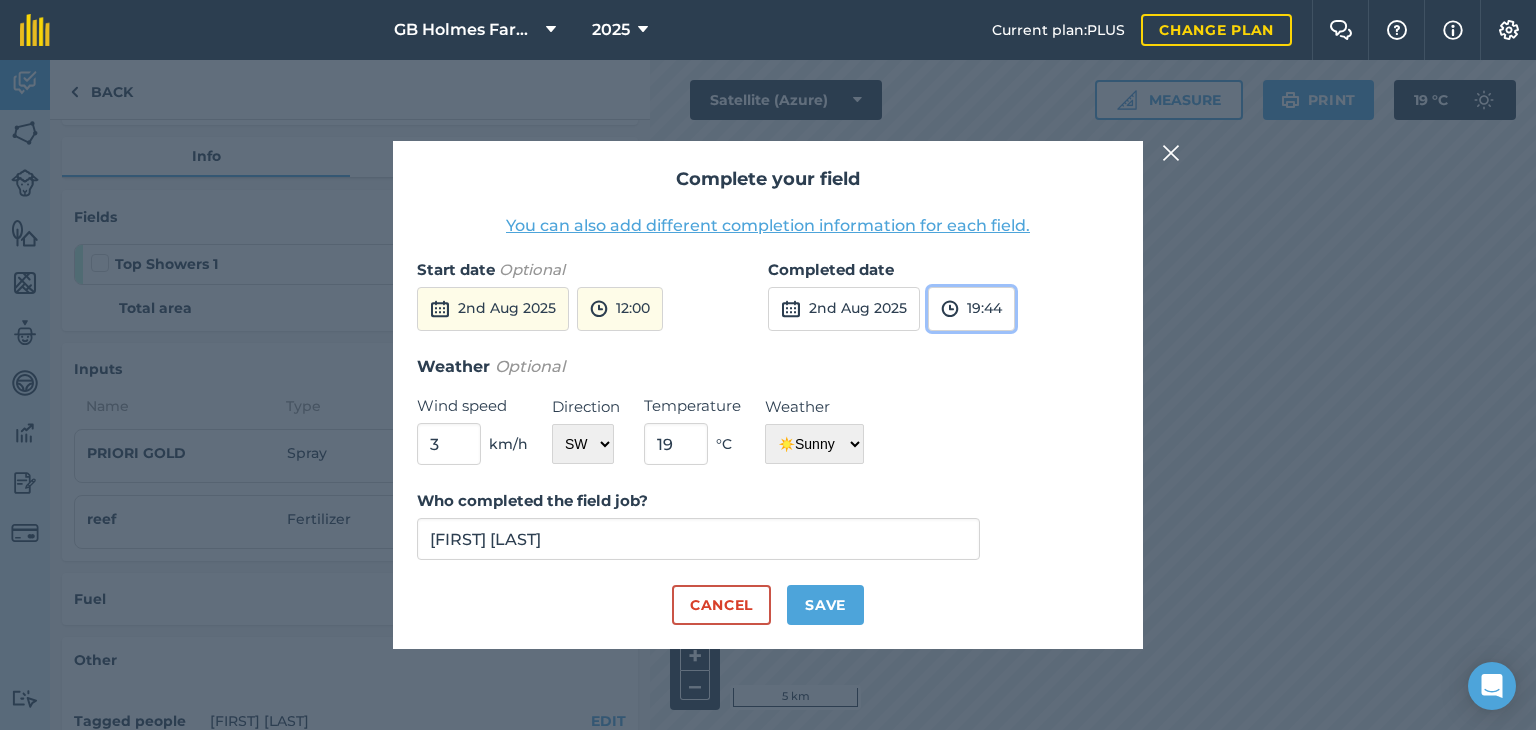 click on "19:44" at bounding box center (971, 309) 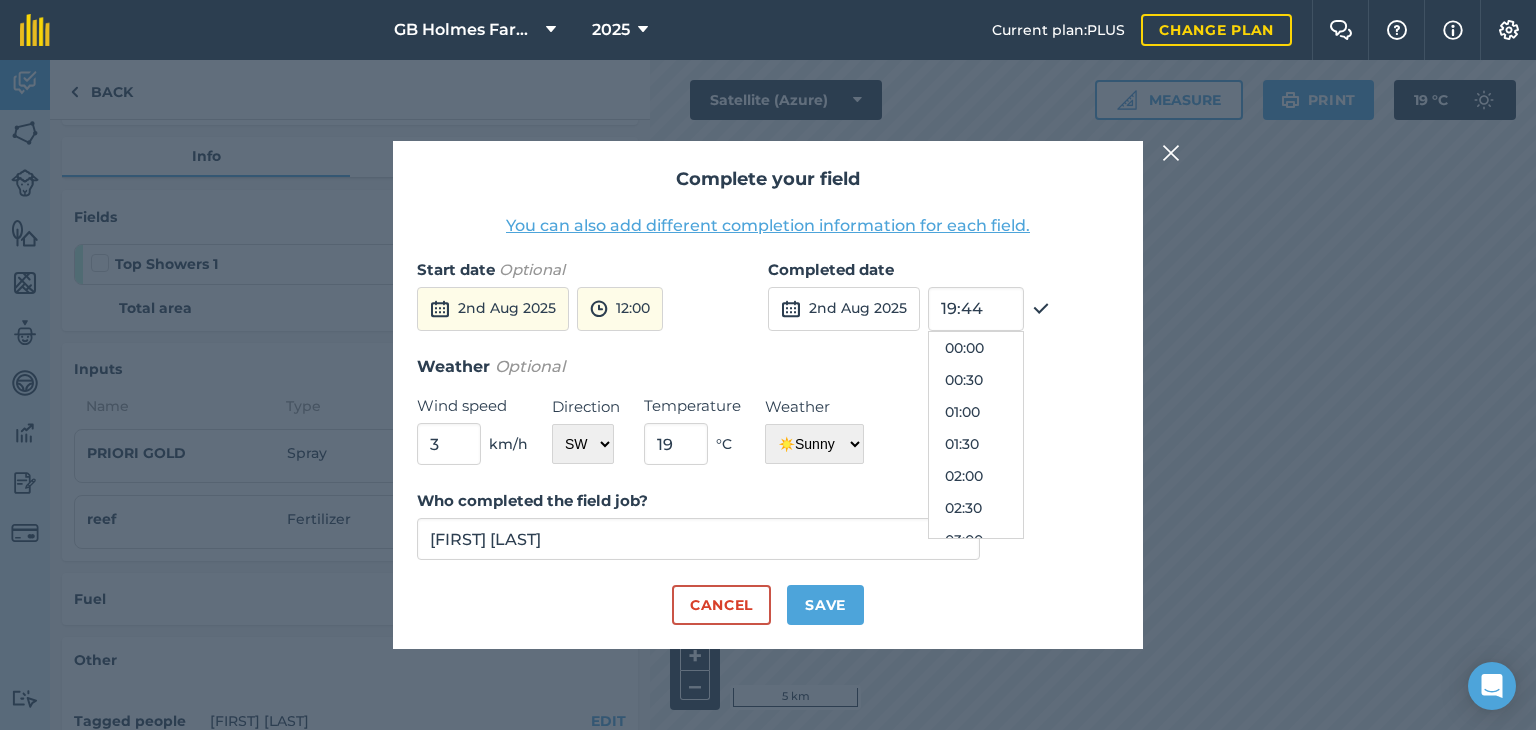 scroll, scrollTop: 1184, scrollLeft: 0, axis: vertical 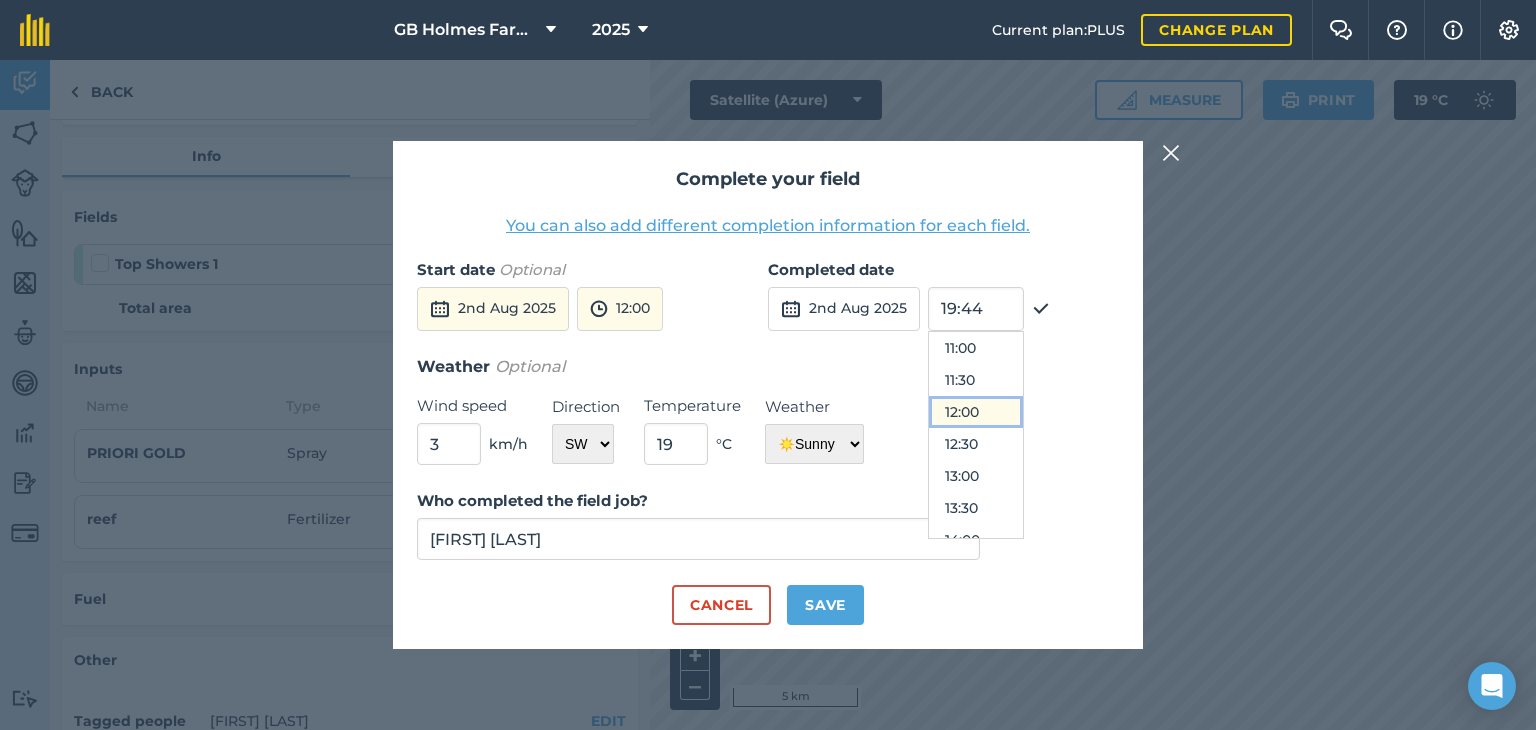 click on "12:00" at bounding box center (976, 412) 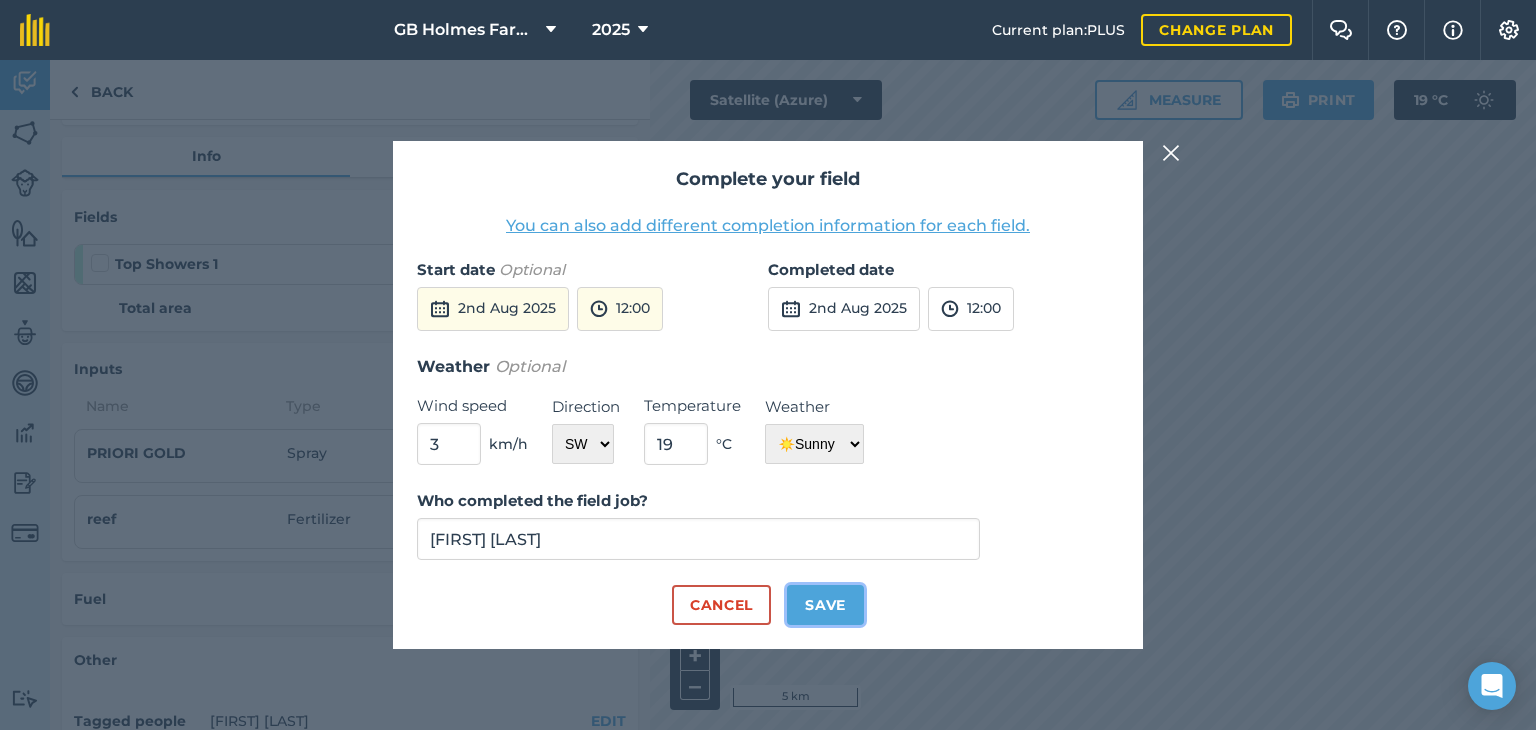 click on "Save" at bounding box center (825, 605) 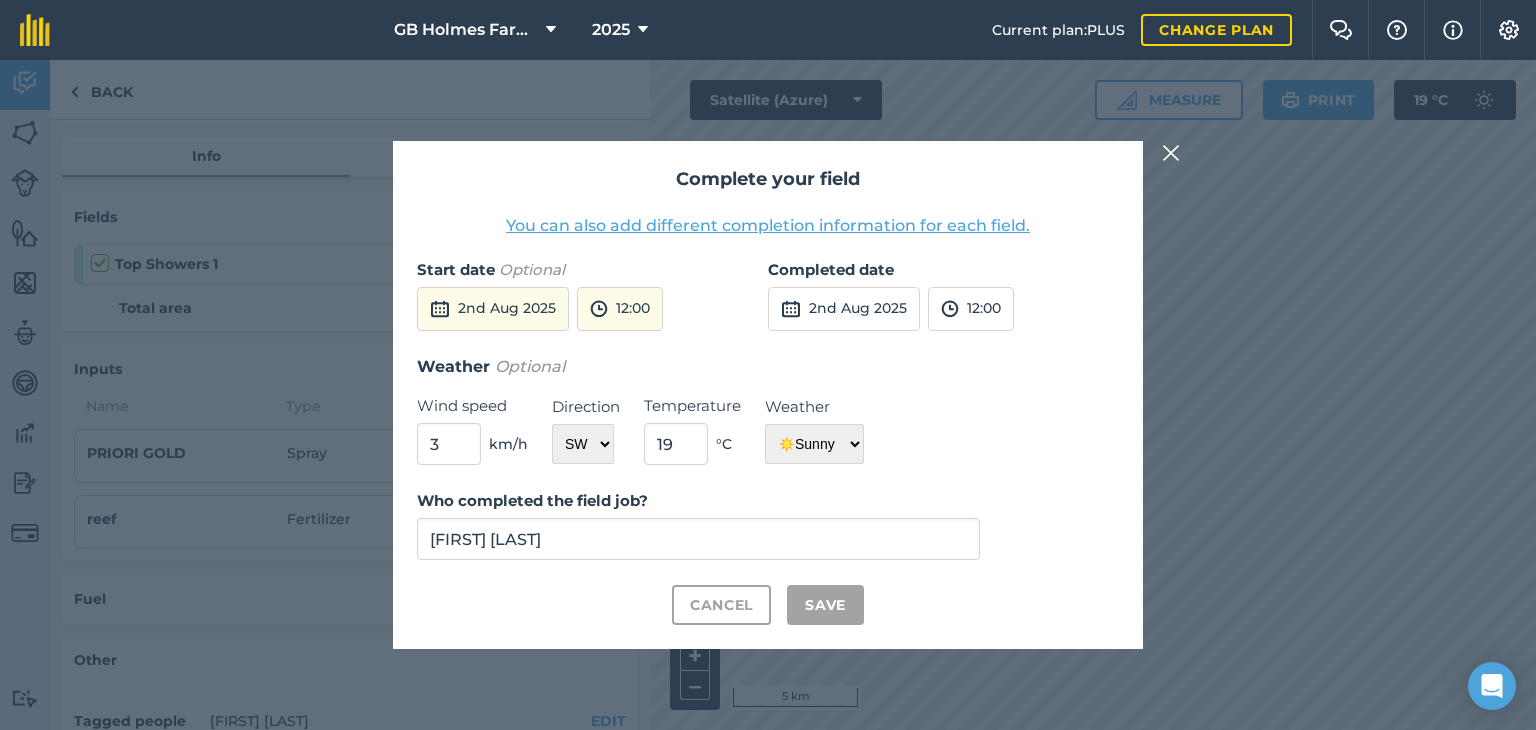 checkbox on "true" 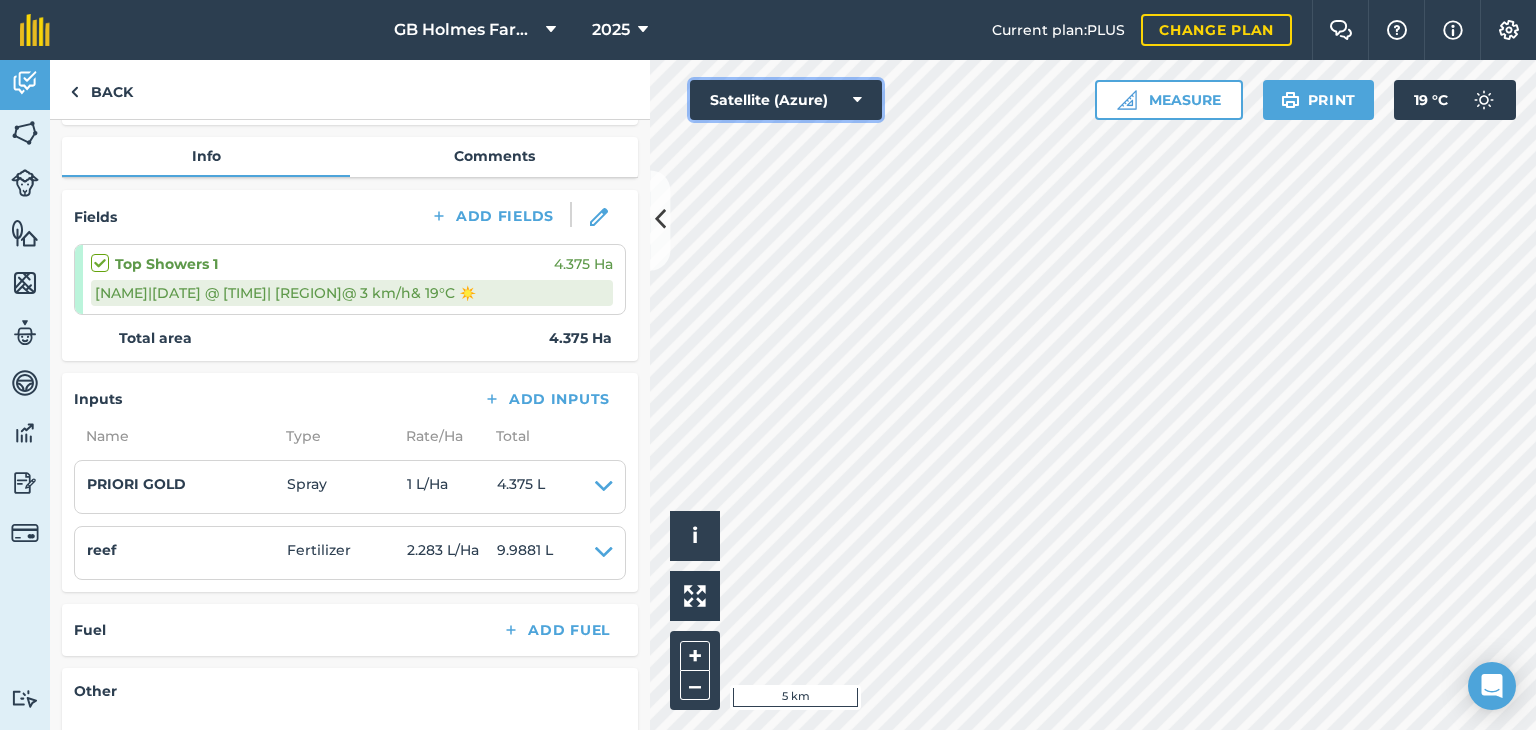 click at bounding box center (857, 100) 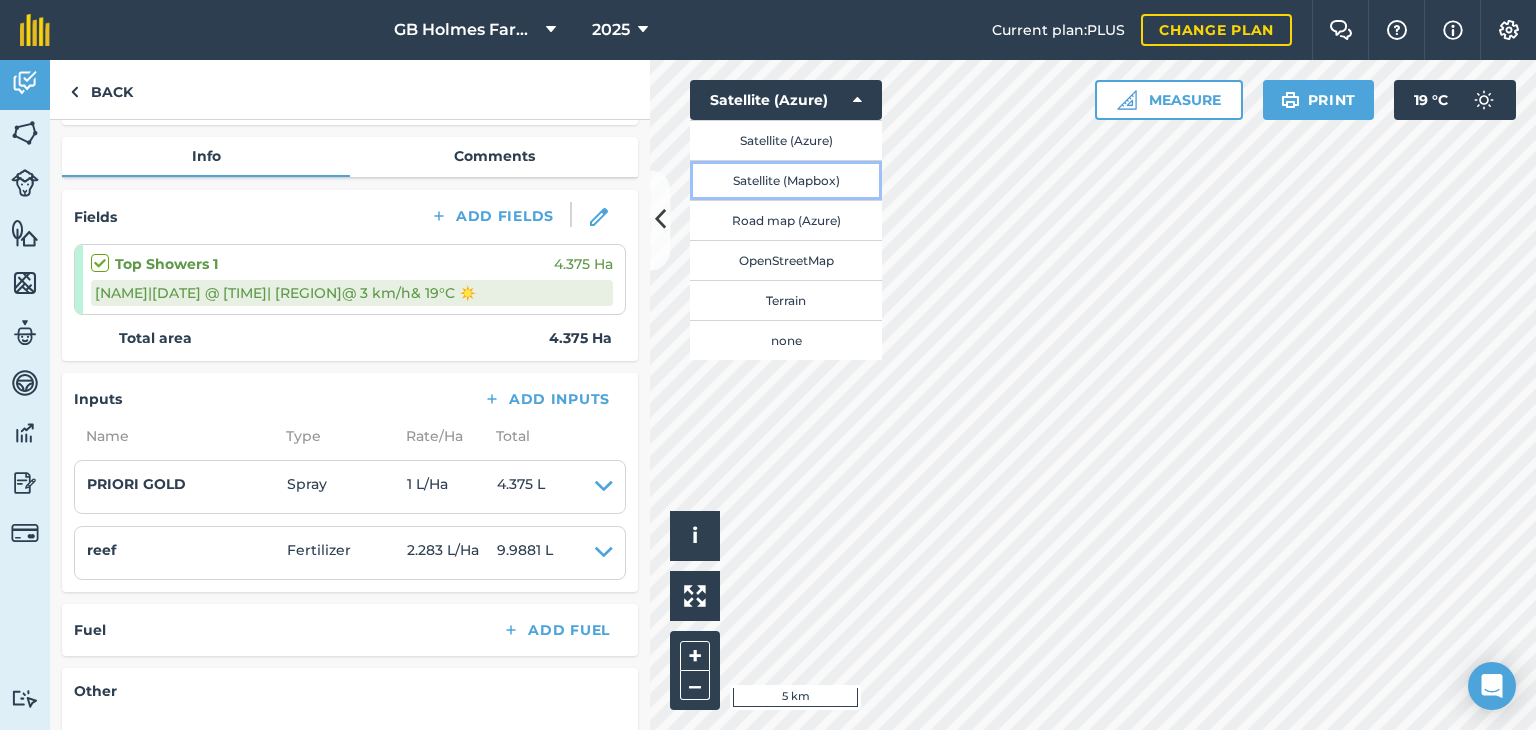 click on "Satellite (Mapbox)" at bounding box center [786, 180] 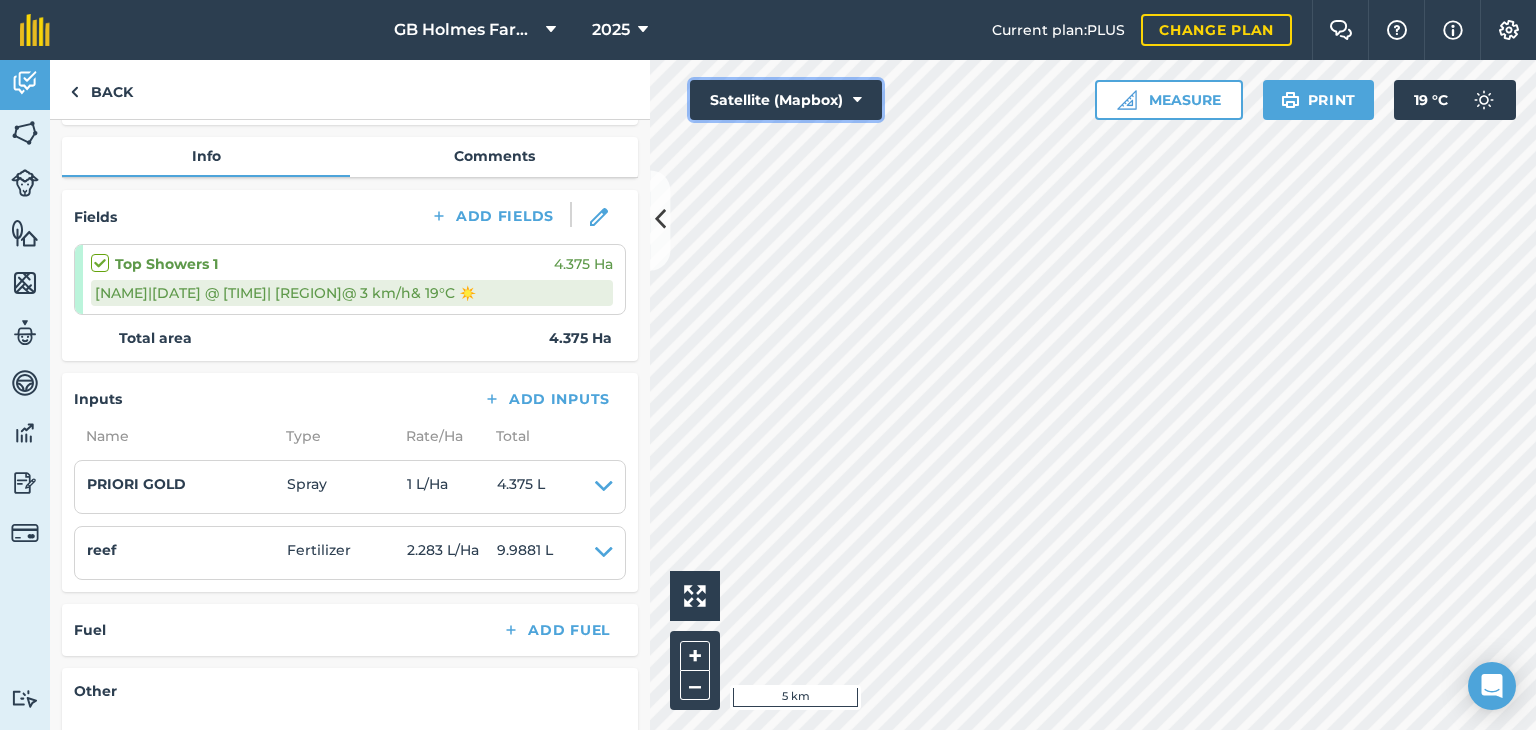 click on "Satellite (Mapbox)" at bounding box center [786, 100] 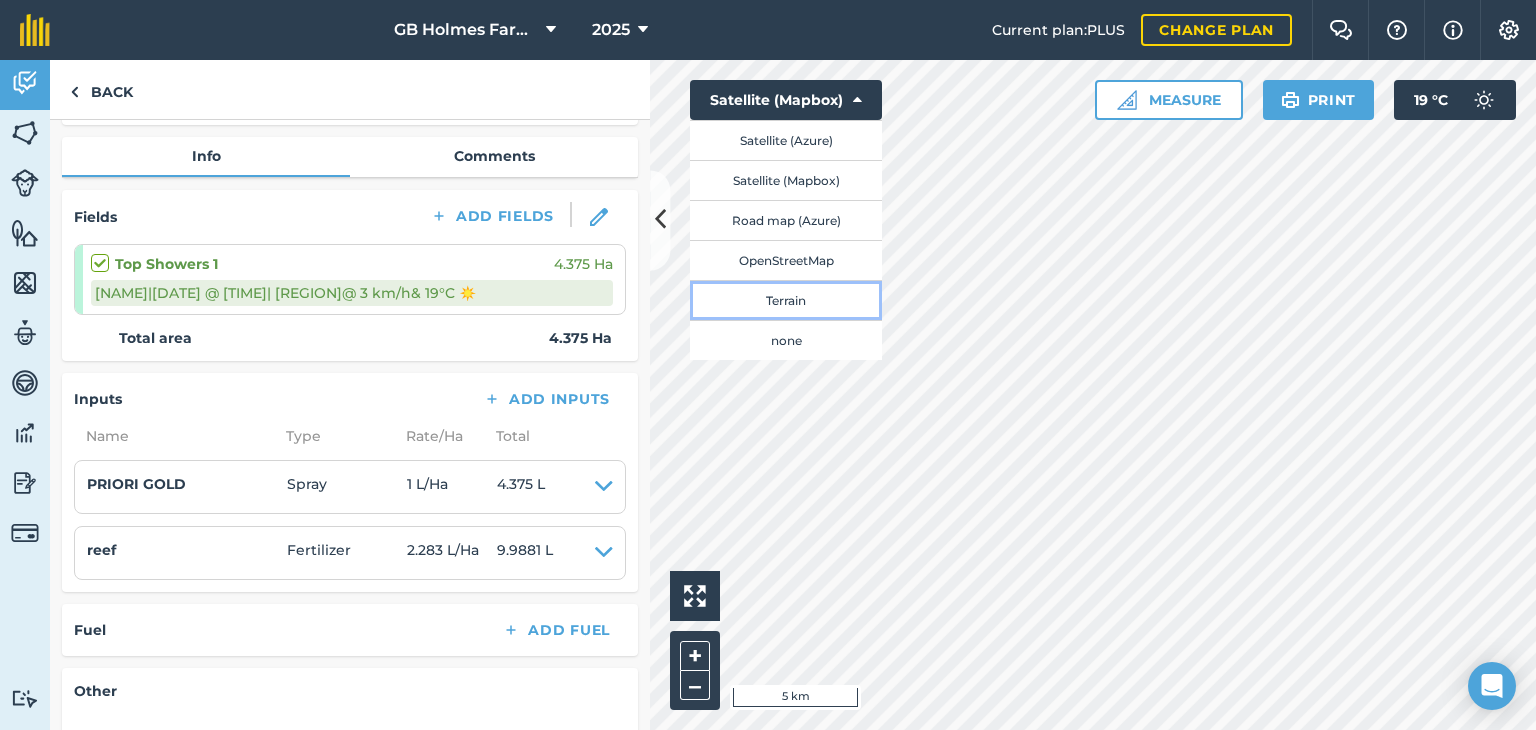 click on "Terrain" at bounding box center (786, 300) 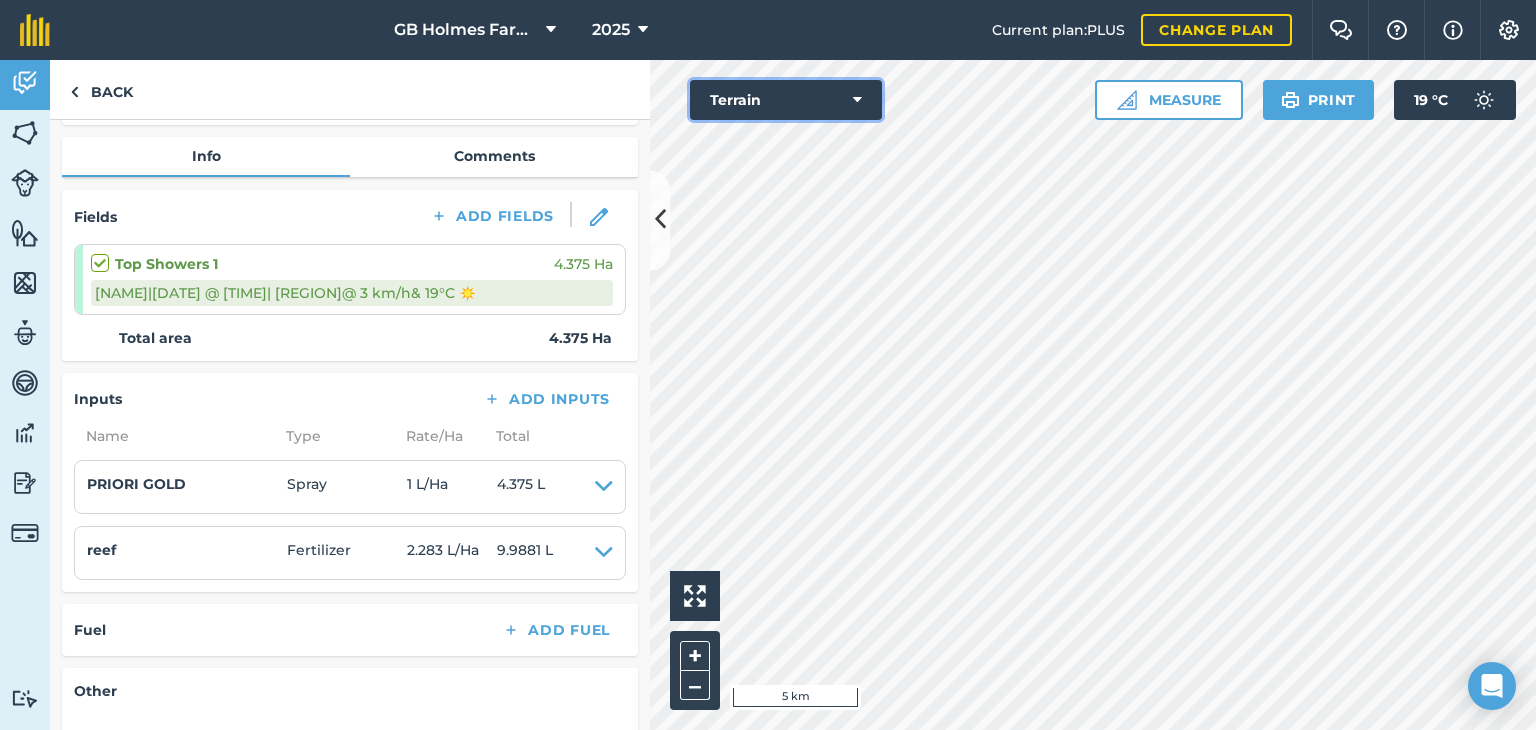 click on "Terrain" at bounding box center (786, 100) 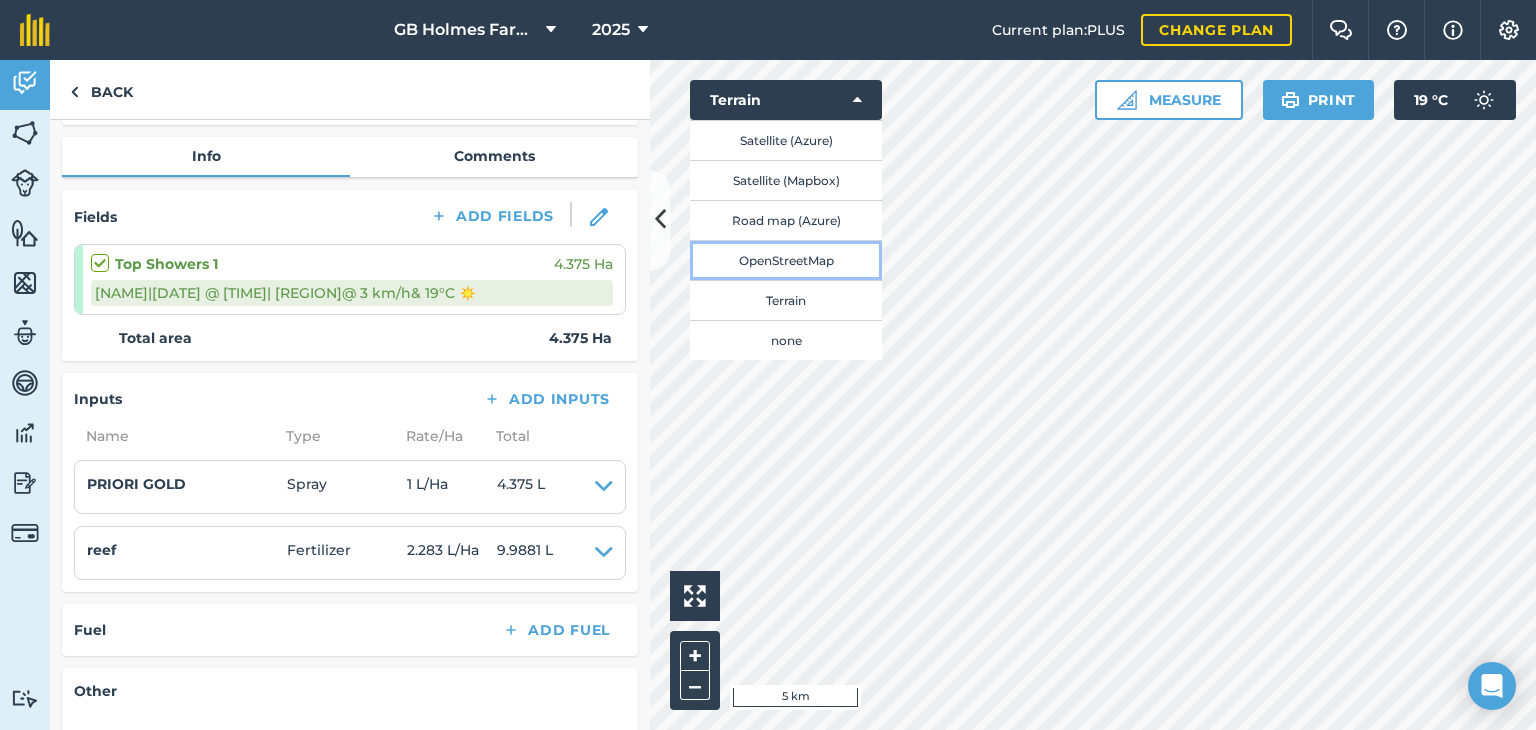 click on "OpenStreetMap" at bounding box center [786, 260] 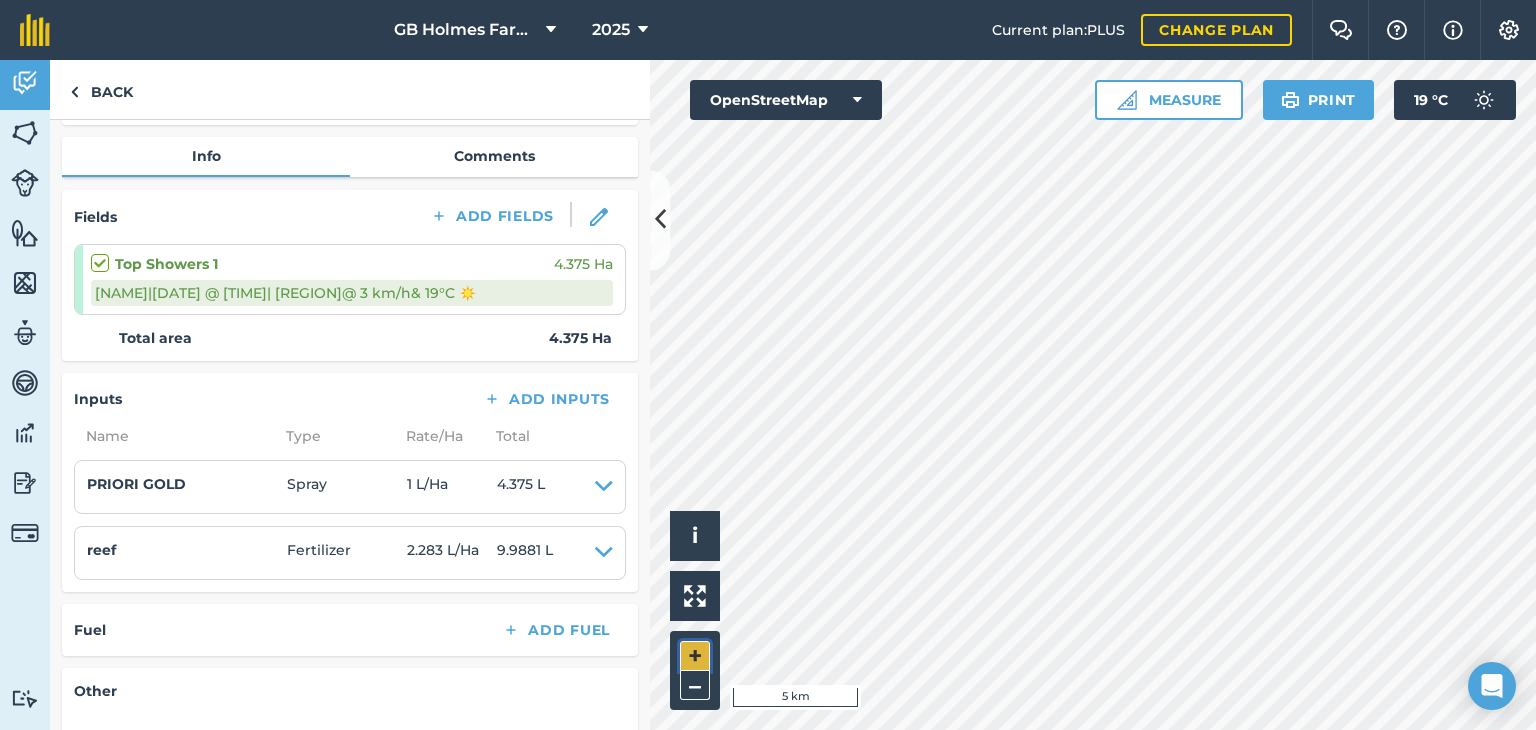 click on "+" at bounding box center (695, 656) 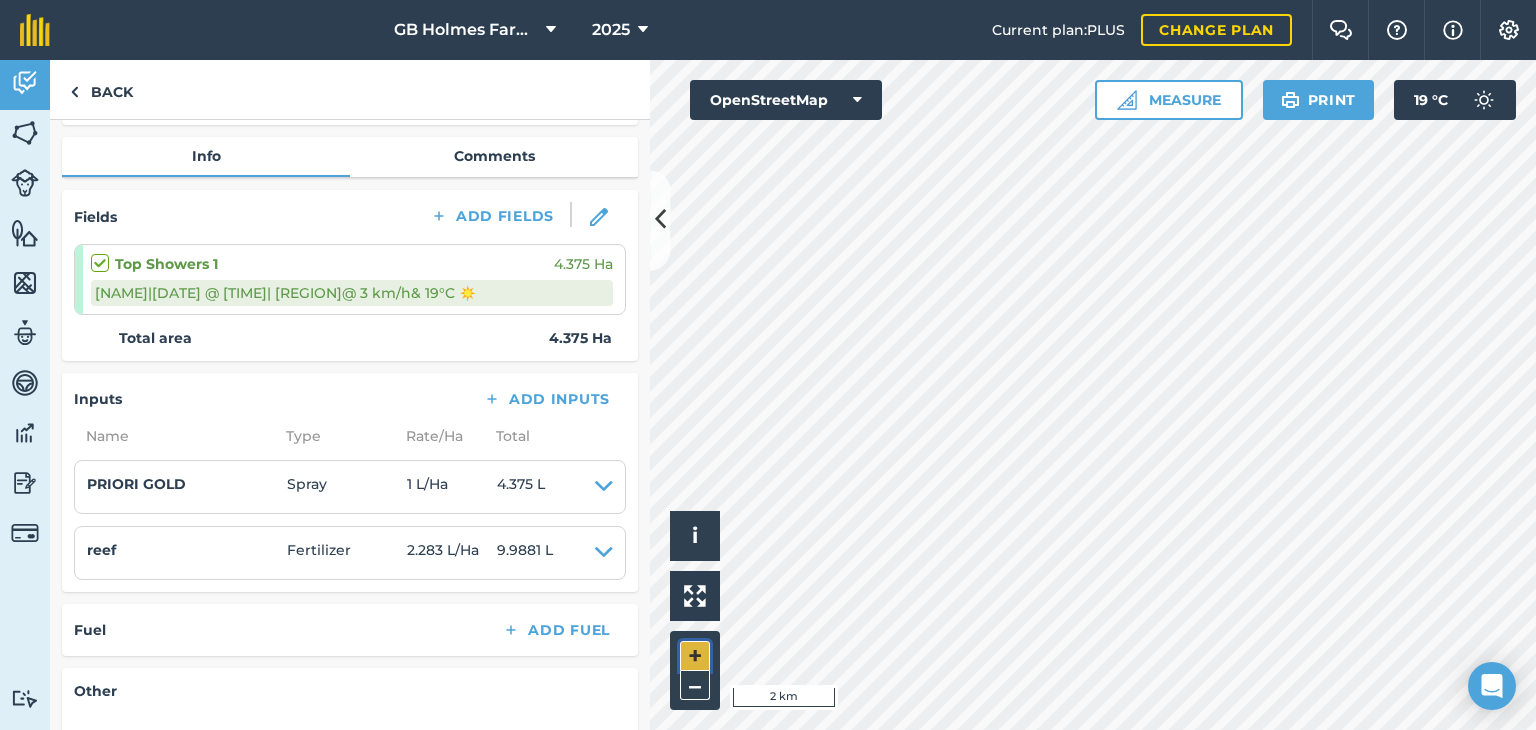 click on "+" at bounding box center (695, 656) 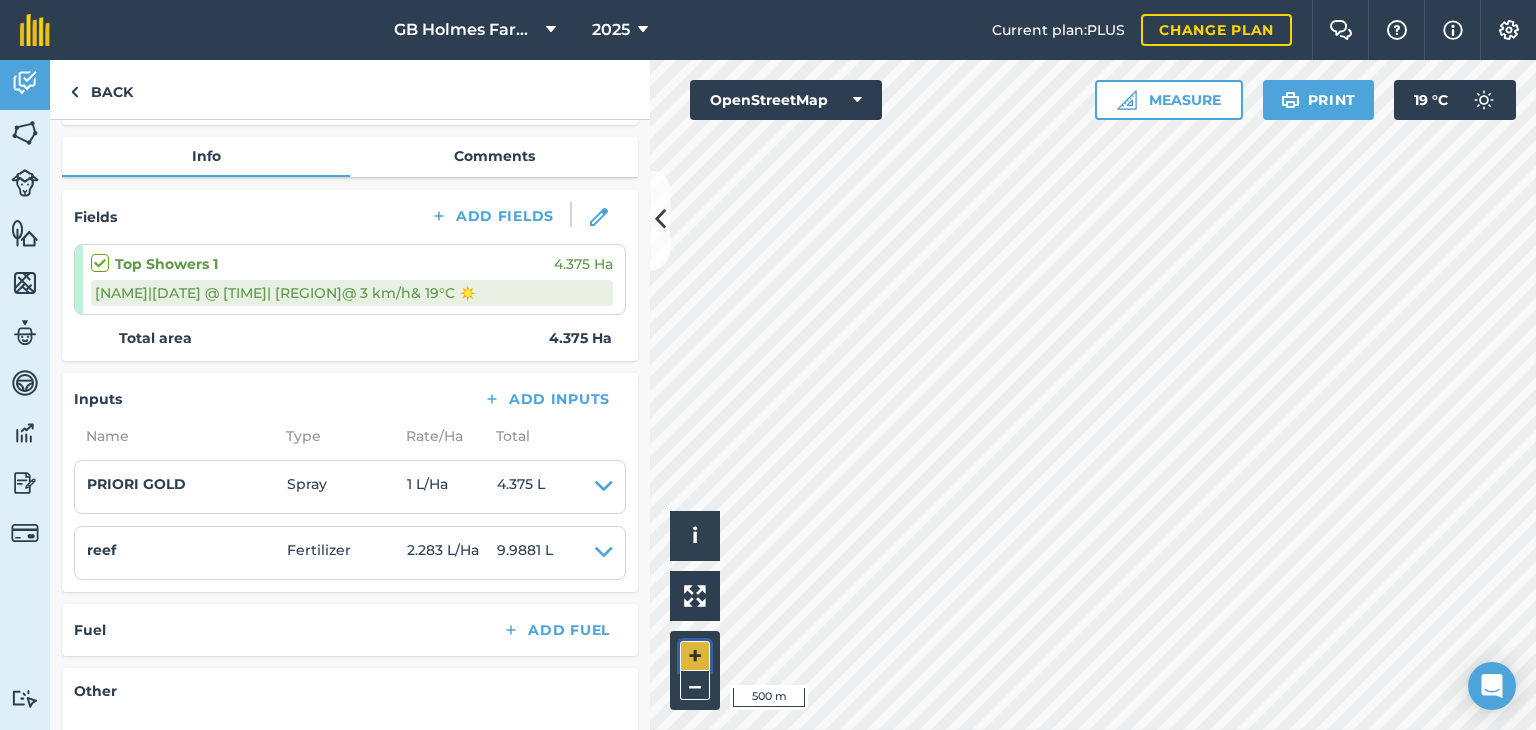 click on "+" at bounding box center (695, 656) 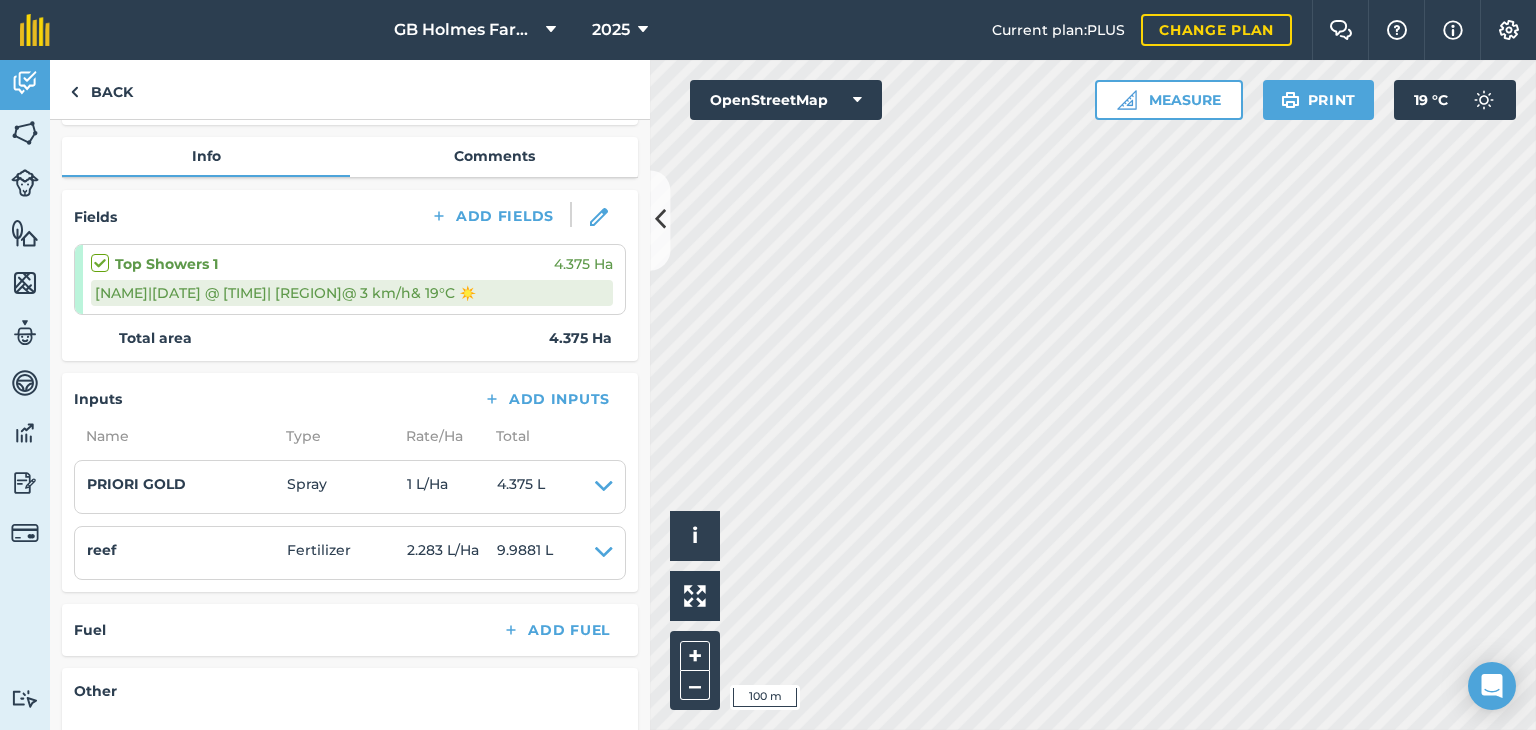 click on "GB Holmes Farms  2025 Current plan :  PLUS   Change plan Farm Chat Help Info Settings GB Holmes Farms   -  2025 Reproduced with the permission of  OpenStreetMap Printed on  02/08/2025 Field usages No usage set BARLEY - Spring cereal mixed wholecrop BEET: FODDER/FORAGE Bio secure area bio-secure CEREALS: OTHERS - Straw CORN: FODDER/FORAGE - Highhouse CORN: FODDER/FORAGE - Littlewood CORN: FODDER/FORAGE - Longlands FODDER/FORAGE-CROPS: OTHERS - Highhouse summer cover mix FODDER/FORAGE-CROPS: OTHERS - Littlewood summer cover mix FODDER/FORAGE-CROPS: OTHERS - Longlands summer cover mix Game Cover GRASS - Highhouse heifers GRASS - Highhouse herbs/ clover/ lucerne GRASS - Highhouse milking platform GRASS - Highhouse Silage GRASS - Littlewood heifer grazing GRASS - Littlewood herbs/ clover/ lucerne GRASS - Littlewood milking platform GRASS - Littlewood silage GRASS - Longlands heifer grazing GRASS - Longlands herbs/ clover/ lucerne GRASS - Longlands milking platform GRASS - Longlands silage Wholecrop" at bounding box center (768, 365) 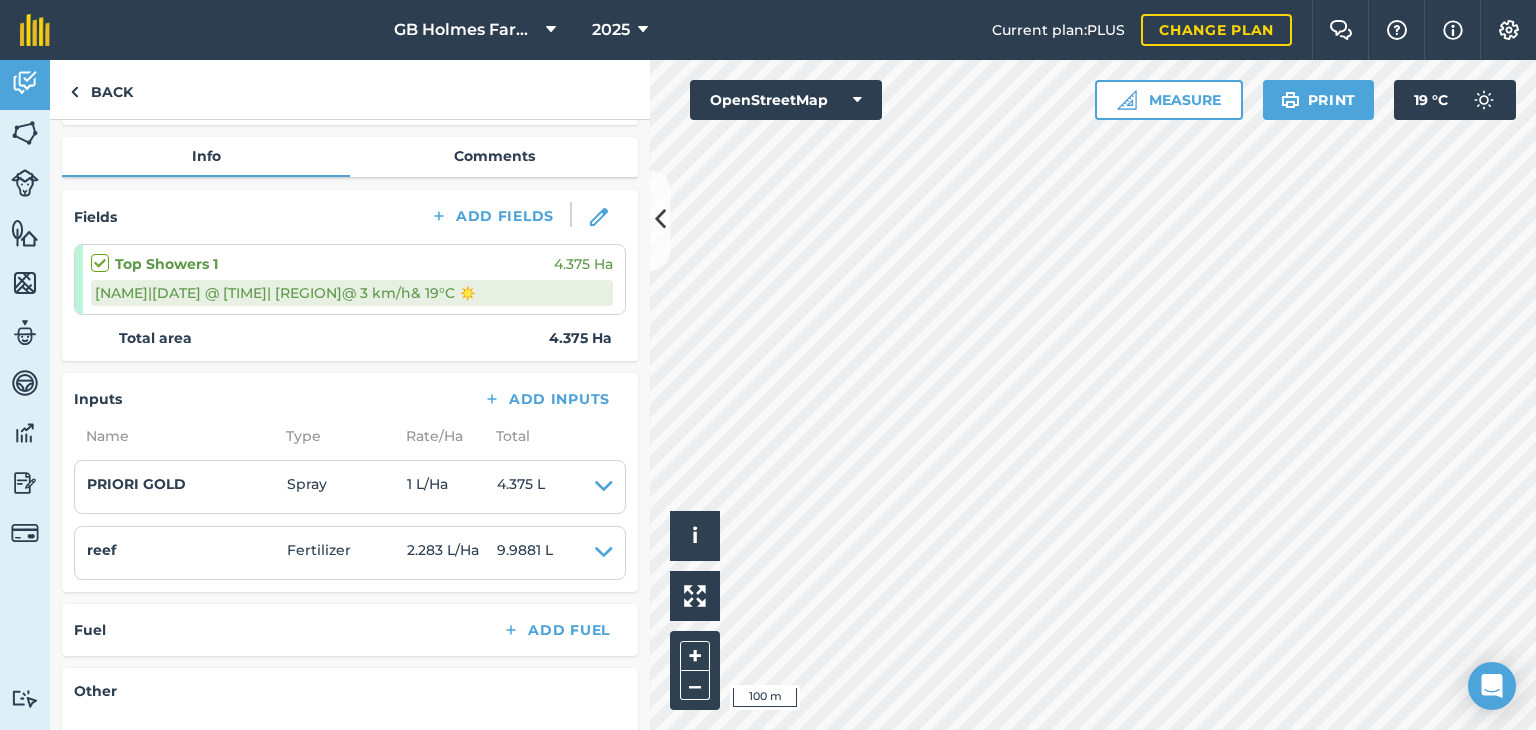 click on "GB Holmes Farms  2025 Current plan :  PLUS   Change plan Farm Chat Help Info Settings GB Holmes Farms   -  2025 Reproduced with the permission of  OpenStreetMap Printed on  02/08/2025 Field usages No usage set BARLEY - Spring cereal mixed wholecrop BEET: FODDER/FORAGE Bio secure area bio-secure CEREALS: OTHERS - Straw CORN: FODDER/FORAGE - Highhouse CORN: FODDER/FORAGE - Littlewood CORN: FODDER/FORAGE - Longlands FODDER/FORAGE-CROPS: OTHERS - Highhouse summer cover mix FODDER/FORAGE-CROPS: OTHERS - Littlewood summer cover mix FODDER/FORAGE-CROPS: OTHERS - Longlands summer cover mix Game Cover GRASS - Highhouse heifers GRASS - Highhouse herbs/ clover/ lucerne GRASS - Highhouse milking platform GRASS - Highhouse Silage GRASS - Littlewood heifer grazing GRASS - Littlewood herbs/ clover/ lucerne GRASS - Littlewood milking platform GRASS - Littlewood silage GRASS - Longlands heifer grazing GRASS - Longlands herbs/ clover/ lucerne GRASS - Longlands milking platform GRASS - Longlands silage GRASS - Purchased Haylage" at bounding box center (768, 365) 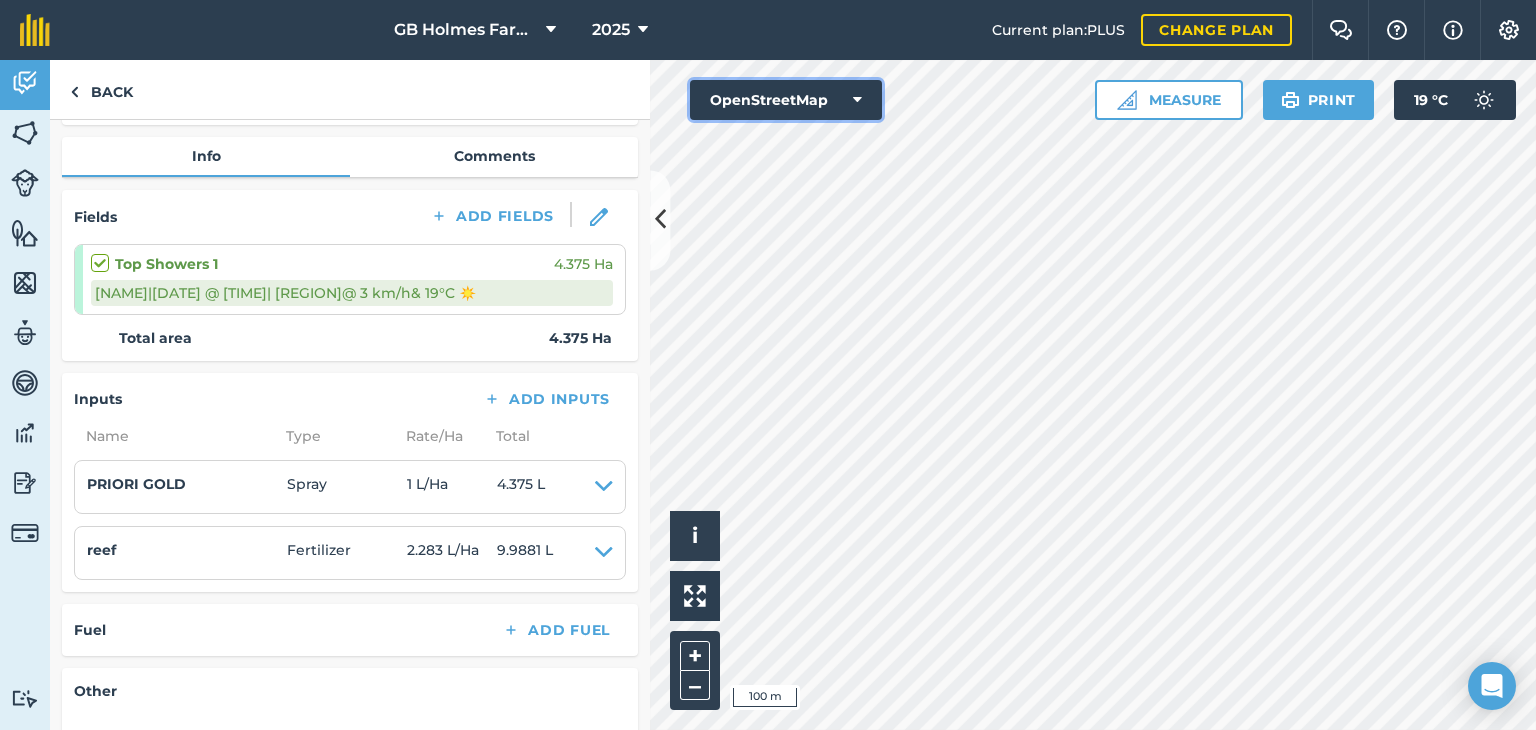 click at bounding box center [857, 100] 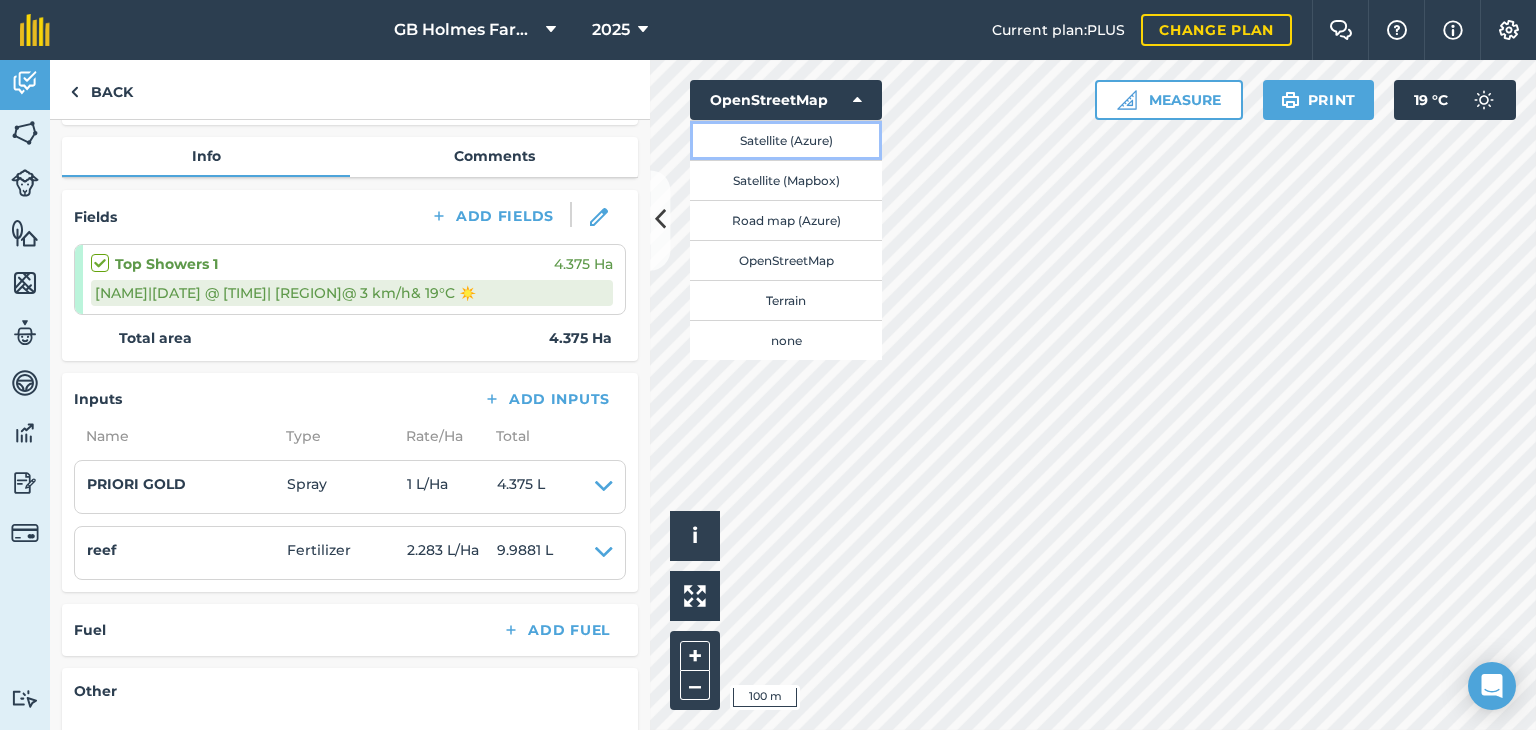 click on "Satellite (Azure)" at bounding box center (786, 140) 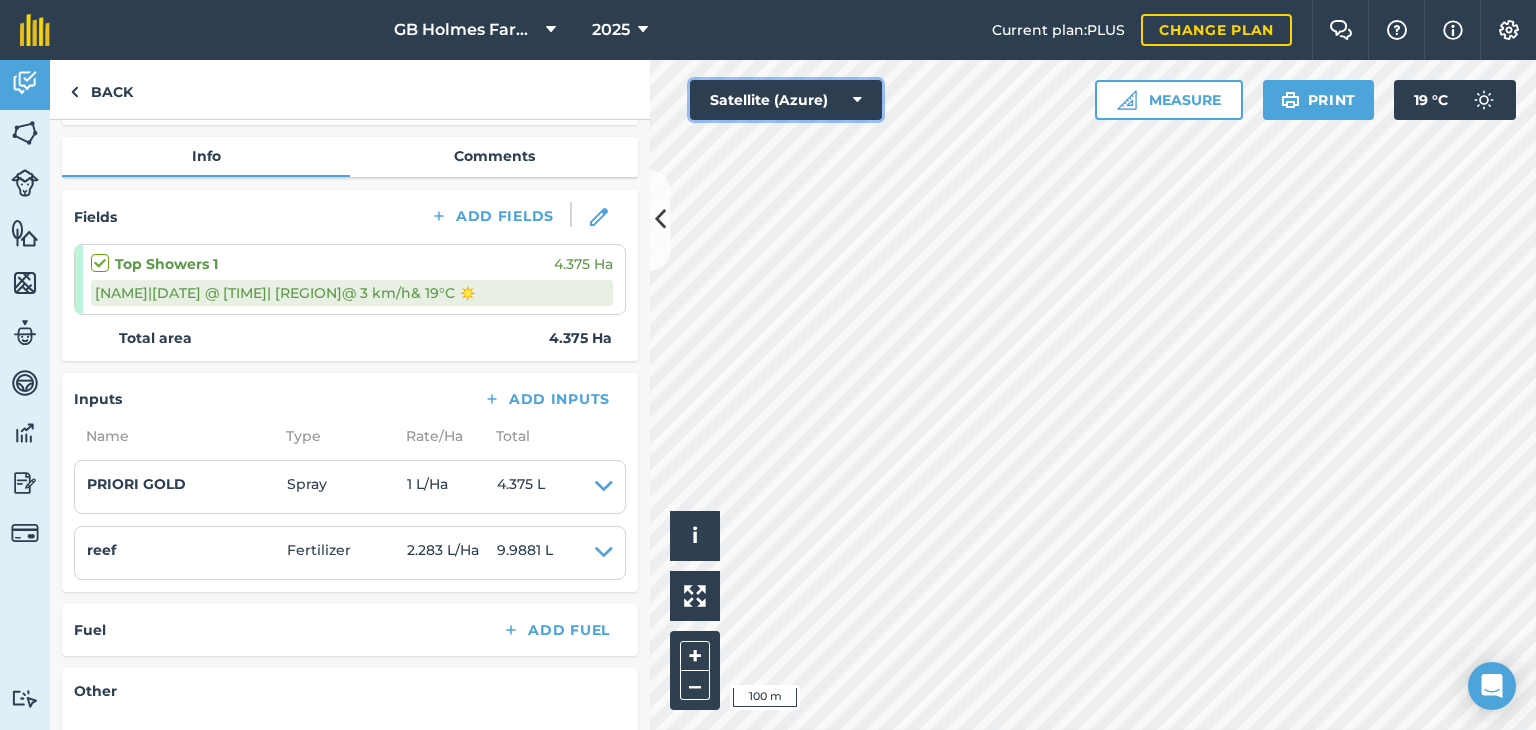 click on "Satellite (Azure)" at bounding box center (786, 100) 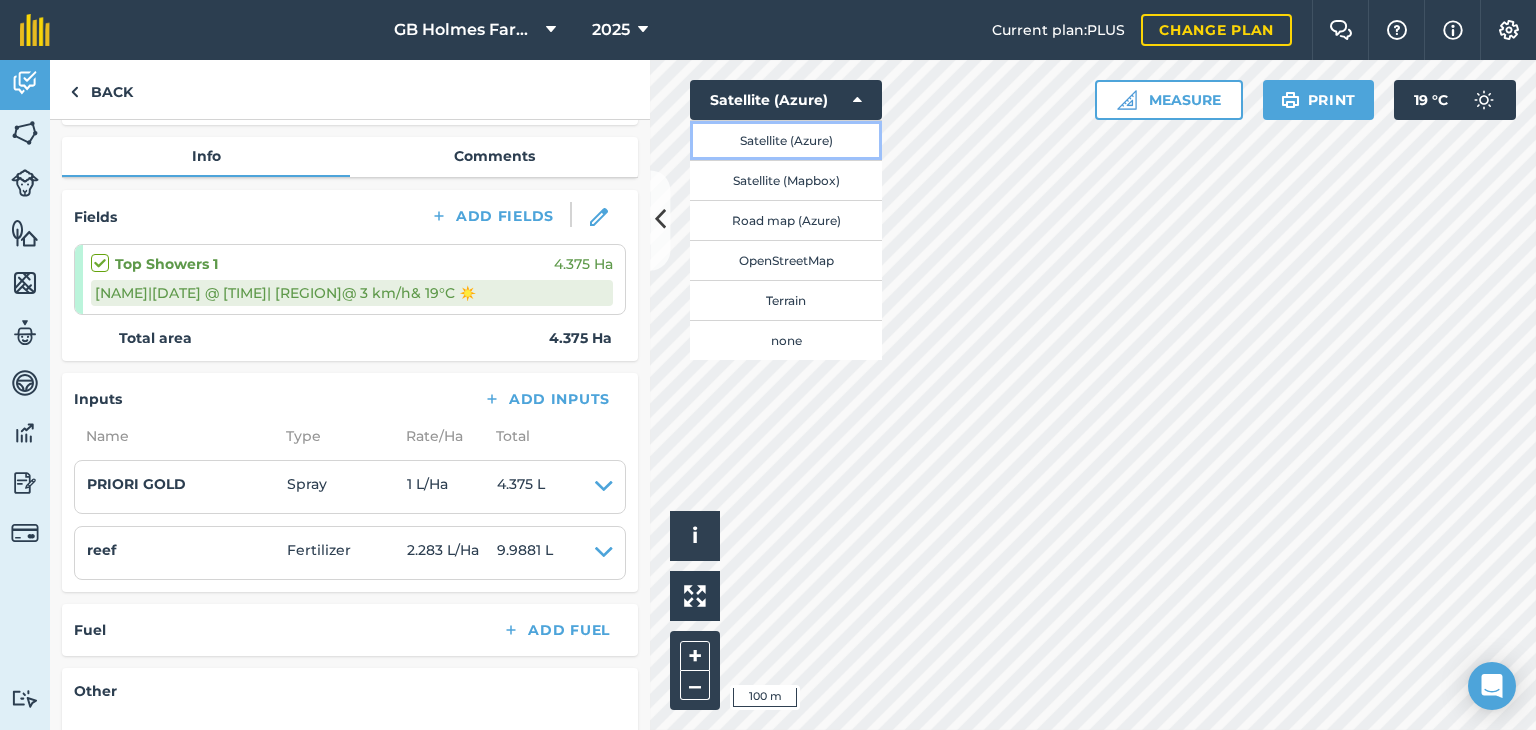 click on "Satellite (Azure)" at bounding box center (786, 140) 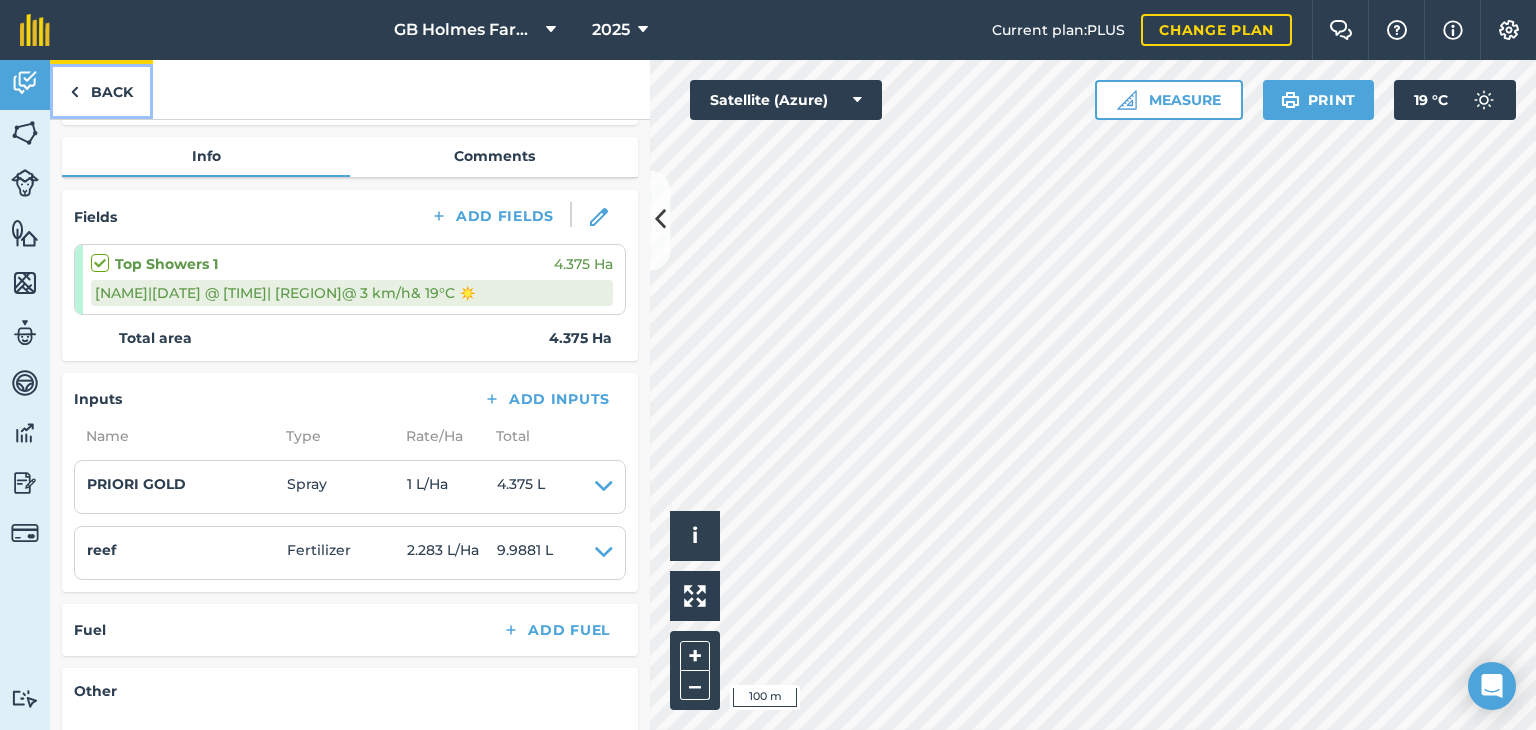click on "Back" at bounding box center [101, 89] 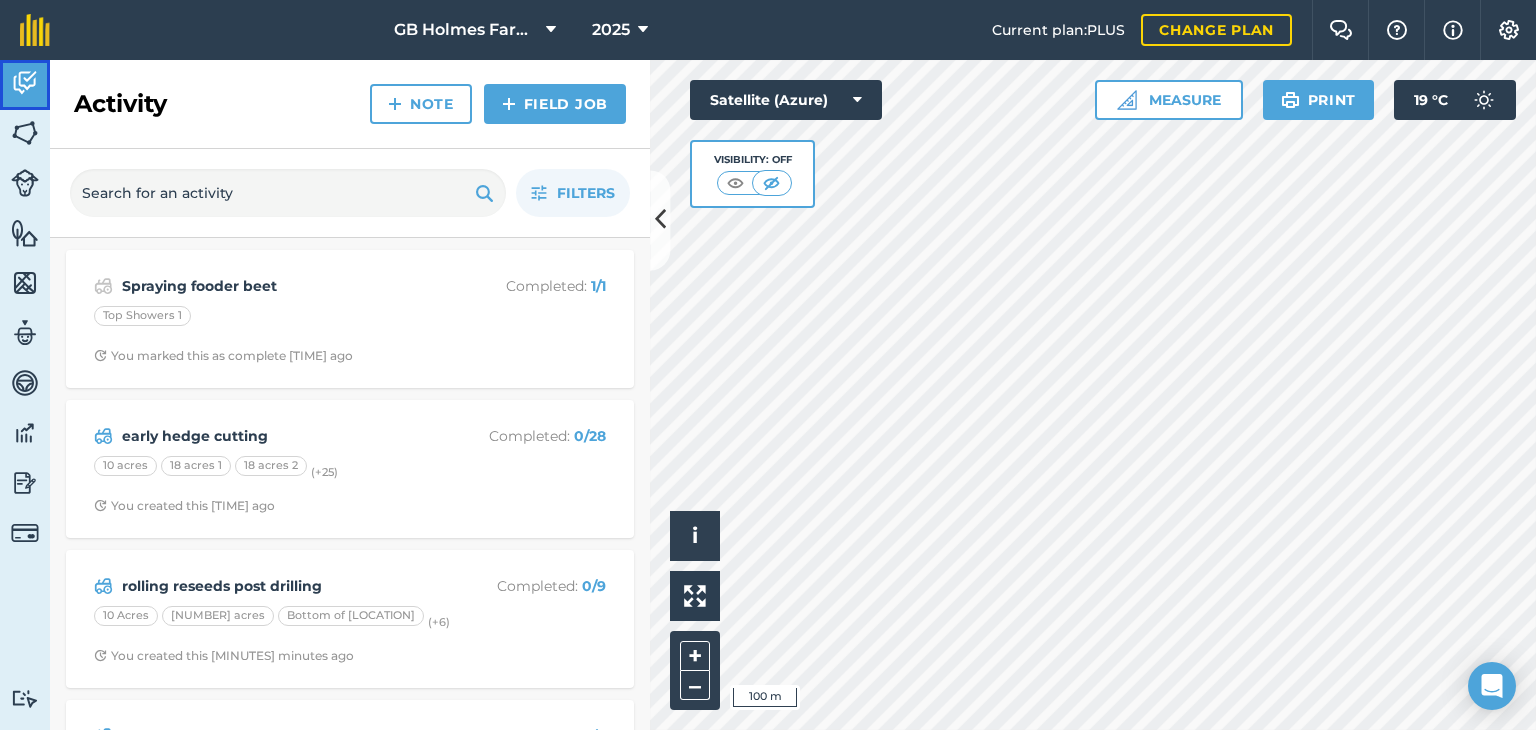 click at bounding box center [25, 83] 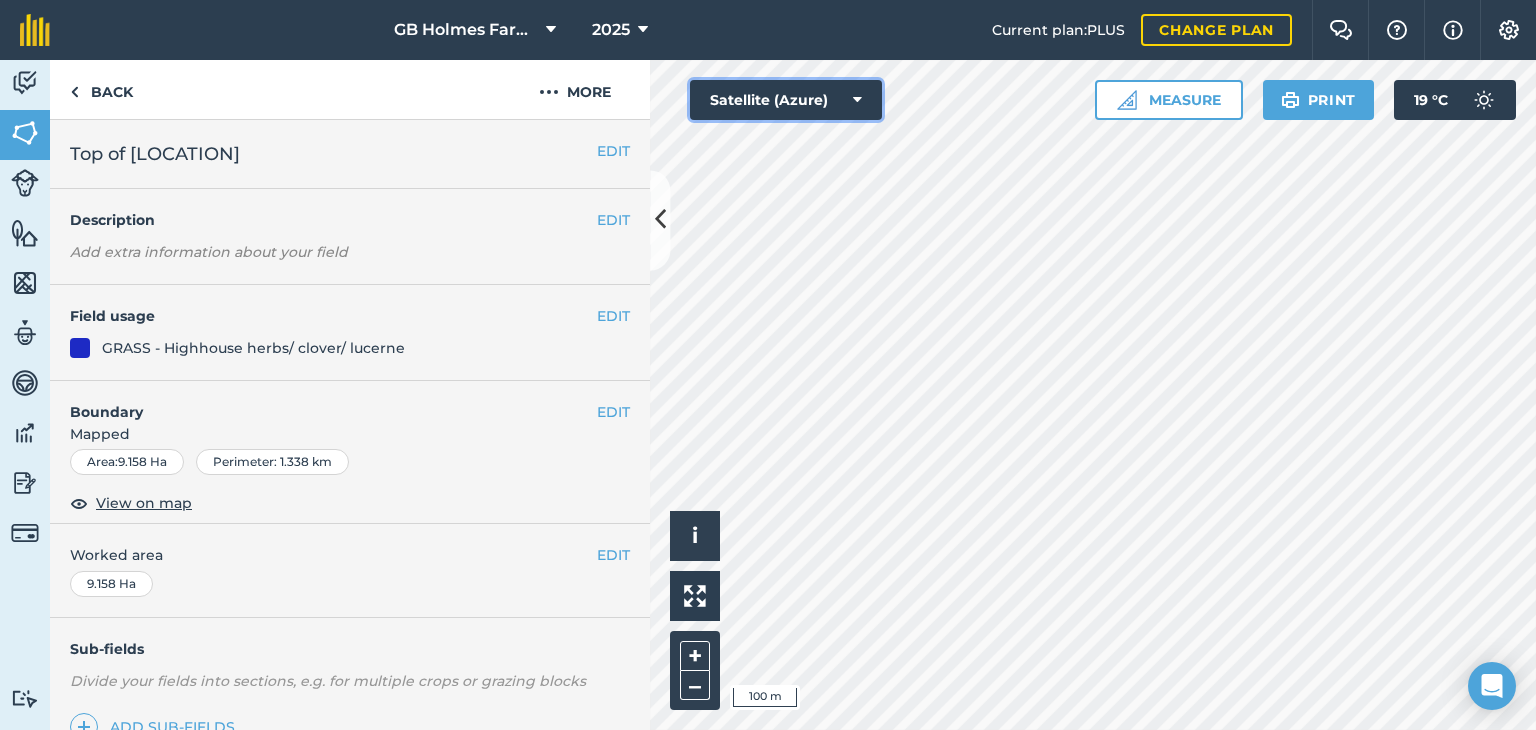 click on "Satellite (Azure)" at bounding box center [786, 100] 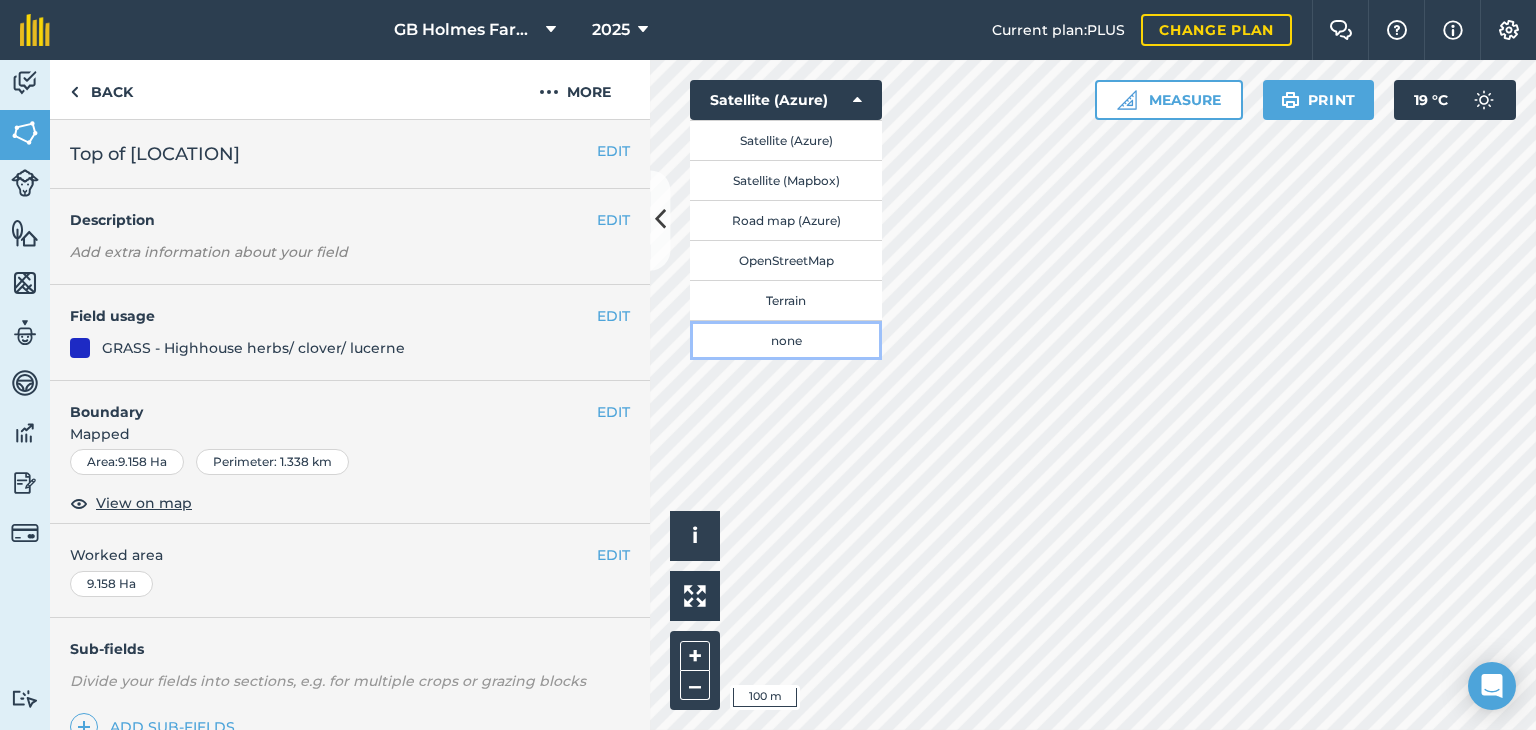 click on "none" at bounding box center (786, 340) 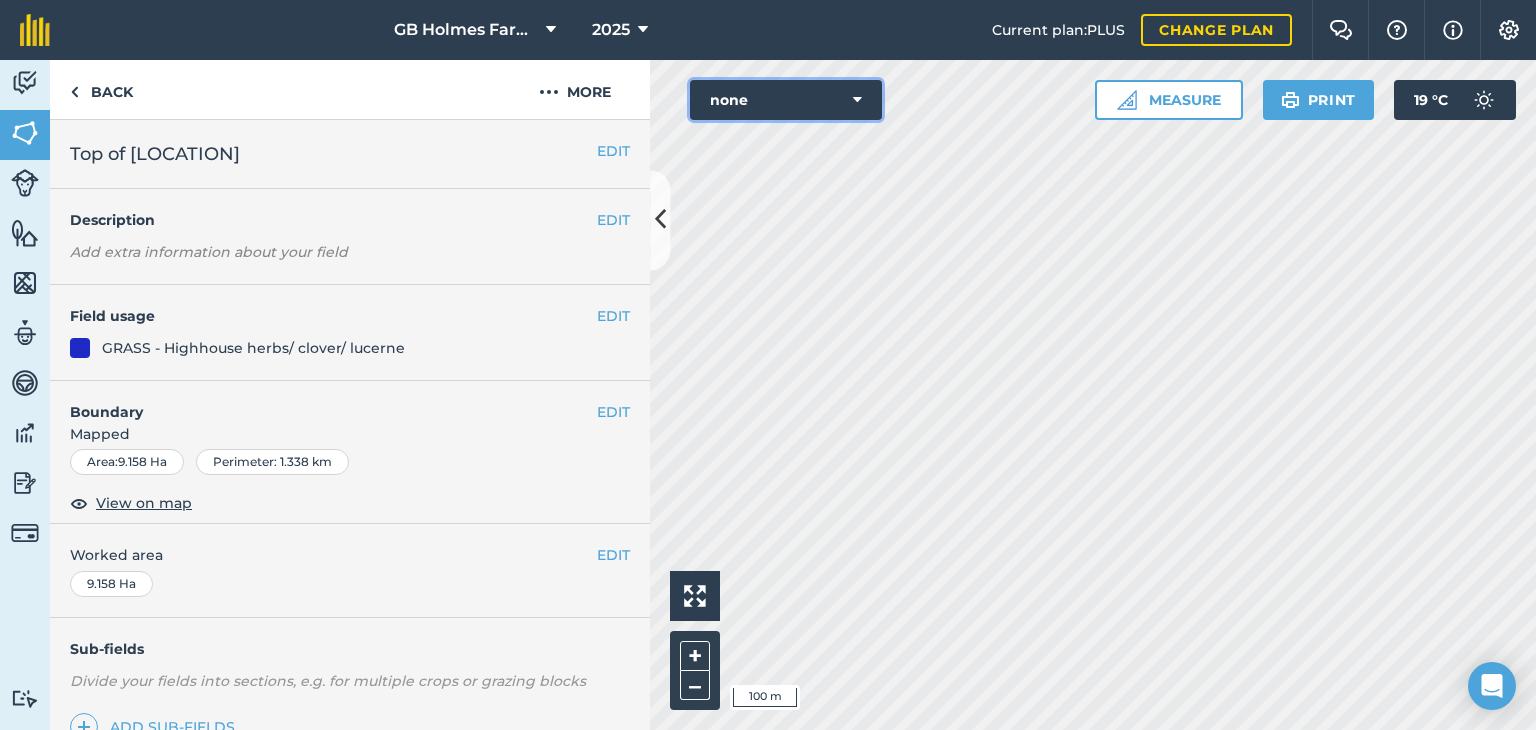 click on "none" at bounding box center (786, 100) 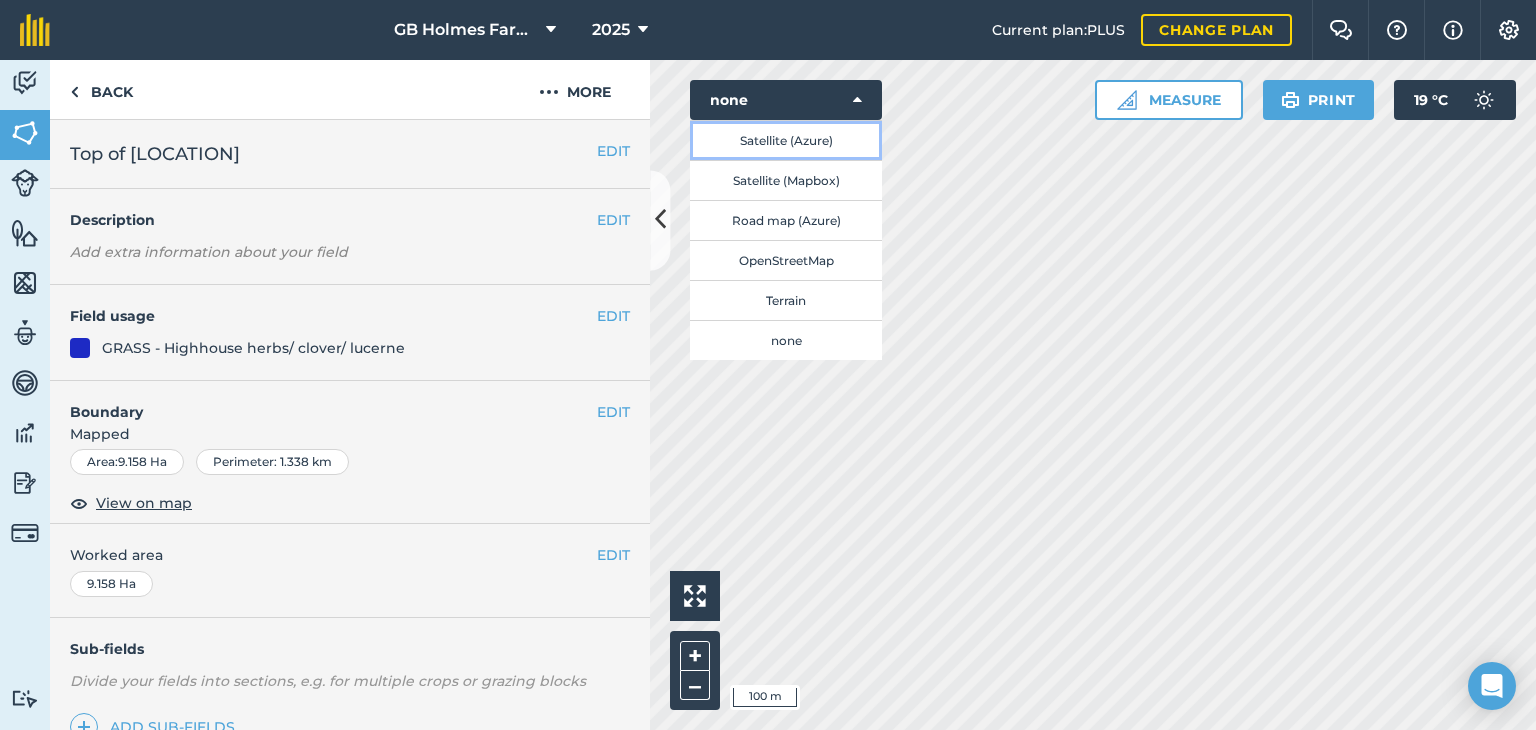 click on "Satellite (Azure)" at bounding box center (786, 140) 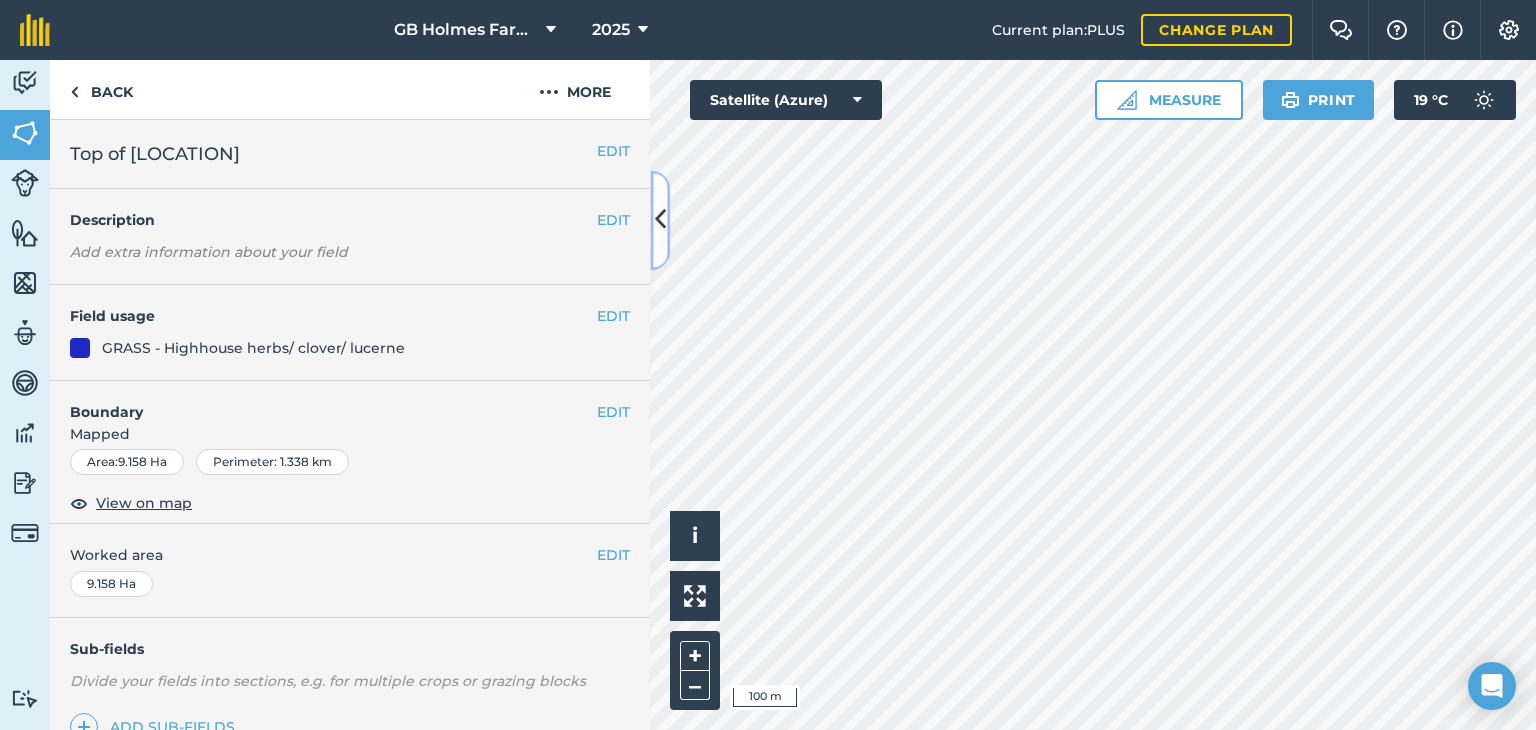 click at bounding box center [660, 220] 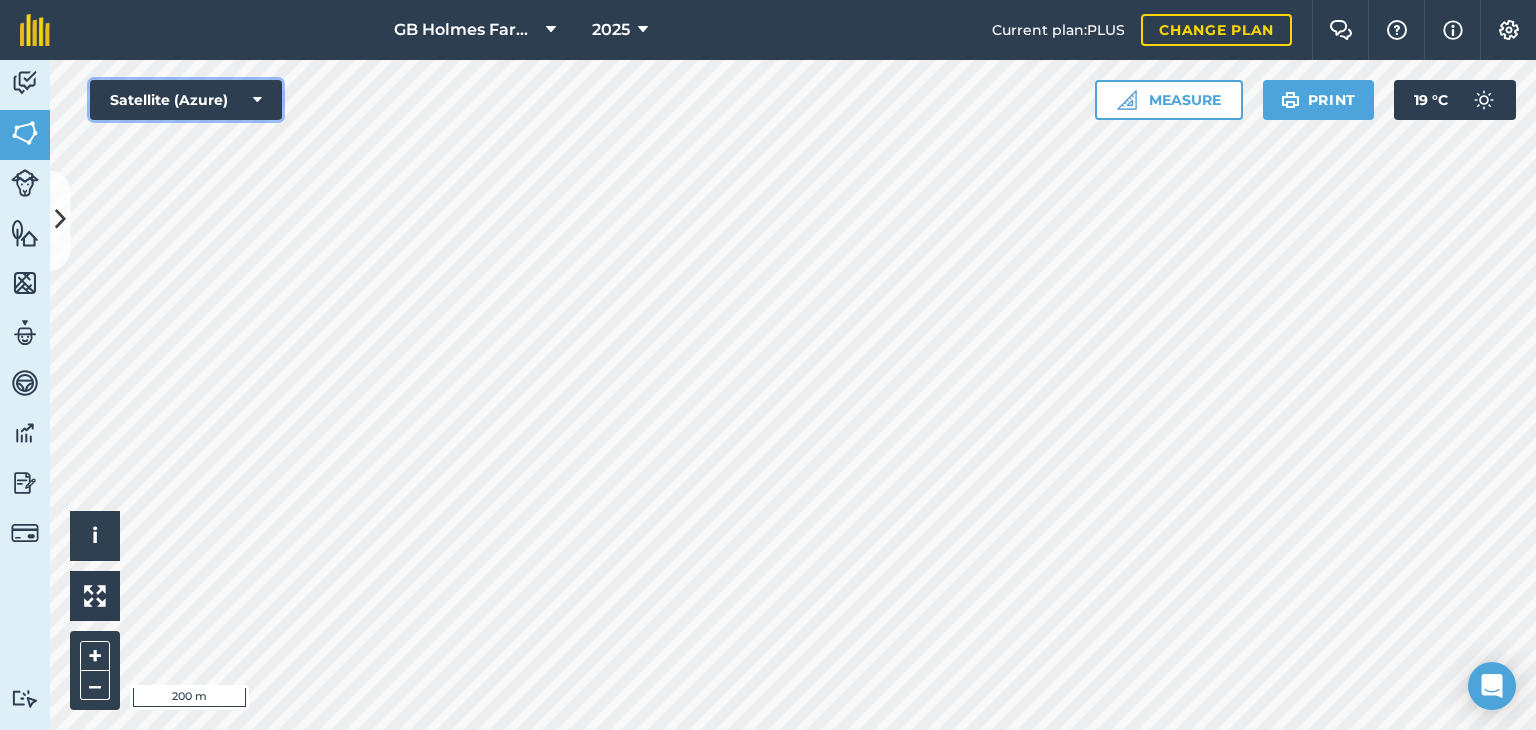 click on "Satellite (Azure)" at bounding box center [186, 100] 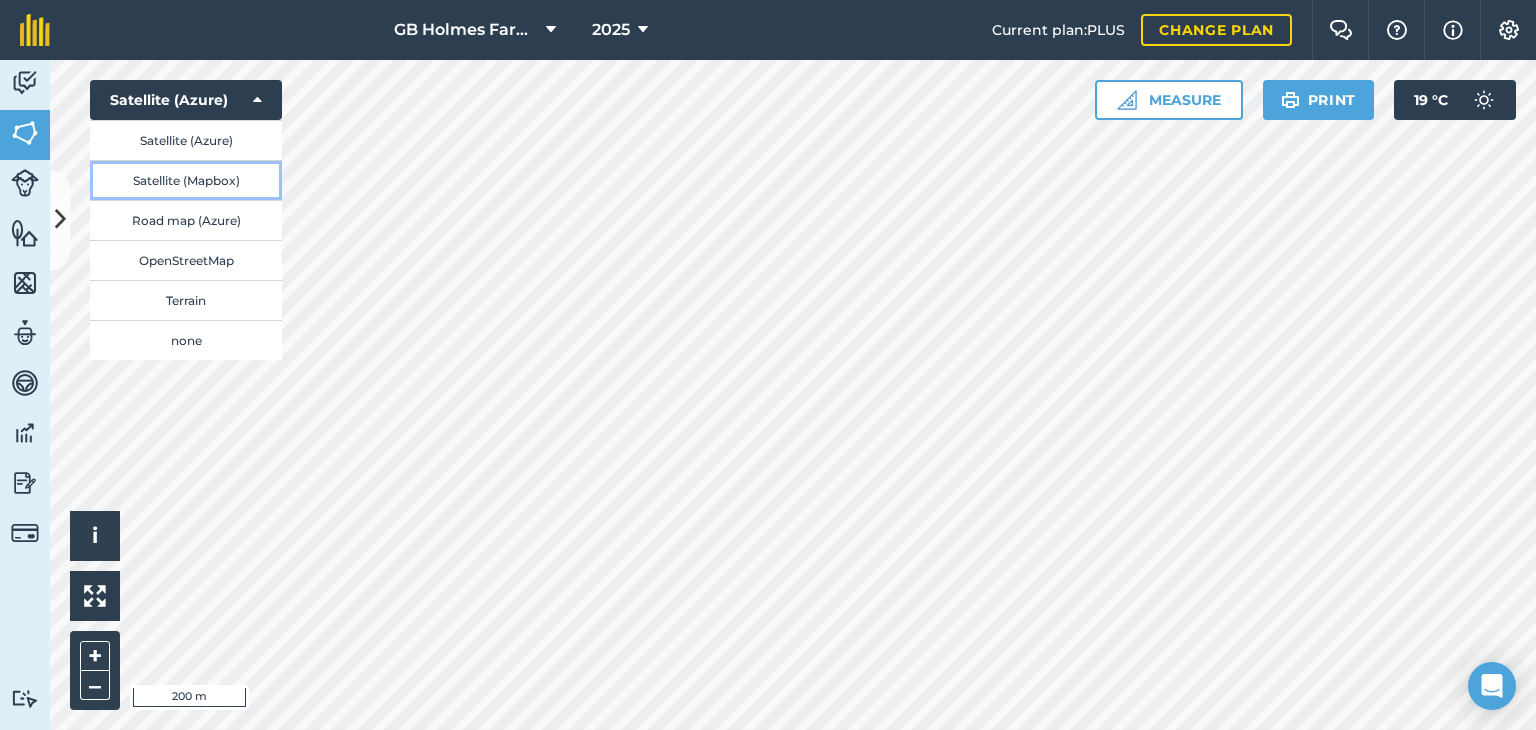 click on "Satellite (Mapbox)" at bounding box center [186, 180] 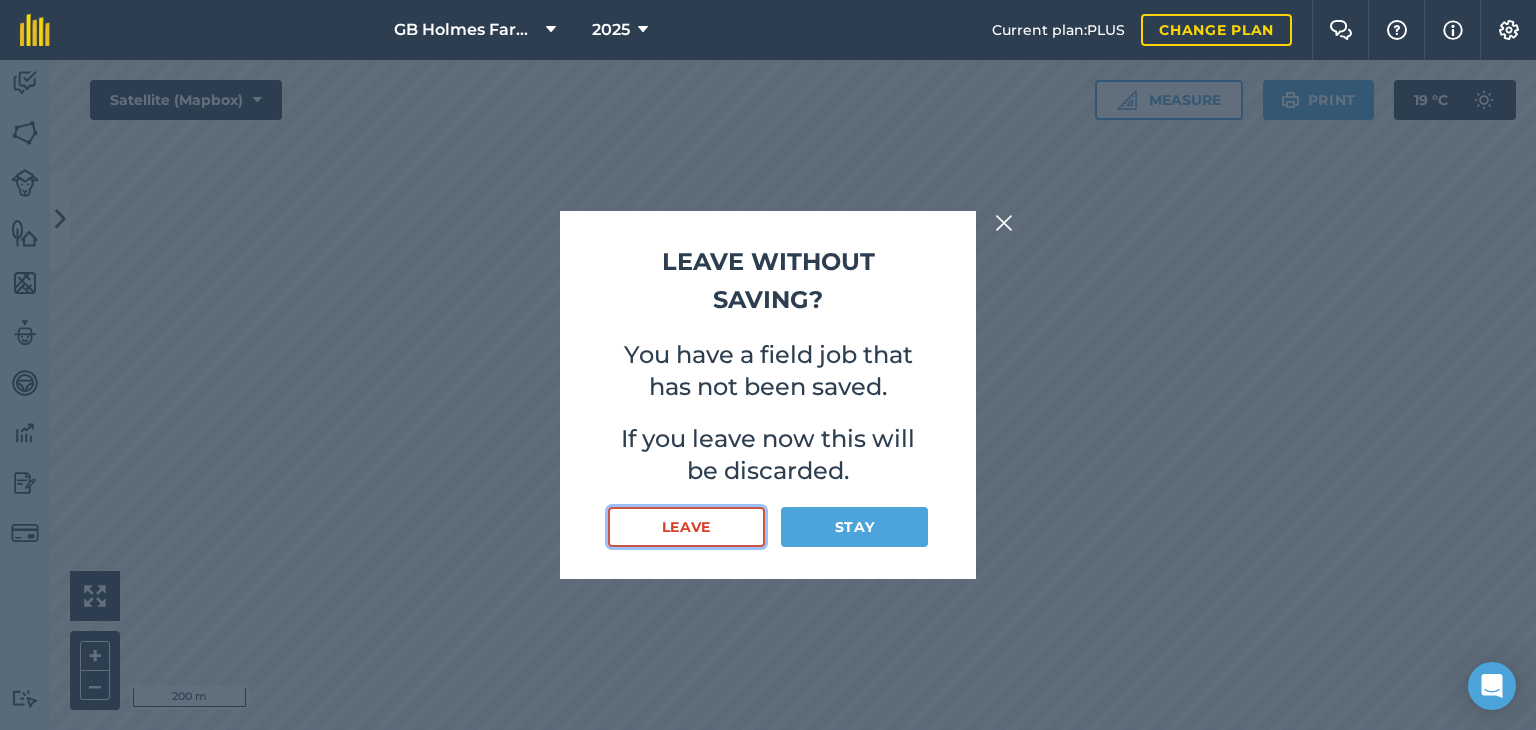 click on "Leave" at bounding box center [686, 527] 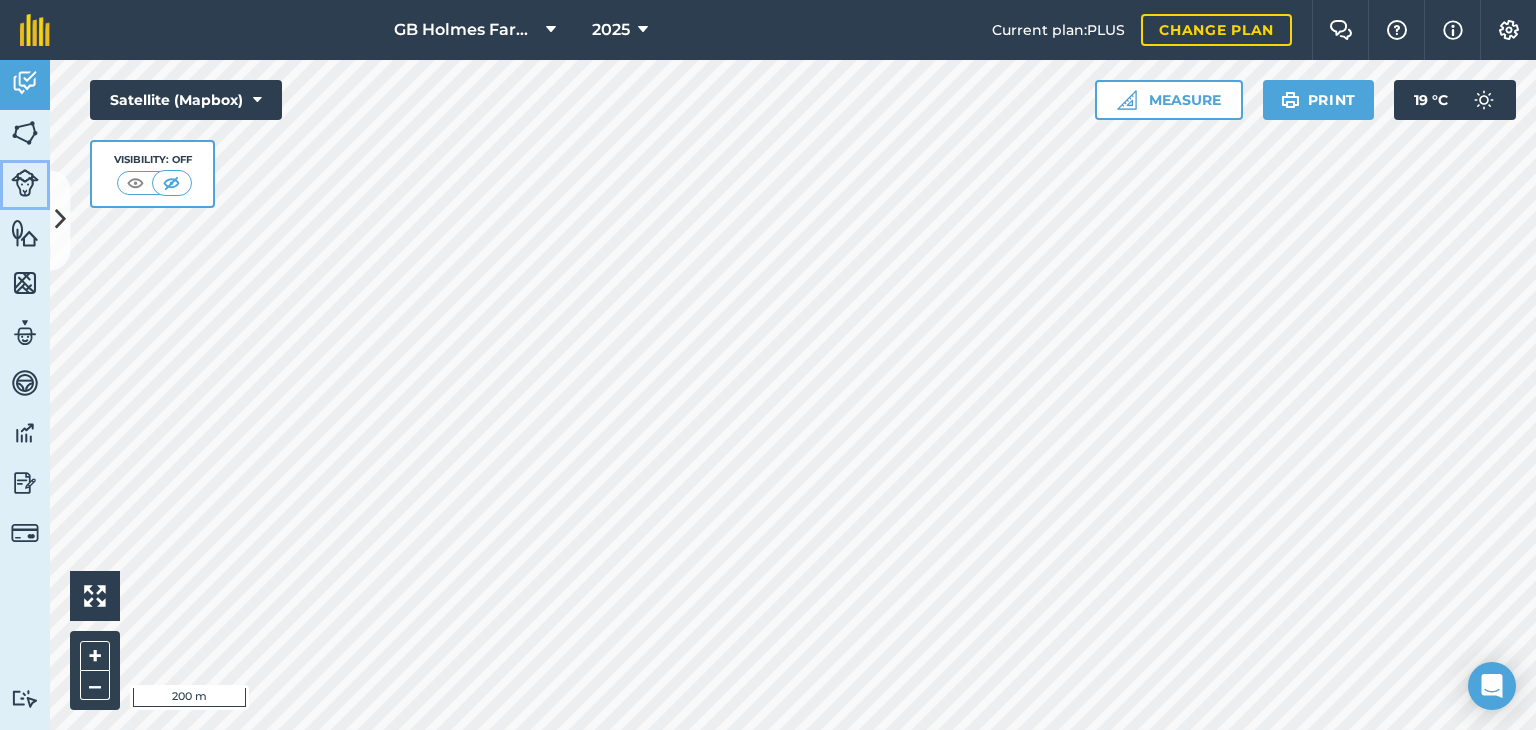 click at bounding box center (25, 183) 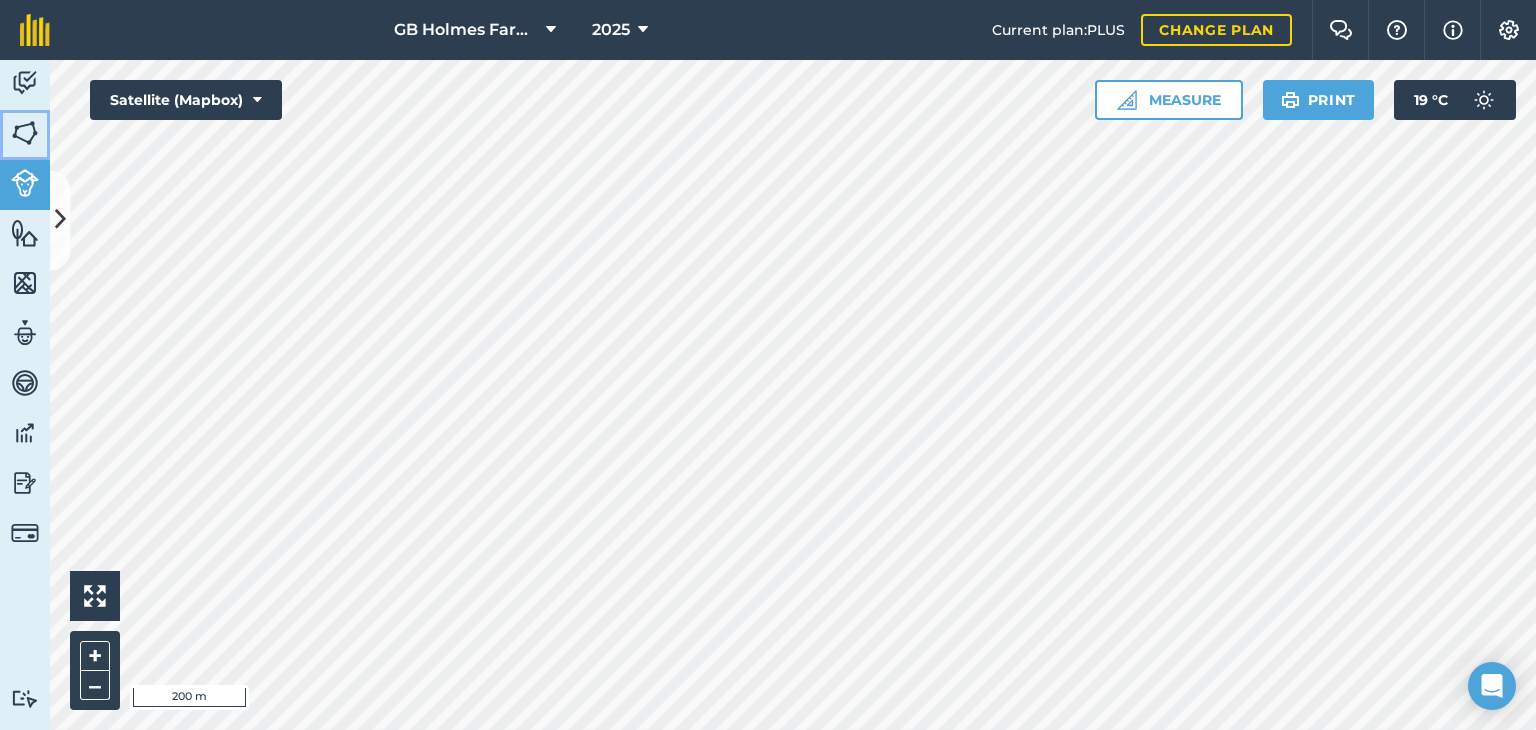 click at bounding box center (25, 133) 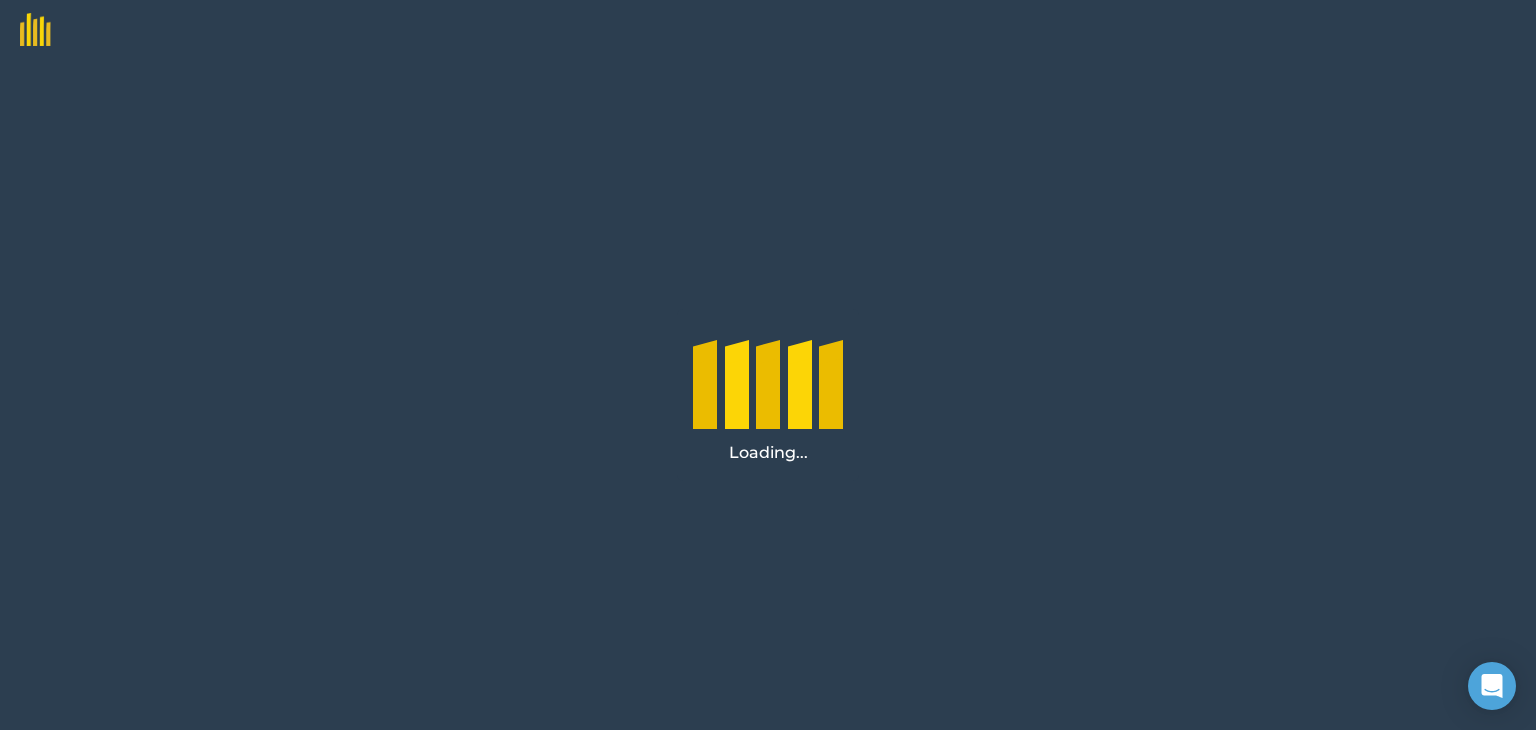 scroll, scrollTop: 0, scrollLeft: 0, axis: both 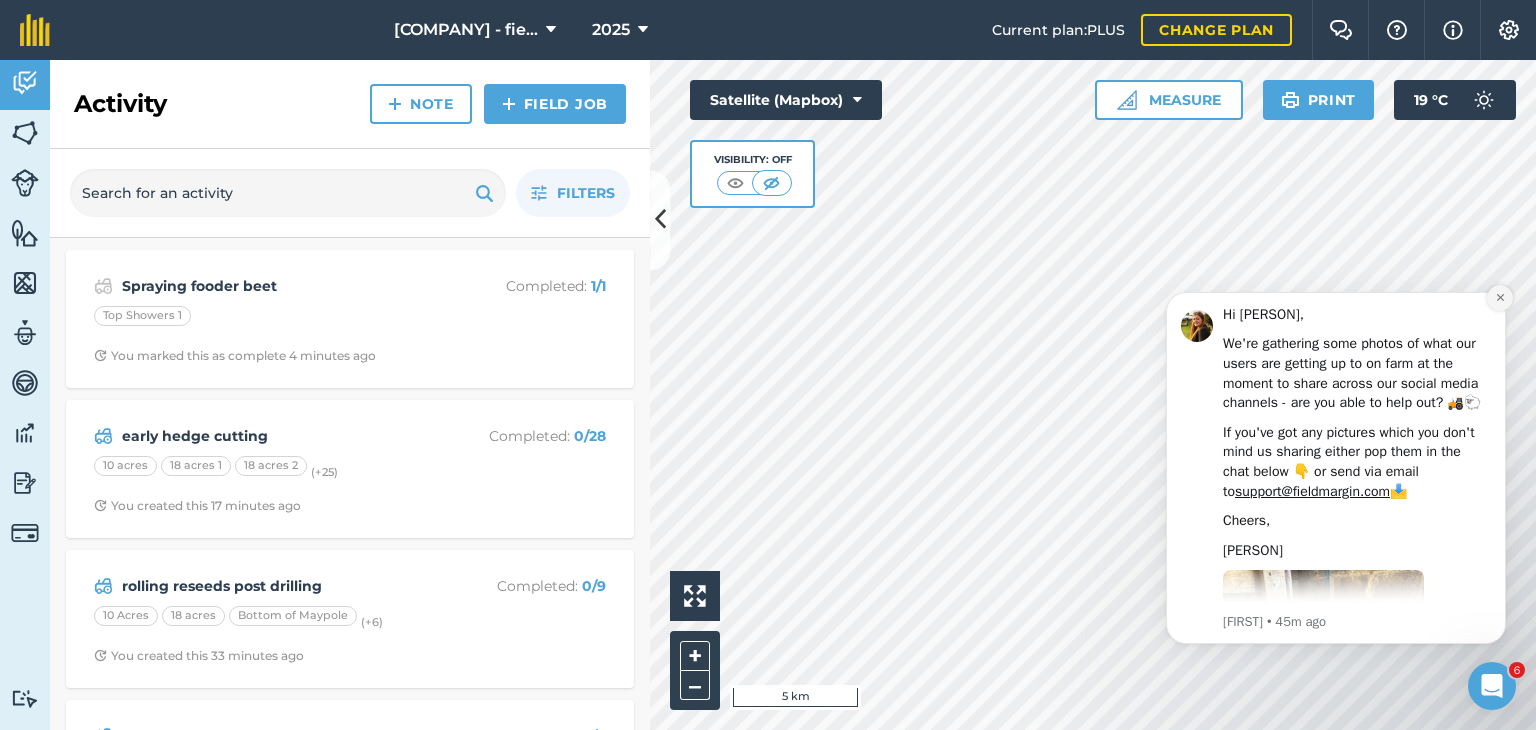 click 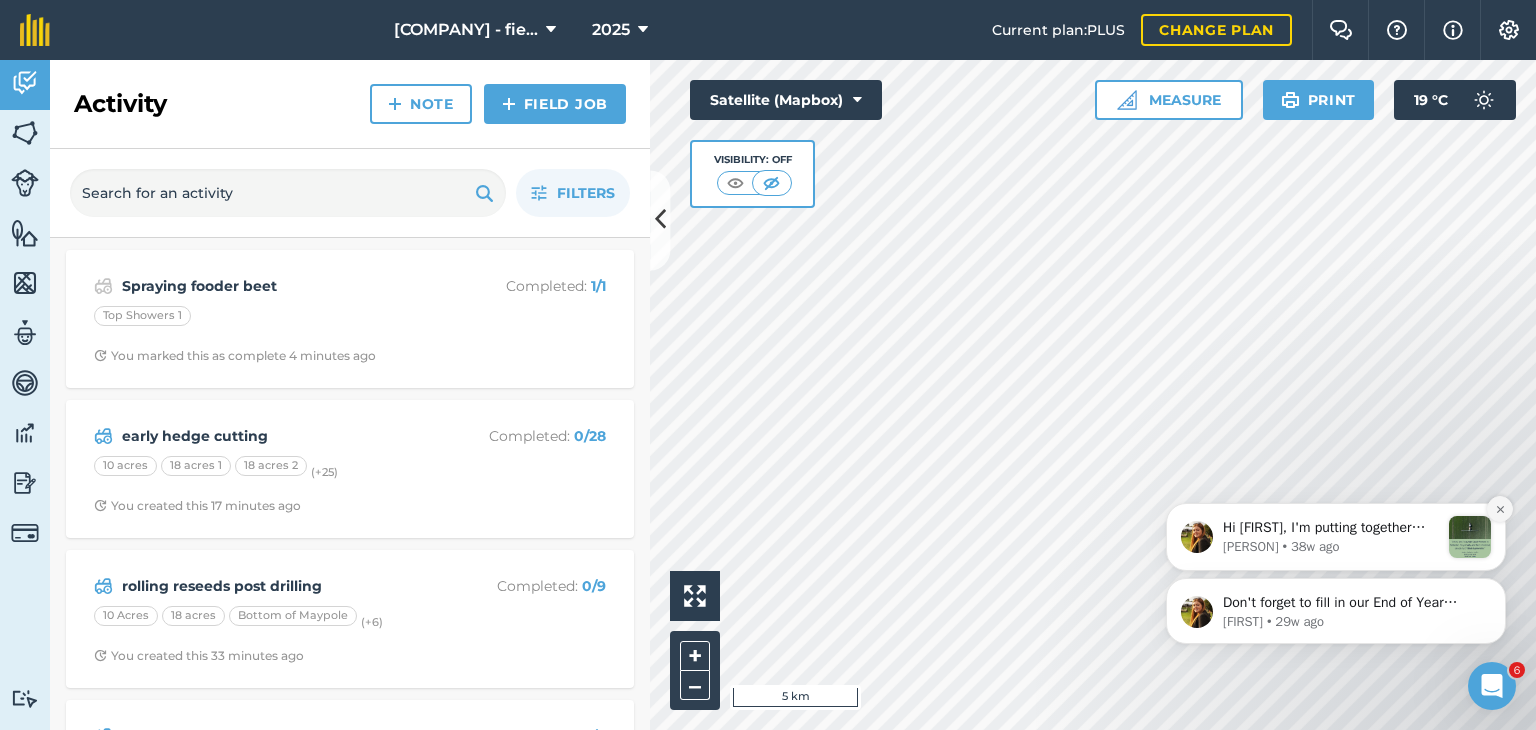 click 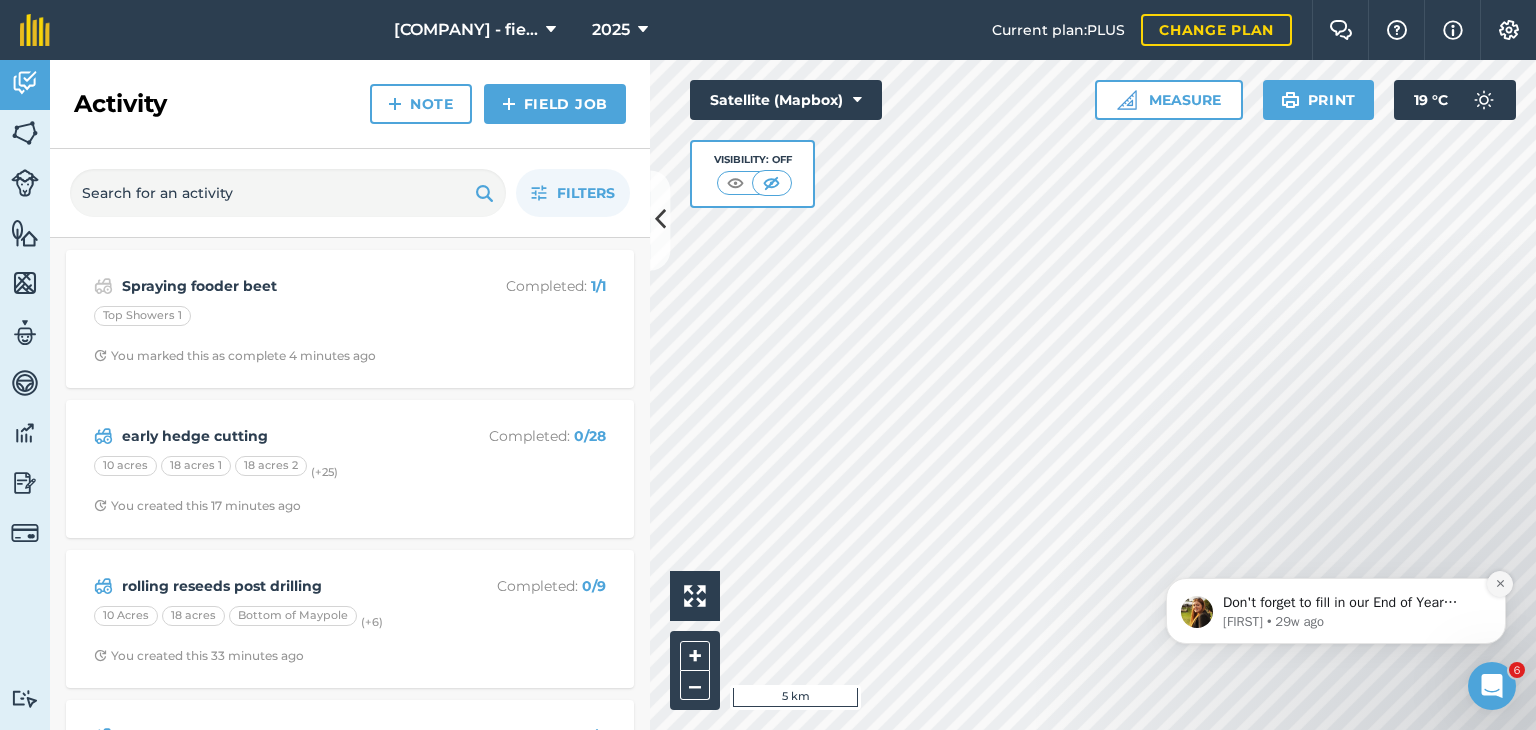 click 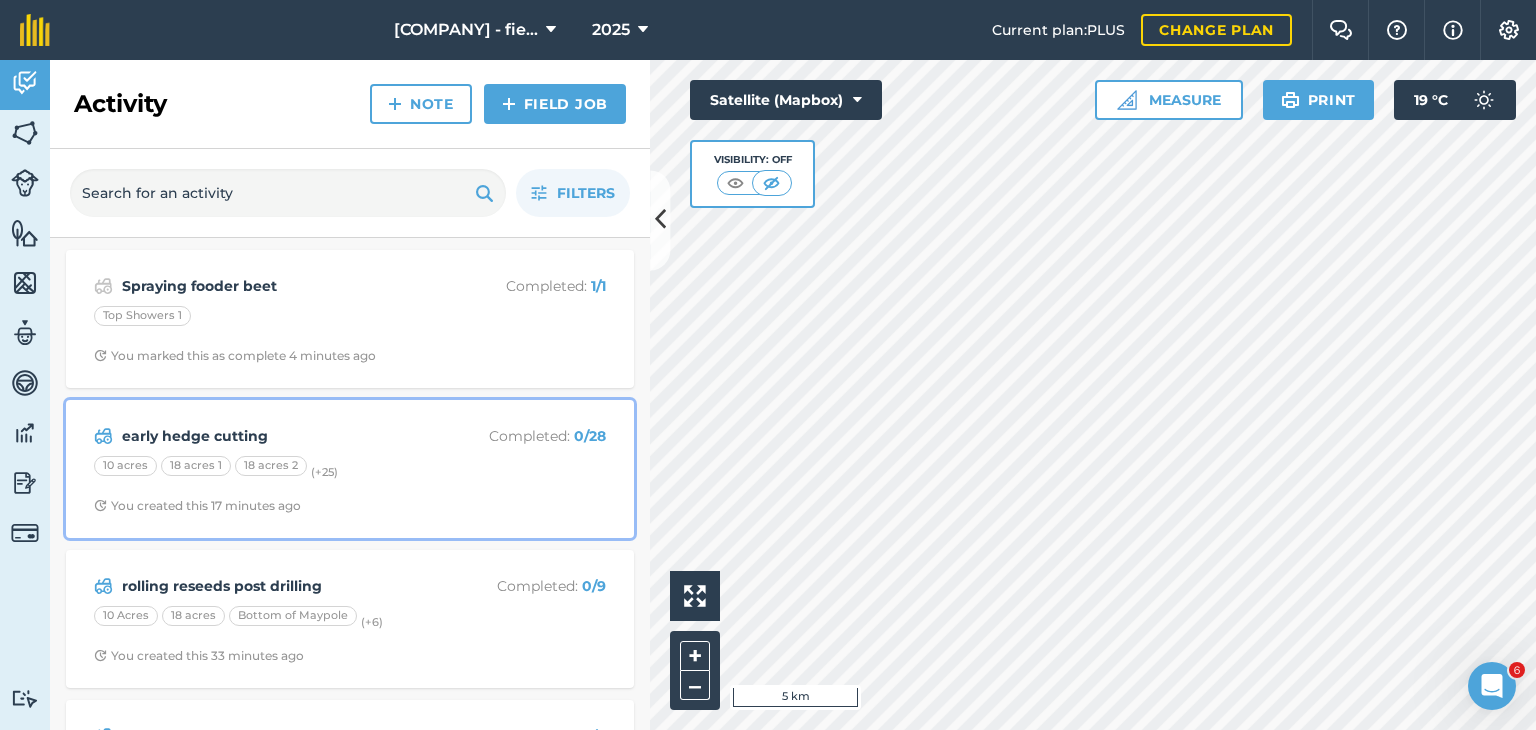 click on "early hedge cutting Completed :   0 / 28 10 acres 18 acres 1 18 acres 2 (+ 25 ) You created this 17 minutes ago" at bounding box center (350, 469) 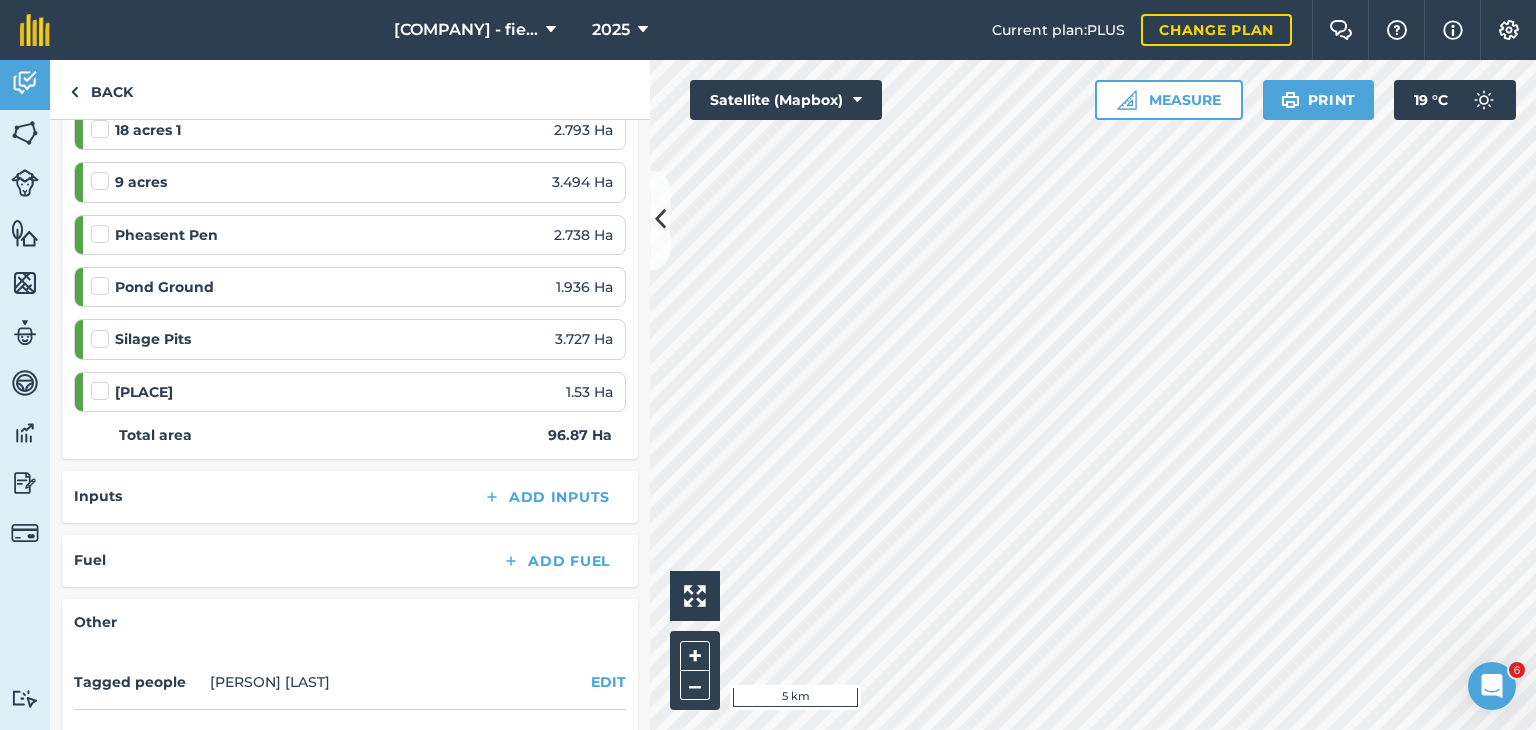 scroll, scrollTop: 1678, scrollLeft: 0, axis: vertical 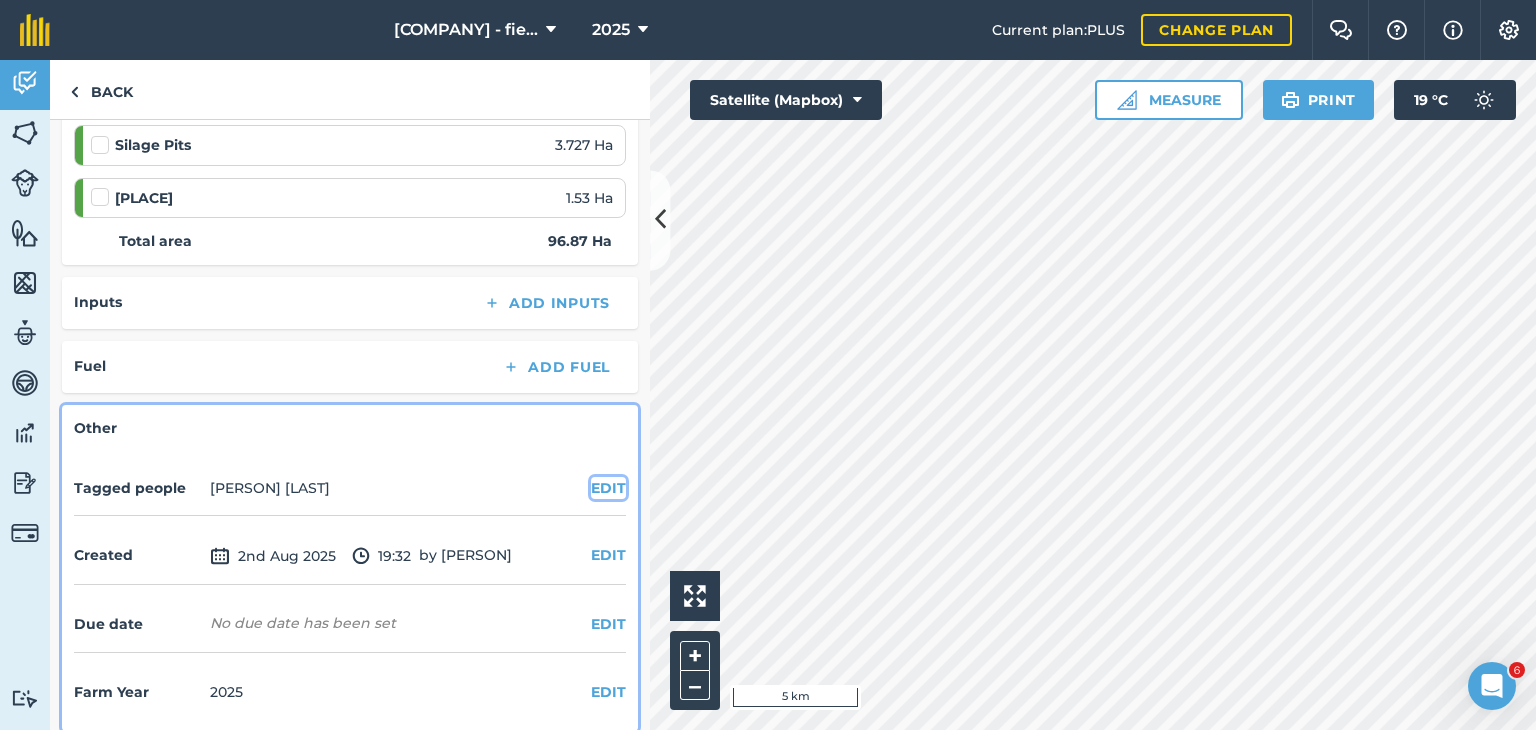 click on "EDIT" at bounding box center (608, 488) 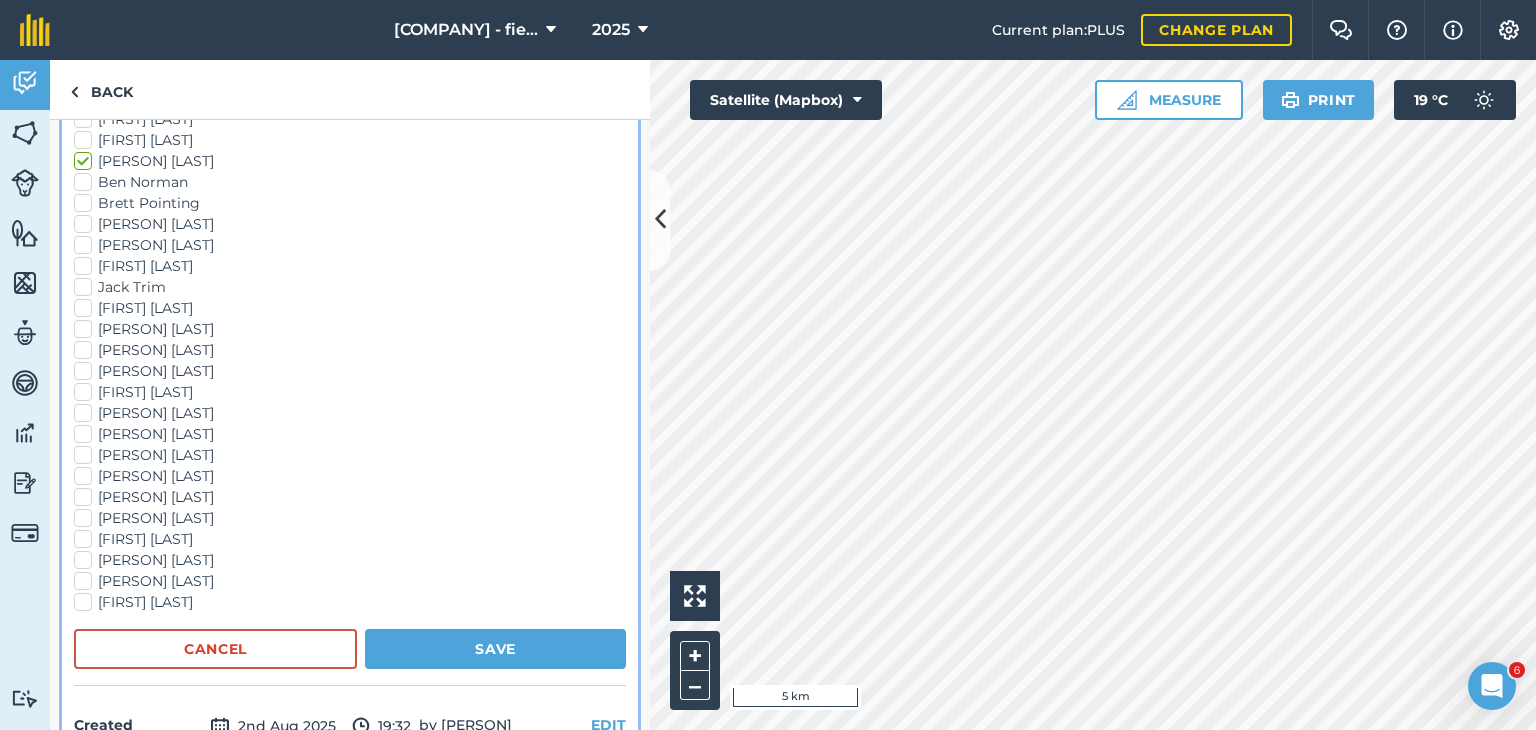 scroll, scrollTop: 2092, scrollLeft: 0, axis: vertical 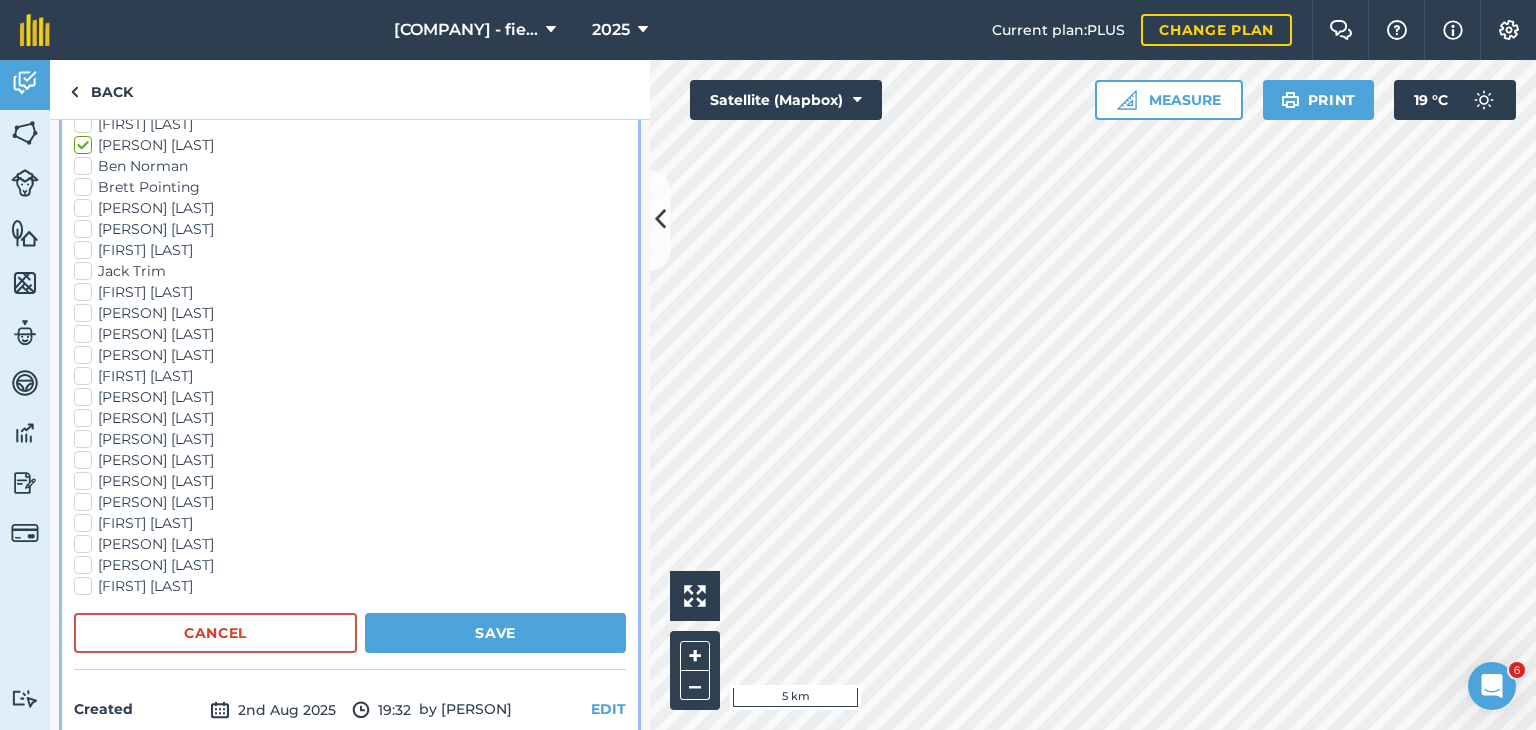click on "[FIRST] [LAST]" at bounding box center (350, 586) 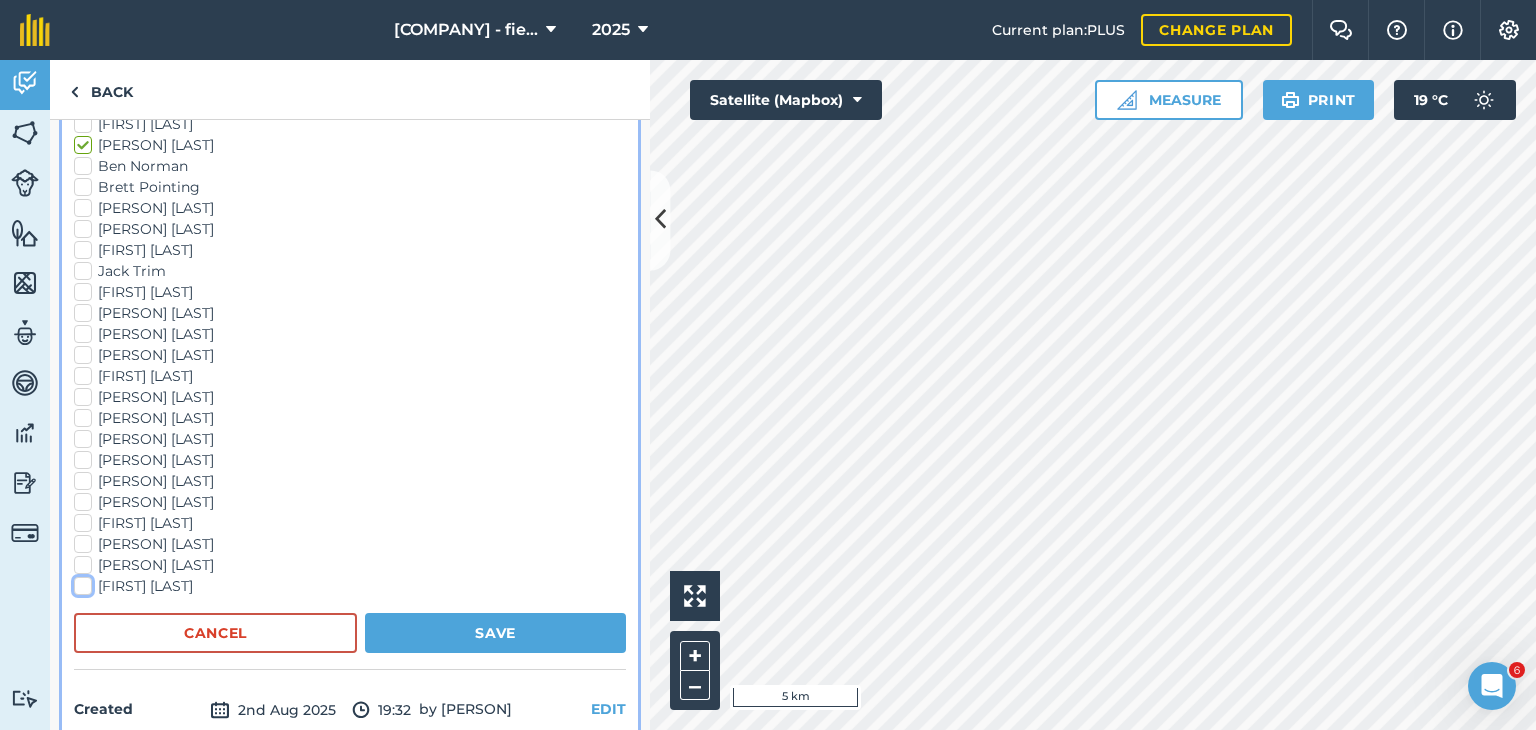 click on "[FIRST] [LAST]" at bounding box center [80, 582] 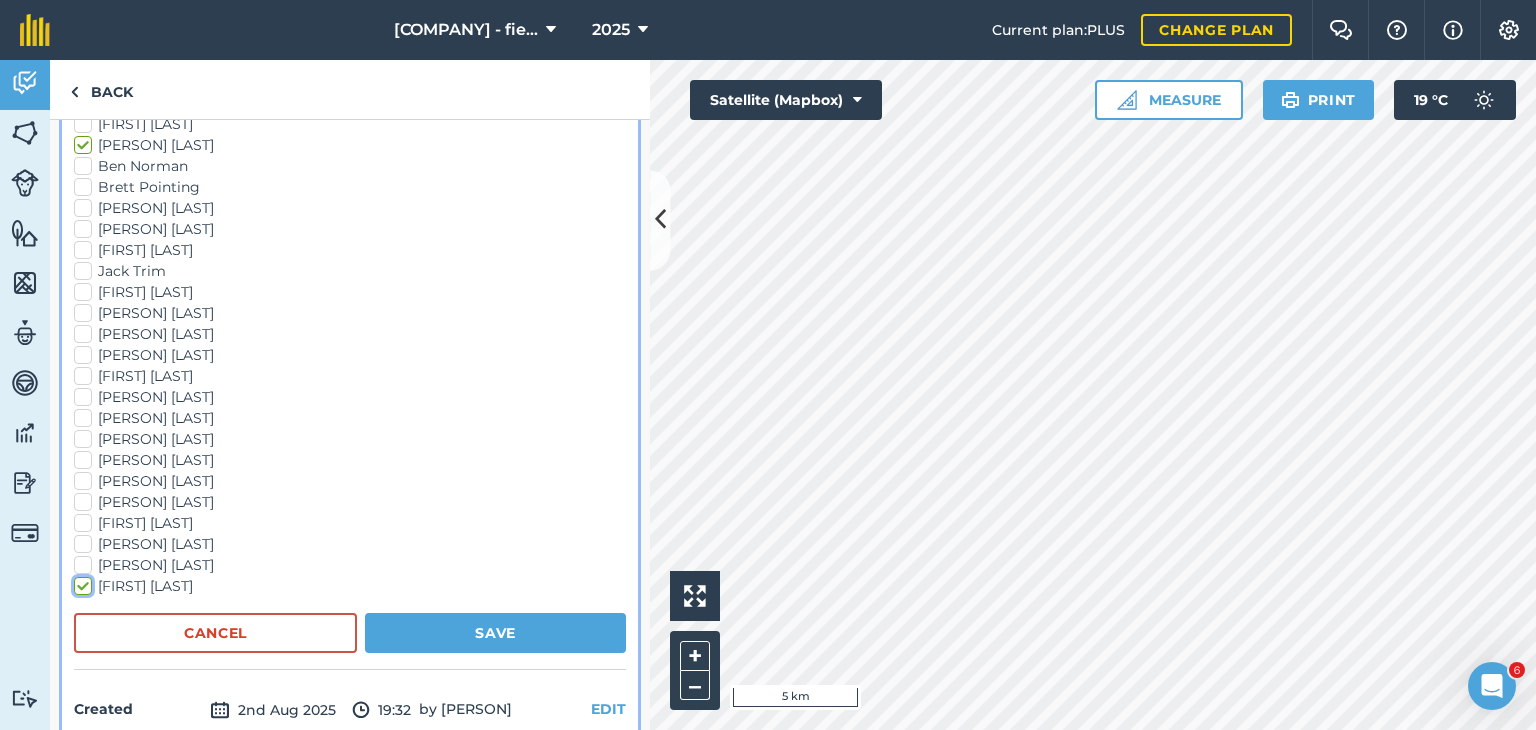 checkbox on "true" 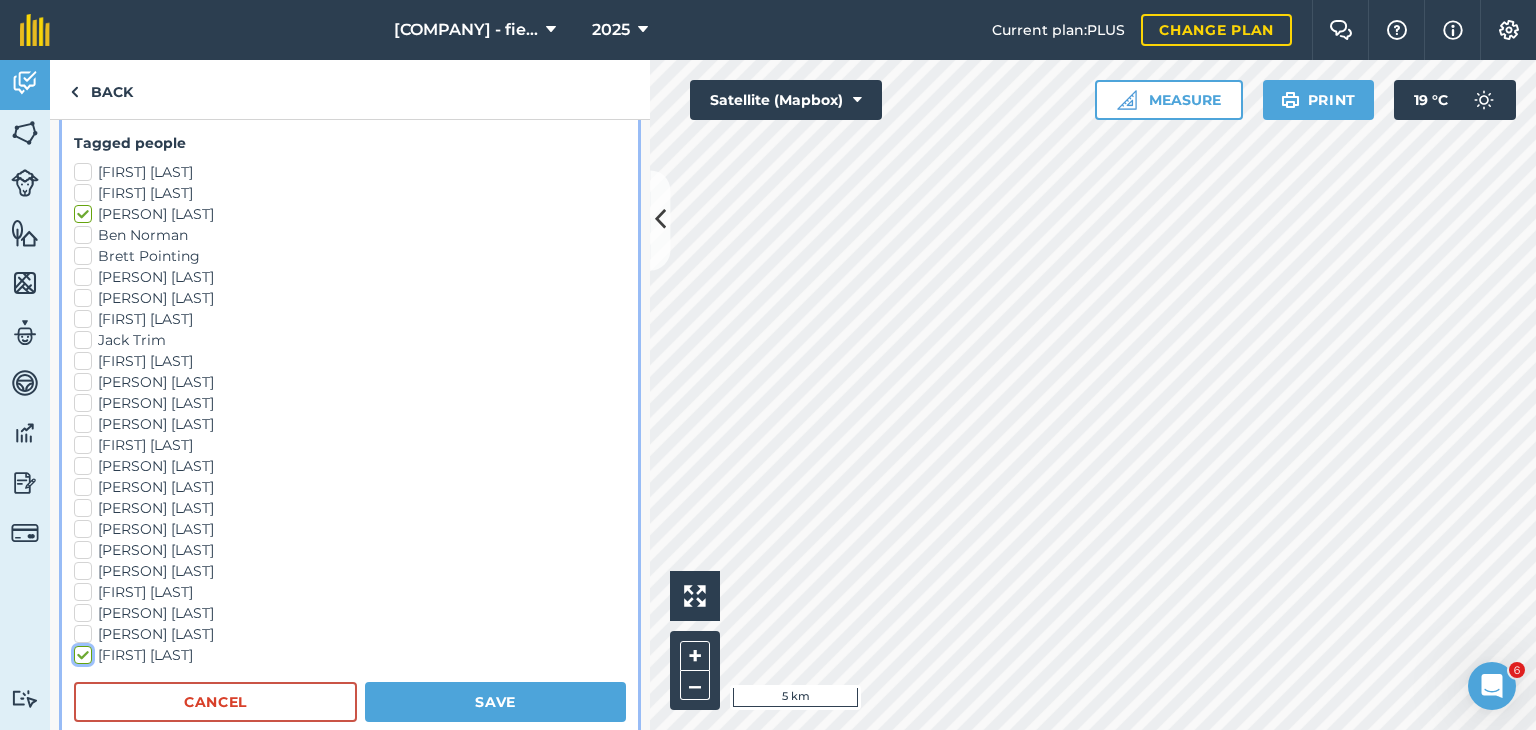 scroll, scrollTop: 2007, scrollLeft: 0, axis: vertical 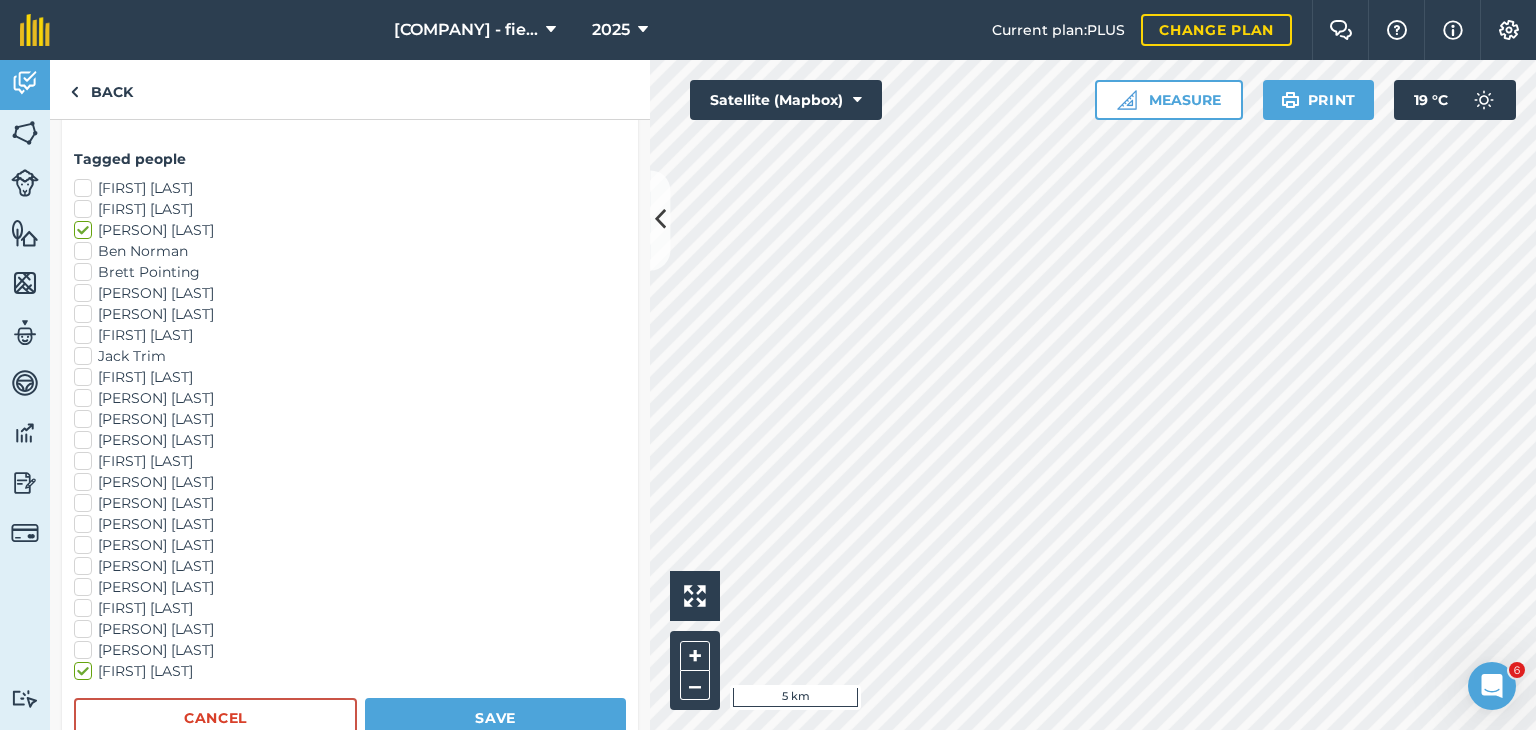 click on "[FIRST] [LAST]" at bounding box center (350, 188) 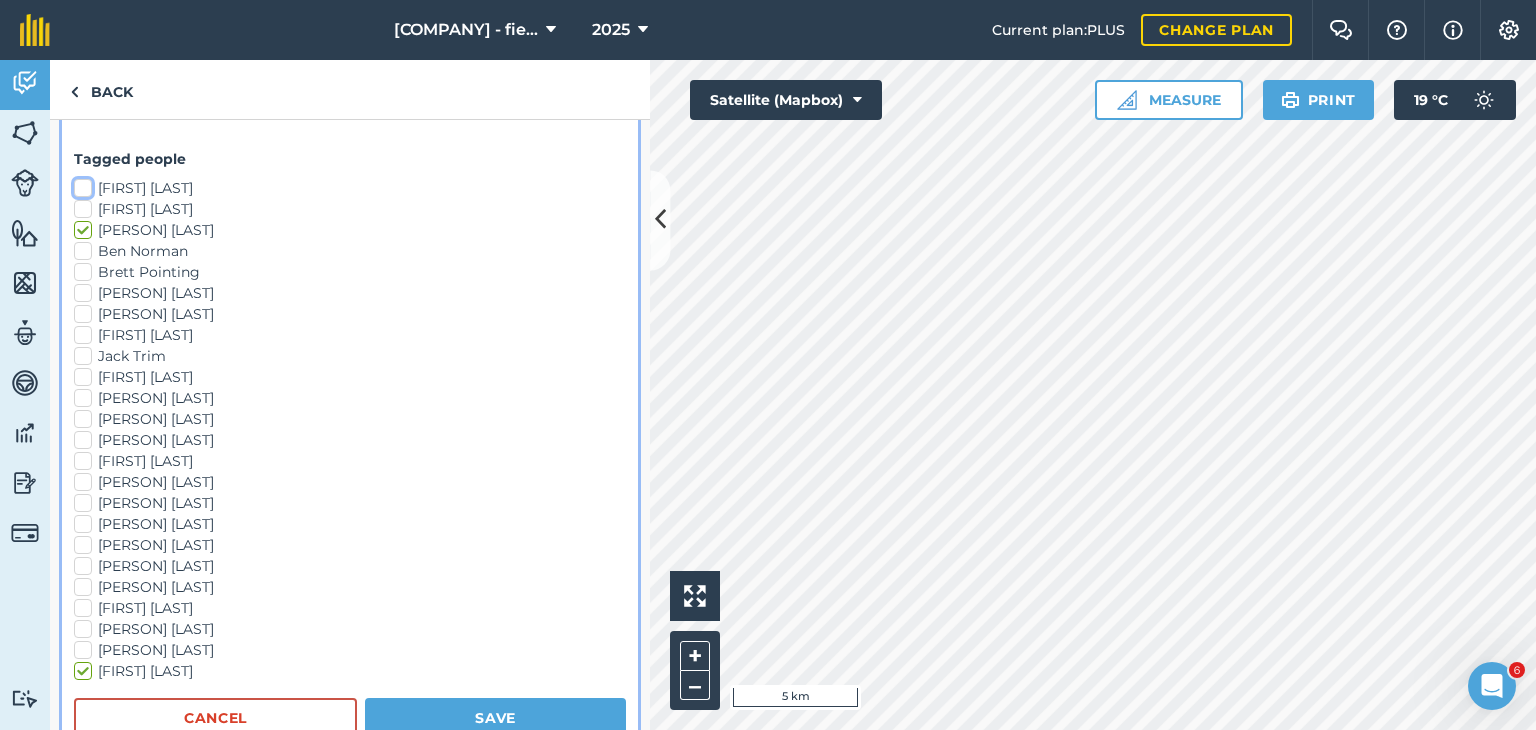 click on "[FIRST] [LAST]" at bounding box center [80, 184] 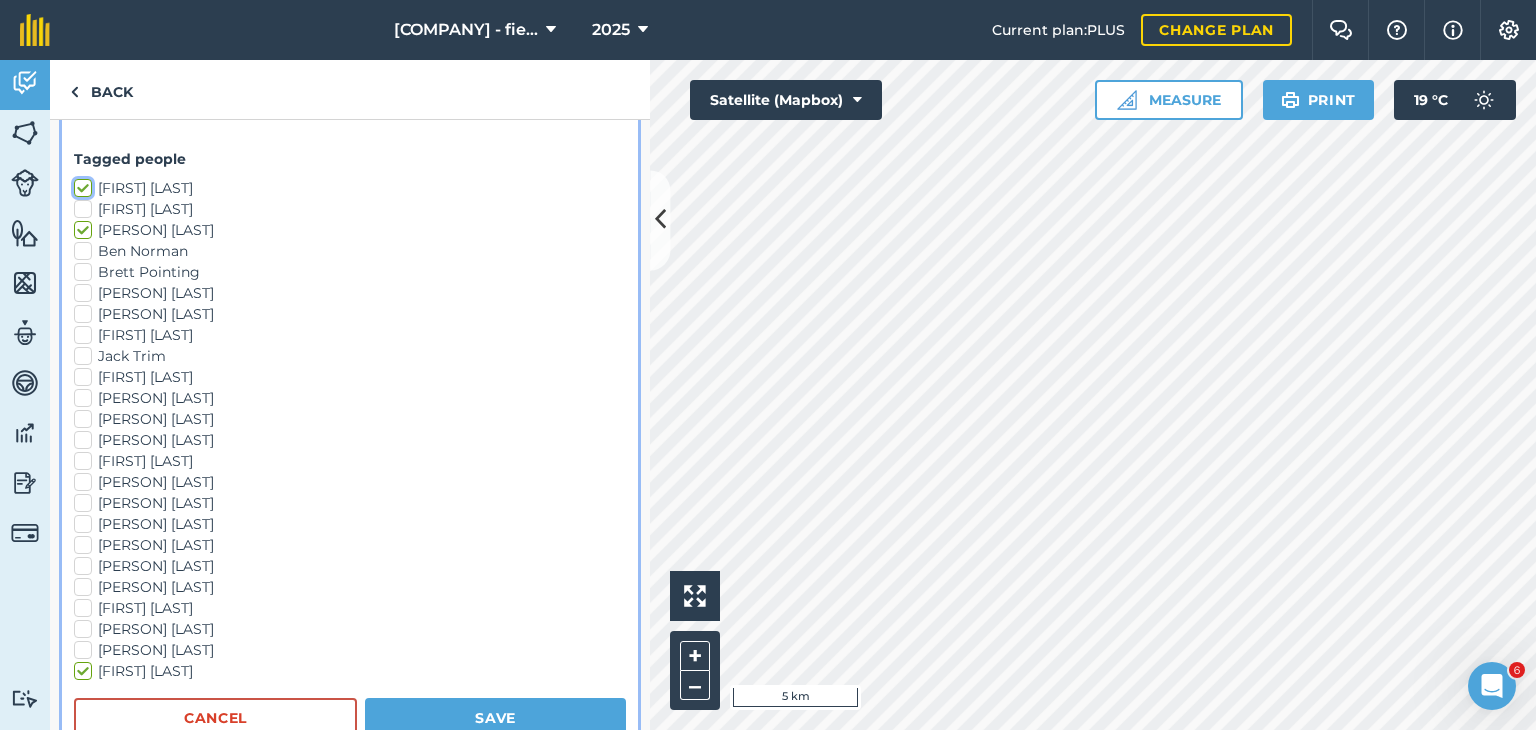 checkbox on "true" 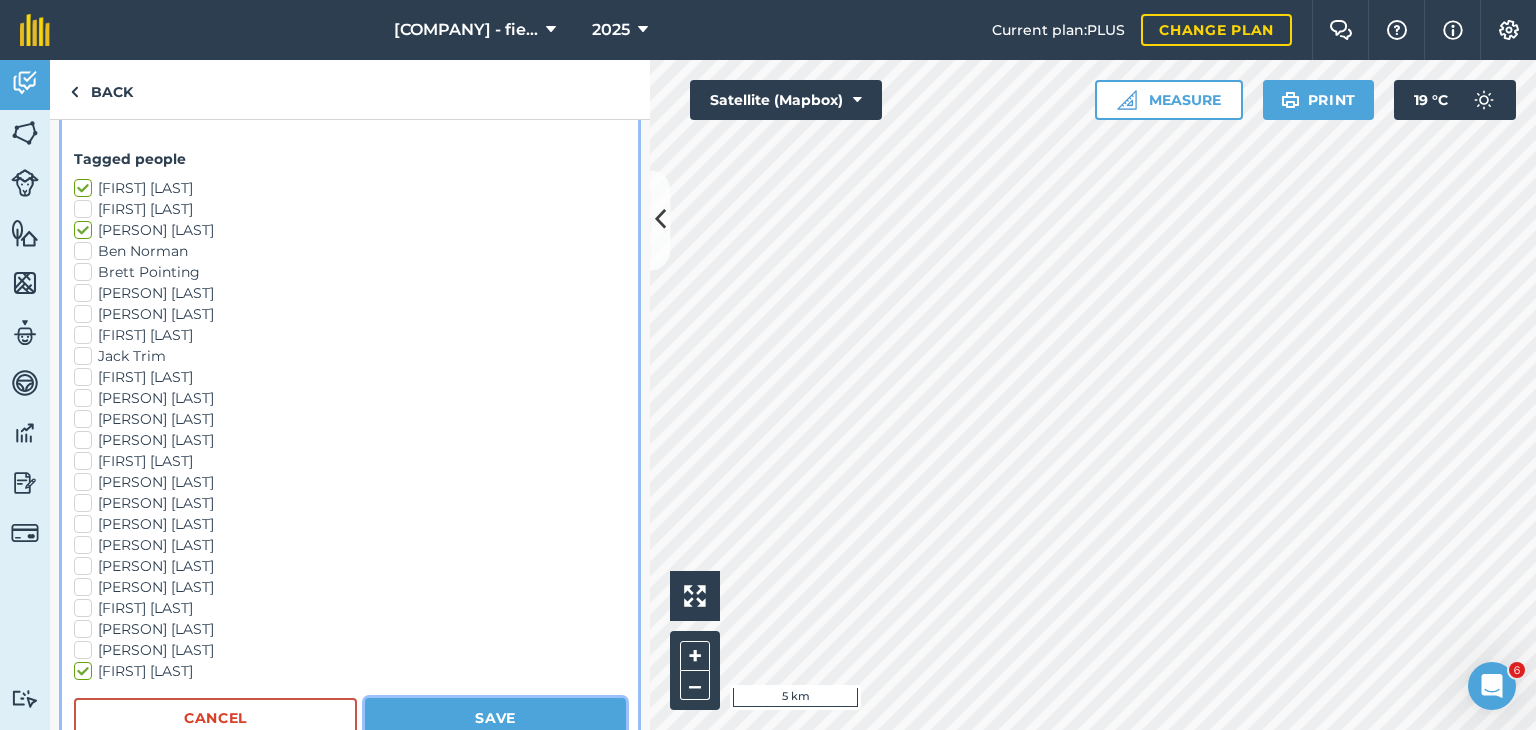 click on "Save" at bounding box center [495, 718] 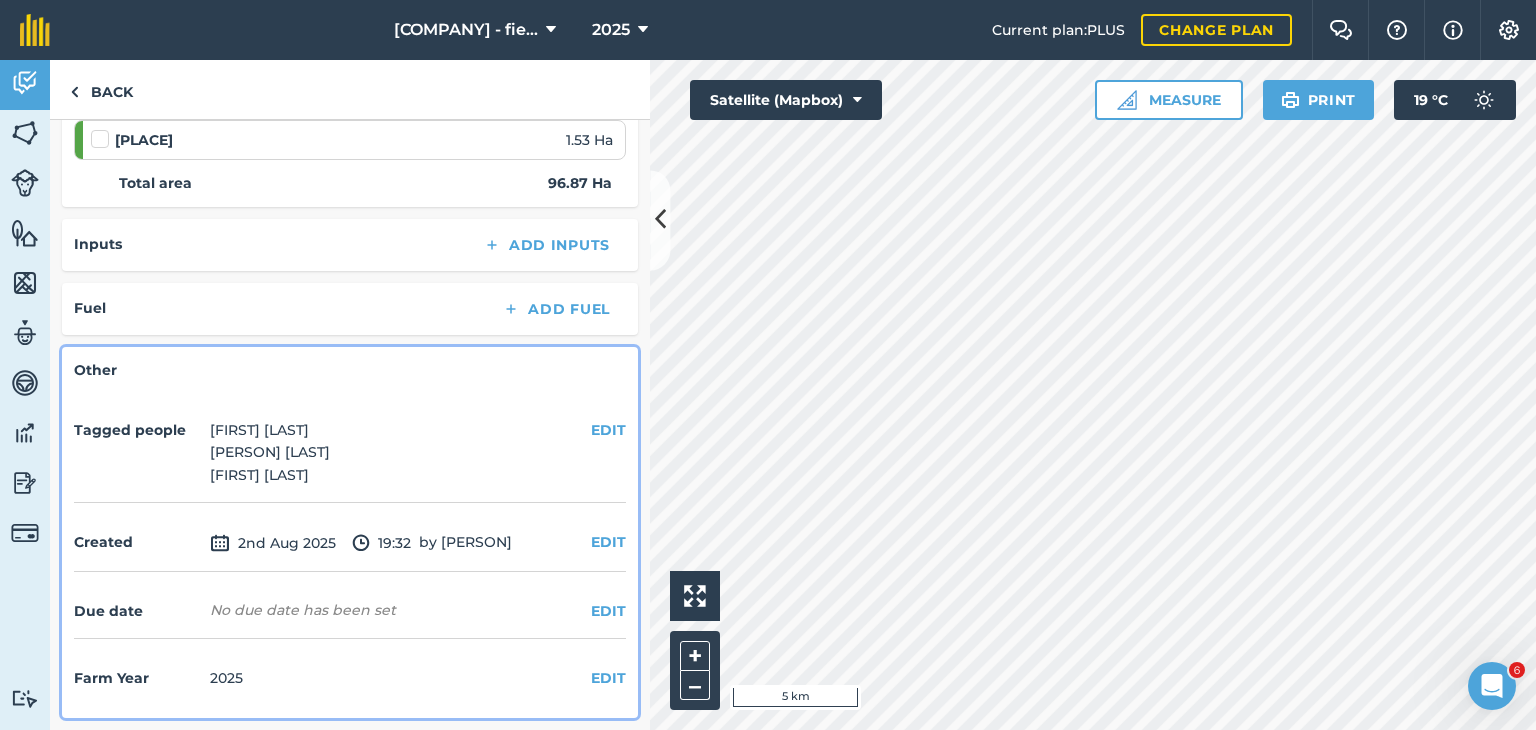 scroll, scrollTop: 1723, scrollLeft: 0, axis: vertical 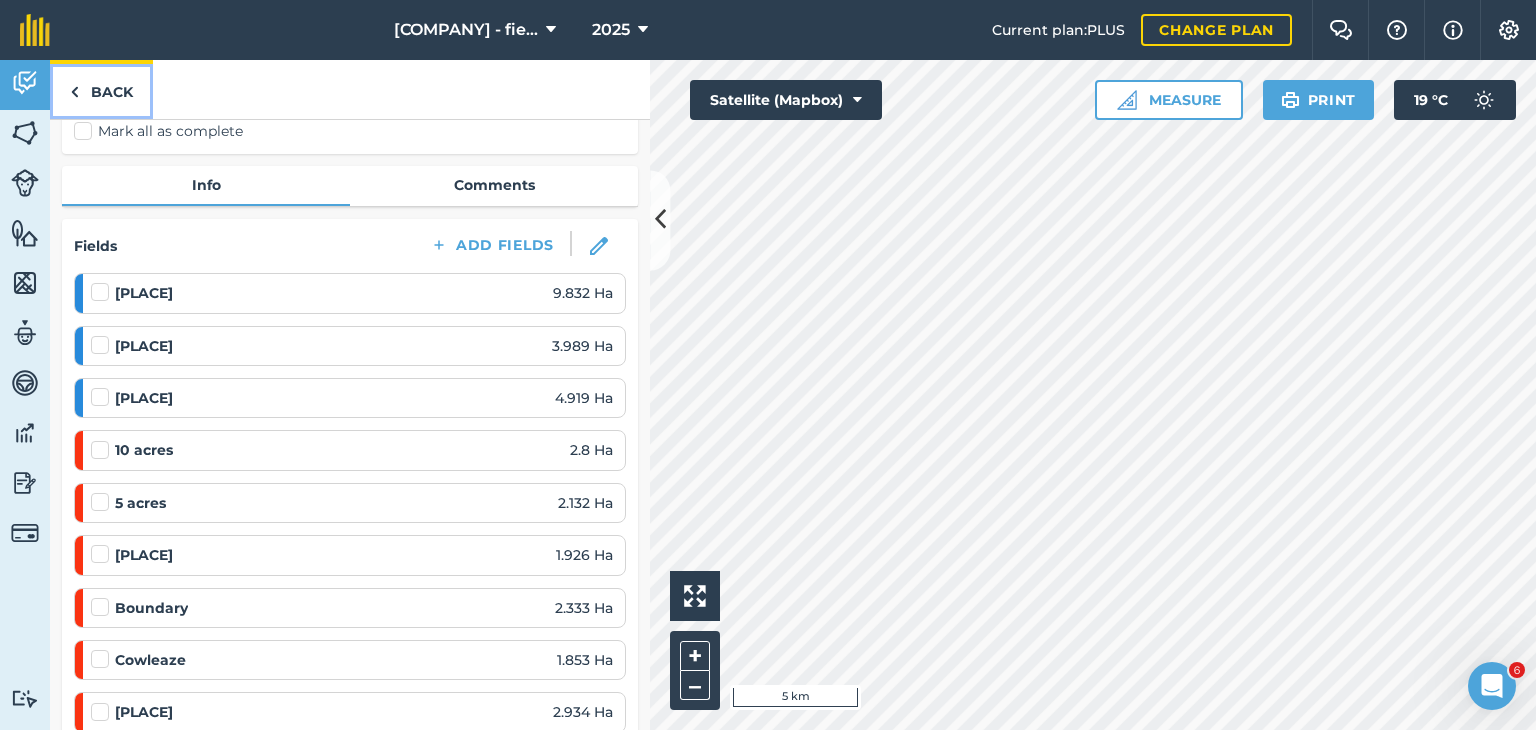 click on "Back" at bounding box center [101, 89] 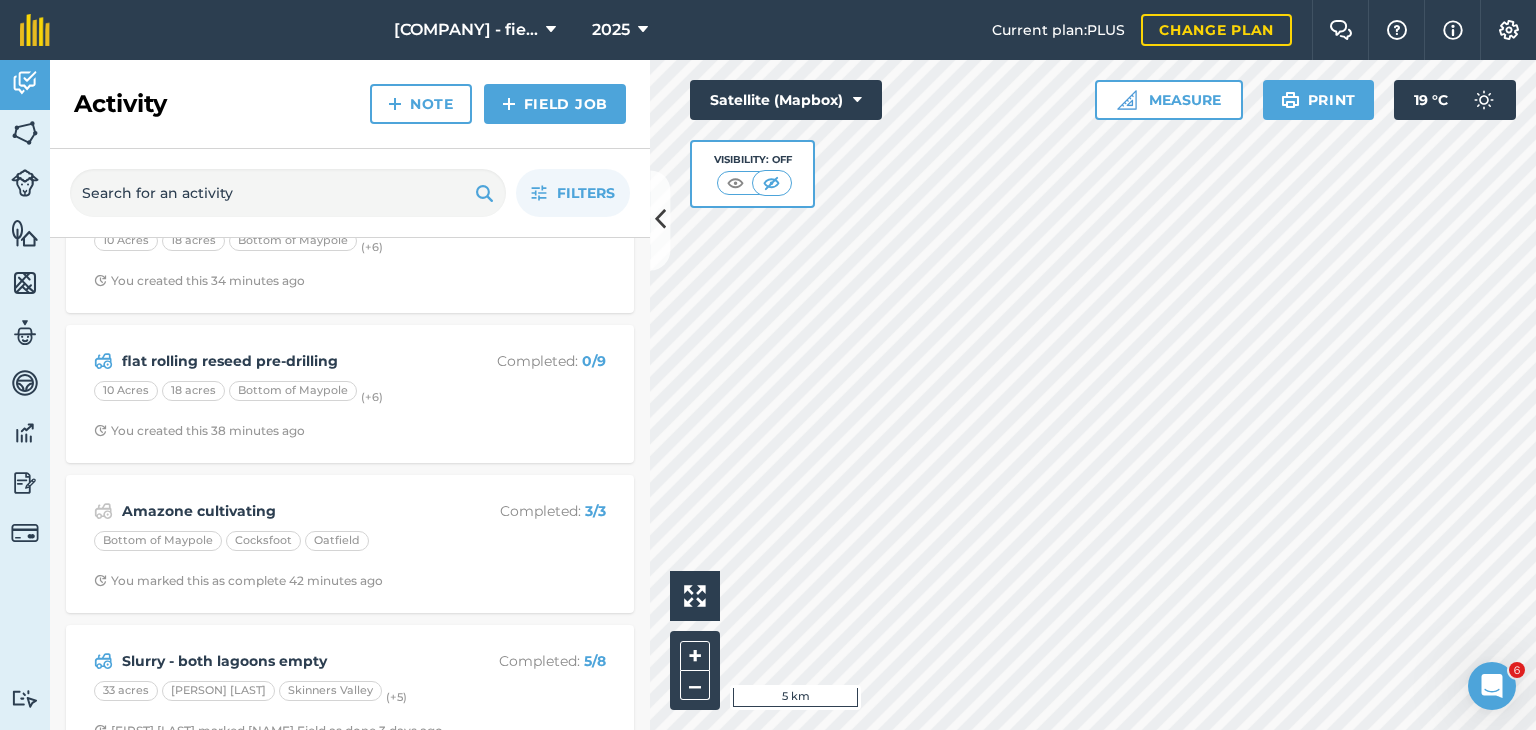 scroll, scrollTop: 0, scrollLeft: 0, axis: both 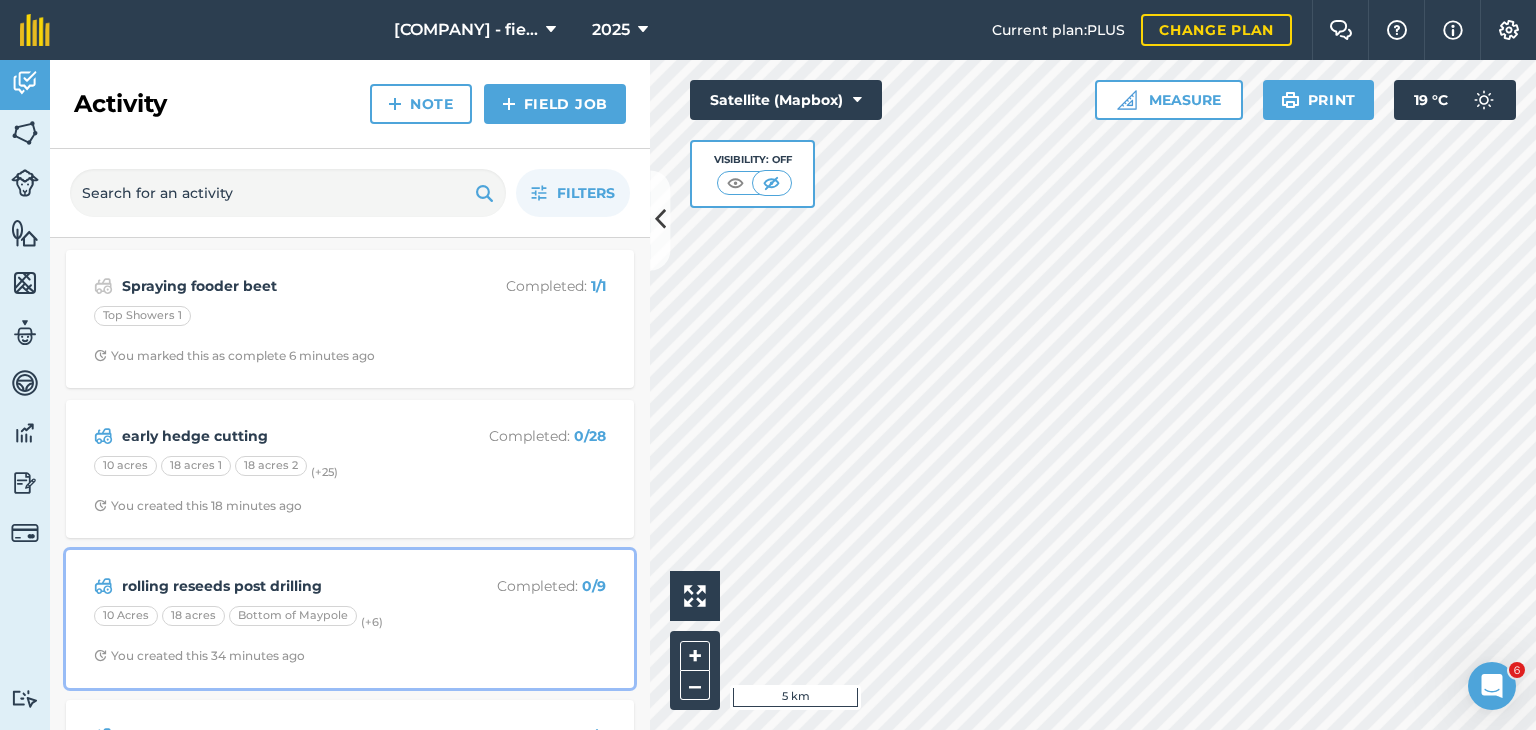 click on "rolling reseeds post drilling Completed :   0 / 9 10 Acres 18 acres Bottom of Maypole (+ 6 ) You created this 34 minutes ago" at bounding box center (350, 619) 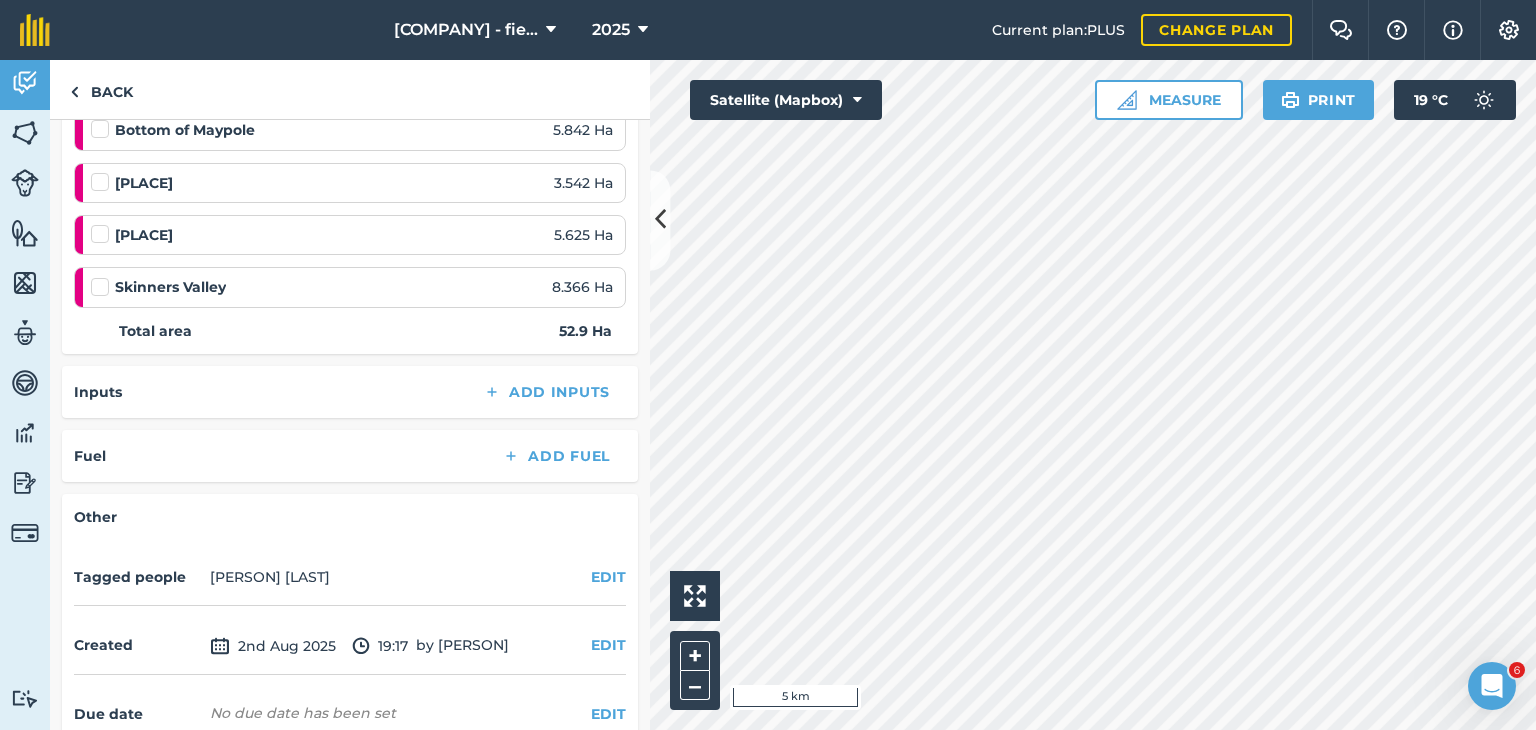 scroll, scrollTop: 660, scrollLeft: 0, axis: vertical 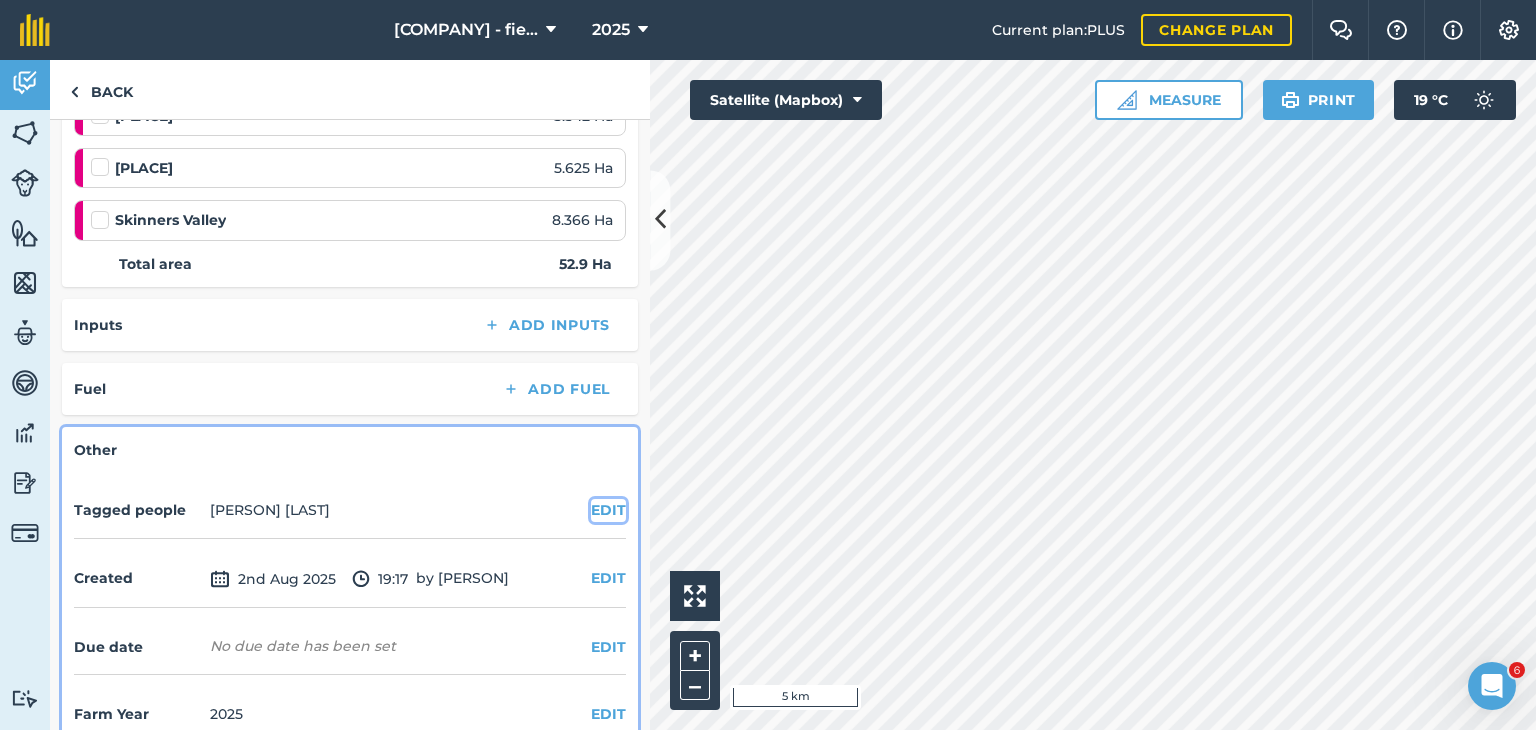 click on "EDIT" at bounding box center (608, 510) 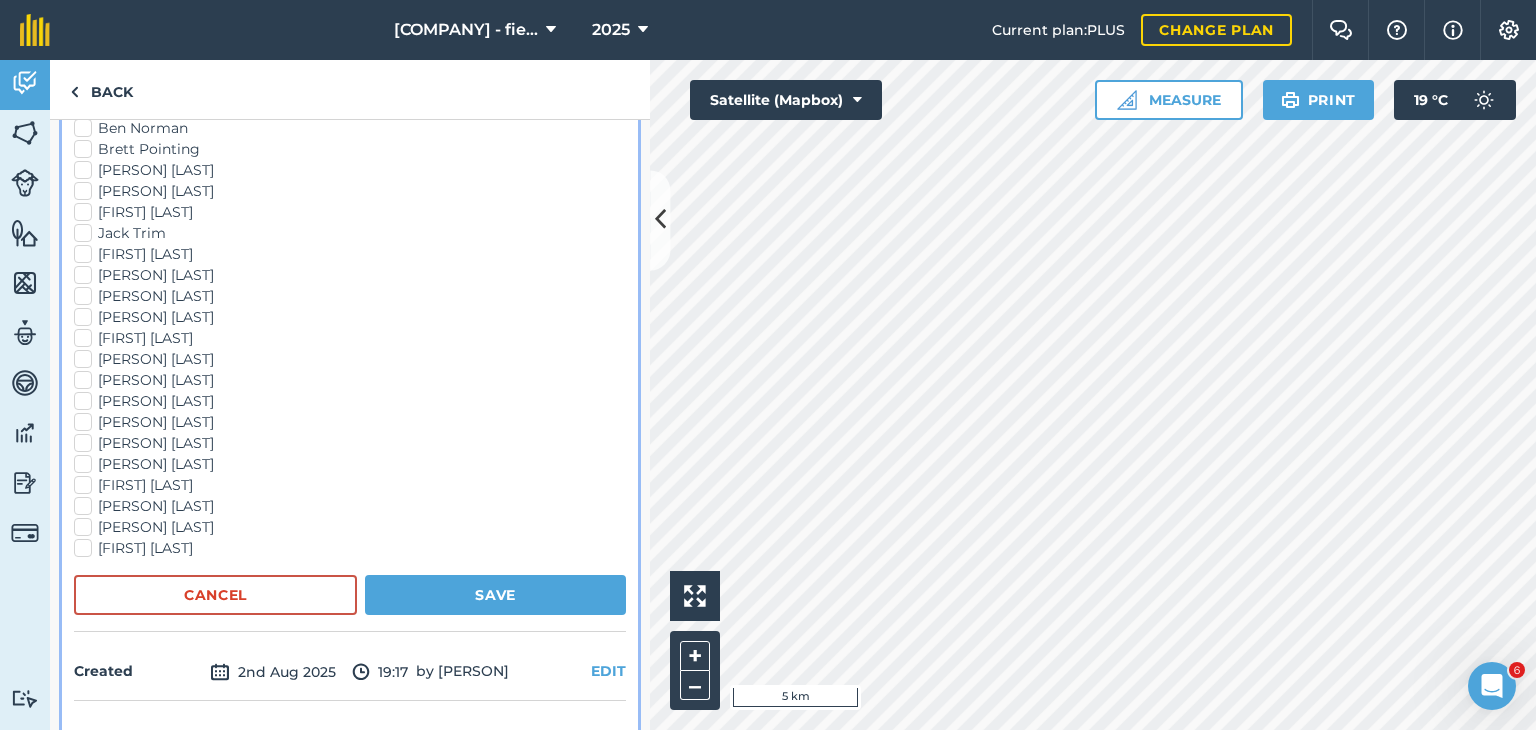 scroll, scrollTop: 1257, scrollLeft: 0, axis: vertical 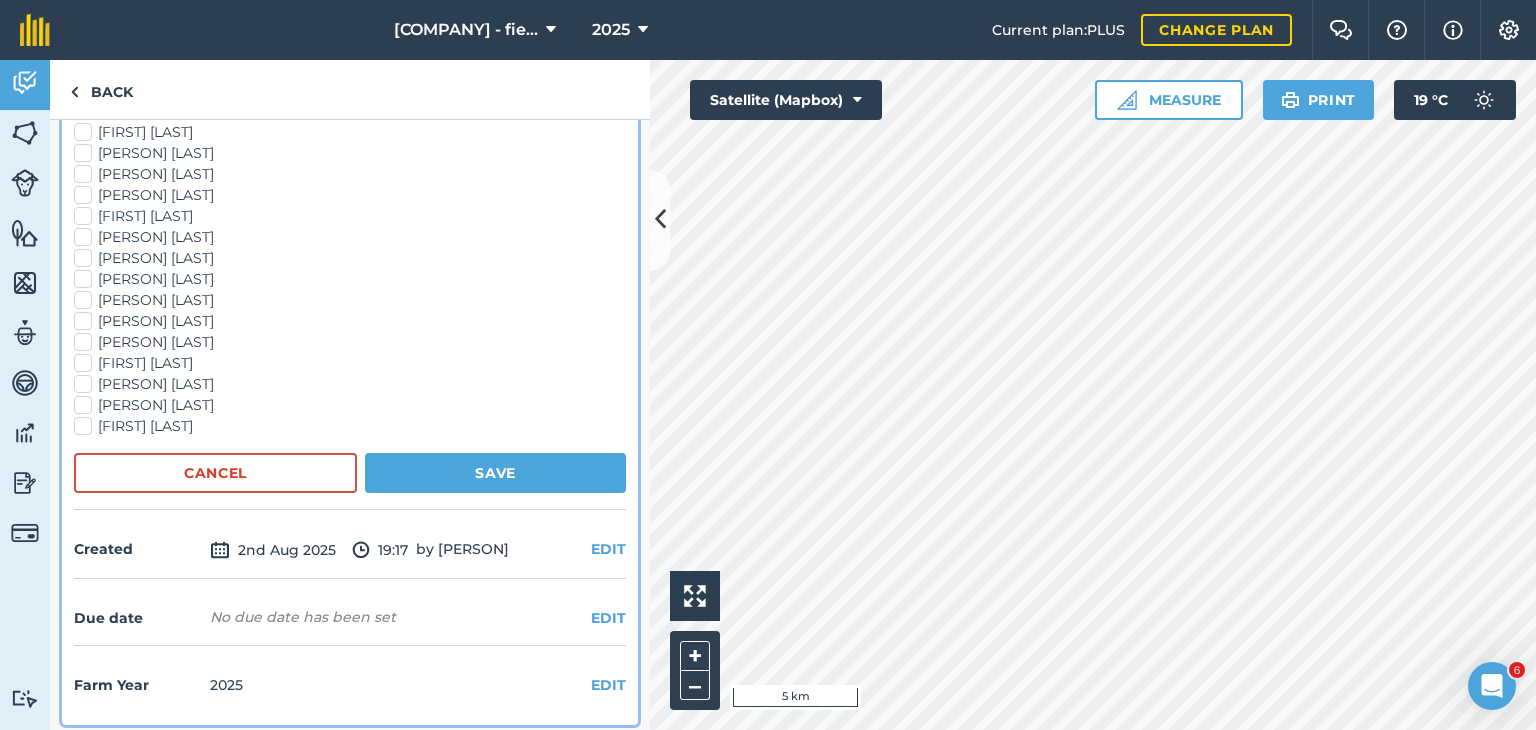 click on "[FIRST] [LAST]" at bounding box center (350, 426) 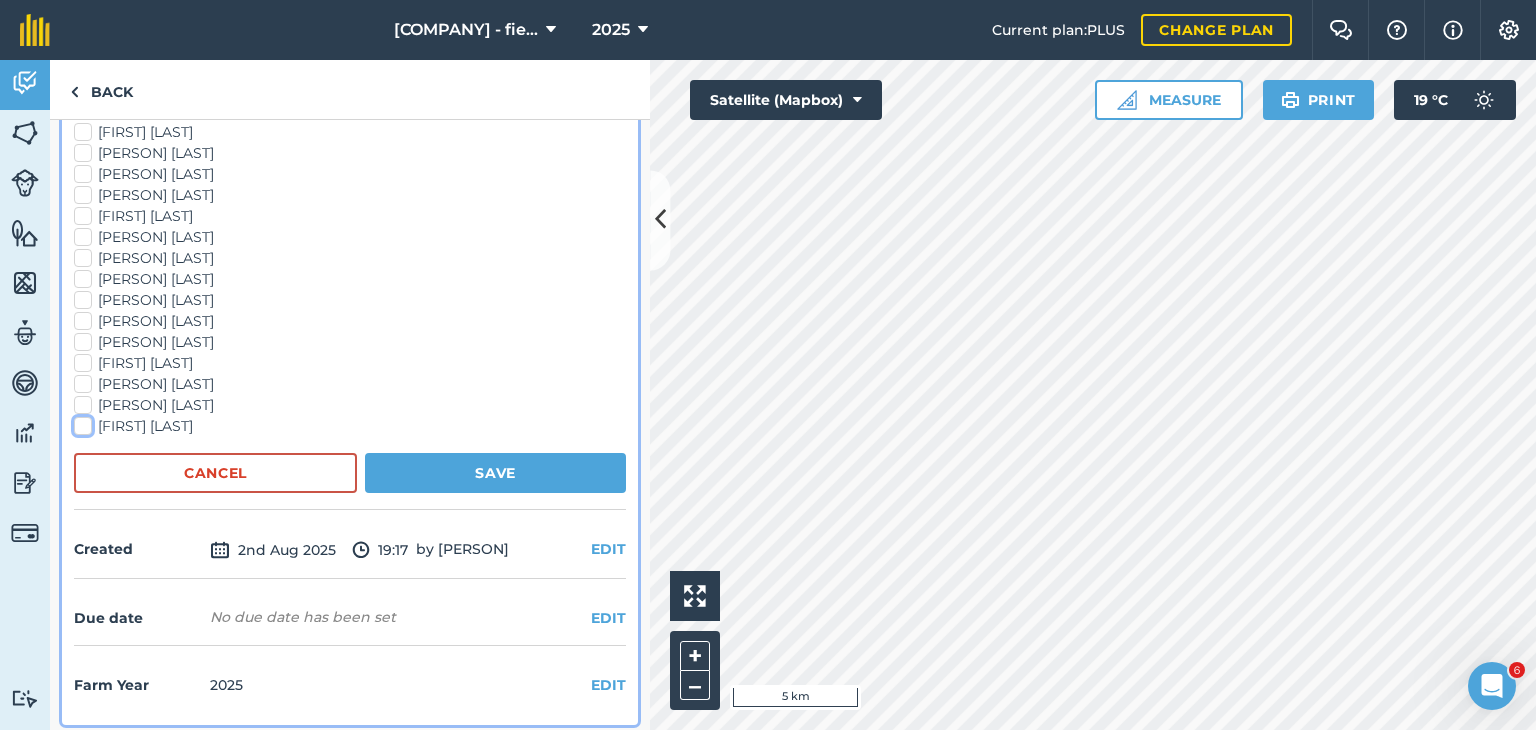 click on "[FIRST] [LAST]" at bounding box center (80, 422) 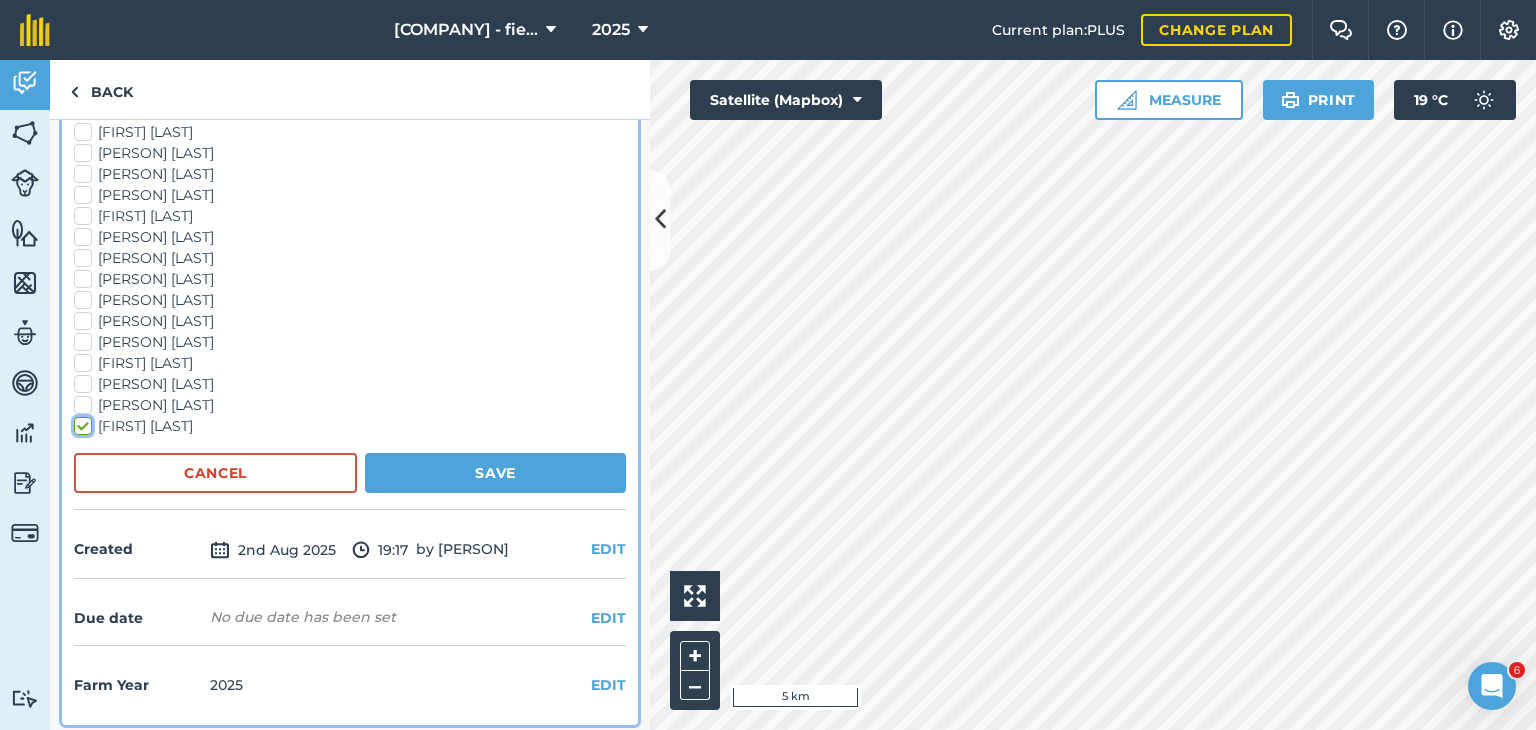 checkbox on "true" 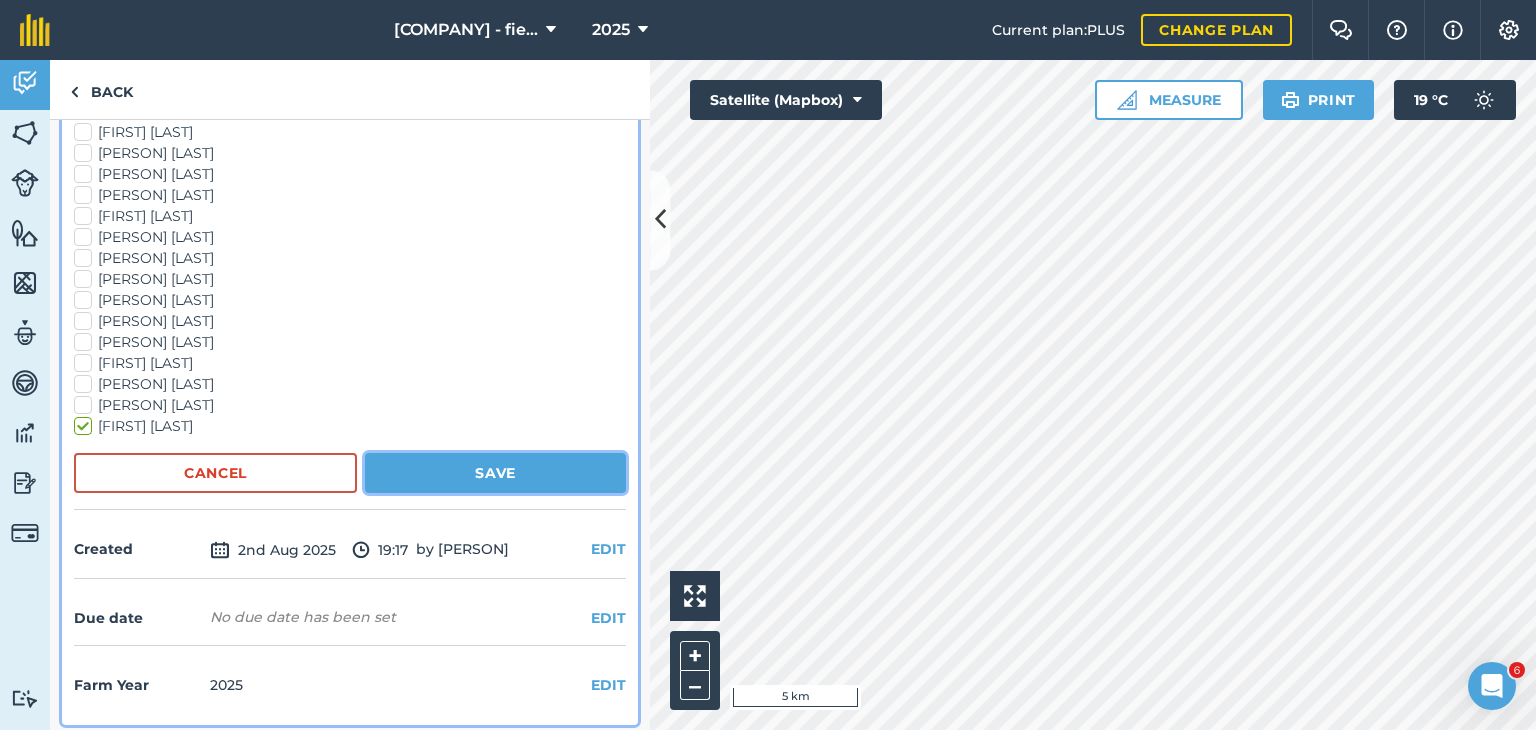 click on "Save" at bounding box center [495, 473] 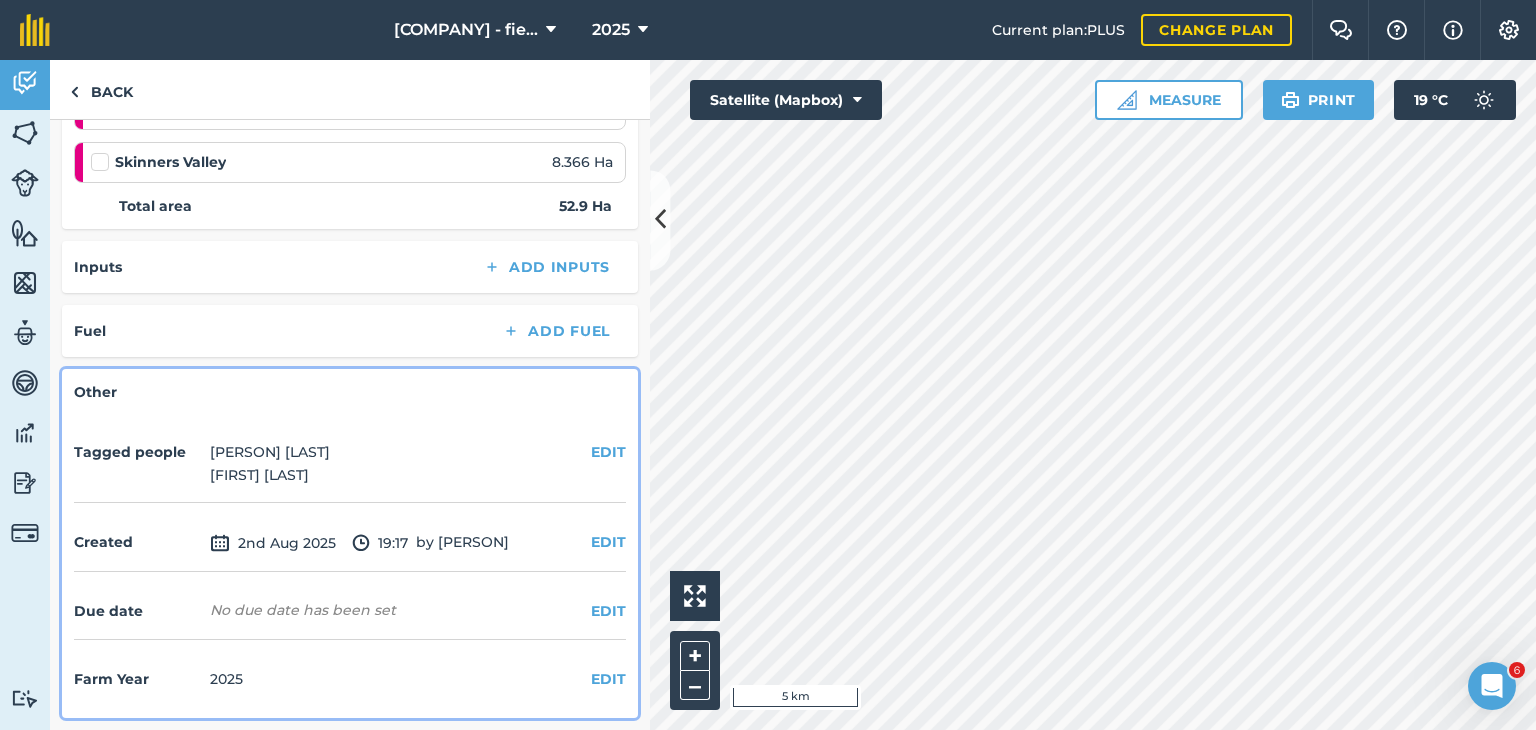 scroll, scrollTop: 712, scrollLeft: 0, axis: vertical 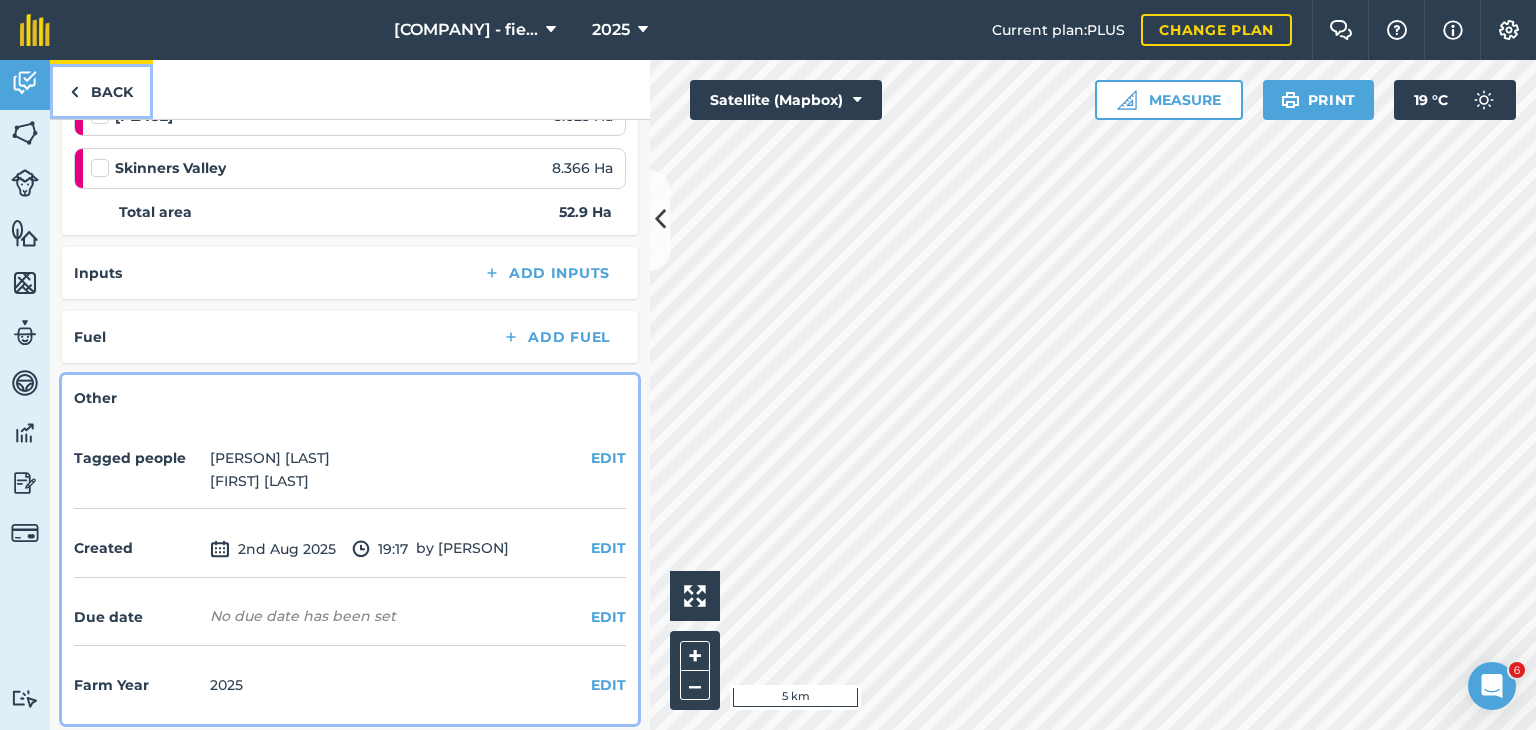click on "Back" at bounding box center [101, 89] 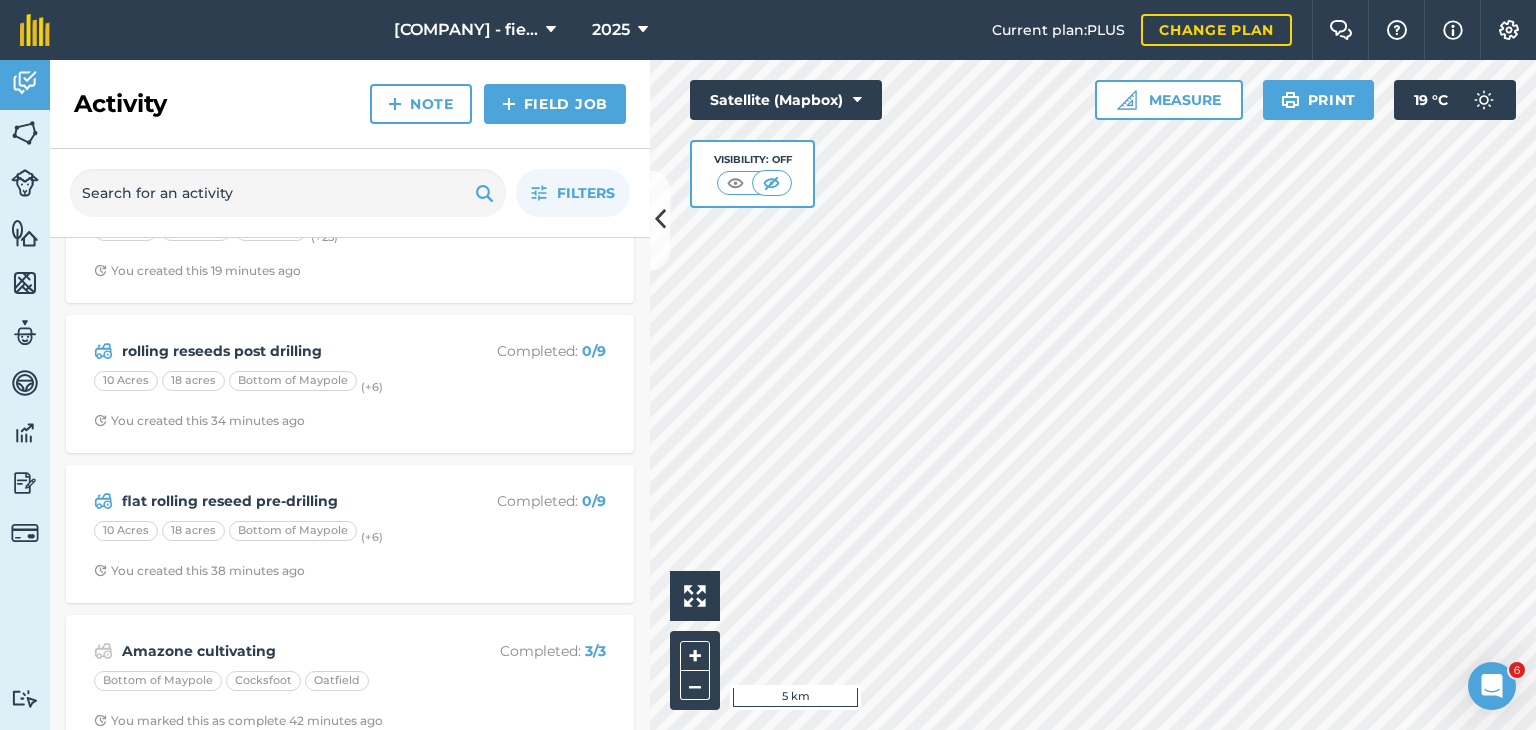 scroll, scrollTop: 0, scrollLeft: 0, axis: both 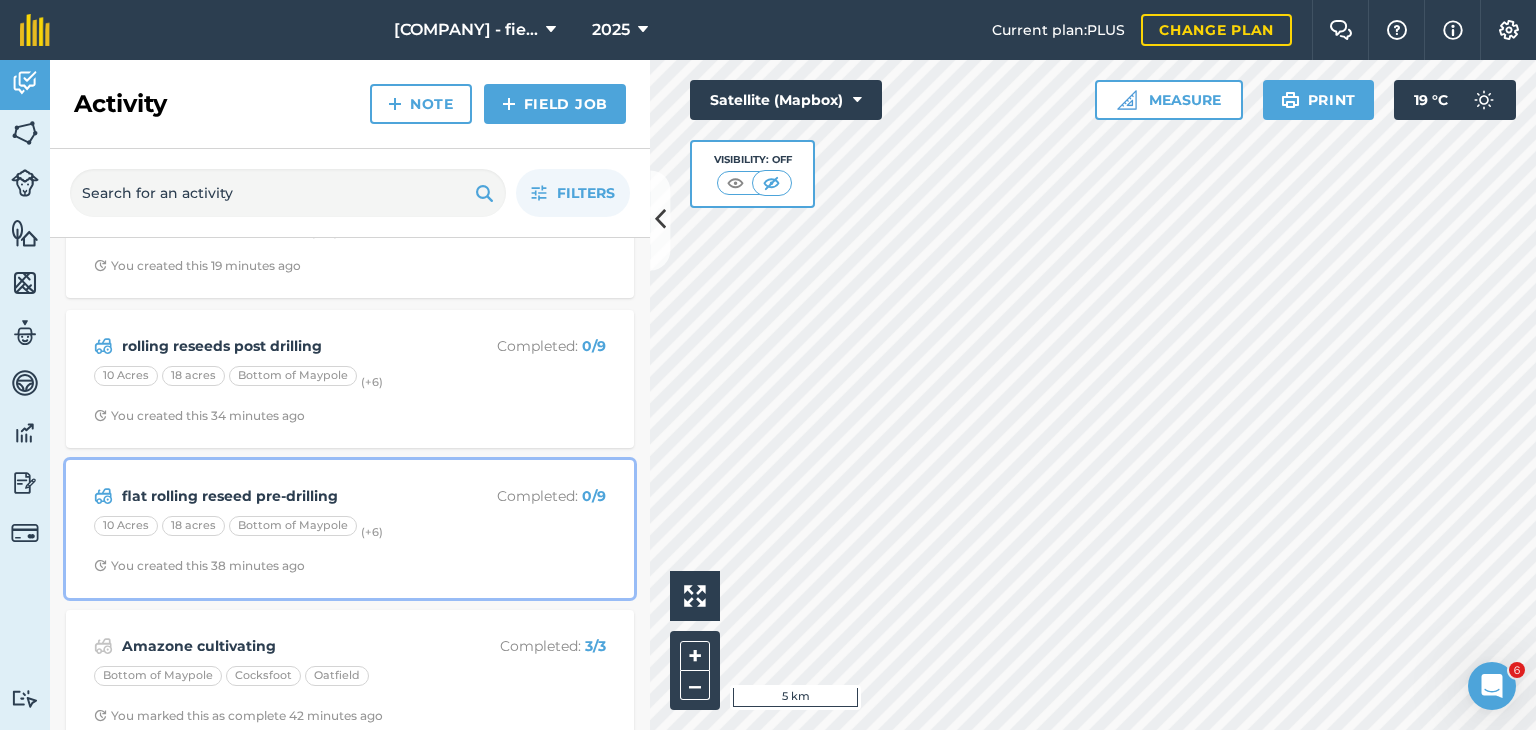 click on "10 Acres 18 acres Bottom of Maypole (+ 6 )" at bounding box center (350, 529) 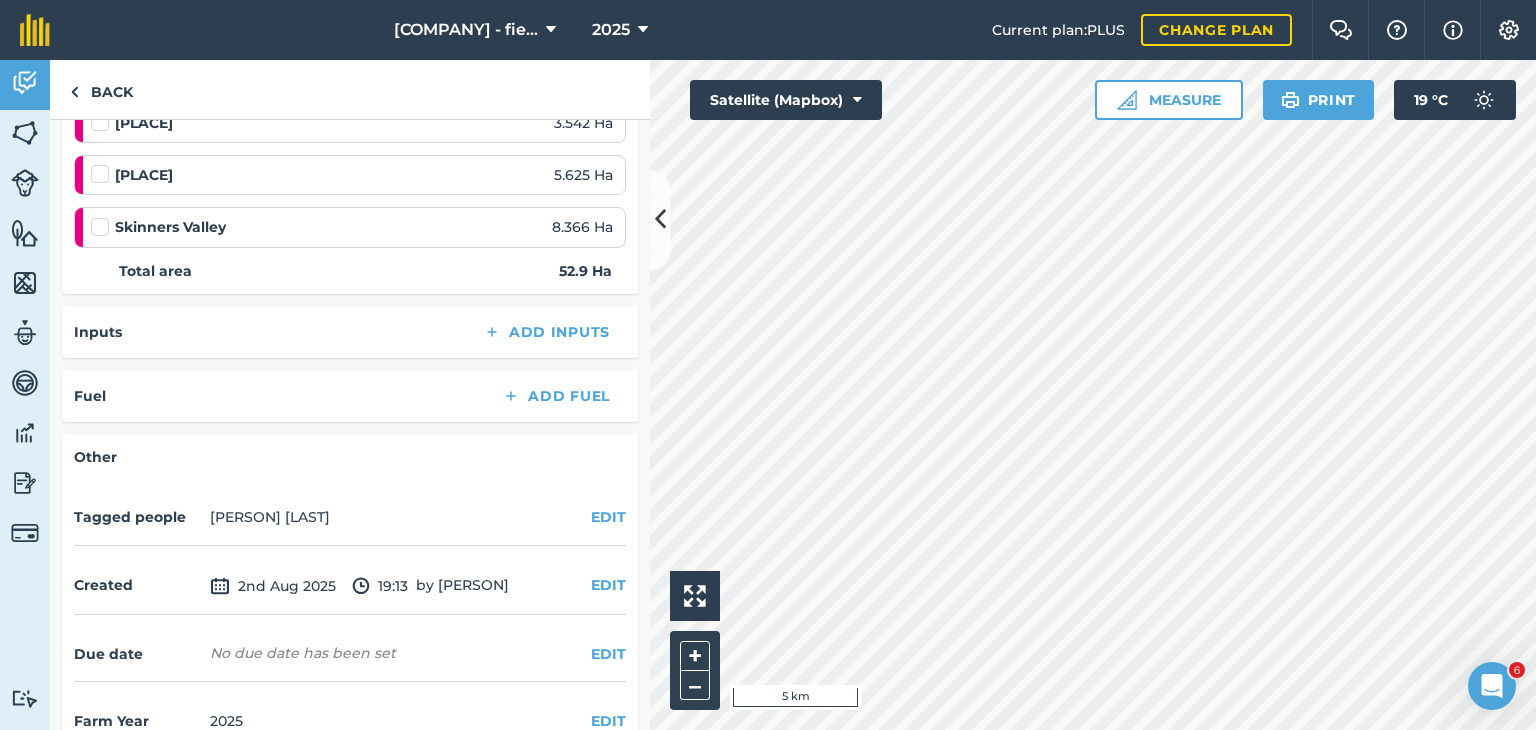 scroll, scrollTop: 662, scrollLeft: 0, axis: vertical 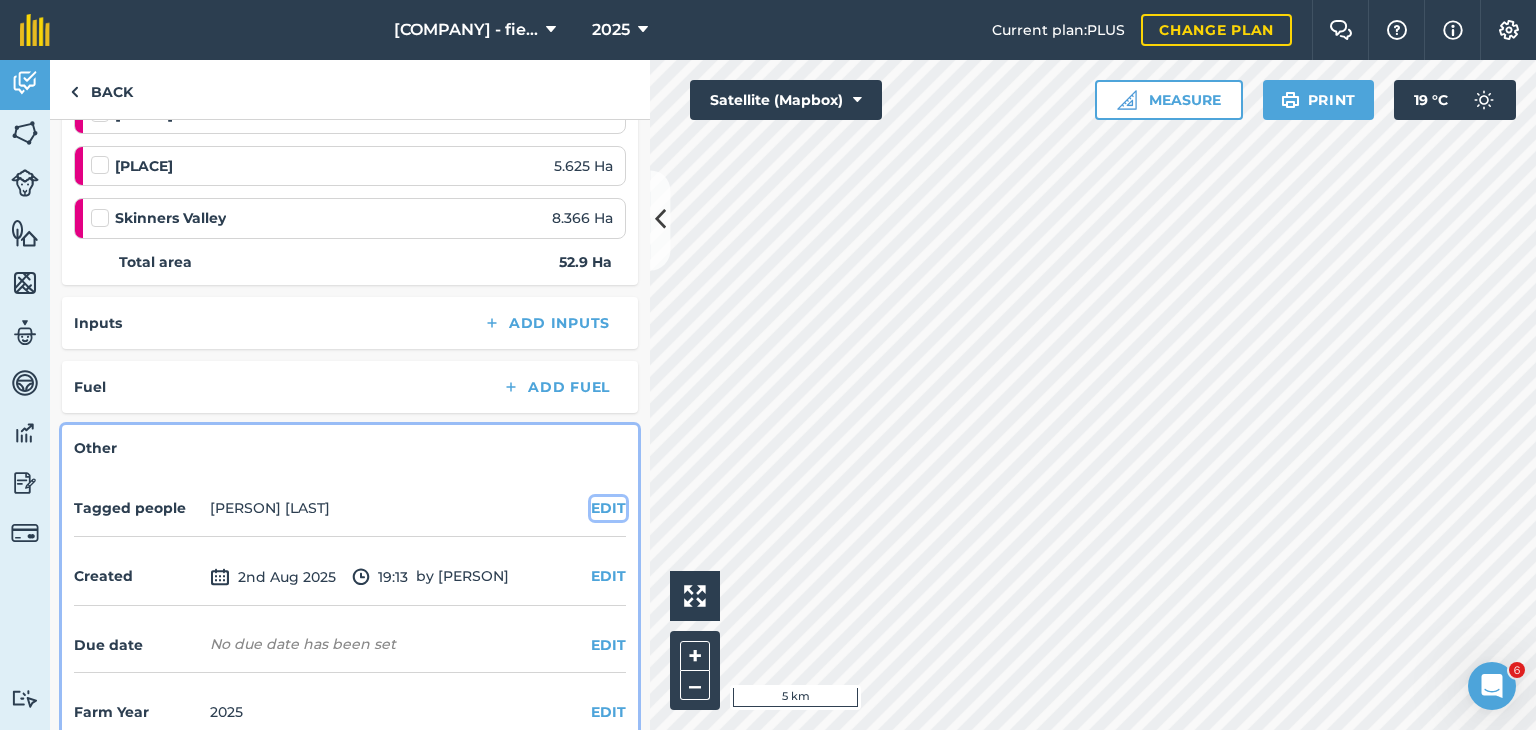 click on "EDIT" at bounding box center [608, 508] 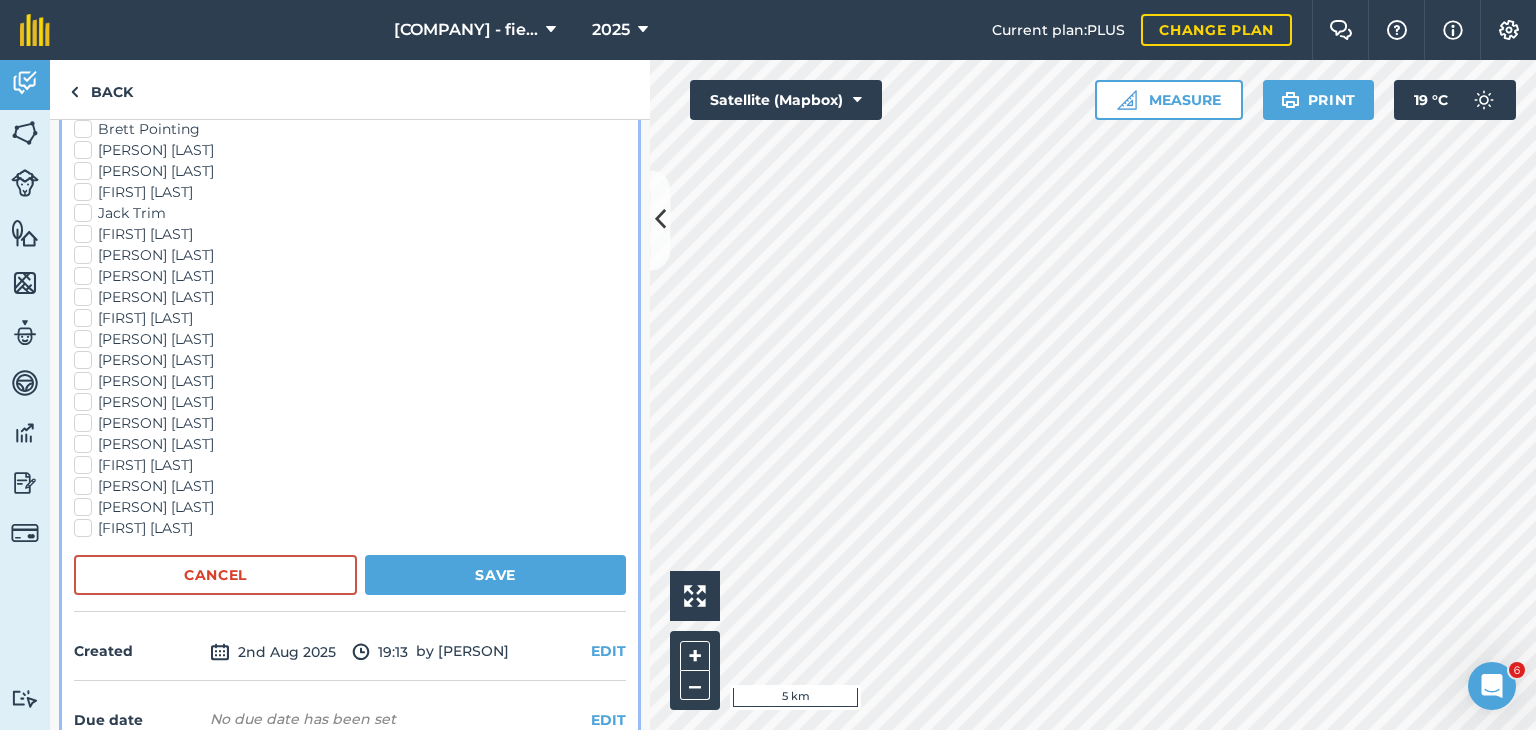 scroll, scrollTop: 1188, scrollLeft: 0, axis: vertical 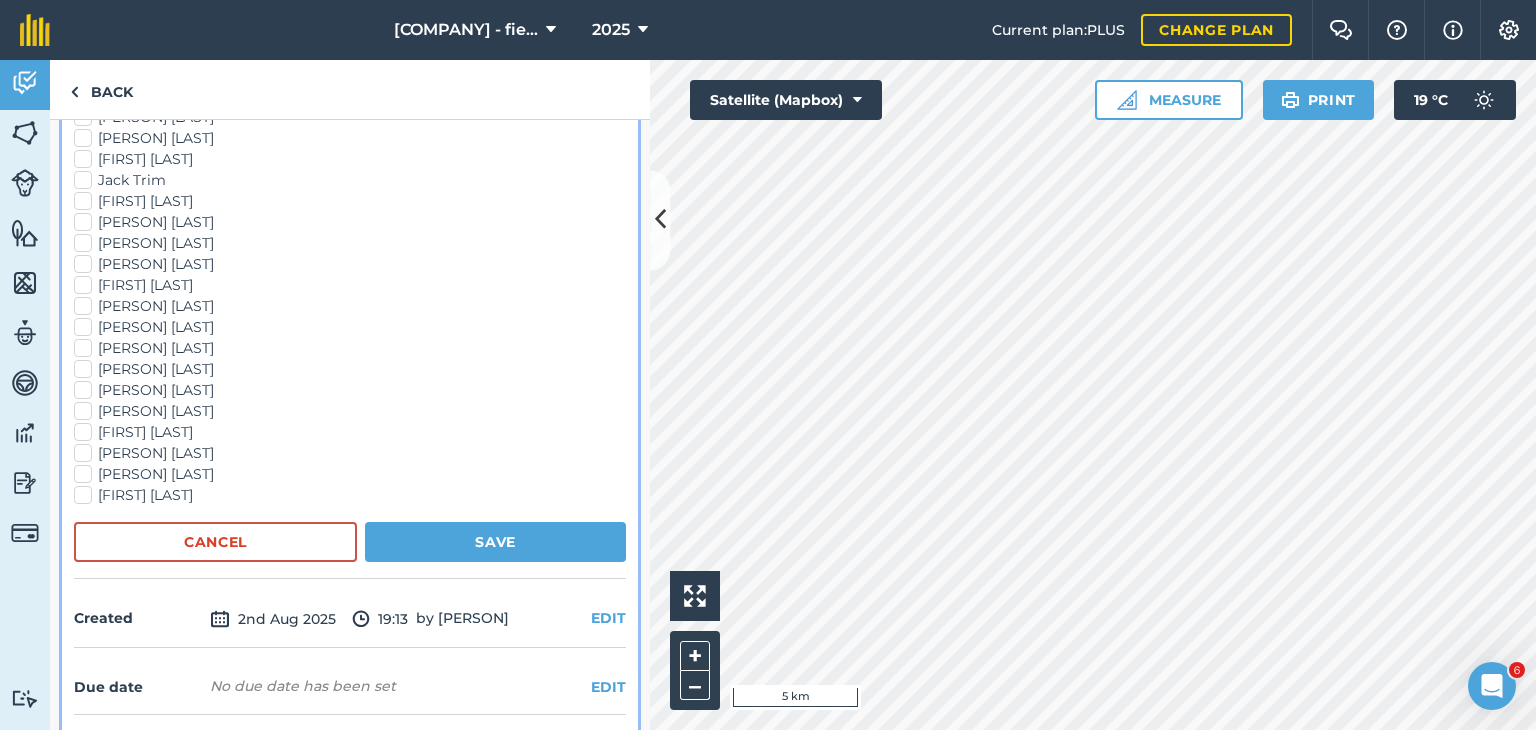 click on "[FIRST] [LAST]" at bounding box center (350, 495) 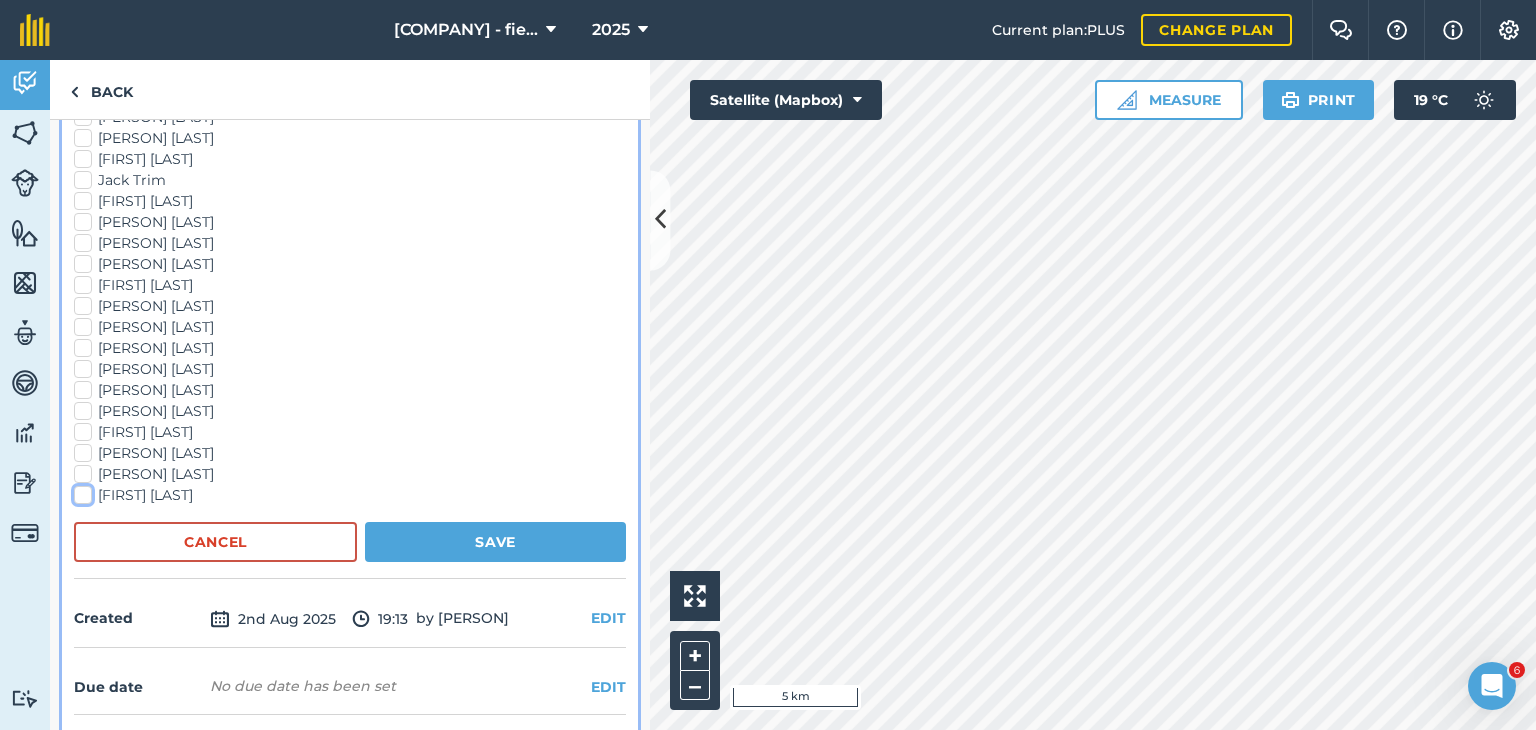click on "[FIRST] [LAST]" at bounding box center (80, 491) 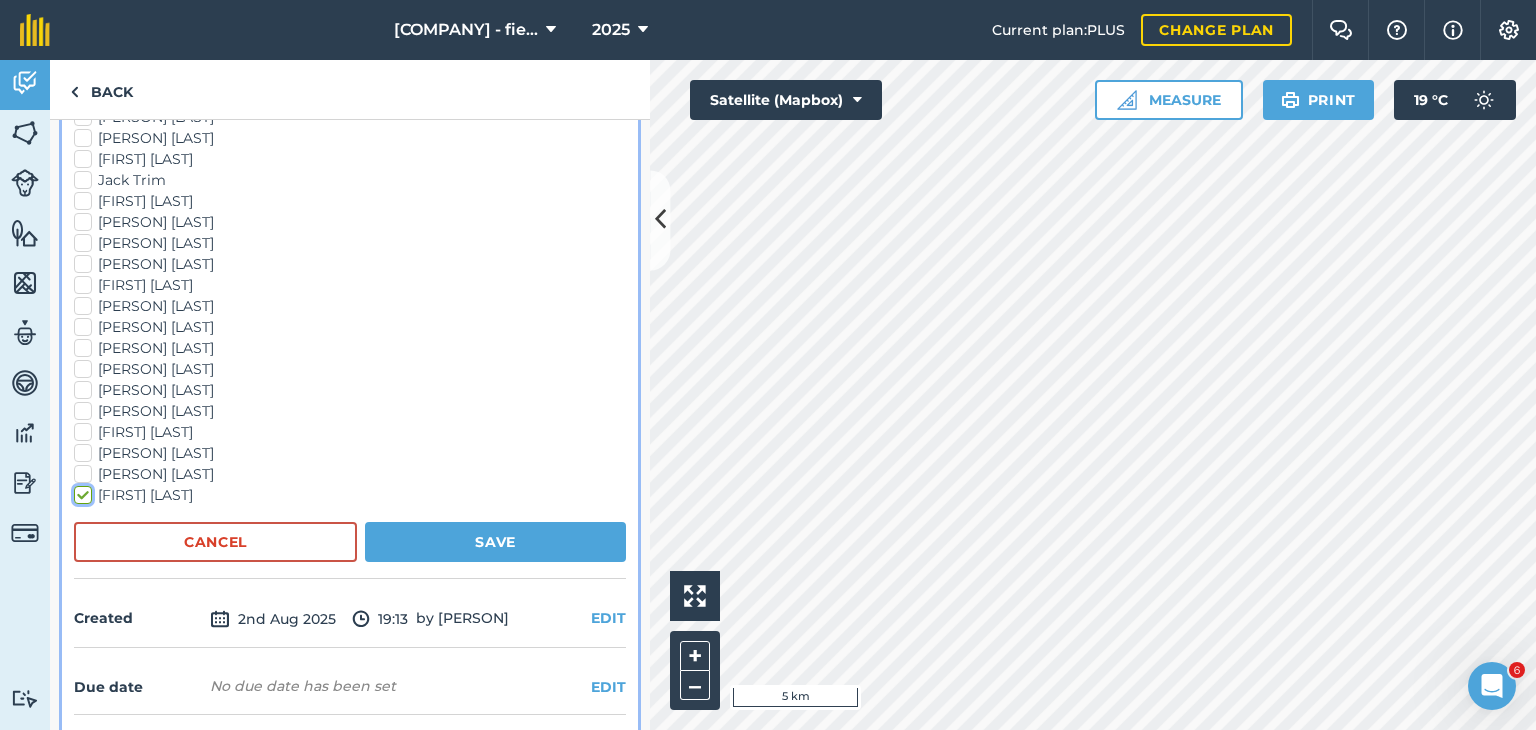 checkbox on "true" 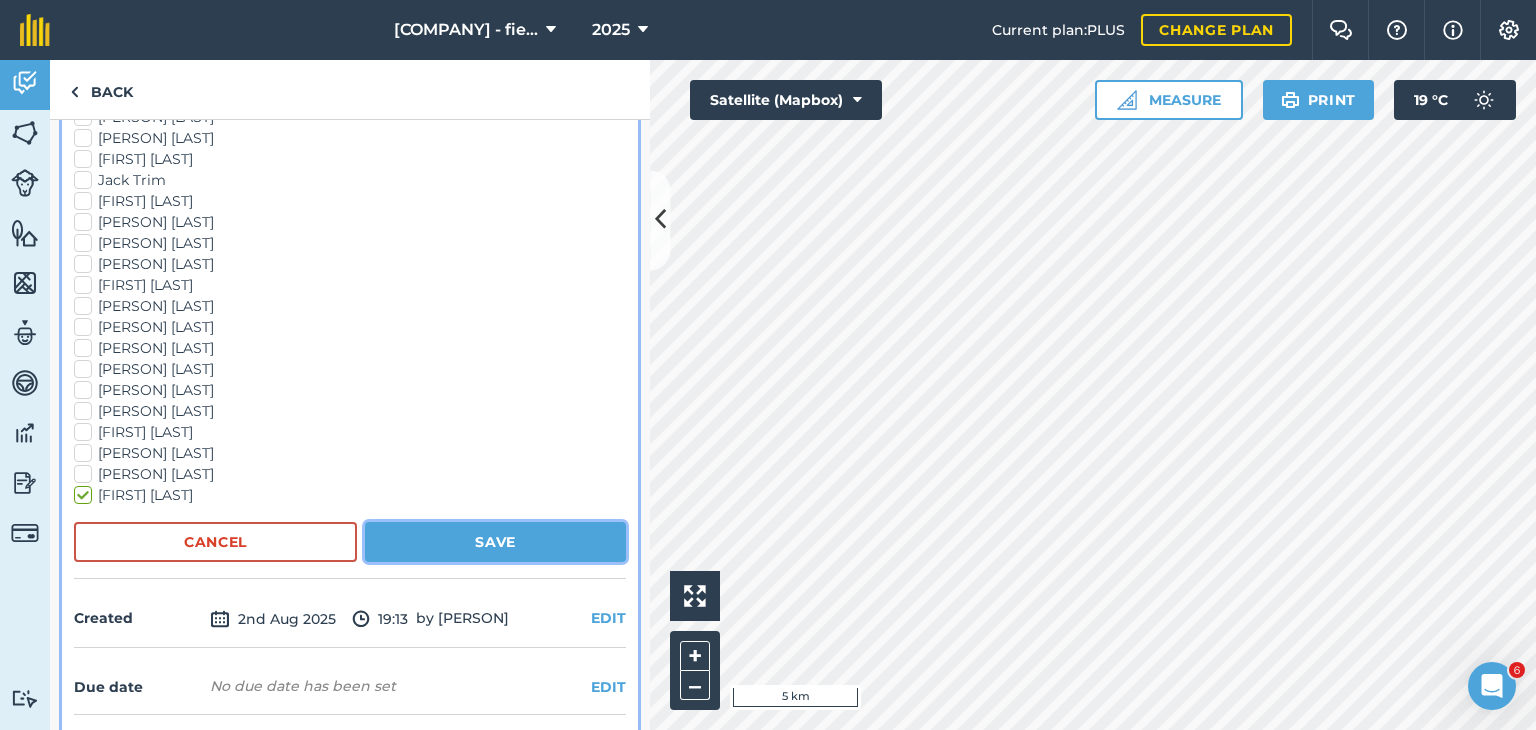 click on "Save" at bounding box center (495, 542) 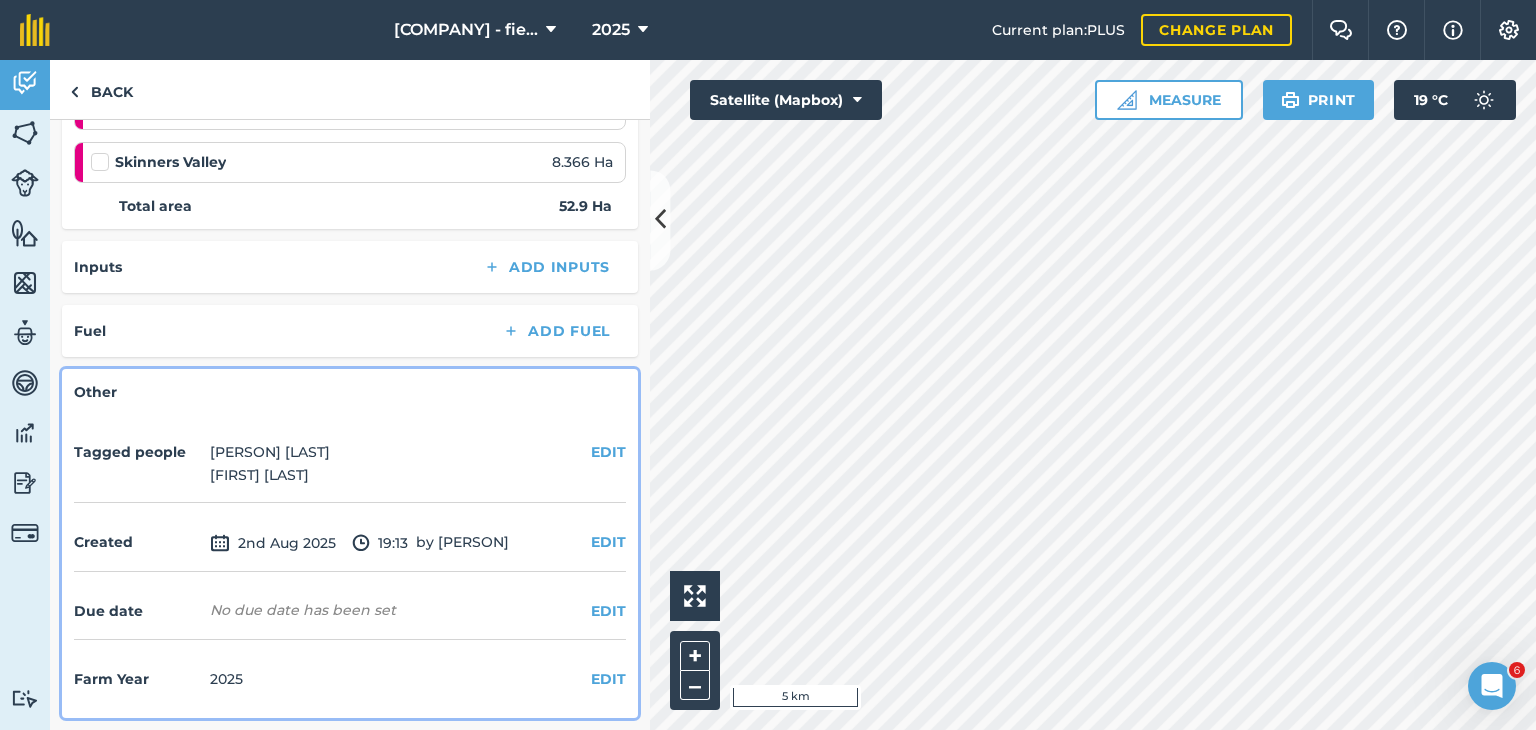 scroll, scrollTop: 644, scrollLeft: 0, axis: vertical 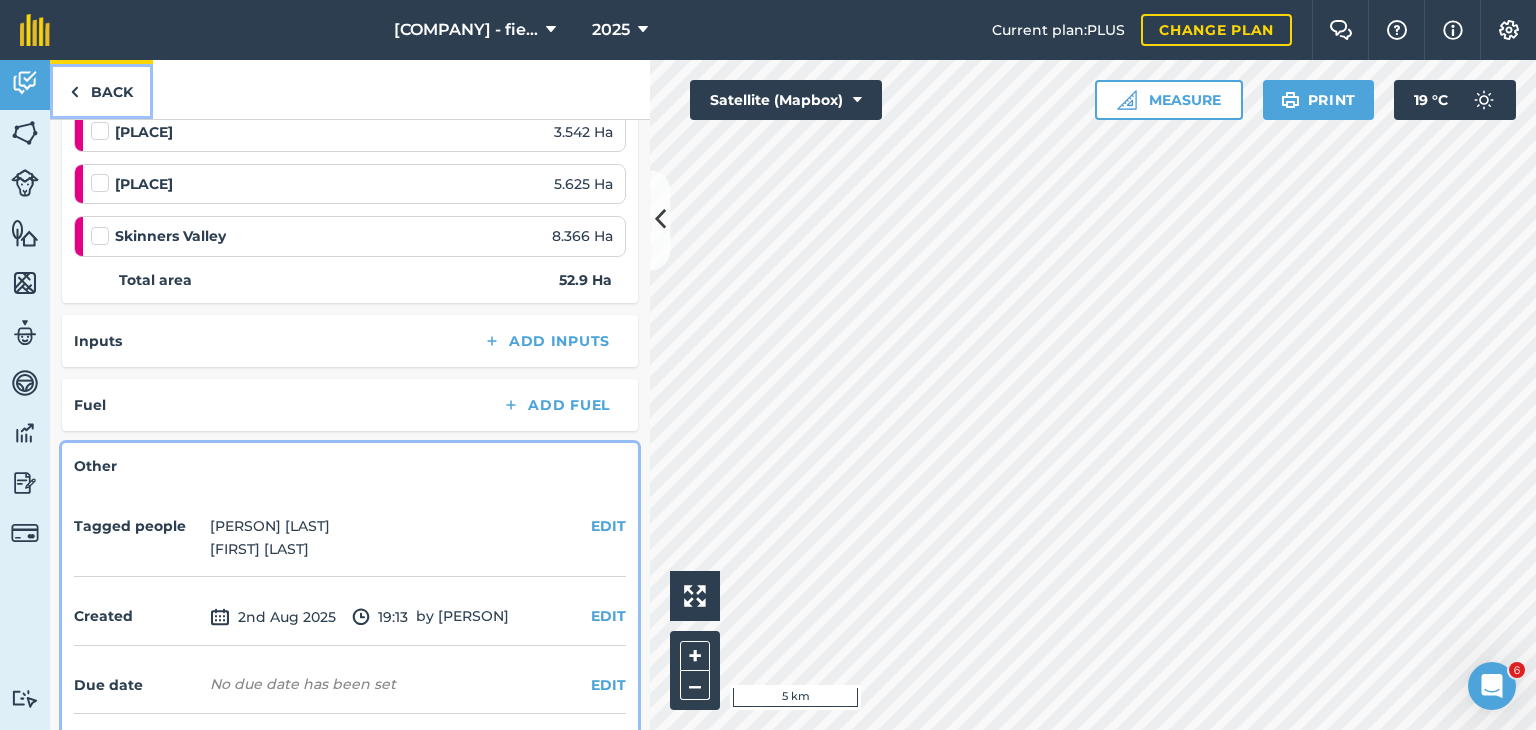click on "Back" at bounding box center [101, 89] 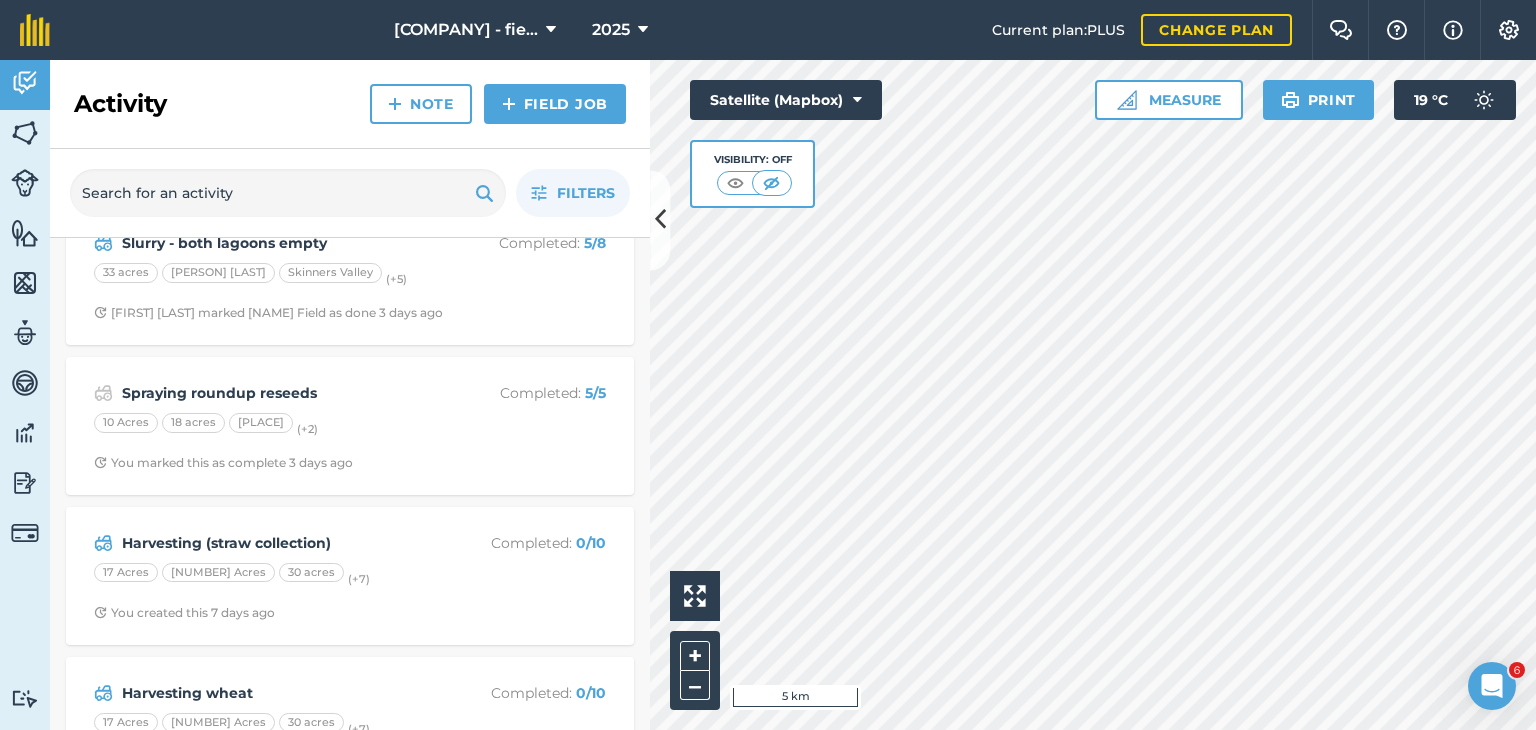 scroll, scrollTop: 0, scrollLeft: 0, axis: both 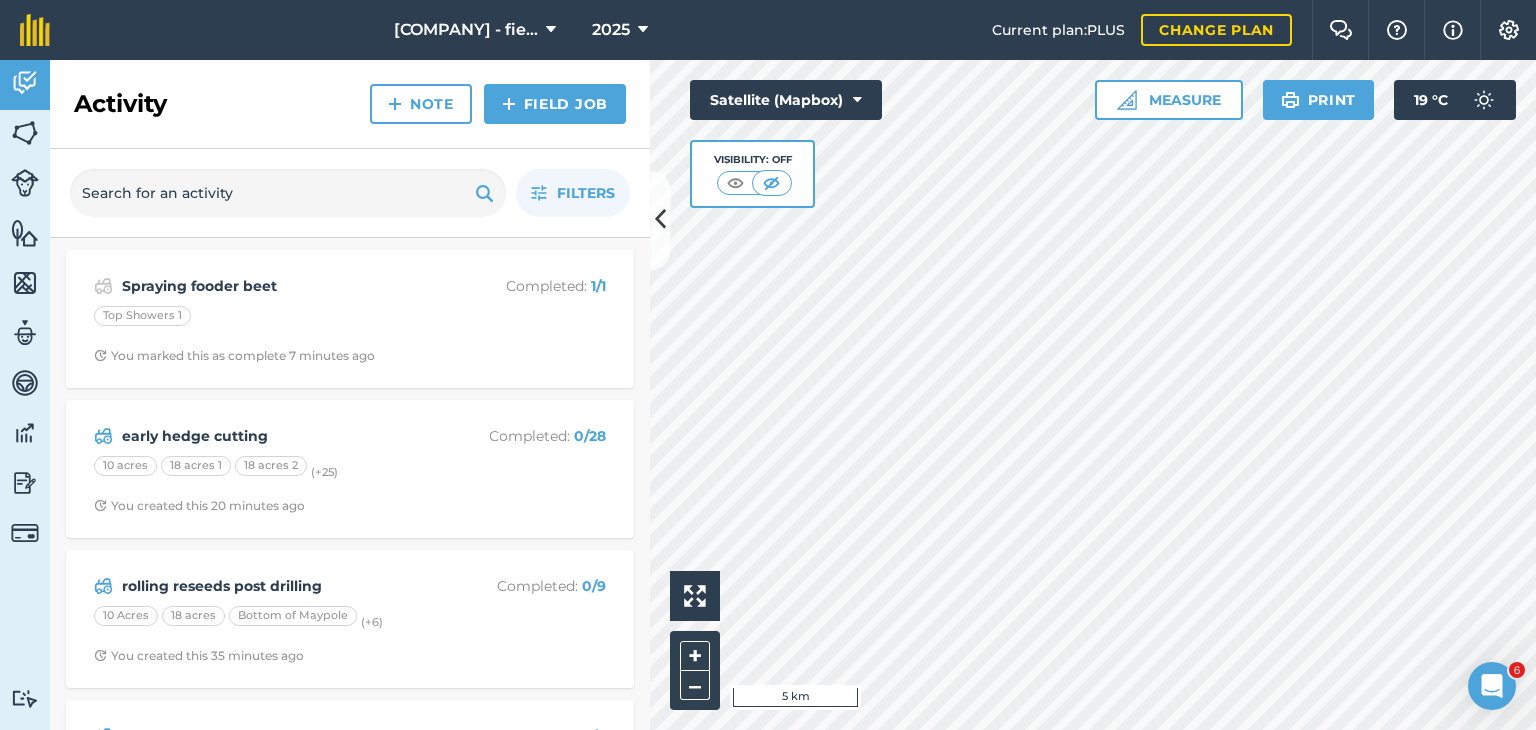 click 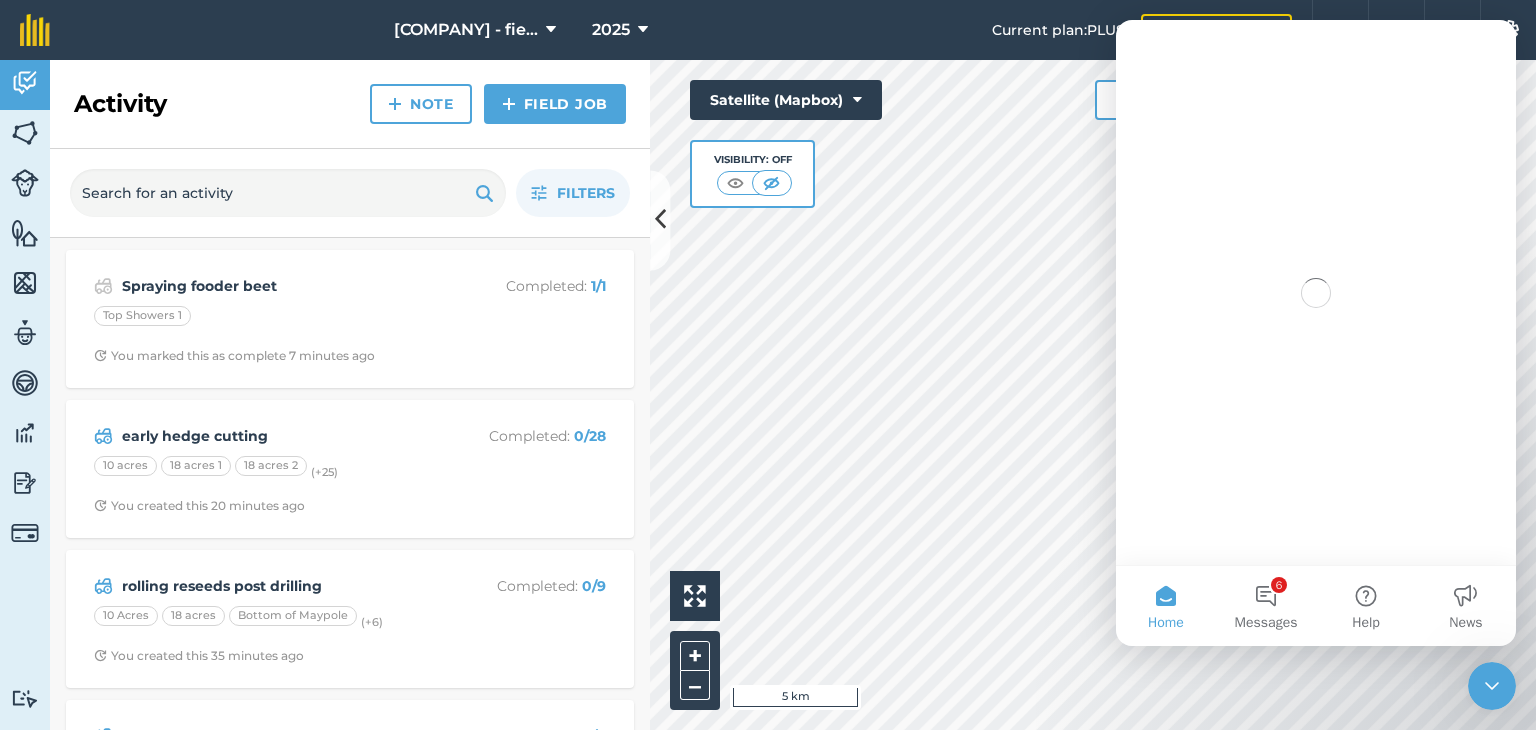 scroll, scrollTop: 0, scrollLeft: 0, axis: both 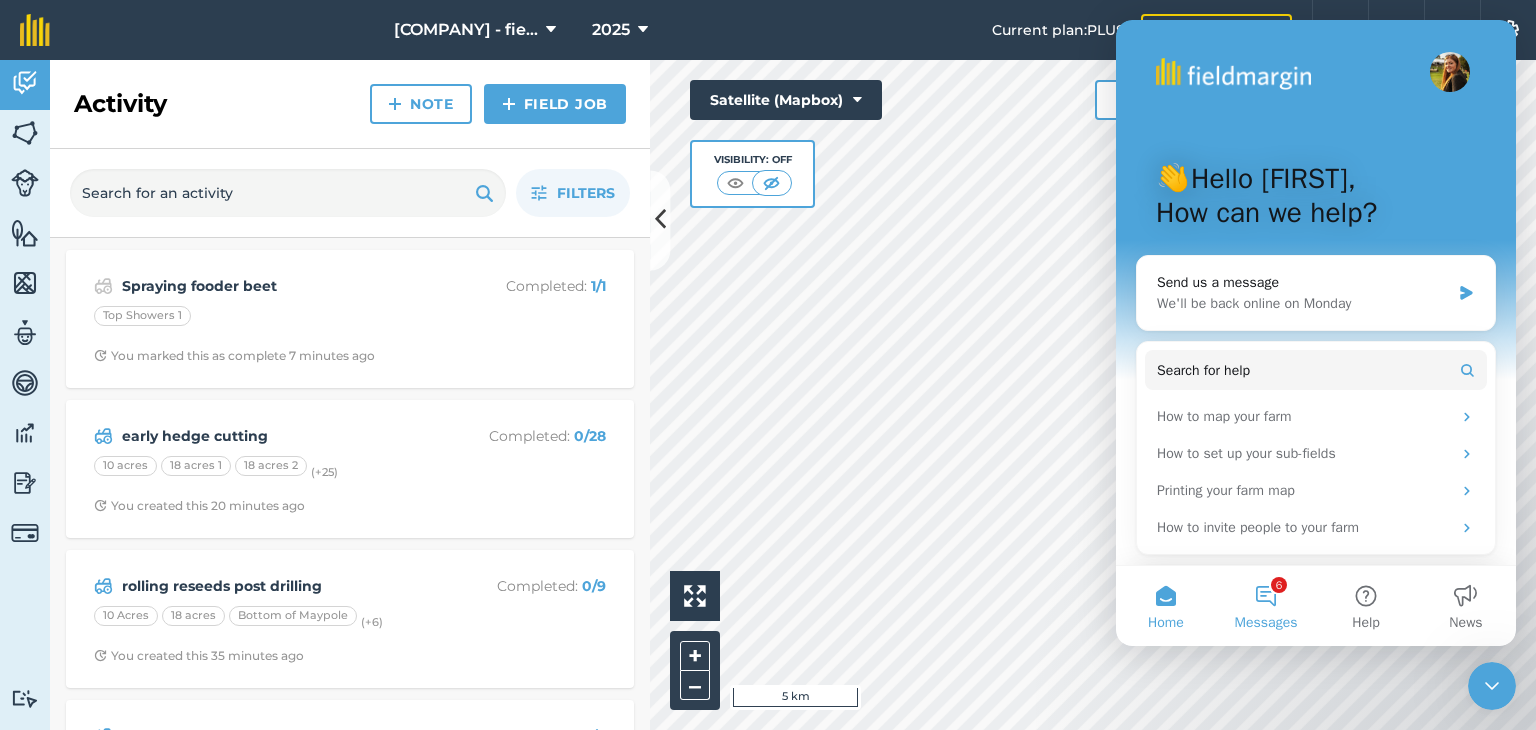 click on "6 Messages" at bounding box center [1266, 606] 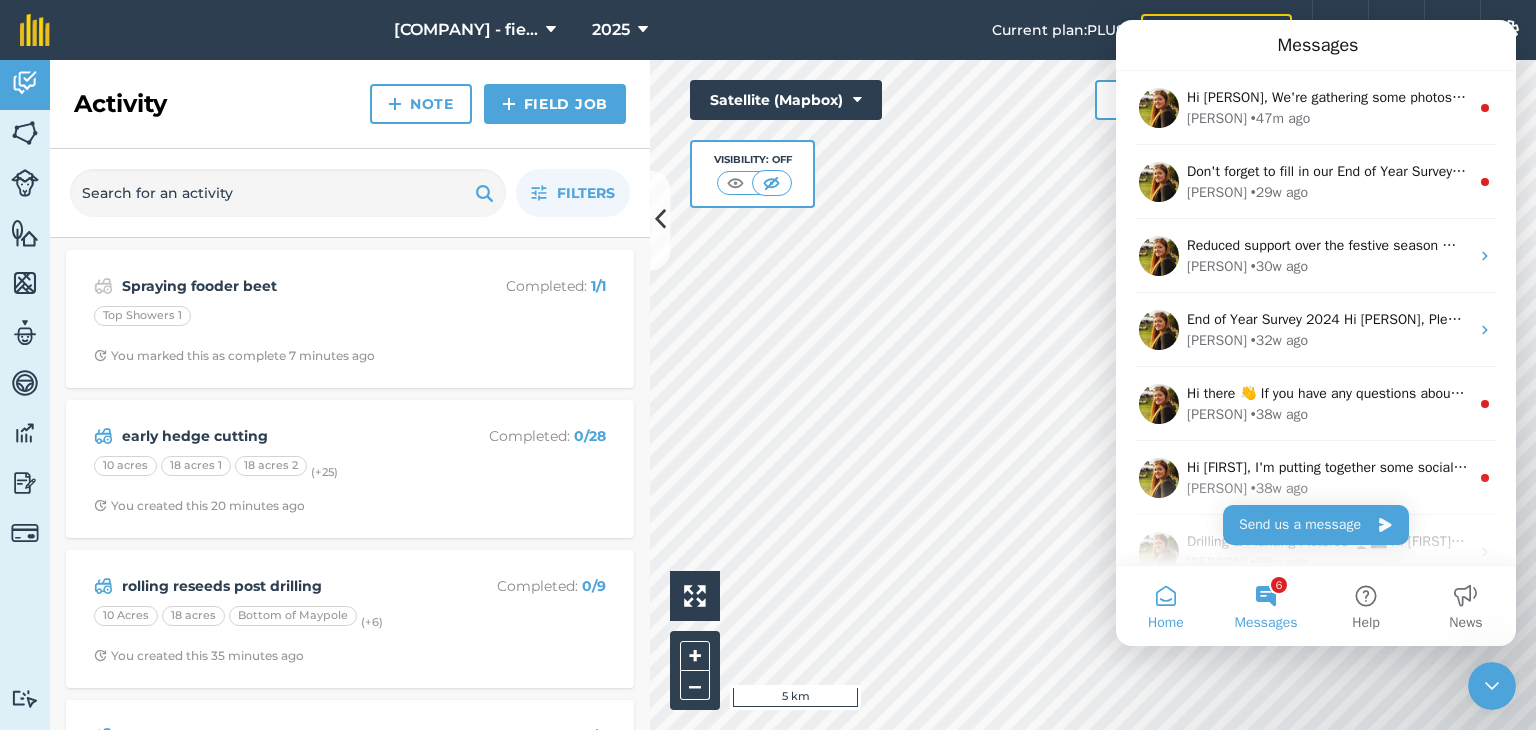 click on "Home" at bounding box center [1166, 623] 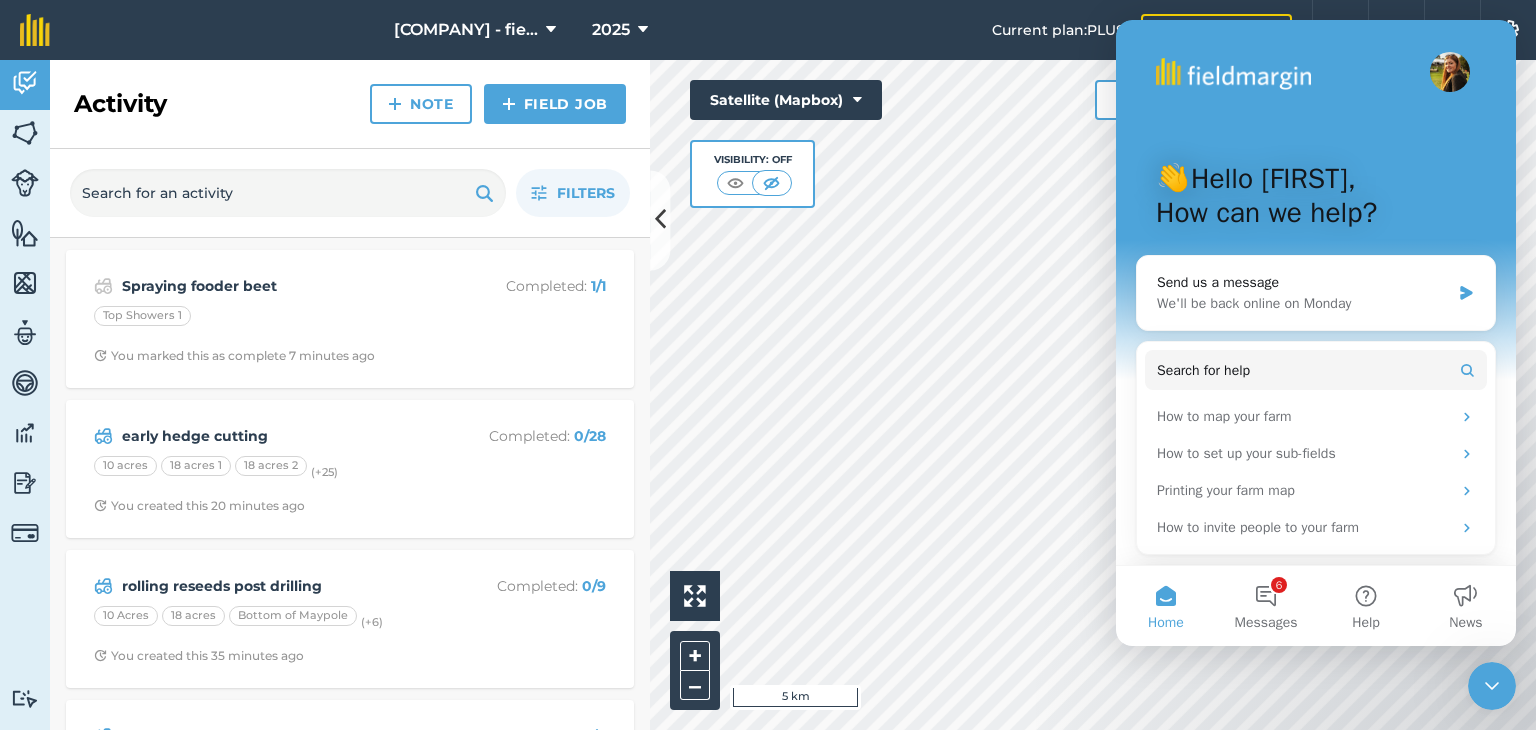 click at bounding box center [1492, 686] 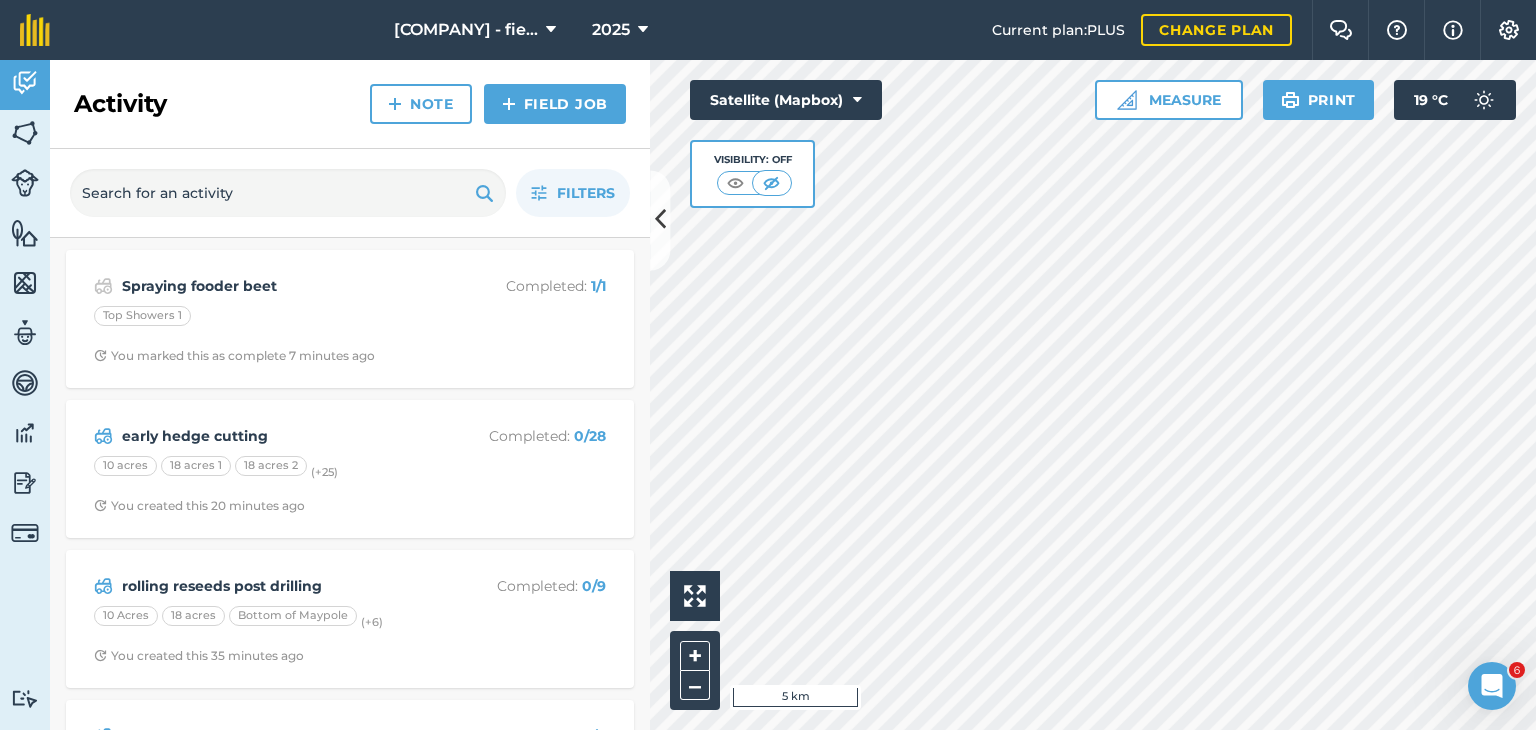 scroll, scrollTop: 0, scrollLeft: 0, axis: both 